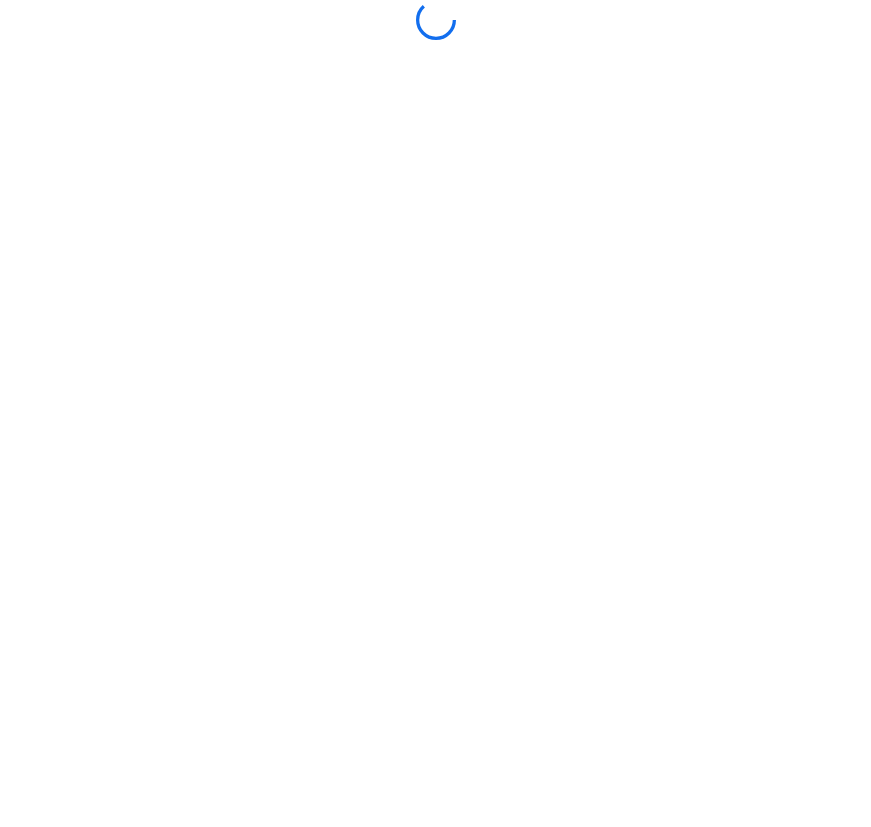 scroll, scrollTop: 0, scrollLeft: 0, axis: both 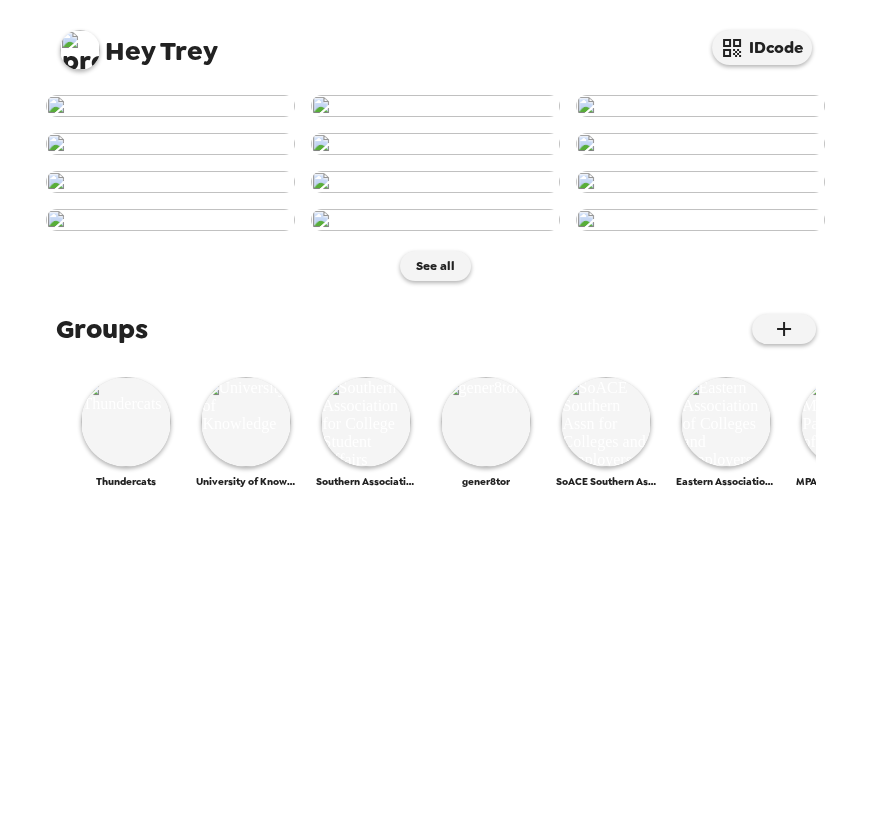click at bounding box center (80, 50) 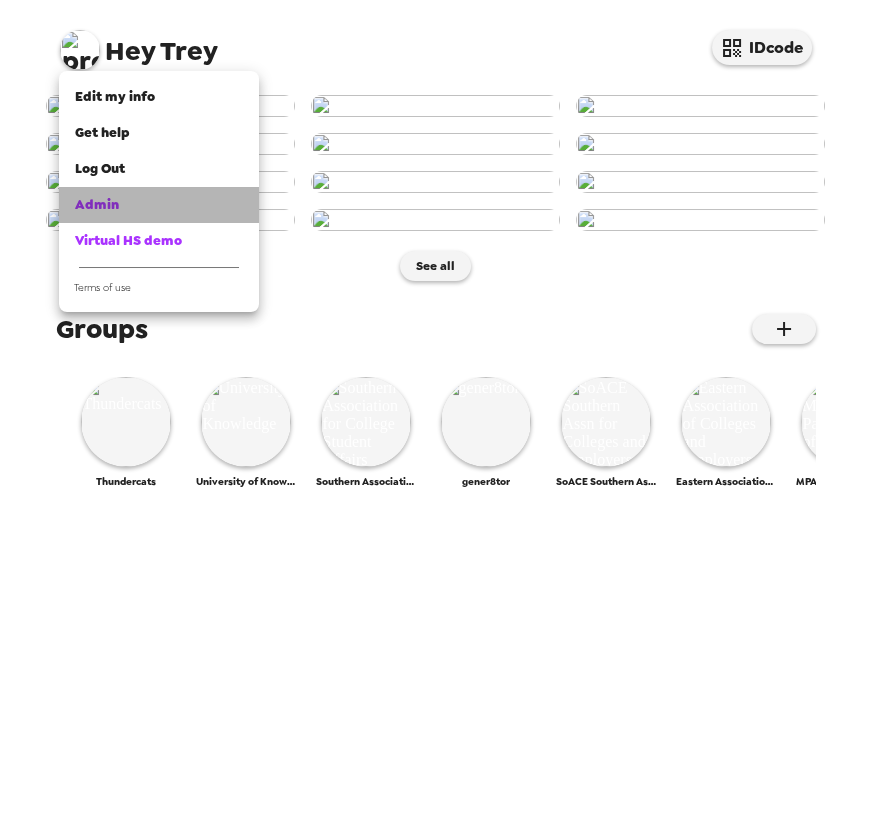 click on "Admin" at bounding box center [159, 205] 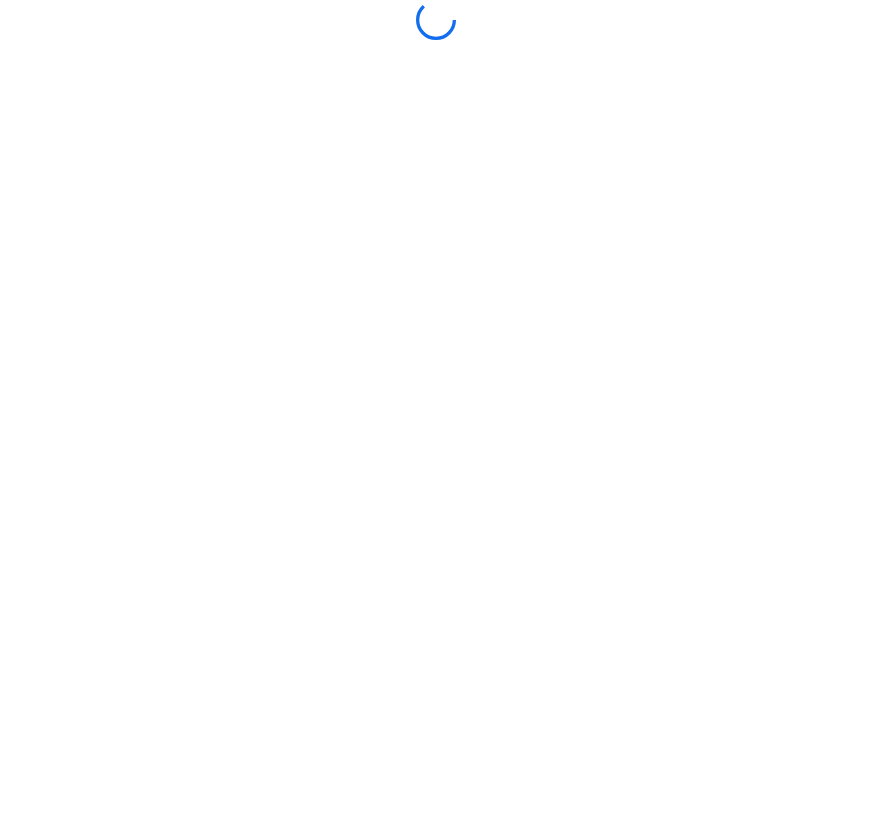 scroll, scrollTop: 0, scrollLeft: 0, axis: both 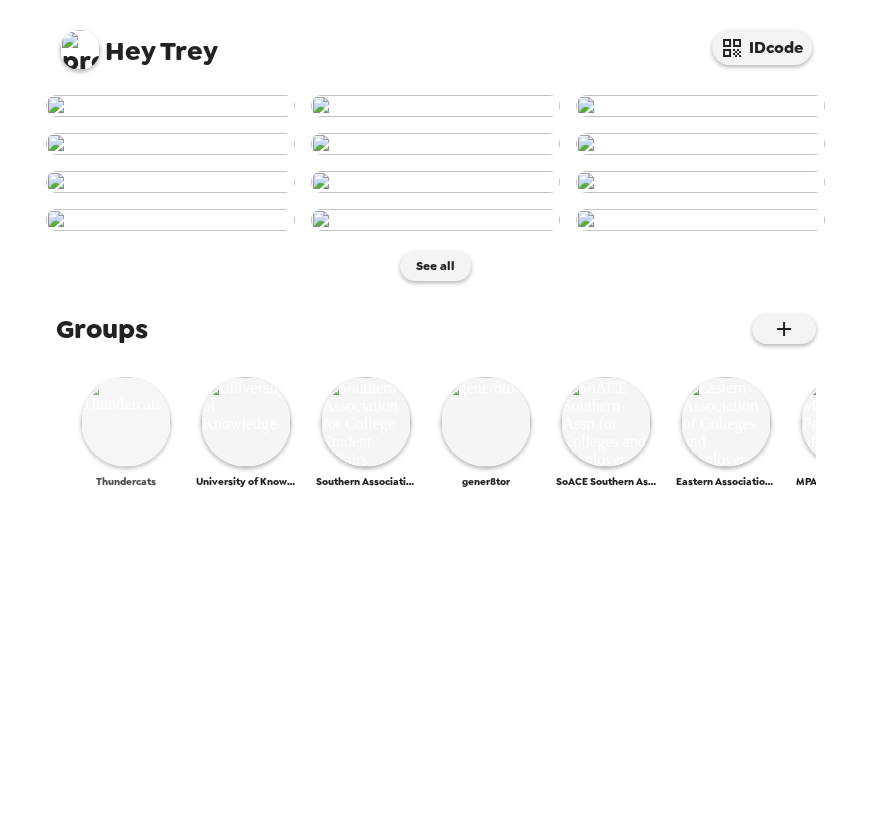click at bounding box center [126, 422] 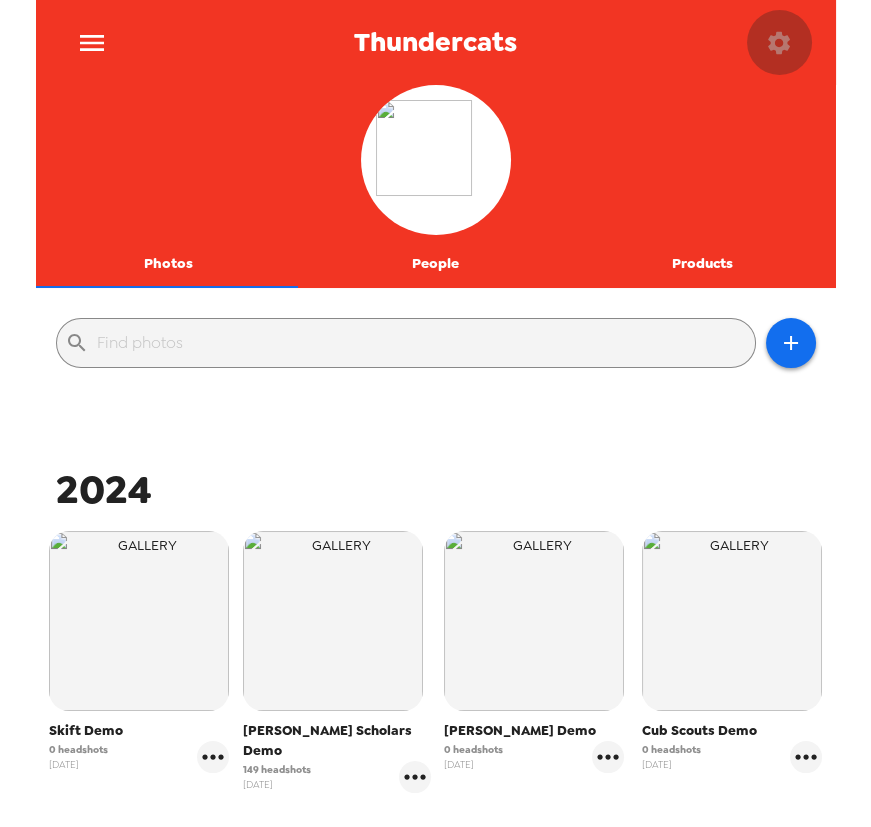 click at bounding box center (779, 42) 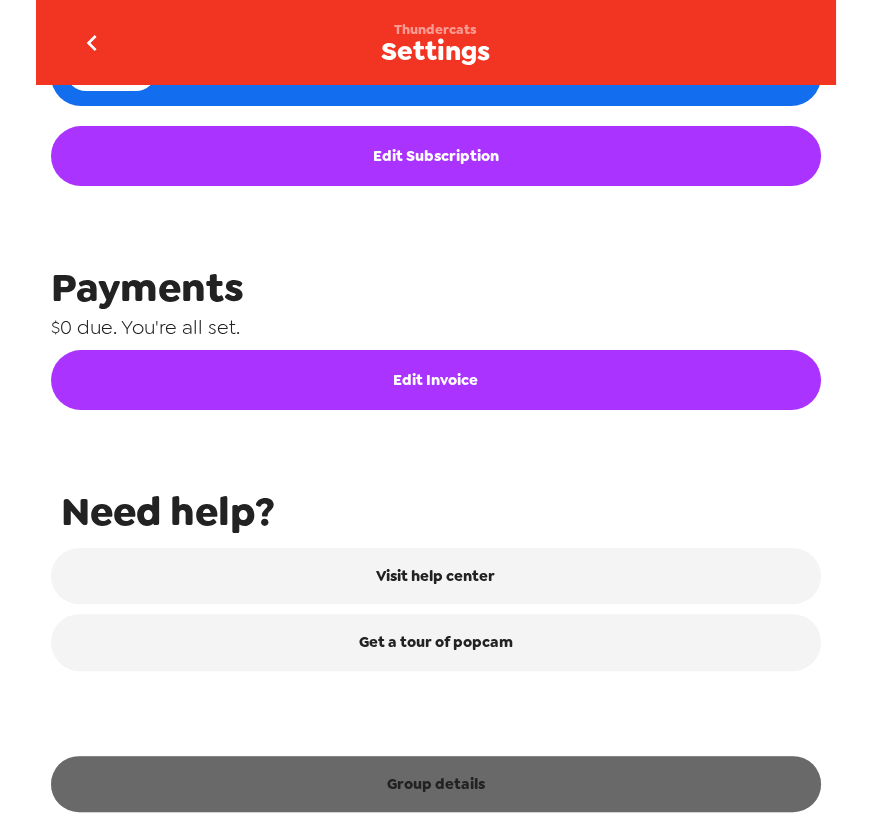 click on "Group details" at bounding box center (436, 784) 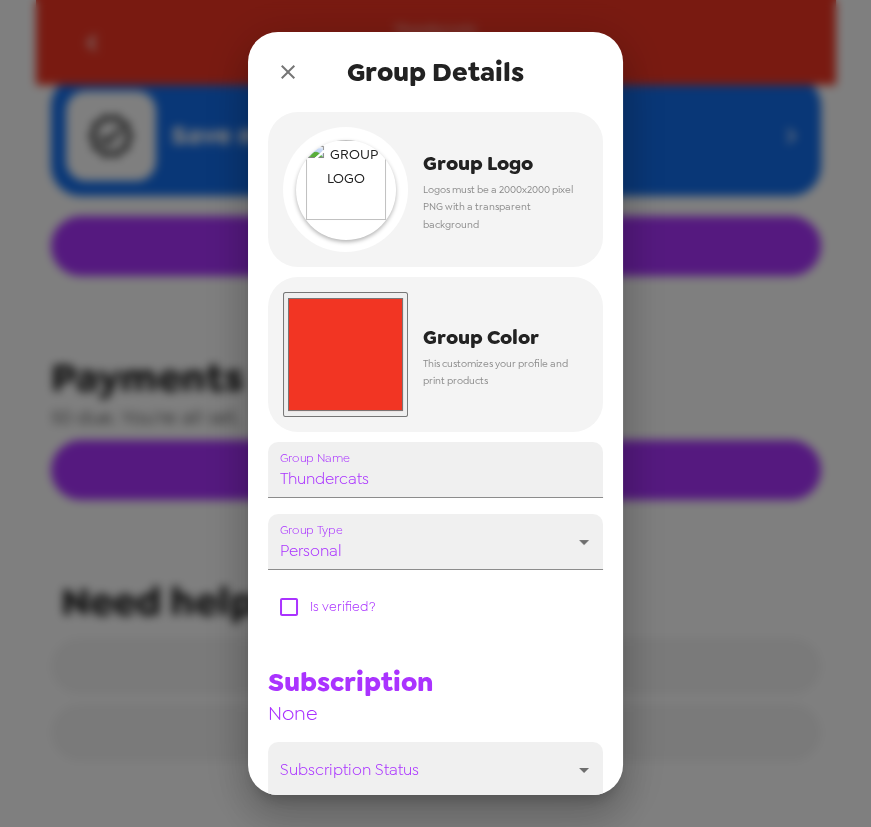 scroll, scrollTop: 865, scrollLeft: 0, axis: vertical 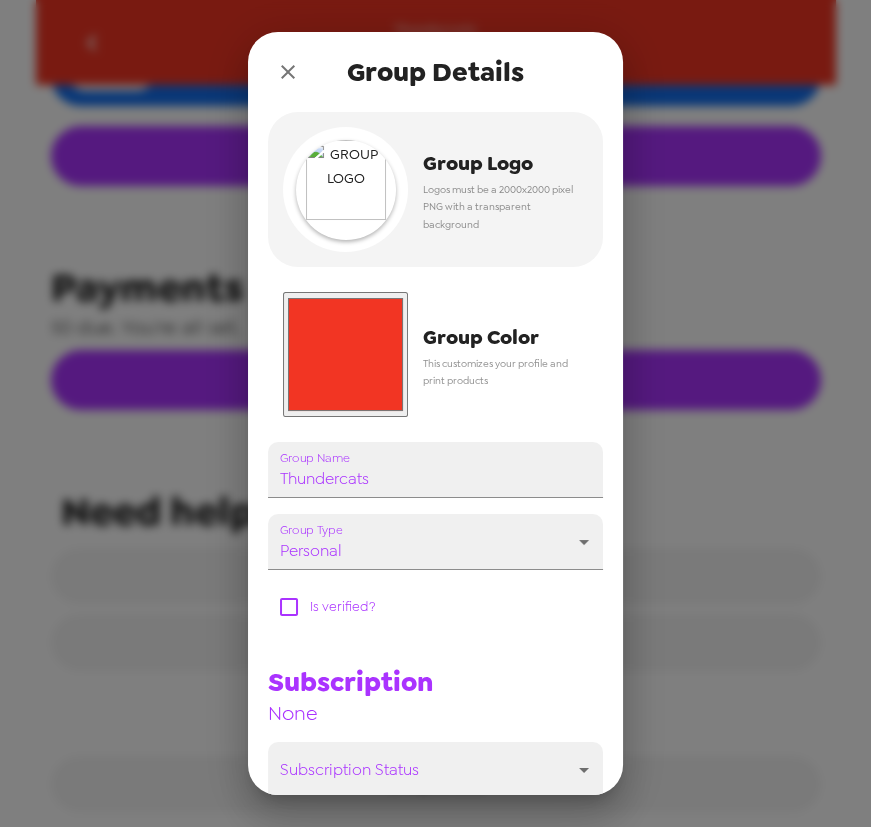 click on "#f23523" at bounding box center [345, 354] 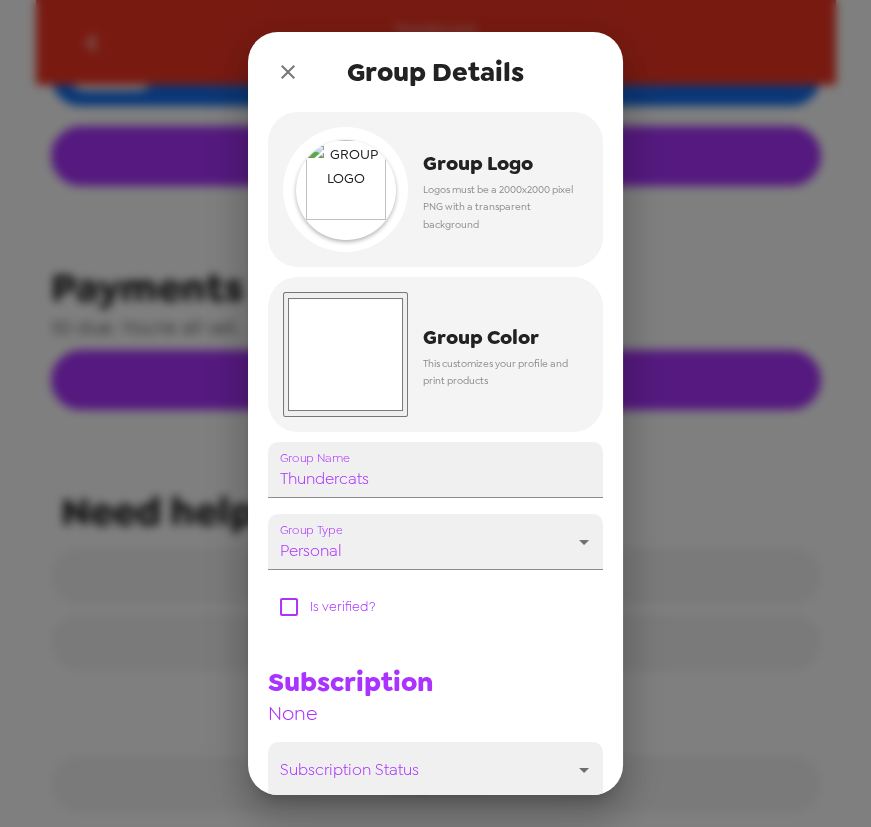 type on "#ffffff" 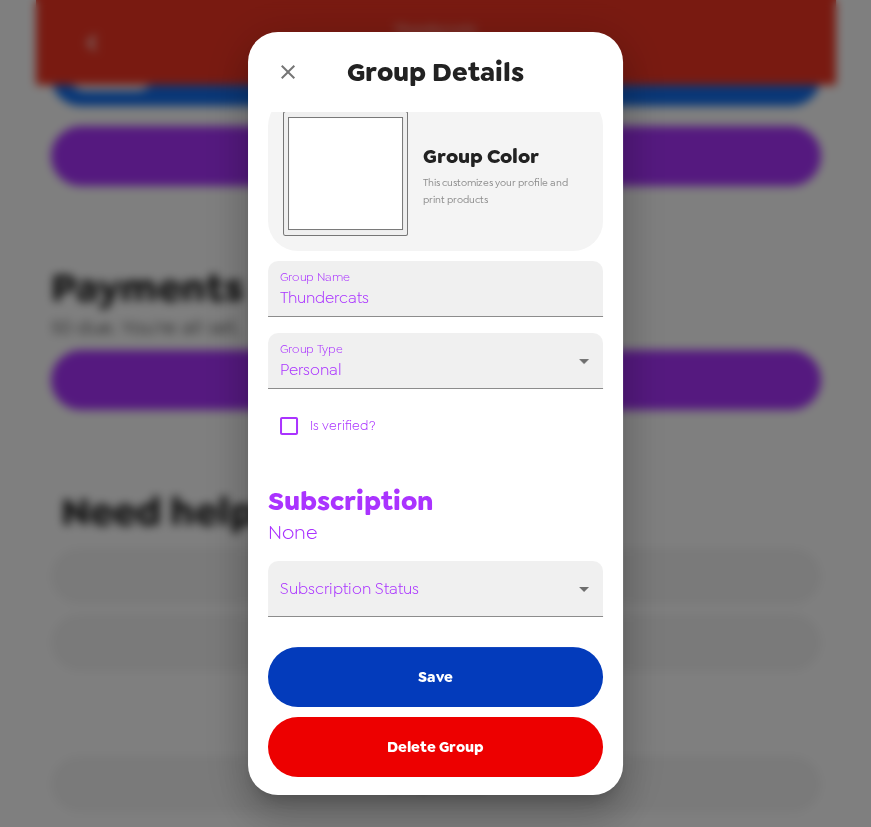 click on "Save" at bounding box center [435, 677] 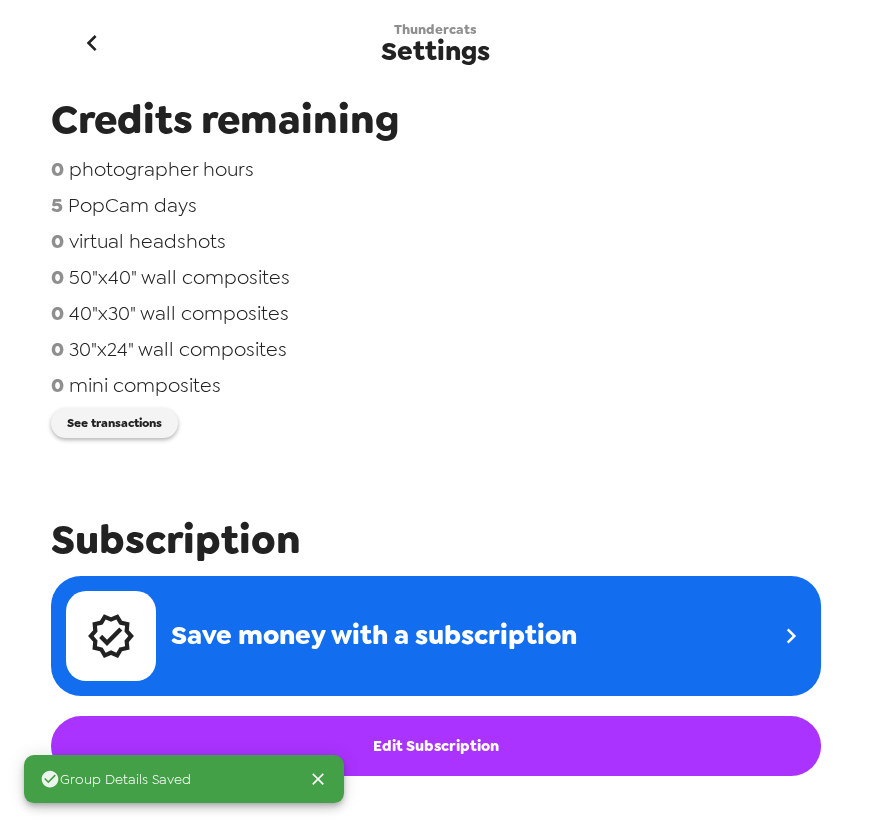 scroll, scrollTop: 47, scrollLeft: 0, axis: vertical 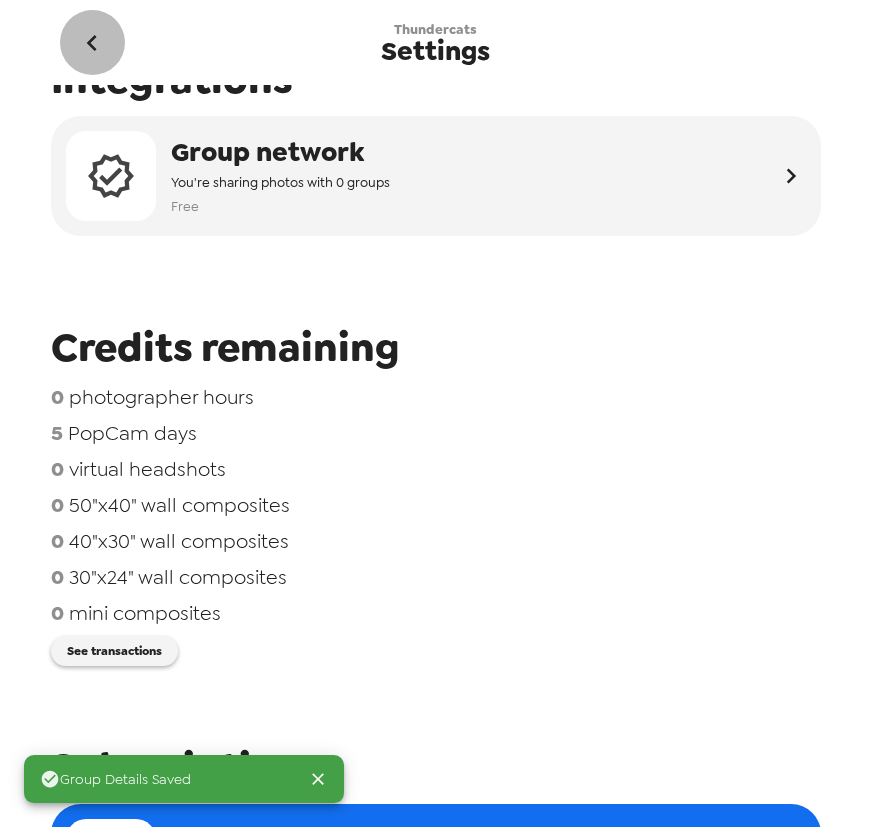 click 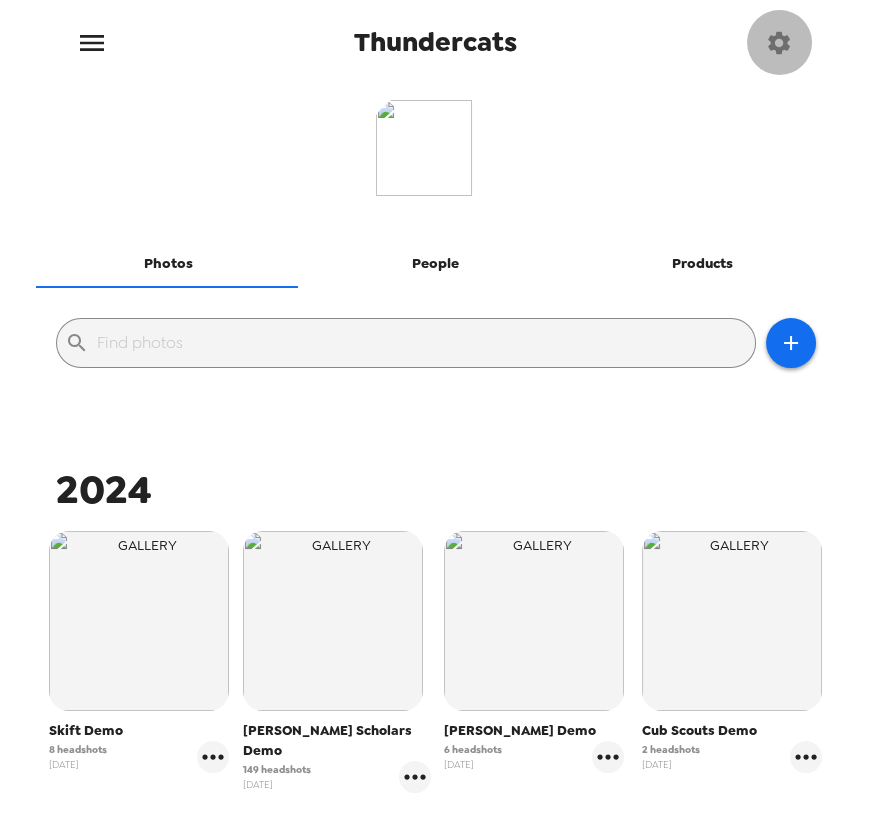 click 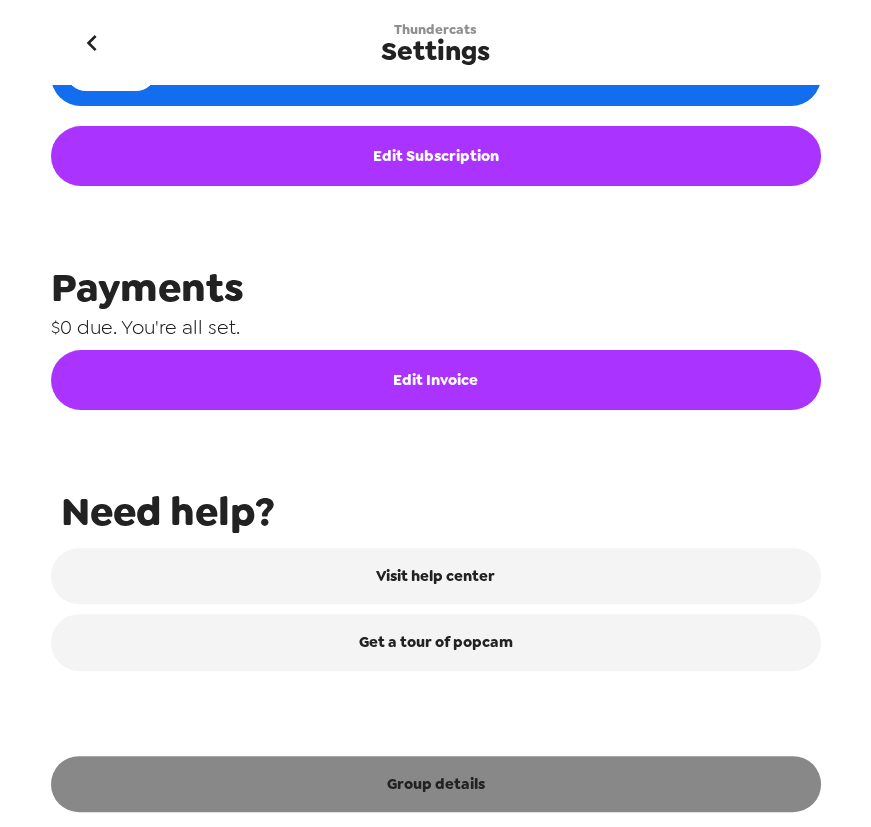 click on "Group details" at bounding box center (436, 784) 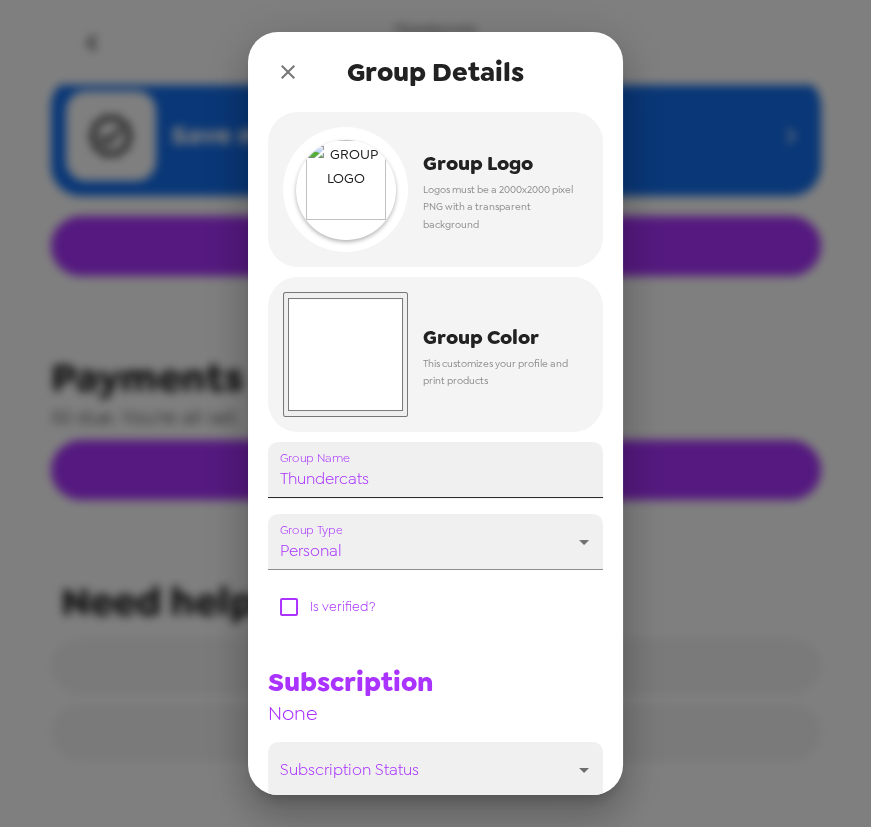 scroll, scrollTop: 865, scrollLeft: 0, axis: vertical 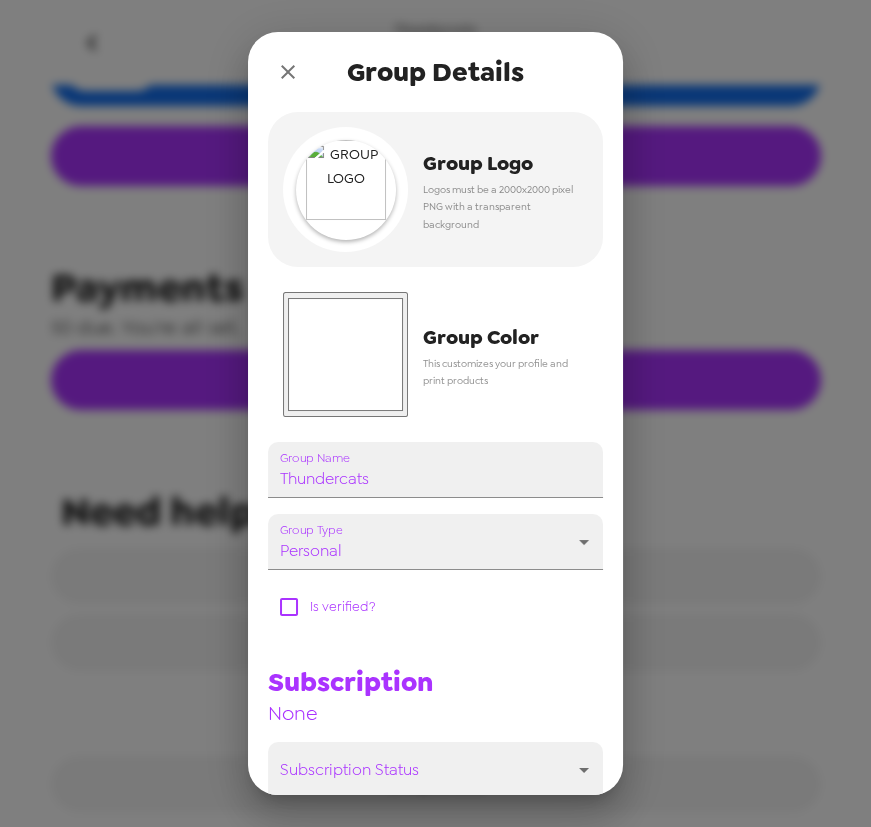 click on "#ffffff" at bounding box center [345, 354] 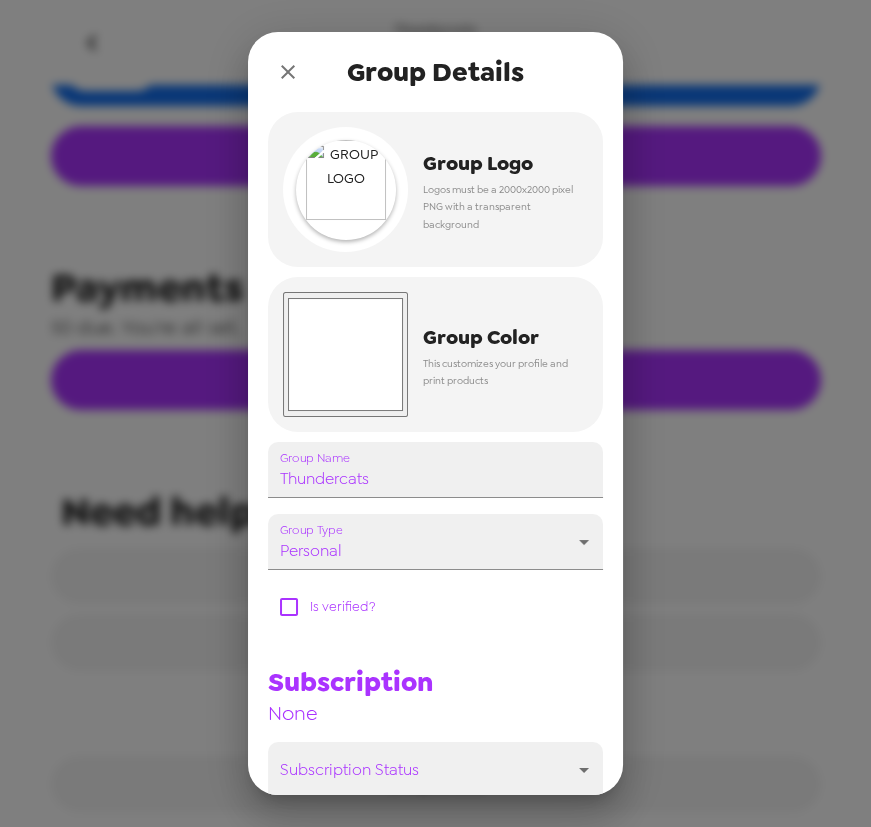 click on "Is verified?" at bounding box center (427, 599) 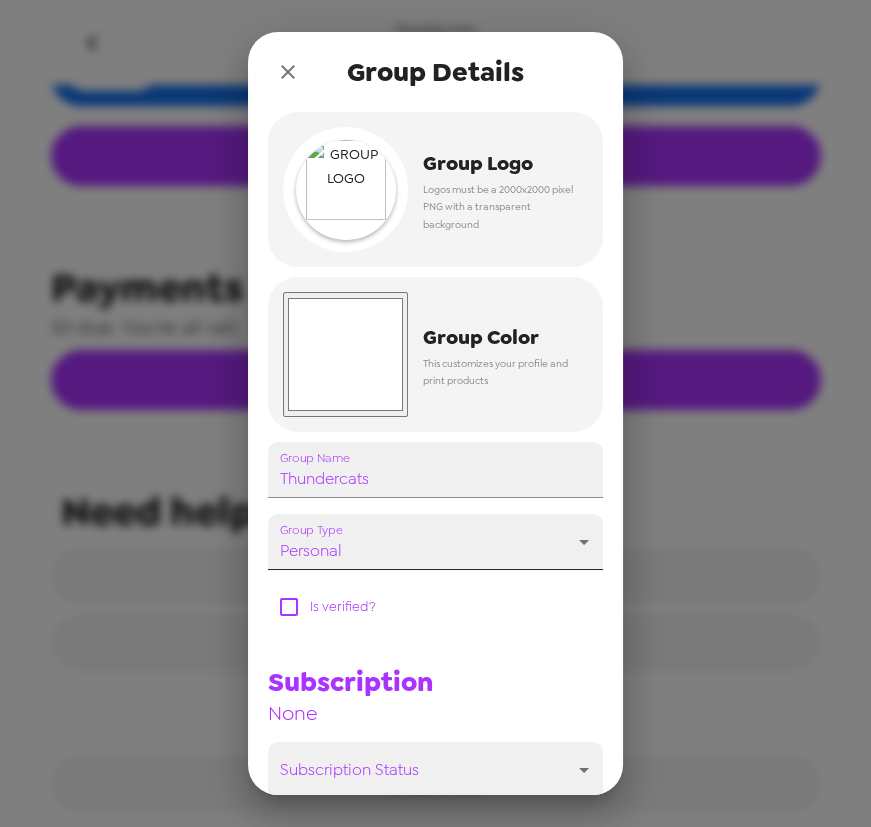 click on "Thundercats Settings Integrations Group network You're sharing photos with   0   groups Free Credits remaining 0 photographer hours 5 PopCam days 0 virtual headshots 0 50"x40" wall composites 0 40"x30" wall composites 0 30"x24" wall composites 0 mini composites See transactions Subscription Save money with a subscription Edit Subscription Payments $0 due. You're all set. Edit Invoice Need help? Visit help center Get a tour of popcam Group details Group Details Group Logo Logos must be a 2000x2000 pixel PNG with a transparent background #ffffff Group Color This customizes your profile and print products Group Name Thundercats Group Type personal personal Is verified? Subscription None Subscription Status ​ Save Delete Group" at bounding box center (435, 413) 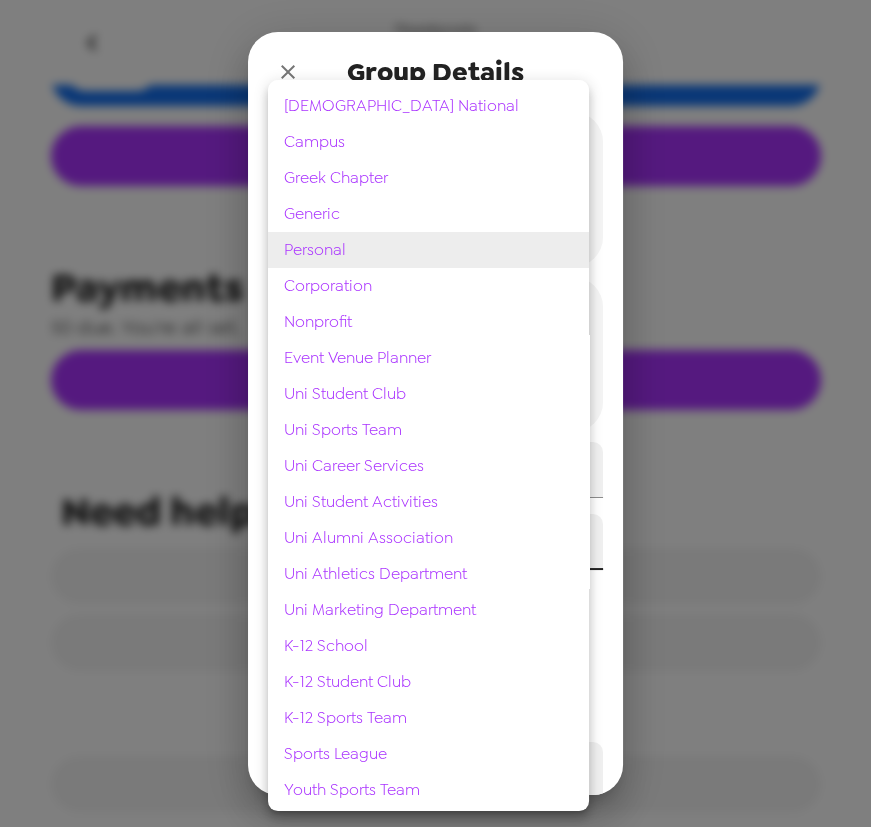 click at bounding box center (435, 413) 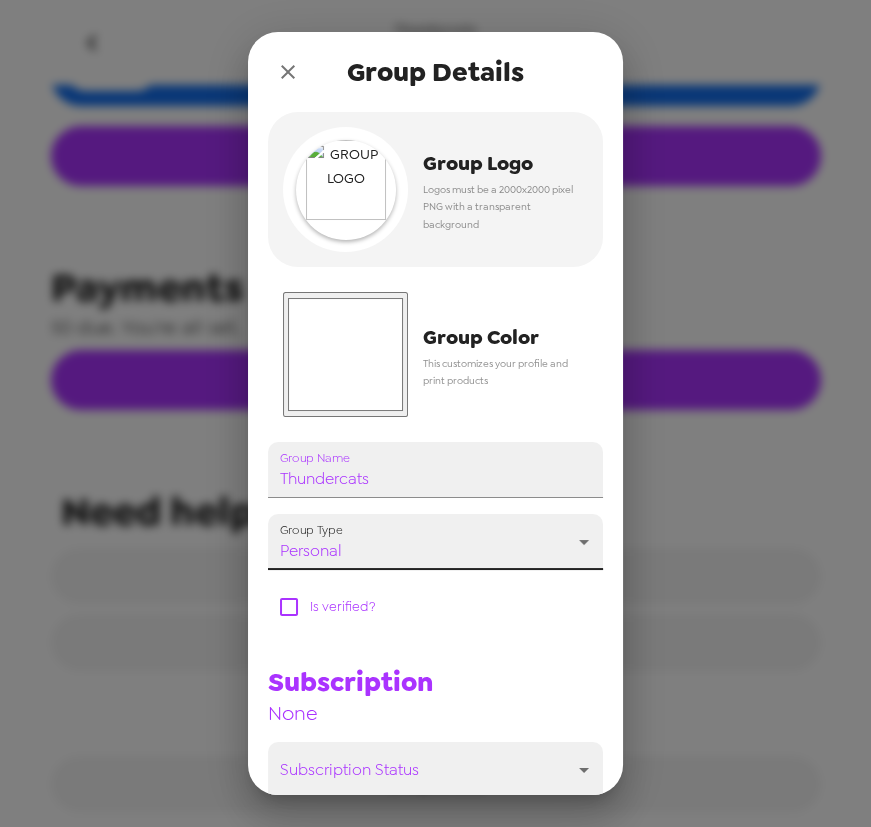 click on "#ffffff" at bounding box center [345, 354] 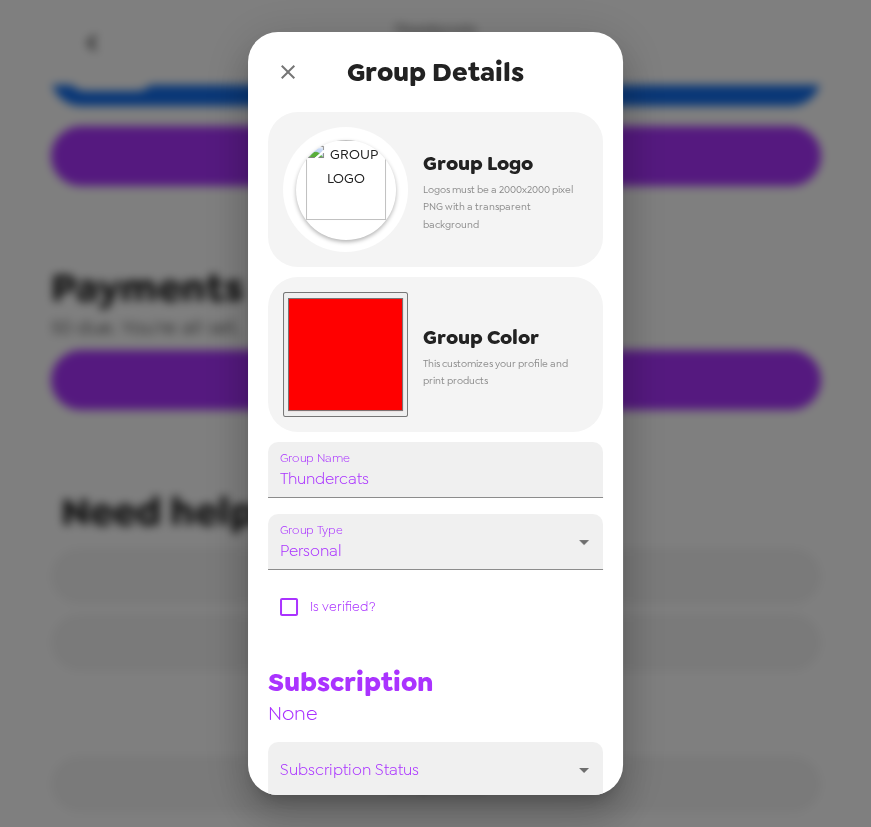 type on "#ff0000" 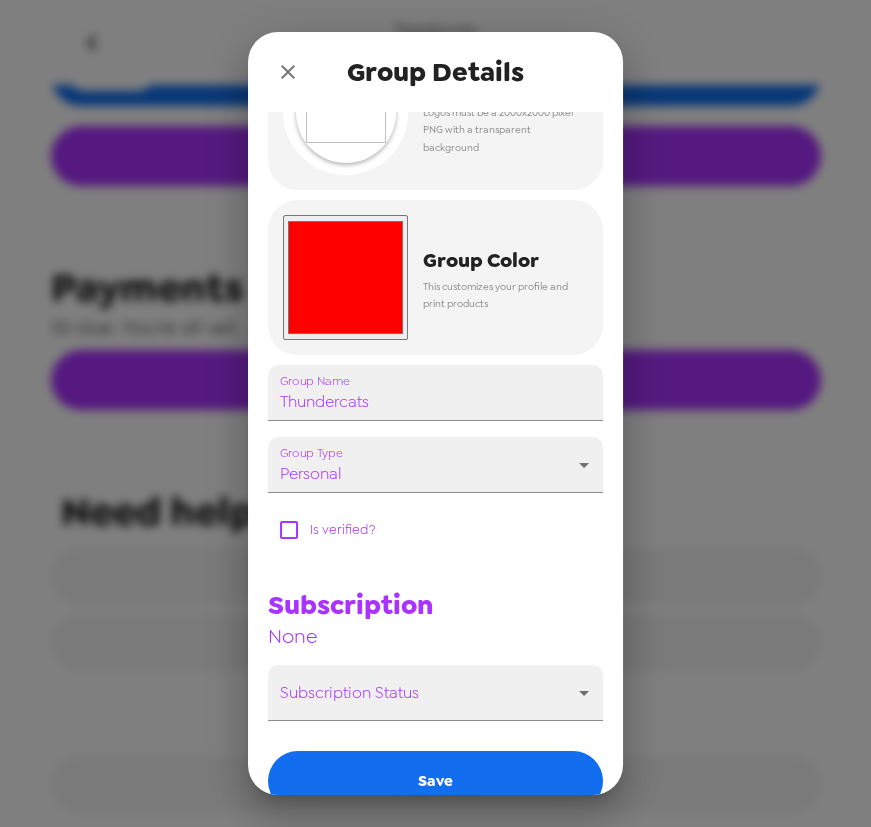 scroll, scrollTop: 181, scrollLeft: 0, axis: vertical 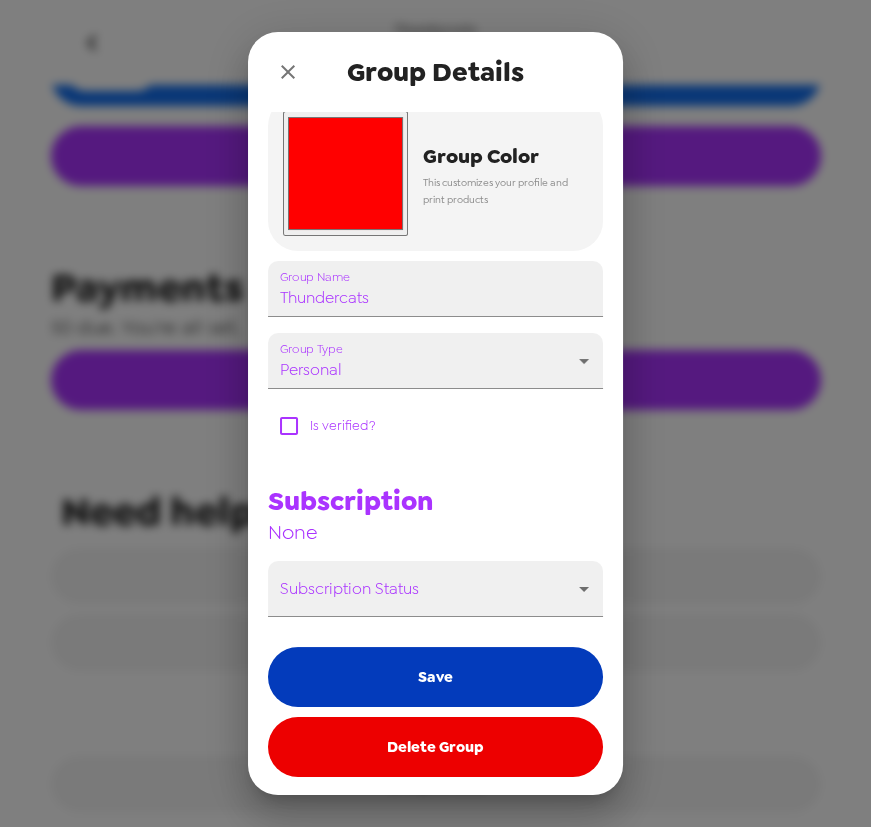 click on "Save" at bounding box center [435, 677] 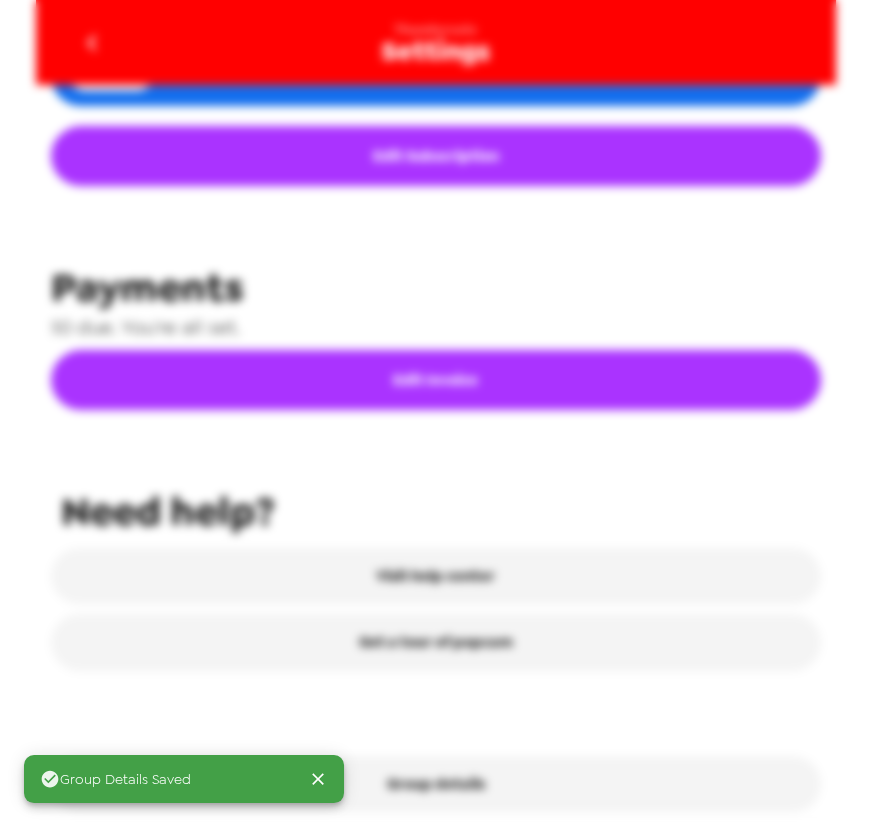 scroll, scrollTop: 865, scrollLeft: 0, axis: vertical 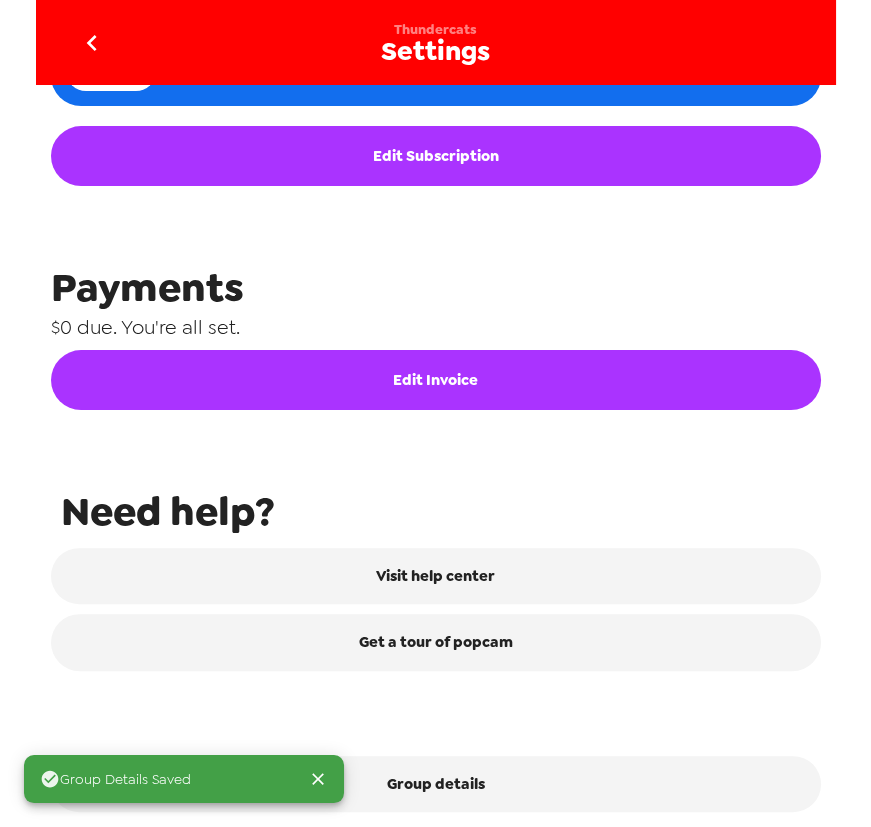 click at bounding box center (92, 42) 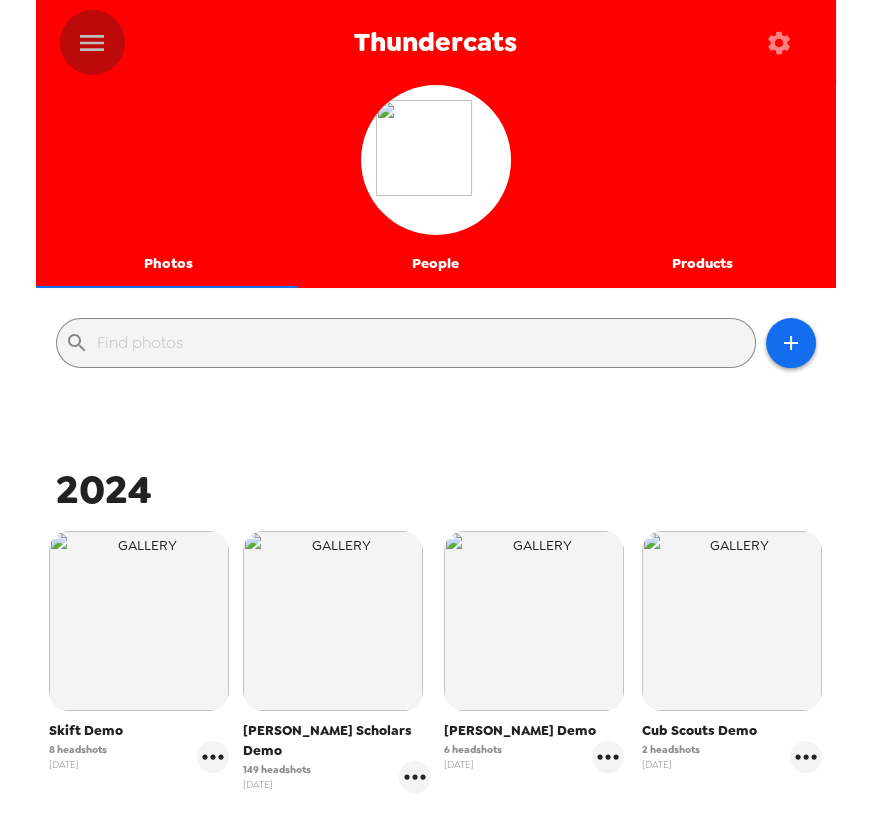 click 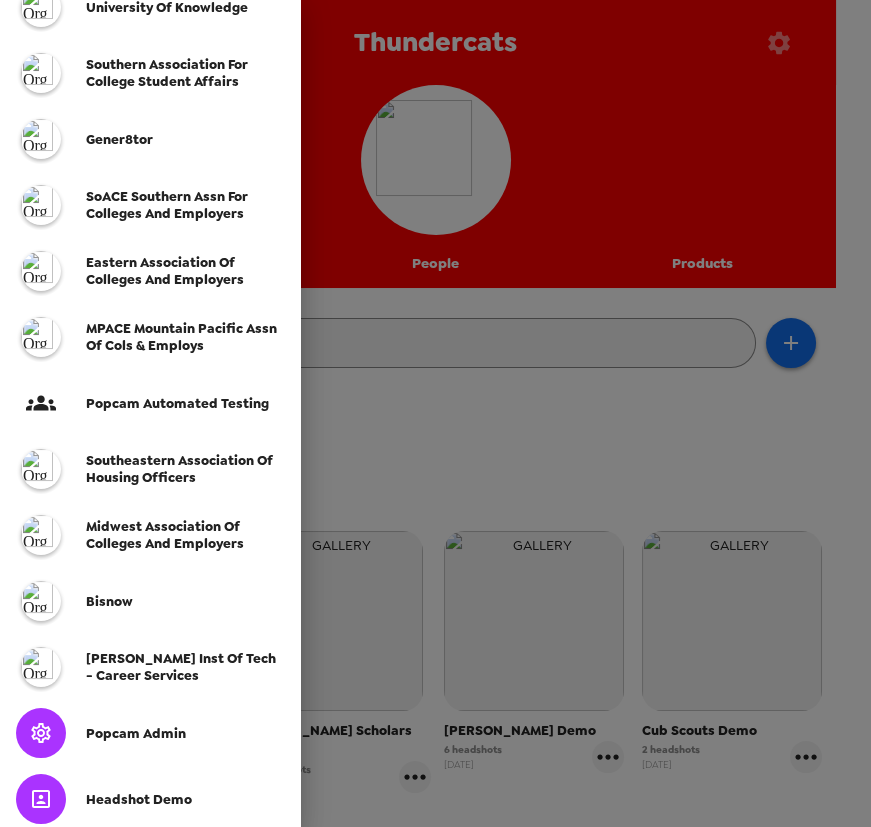 scroll, scrollTop: 383, scrollLeft: 0, axis: vertical 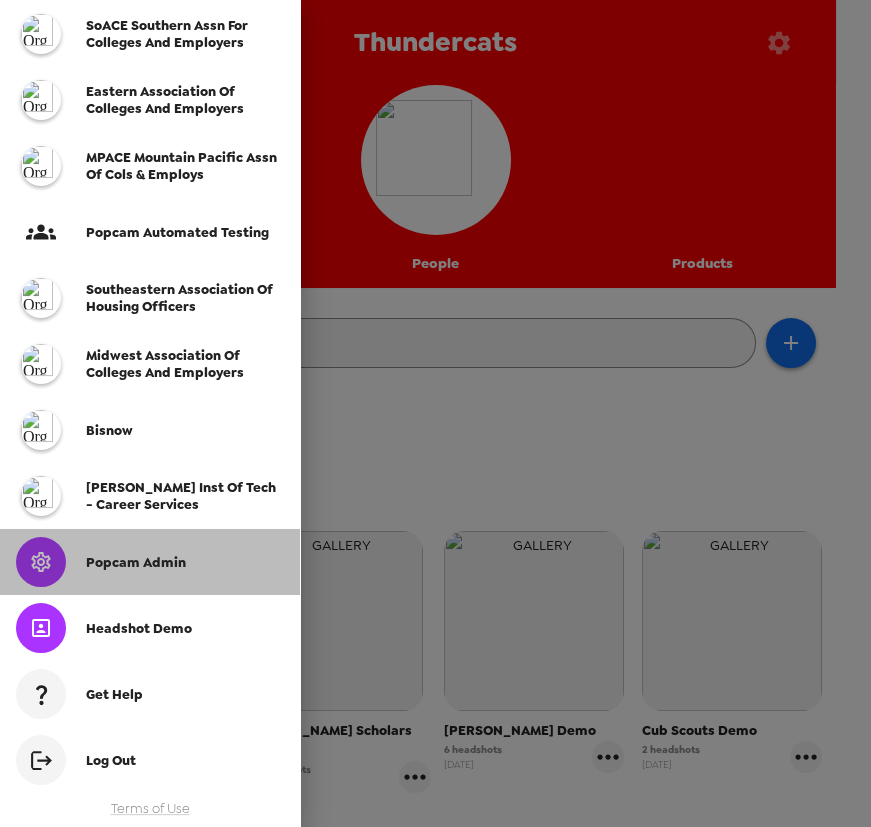 click on "Popcam Admin" at bounding box center (185, 562) 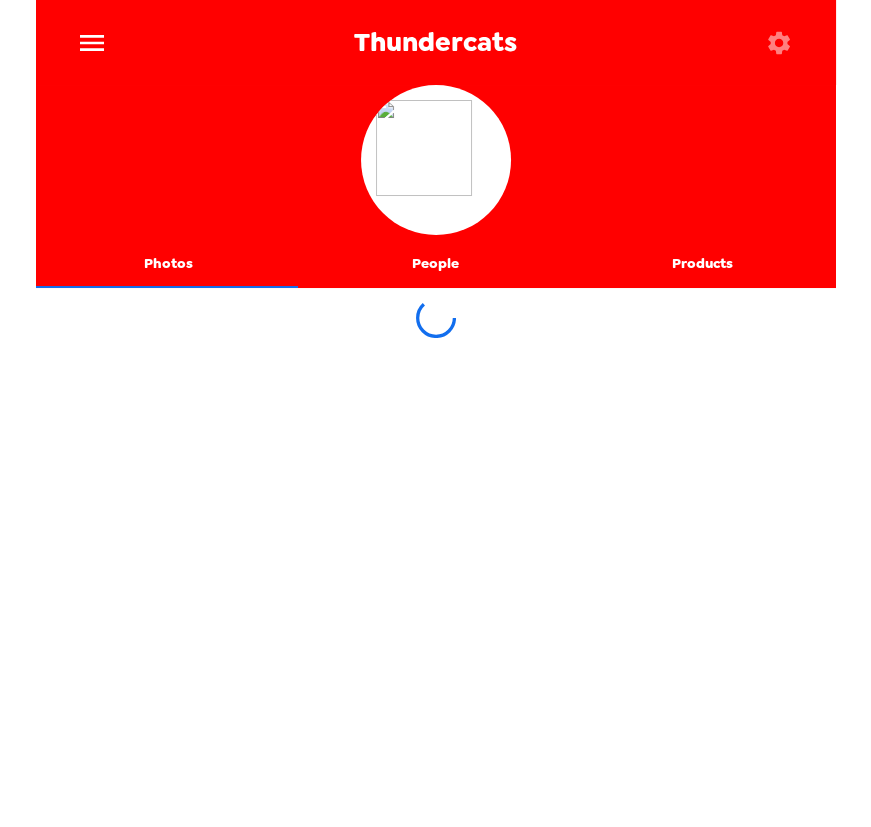 click 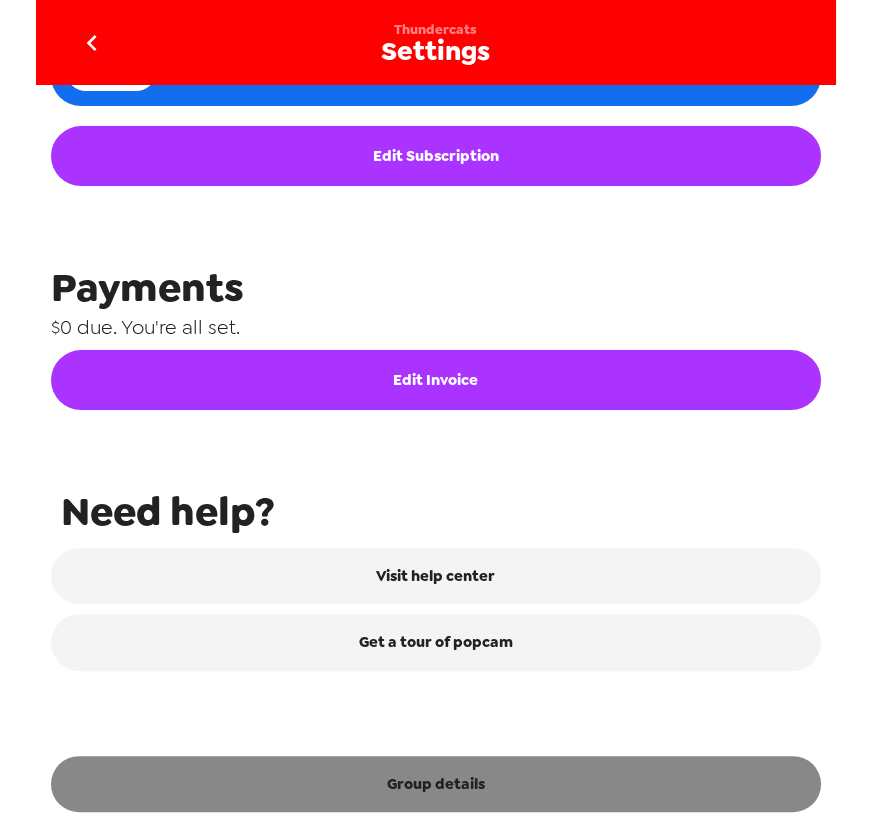 click on "Group details" at bounding box center [436, 784] 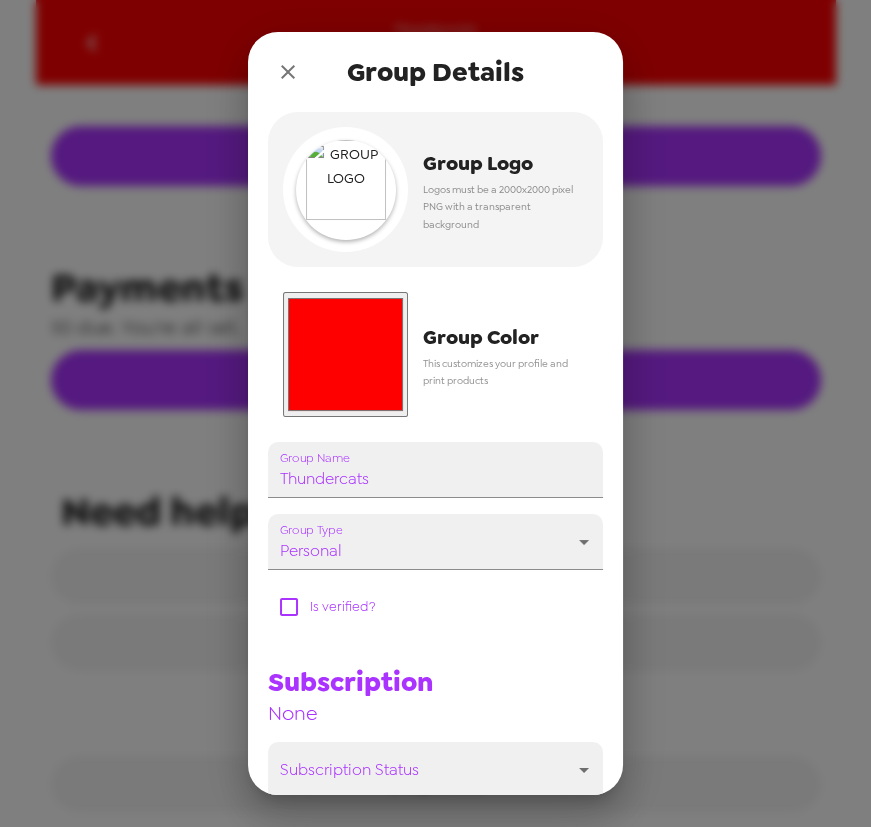 scroll, scrollTop: 865, scrollLeft: 0, axis: vertical 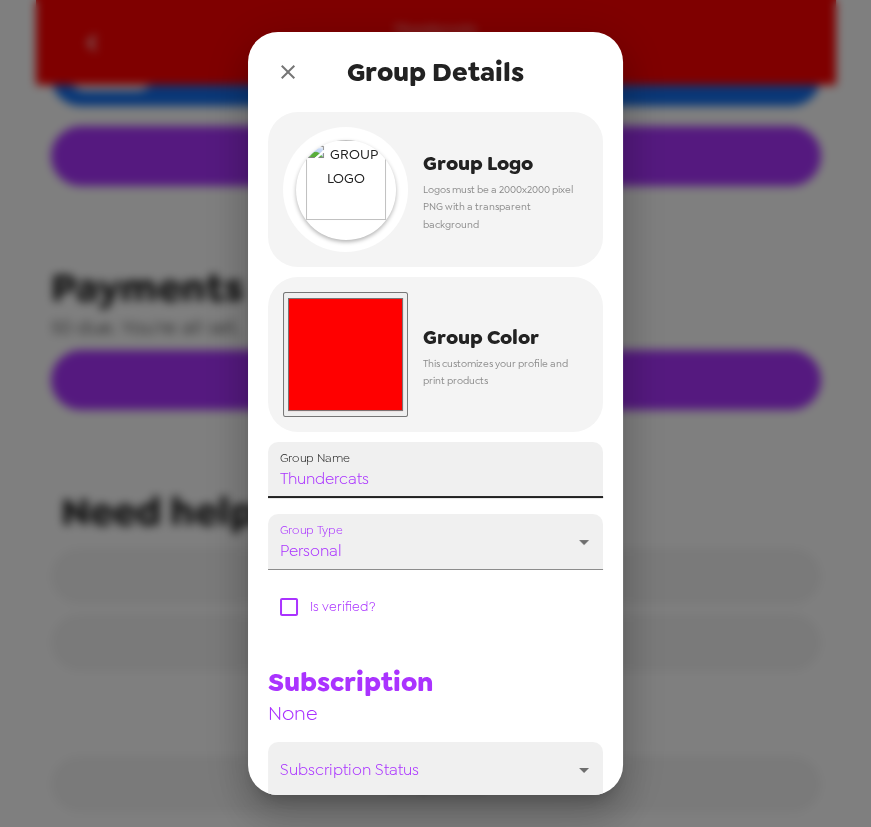 click on "Thundercats" at bounding box center [435, 470] 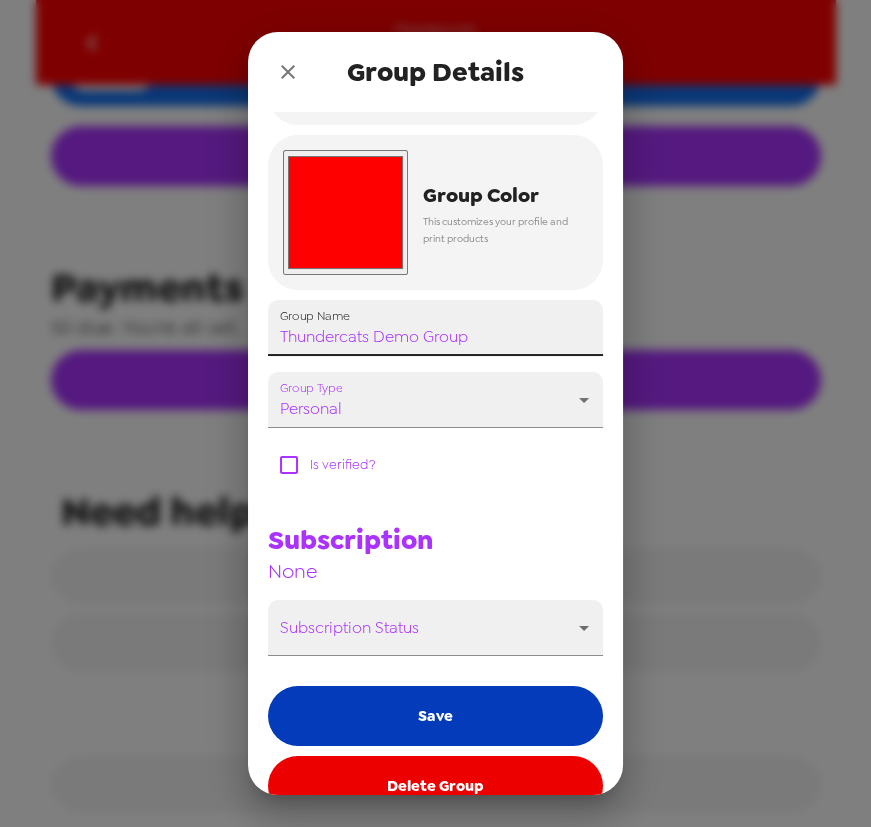 scroll, scrollTop: 181, scrollLeft: 0, axis: vertical 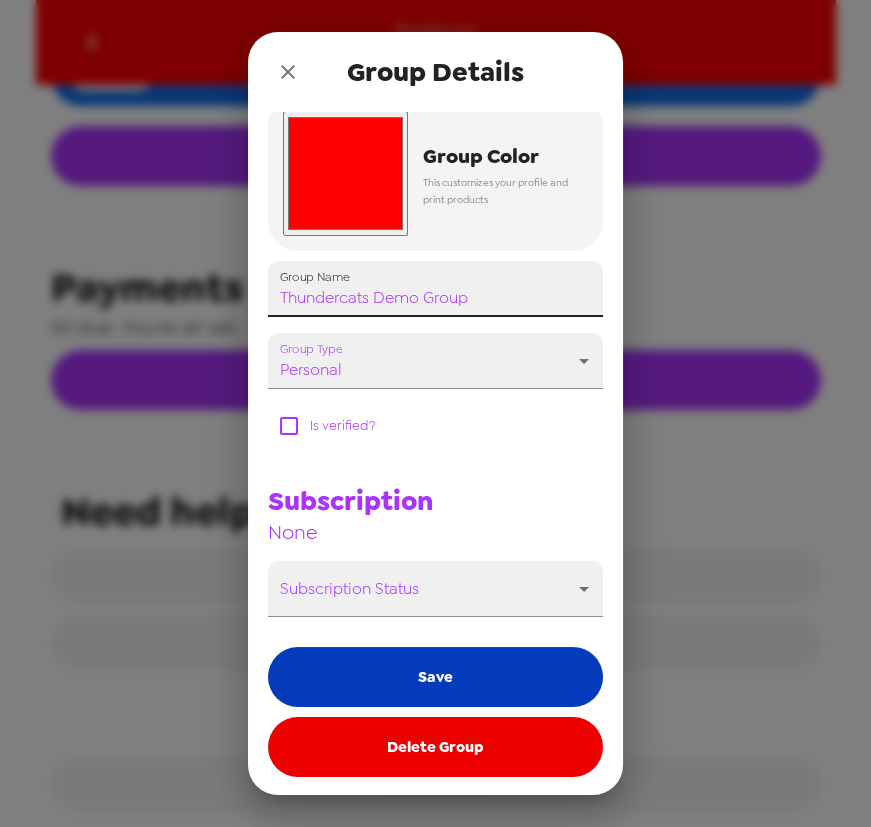 type on "Thundercats Demo Group" 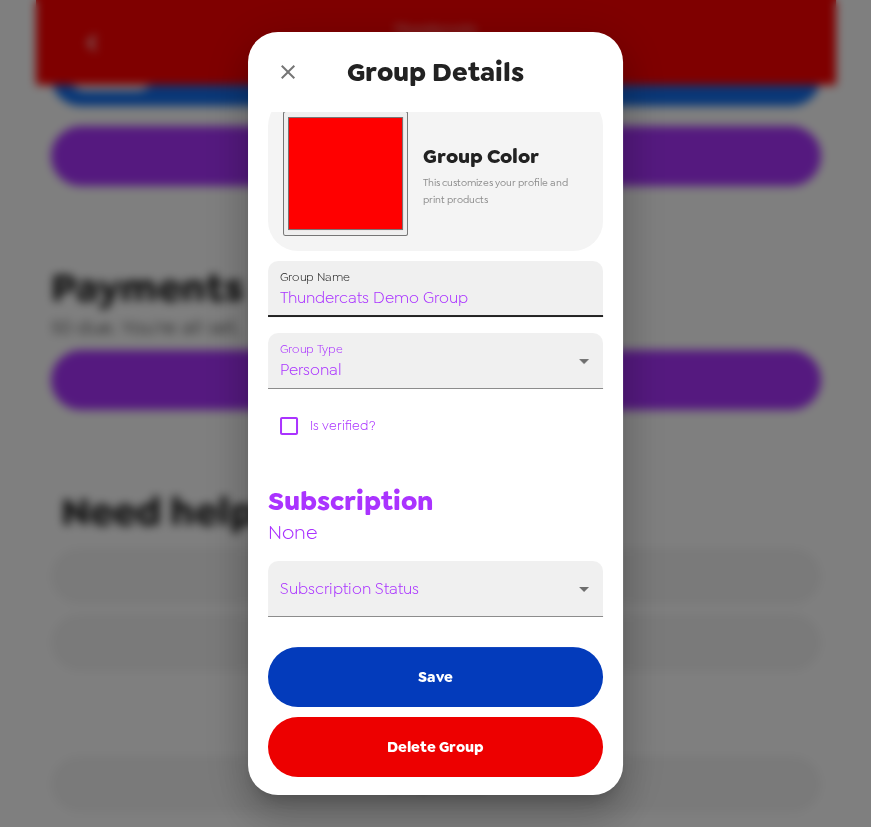 click on "Save" at bounding box center (435, 677) 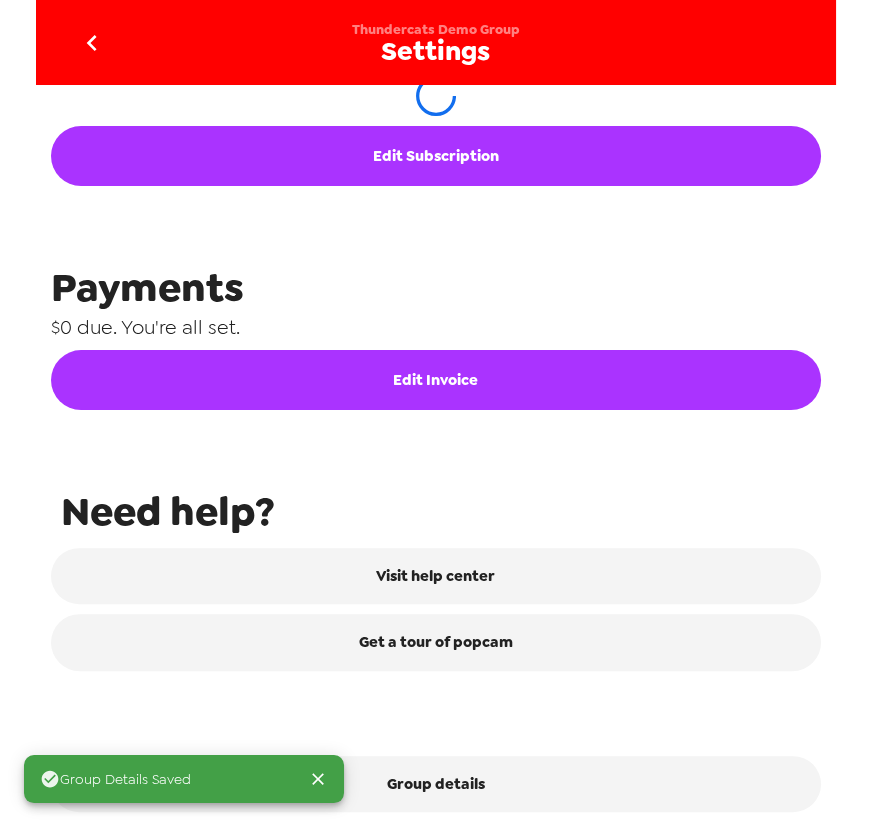 scroll, scrollTop: 865, scrollLeft: 0, axis: vertical 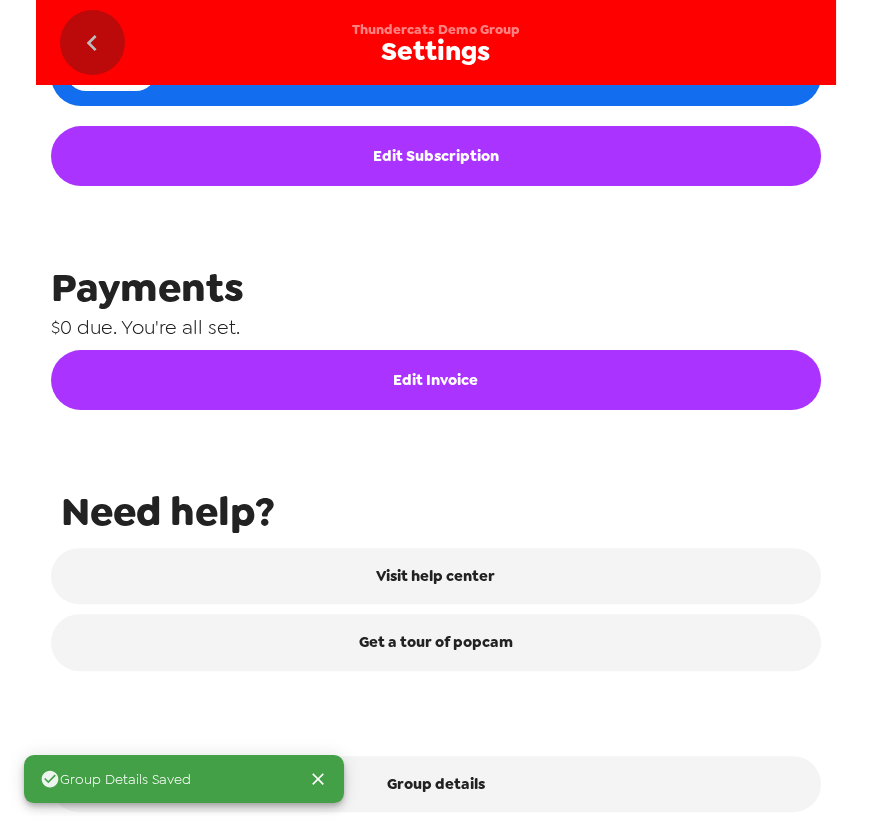 click 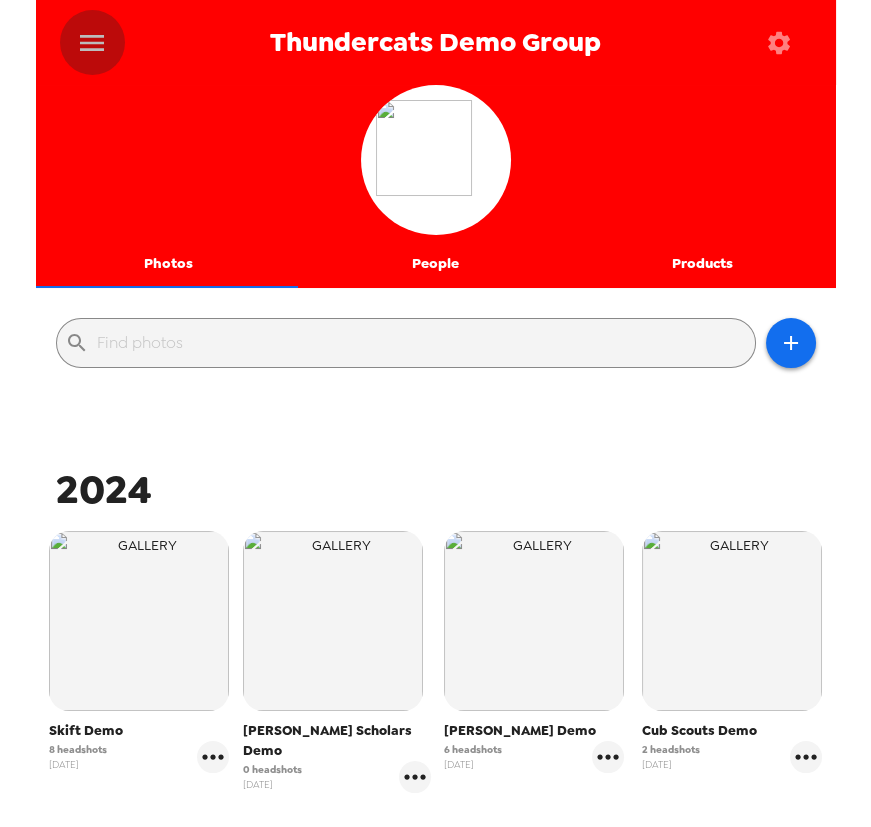 click 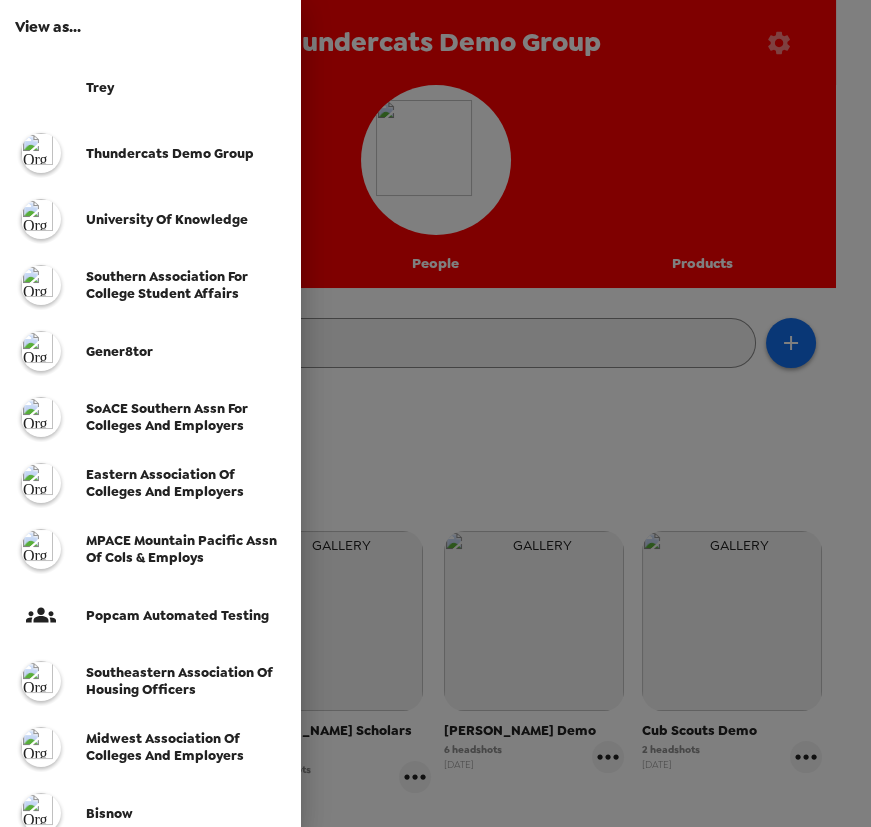 click at bounding box center [435, 413] 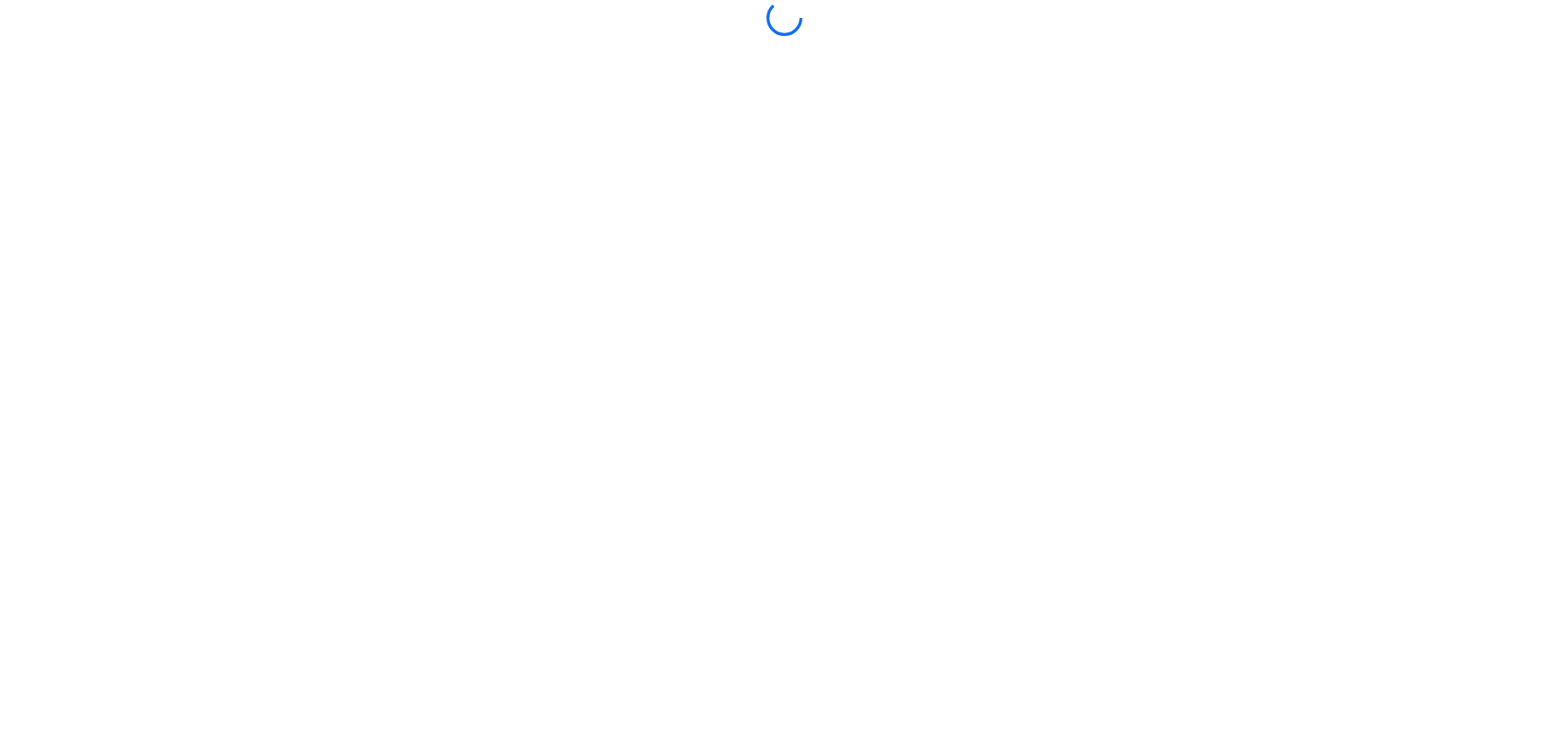 scroll, scrollTop: 0, scrollLeft: 0, axis: both 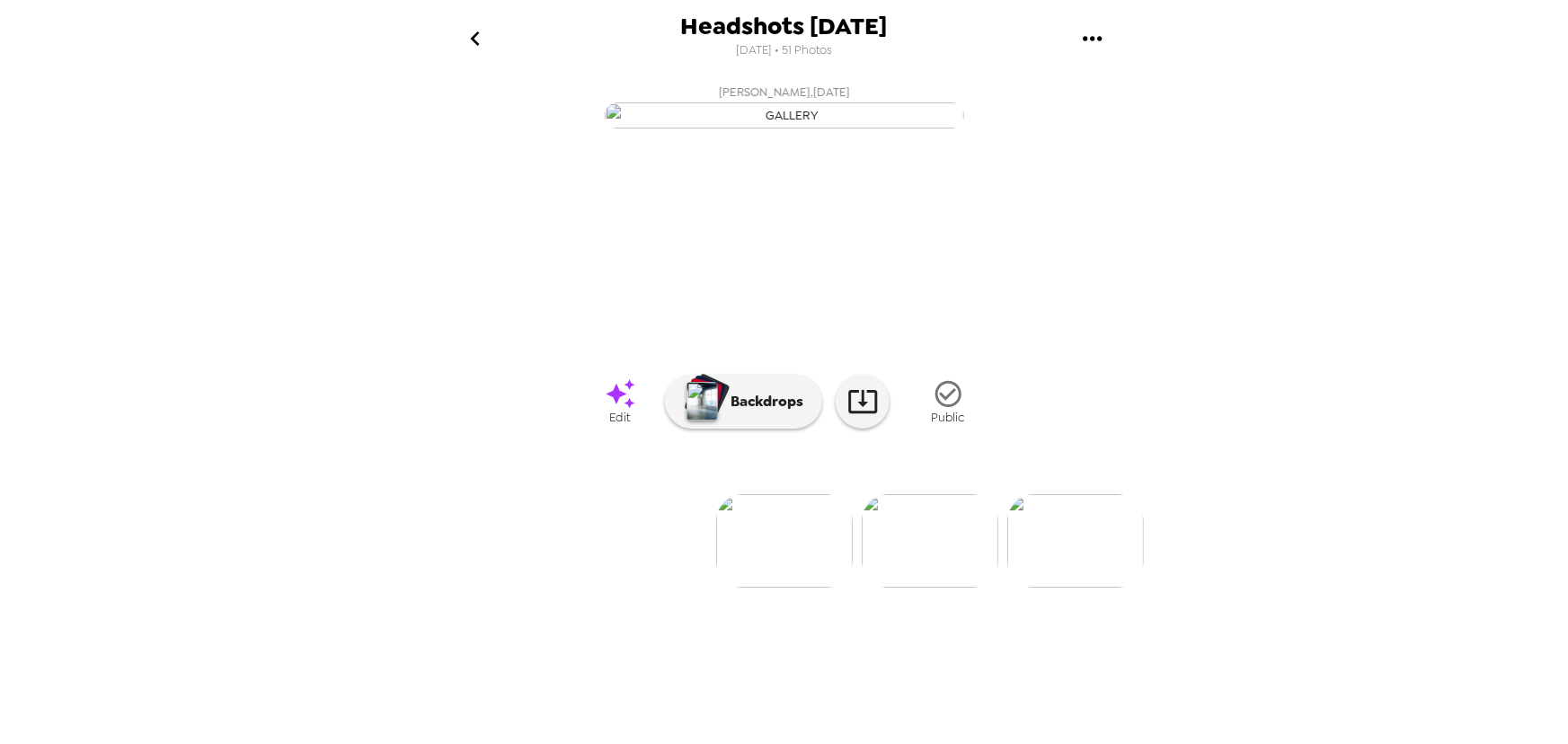 click 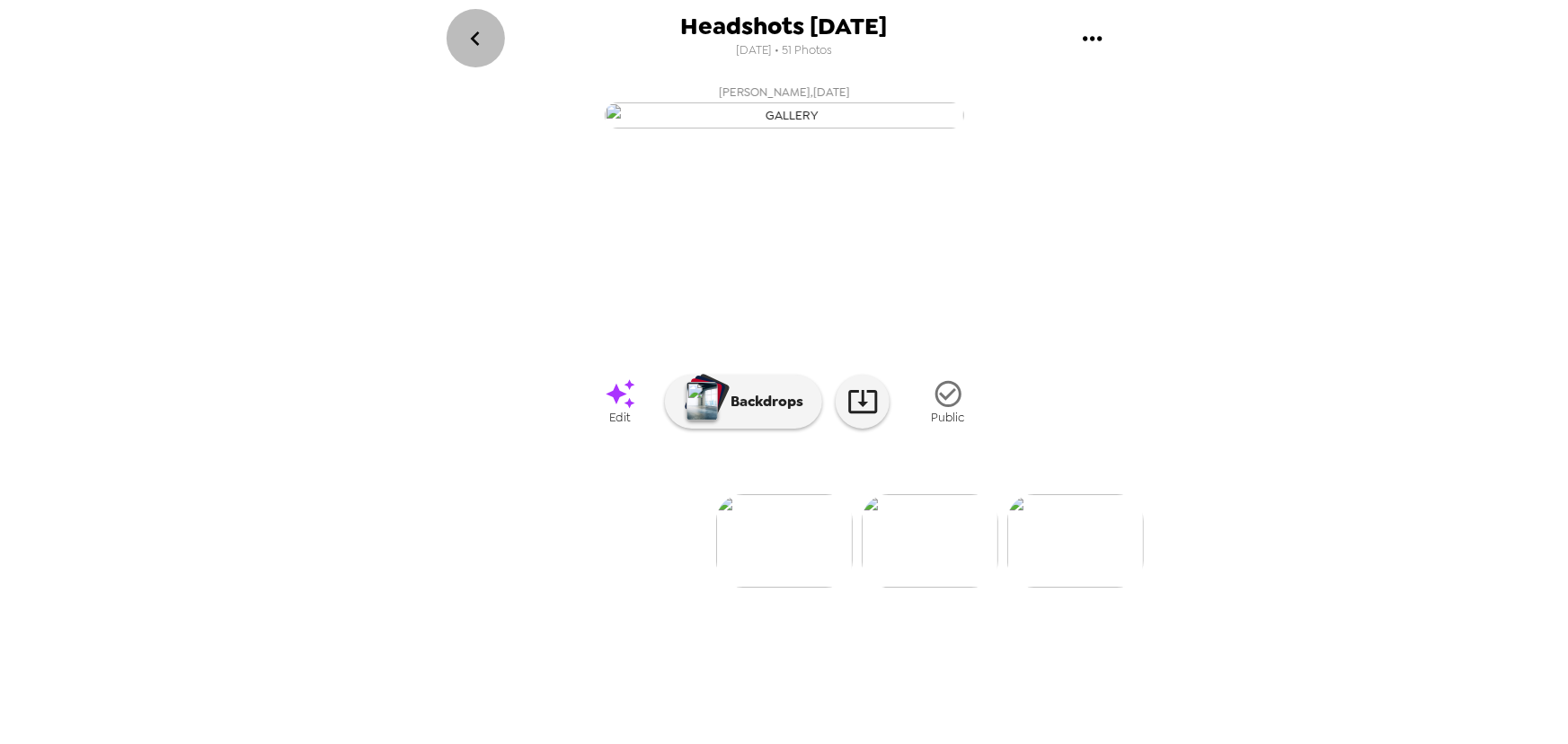 click 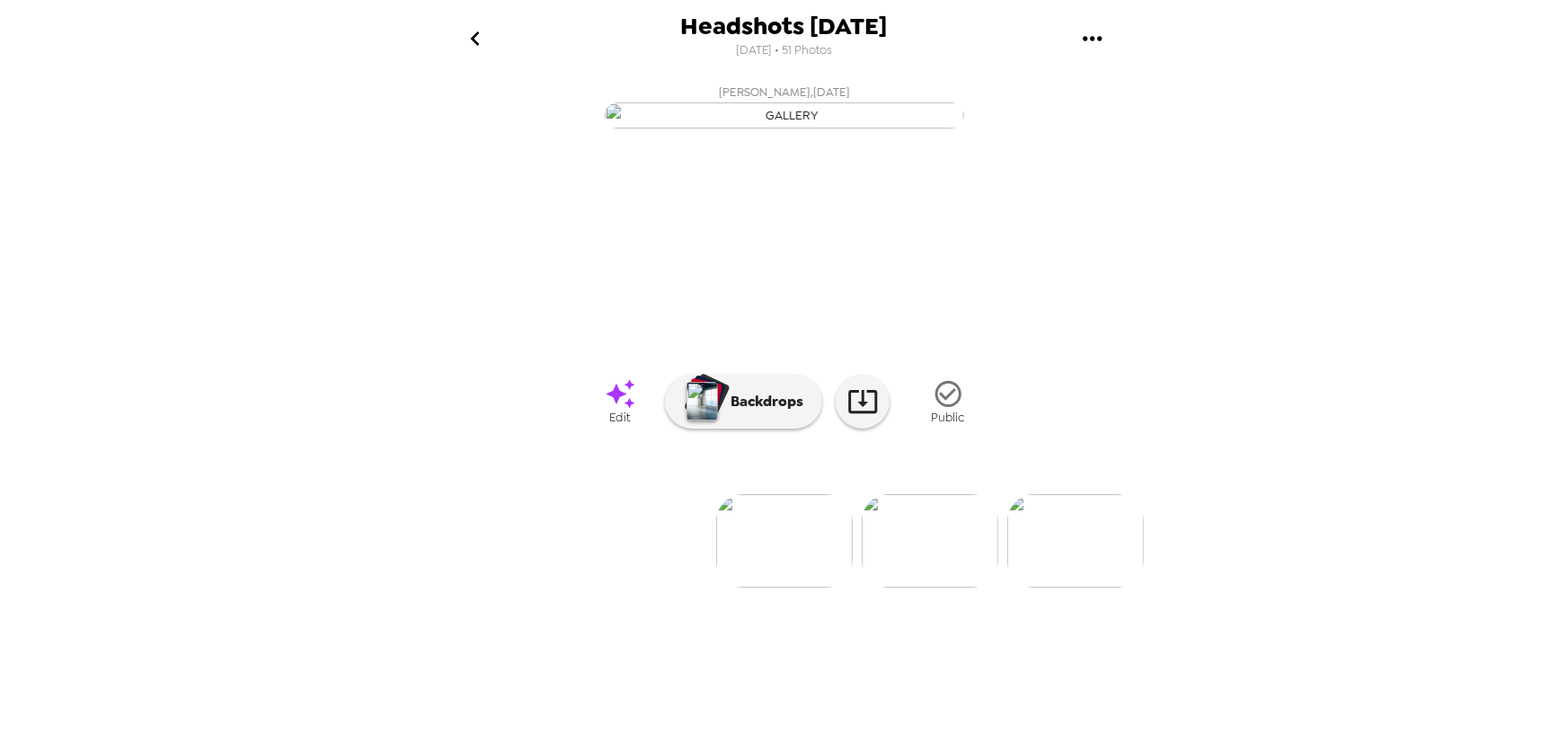 click at bounding box center (1093, 38) 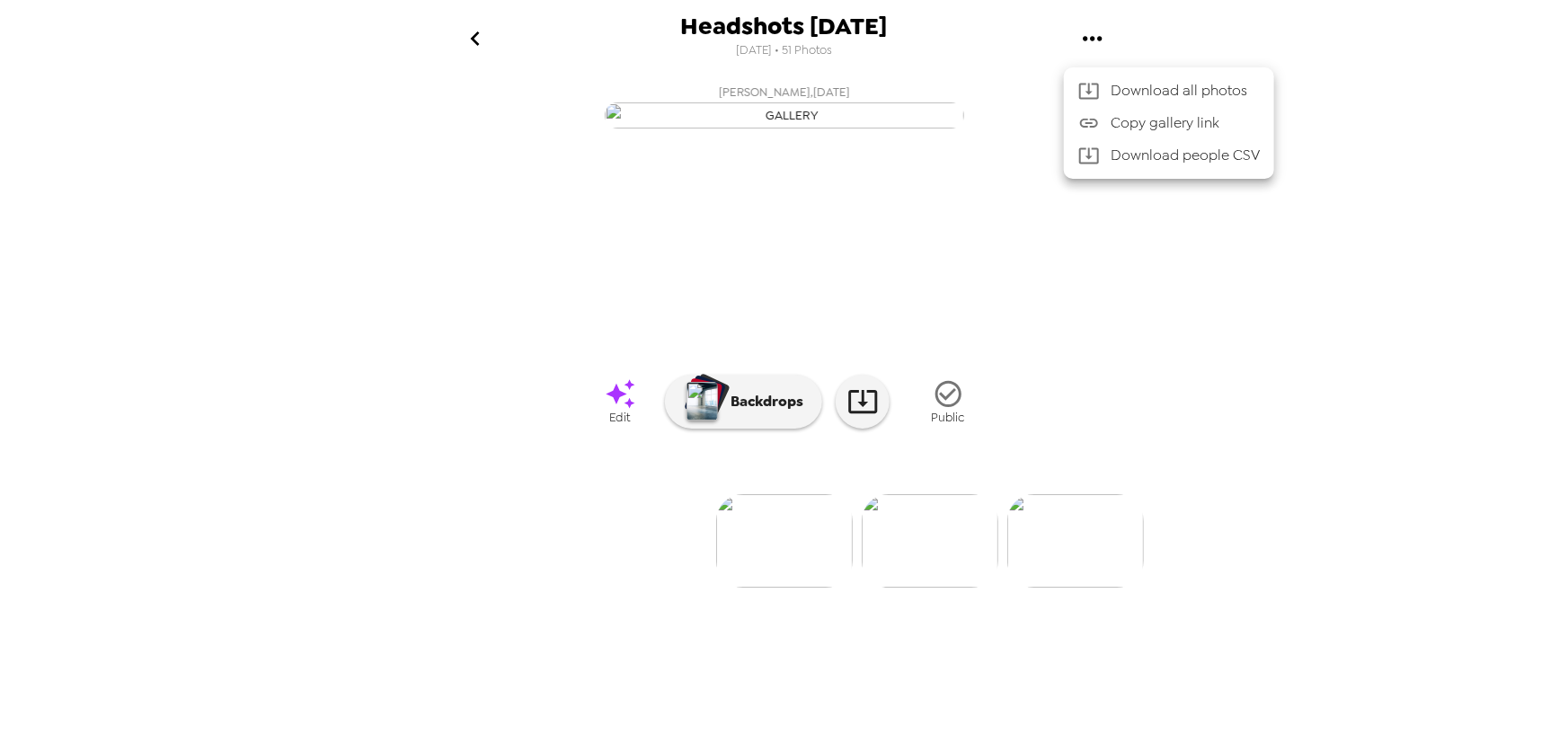 drag, startPoint x: 1129, startPoint y: 84, endPoint x: 1445, endPoint y: 66, distance: 316.51224 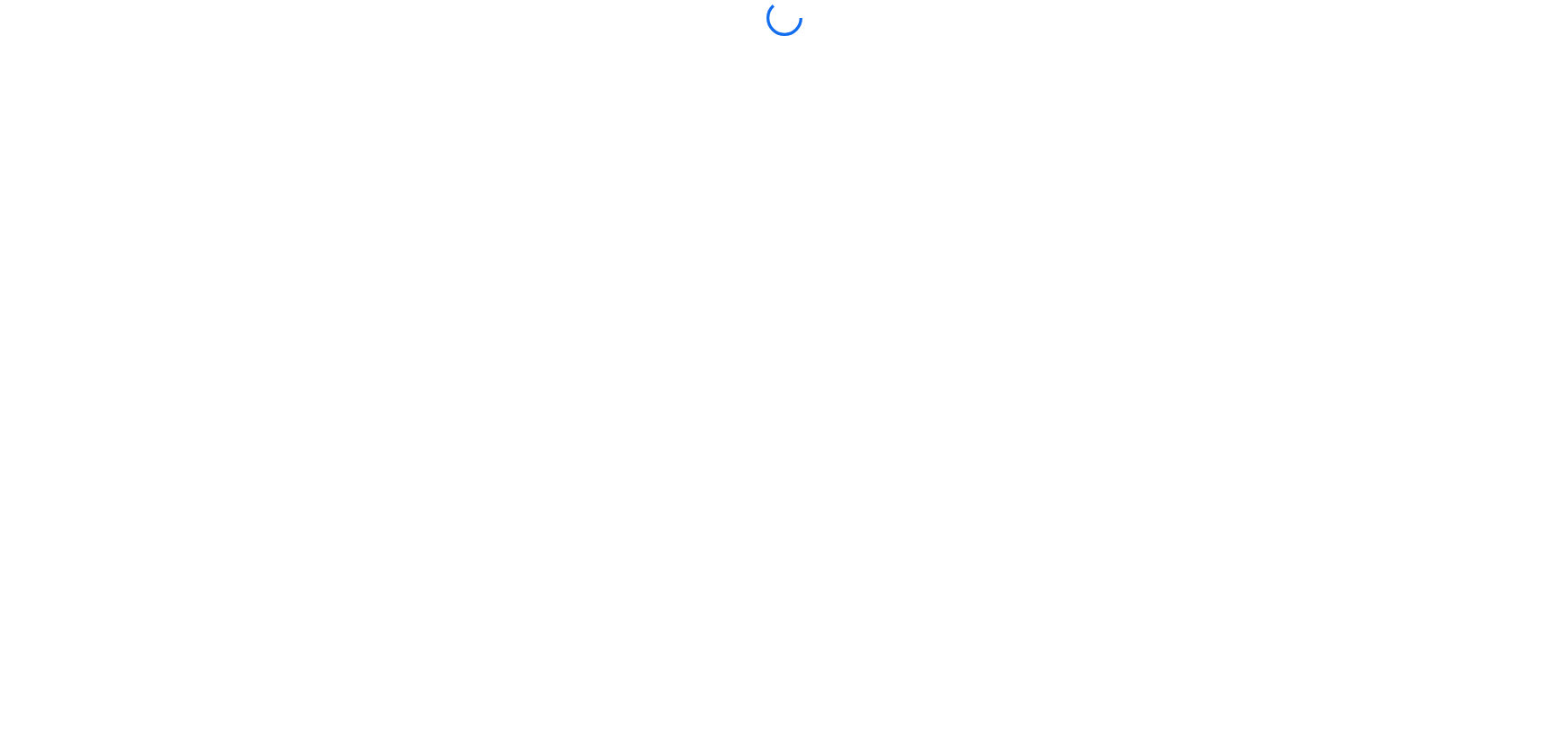 scroll, scrollTop: 0, scrollLeft: 0, axis: both 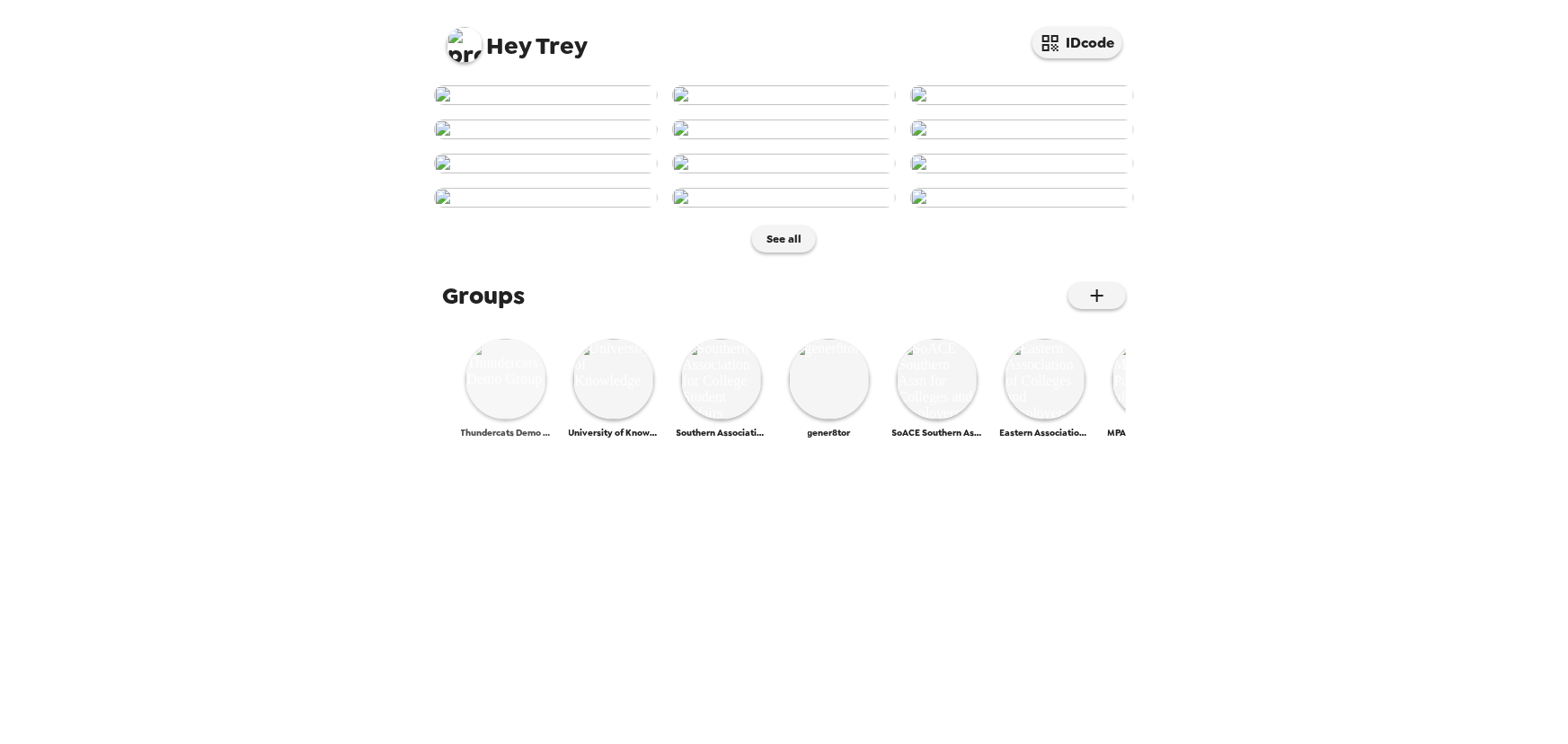 click at bounding box center (506, 379) 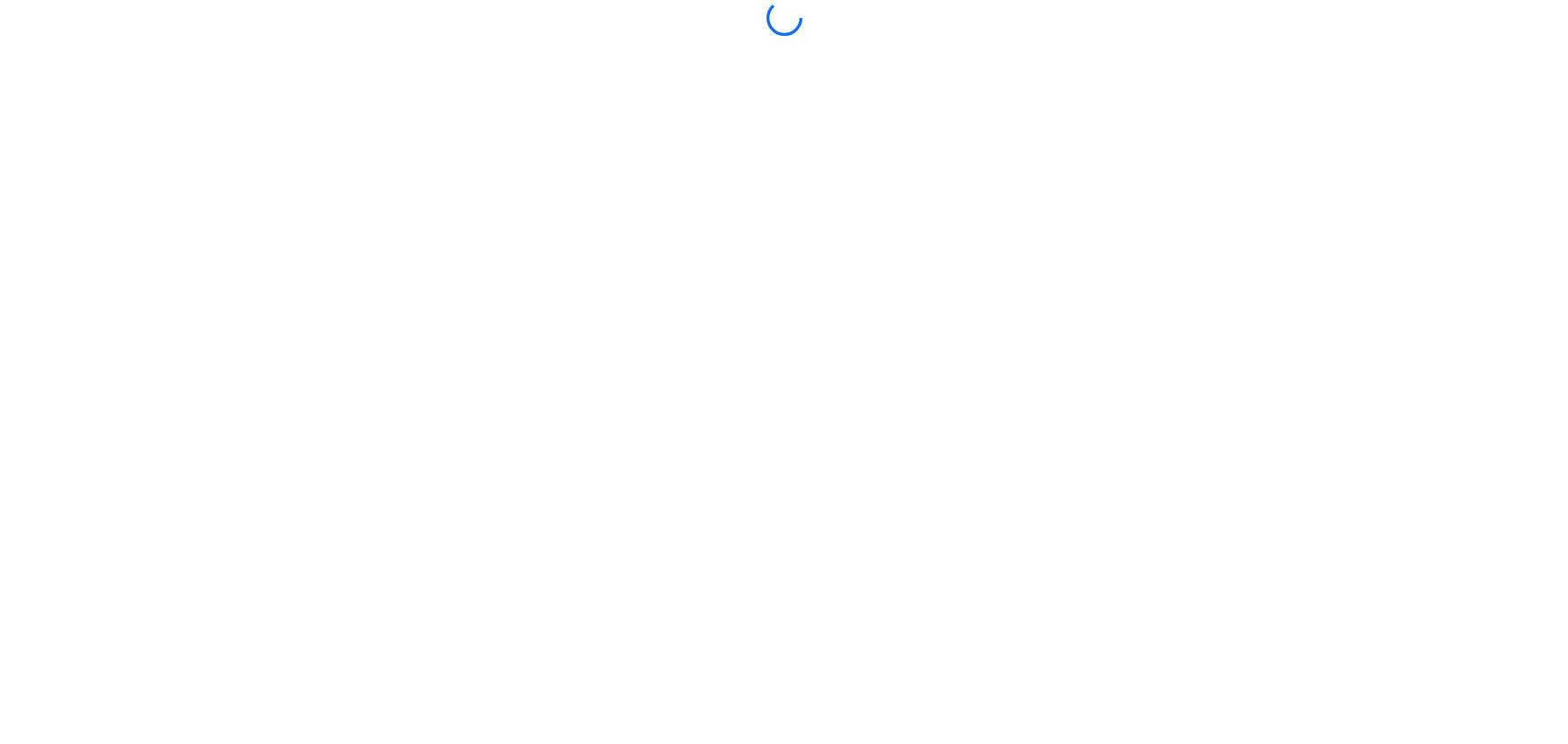 scroll, scrollTop: 0, scrollLeft: 0, axis: both 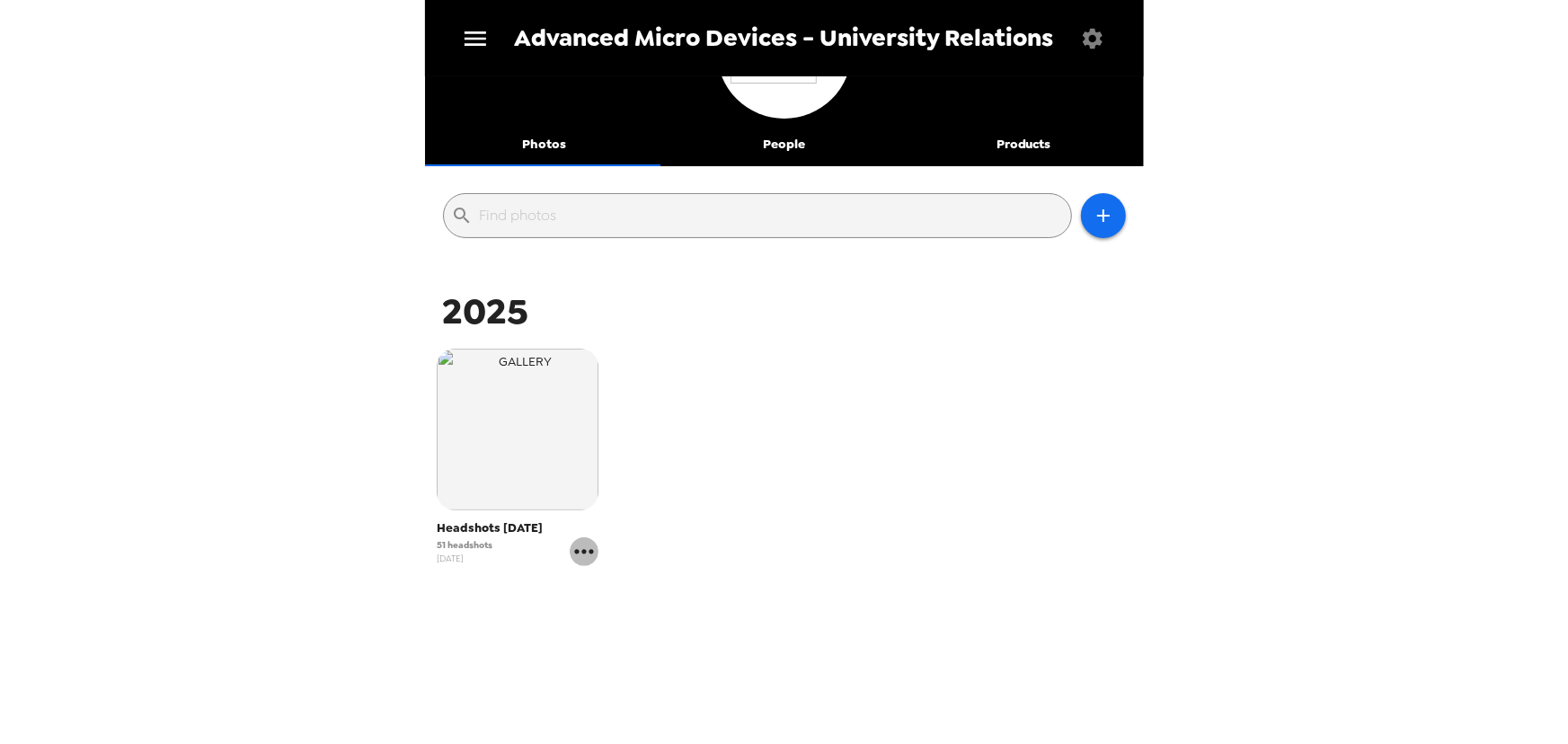 click 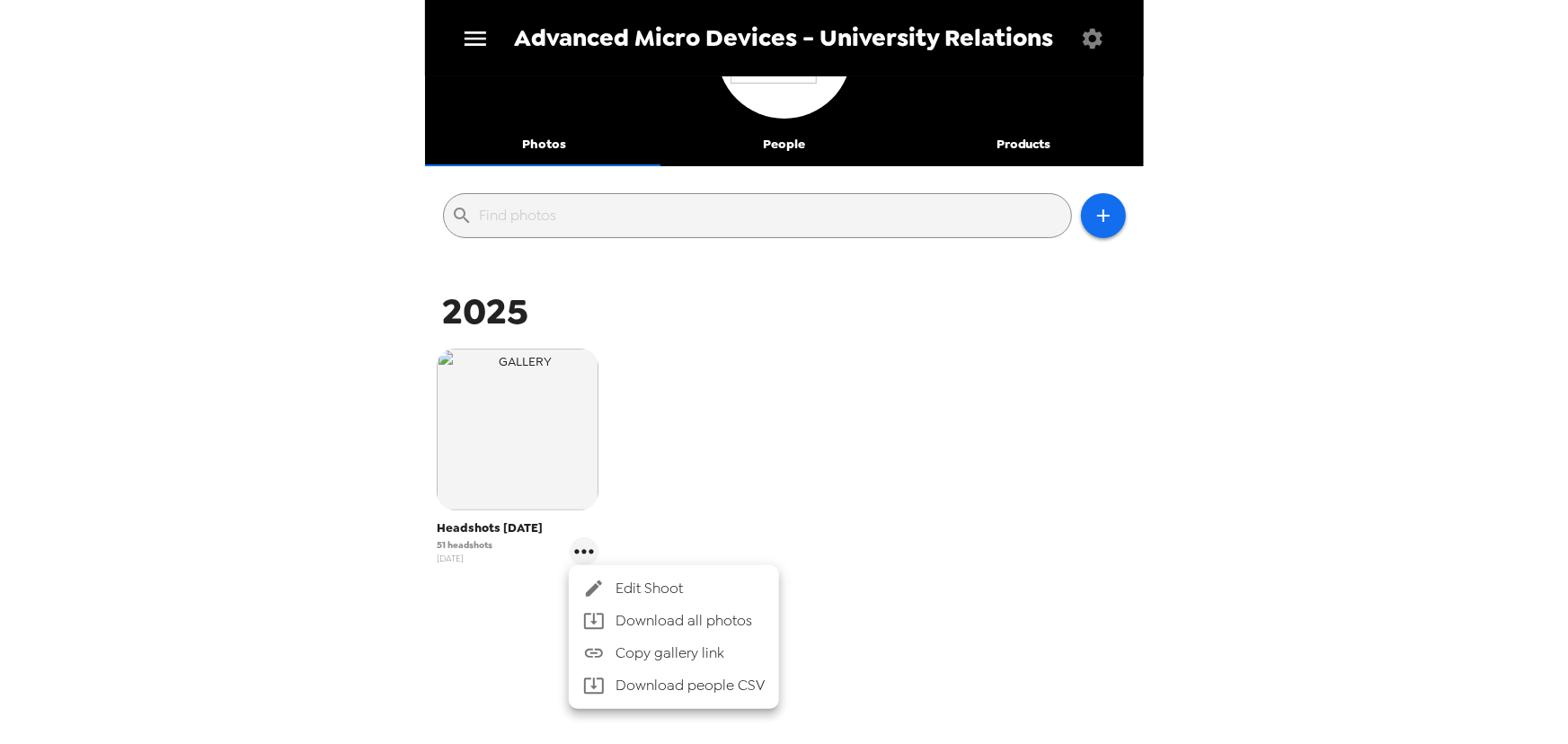 click on "Edit Shoot" at bounding box center [690, 589] 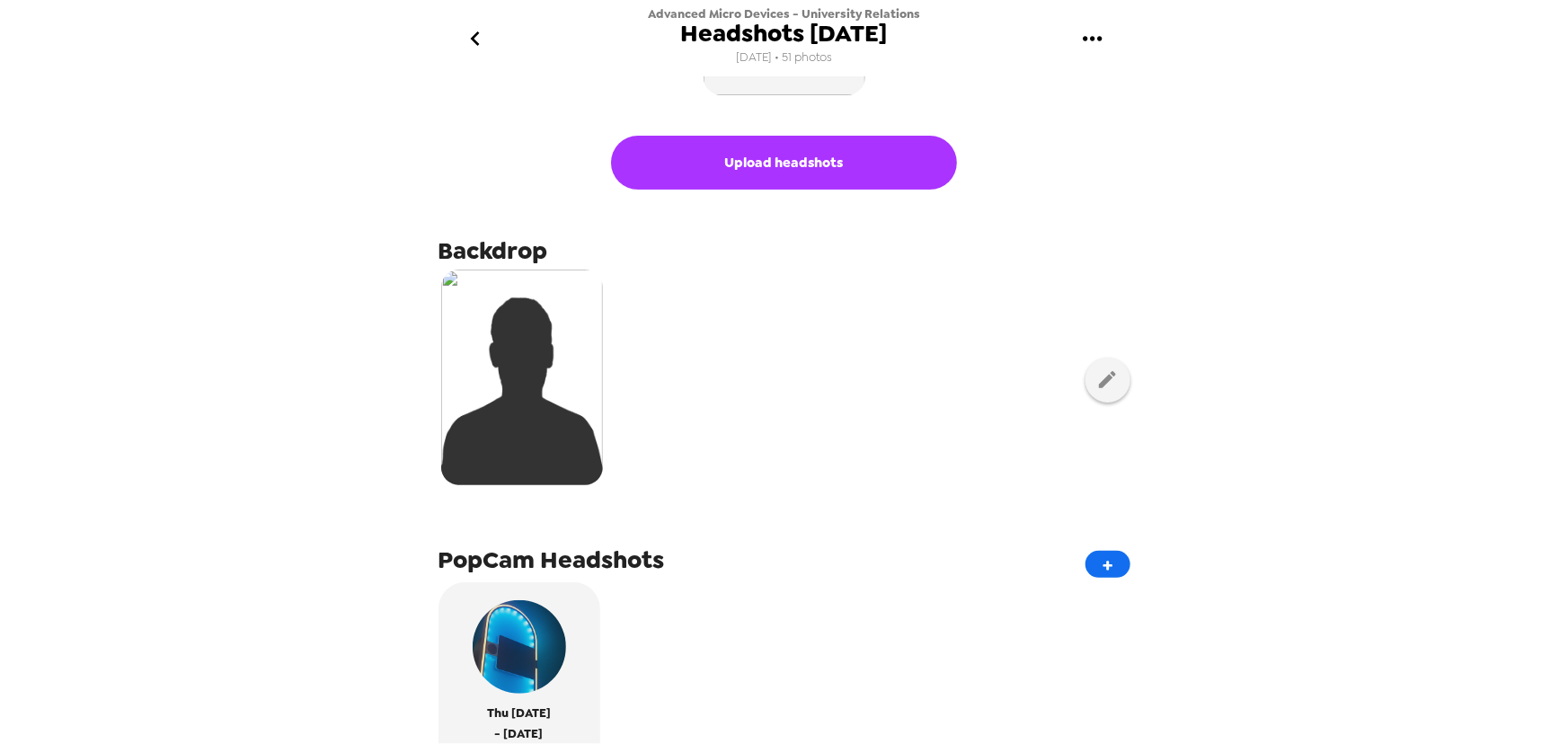 scroll, scrollTop: 509, scrollLeft: 0, axis: vertical 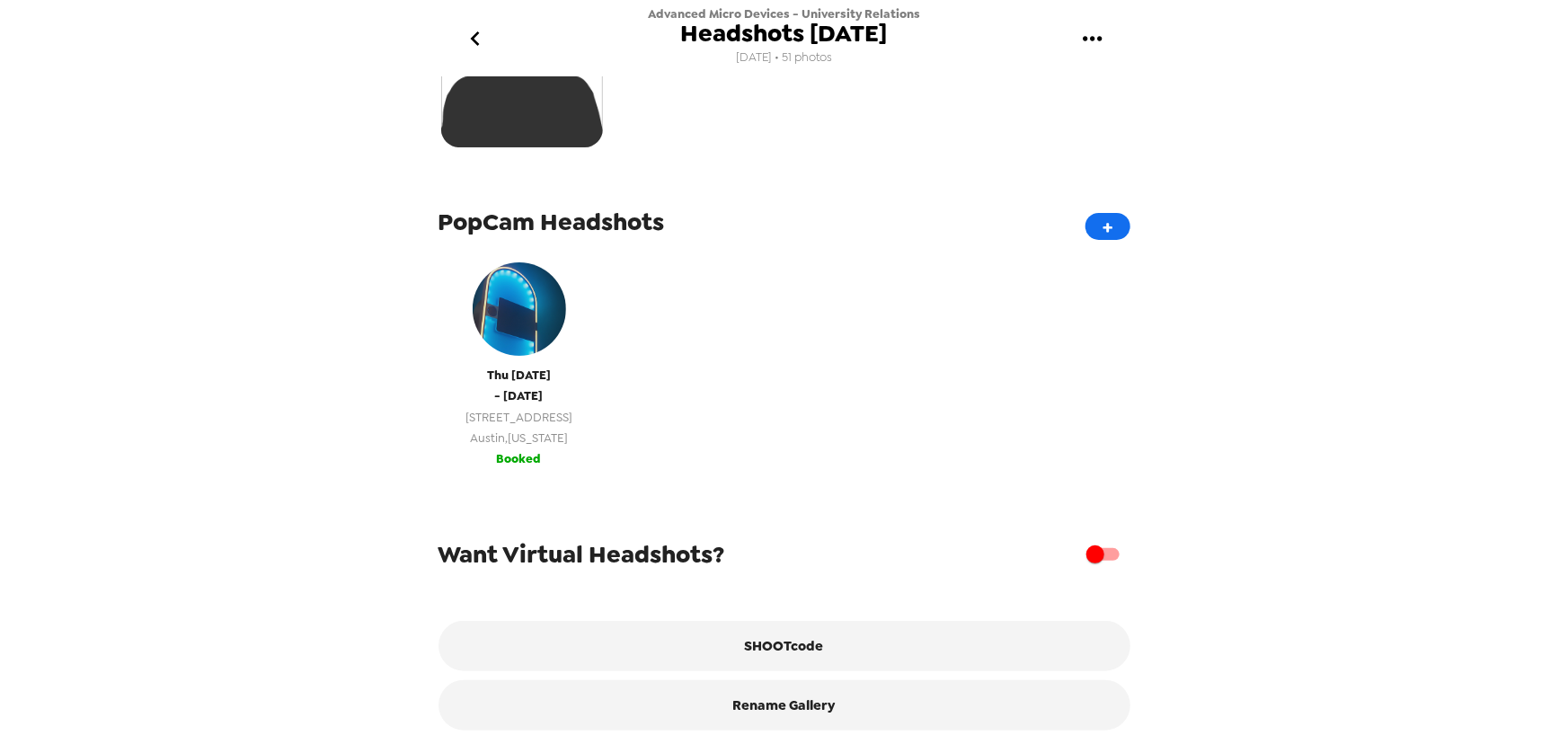 click on "Austin ,  Texas" at bounding box center (518, 438) 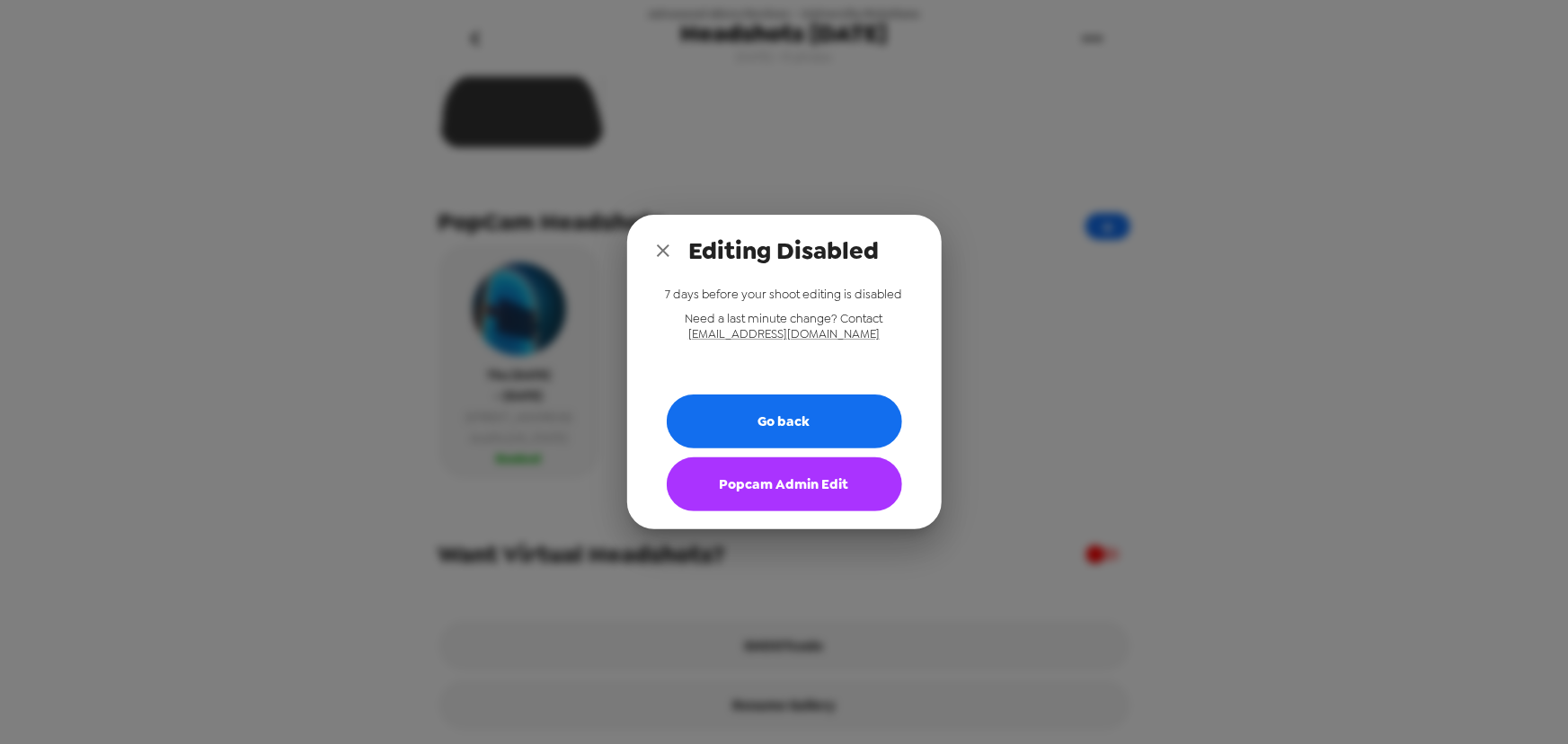 click on "Popcam Admin Edit" at bounding box center [784, 484] 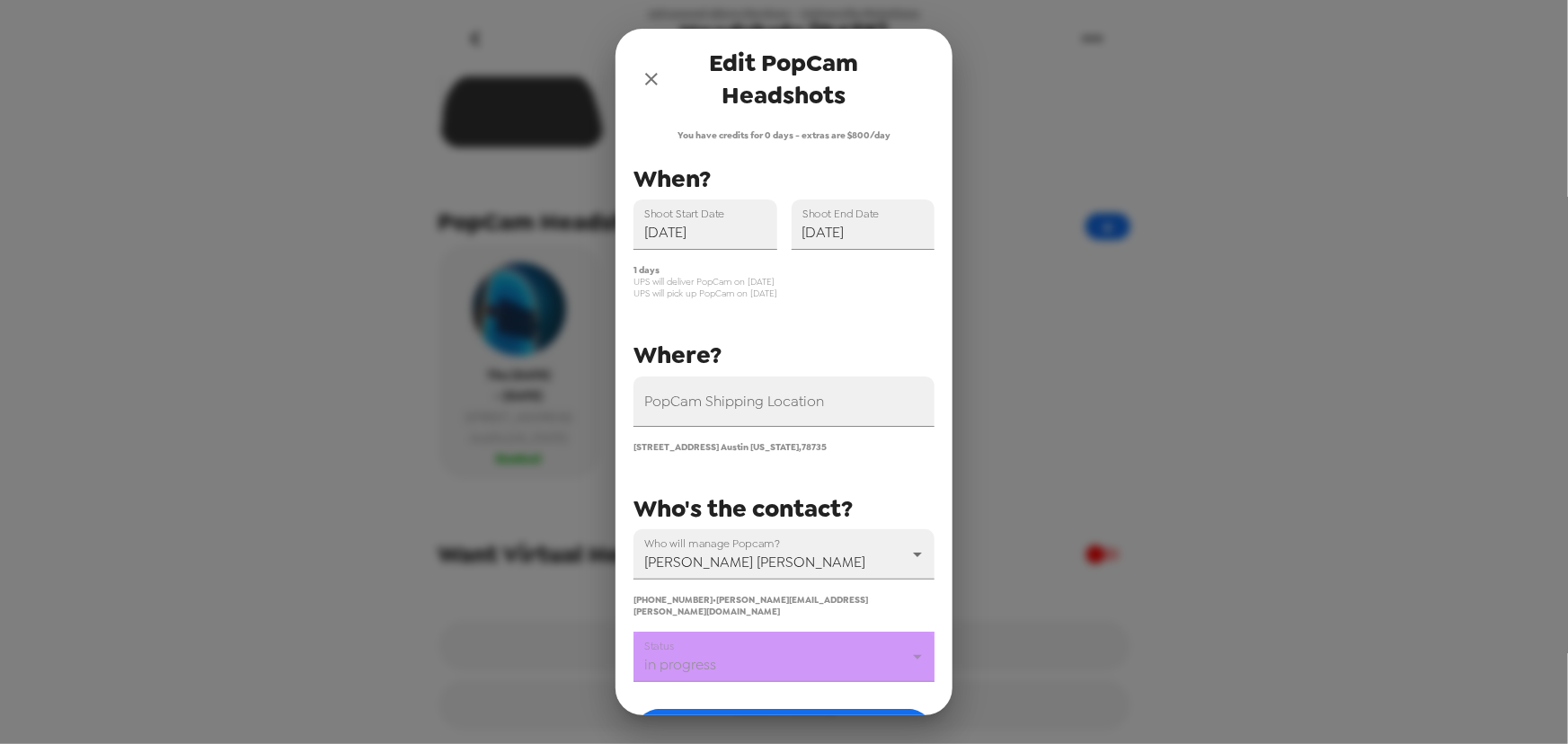 click on "Advanced Micro Devices - University Relations Headshots 7/10/25 6/26/25 • 51 photos Upload headshots Backdrop PopCam Headshots + Thu   7/10/25  - Thu 7/10/25 7171 Southwest Pkwy Austin ,  Texas Booked Want Virtual Headshots? SHOOTcode Rename Gallery Edit PopCam Headshots You have credits for 0 days - extras are $800/day PopCam Shipping Location 7171 Southwest Parkway   Austin   Texas ,  78735   Shoot Start Date 07/10/2025 Shoot End Date 07/10/2025 Who will manage Popcam? Tiffany   Mckay 66629 (512) 436-1487  •  tiffany.mckay@amd.com When? Where? Who's the contact? 1   days UPS will deliver PopCam on   7/9/25 UPS will pick up PopCam on   7/11/25 Status in progress in progress Save Cancel PopCam Headshots" at bounding box center (784, 372) 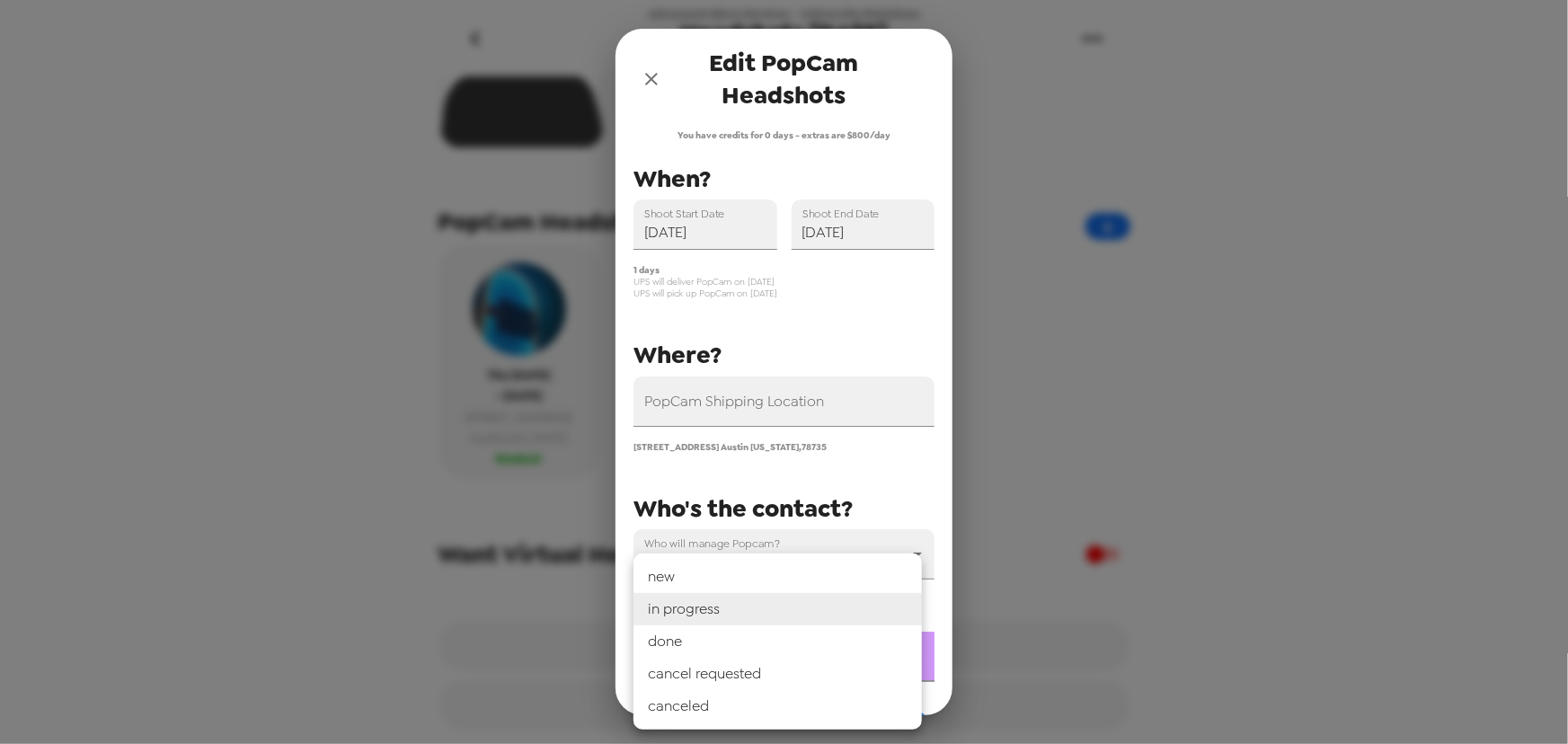 click on "done" at bounding box center [777, 642] 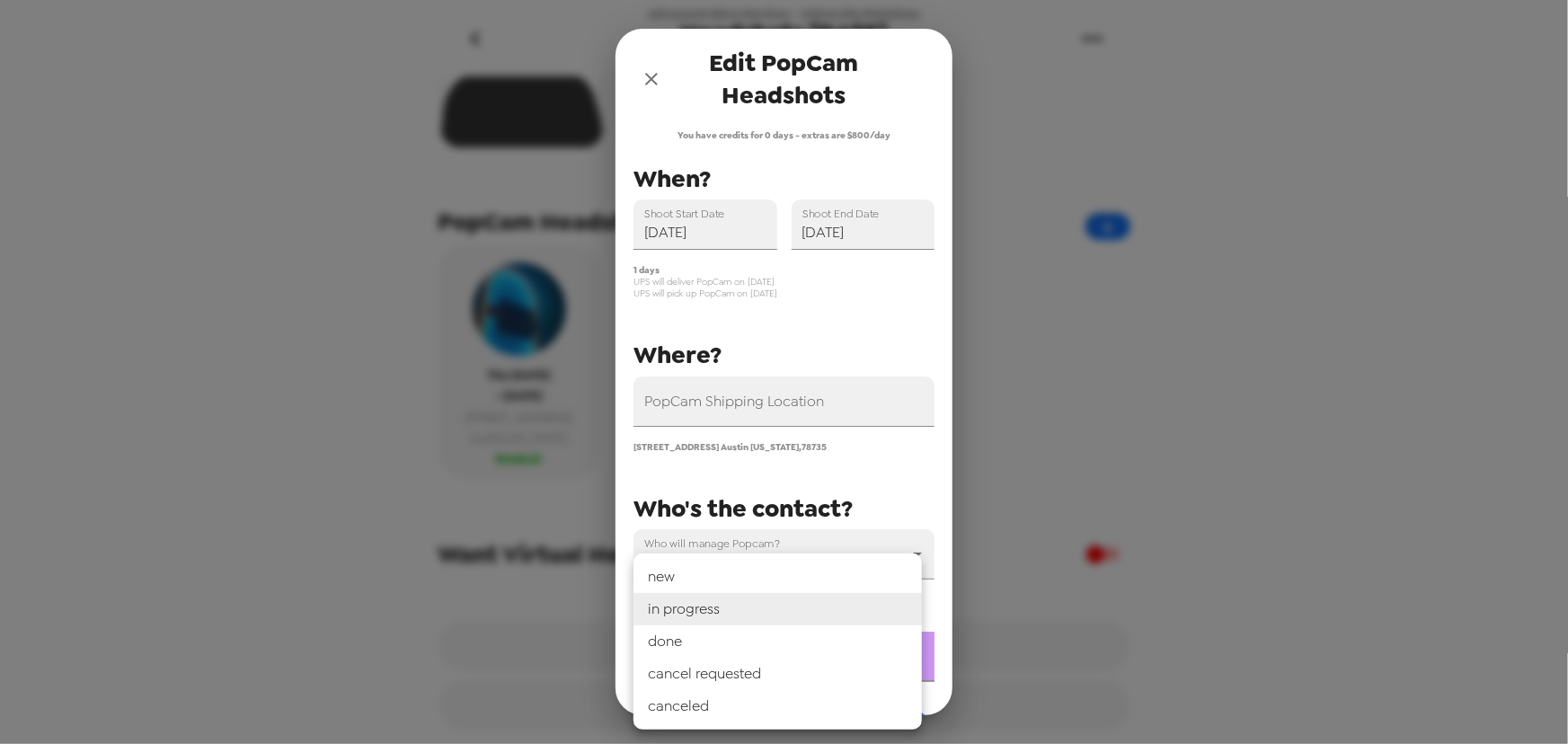 type on "done" 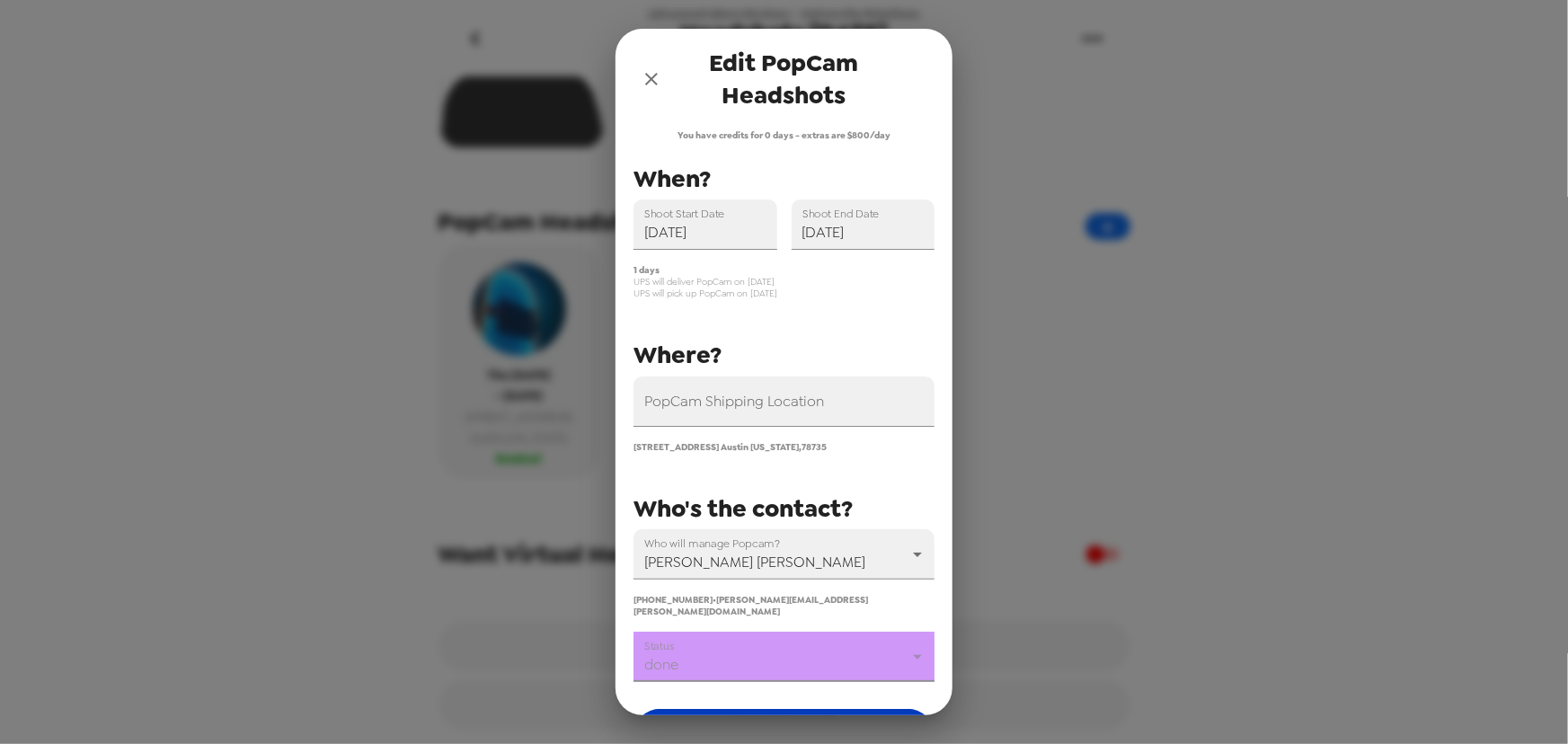 click on "Save" at bounding box center [784, 736] 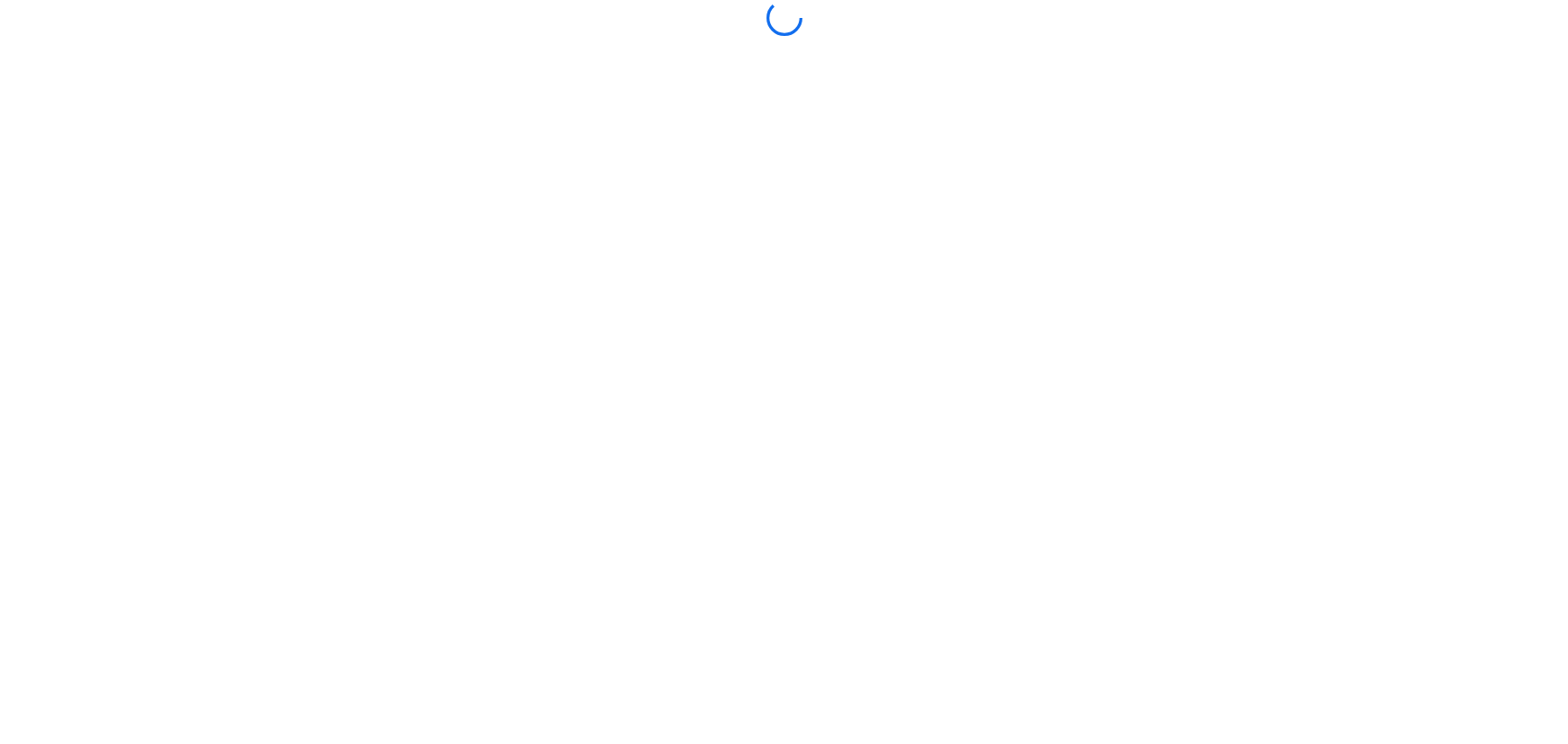 scroll, scrollTop: 0, scrollLeft: 0, axis: both 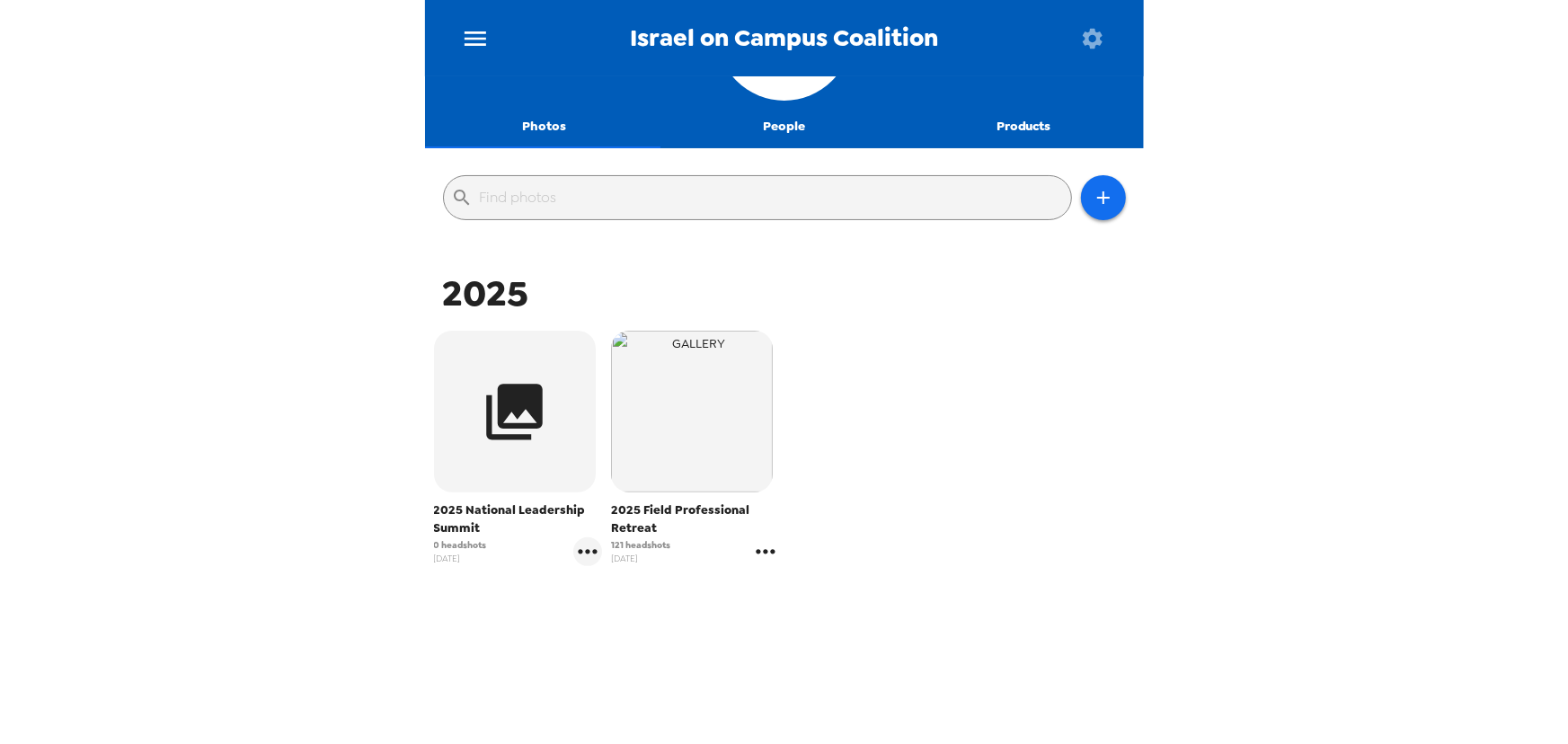 click 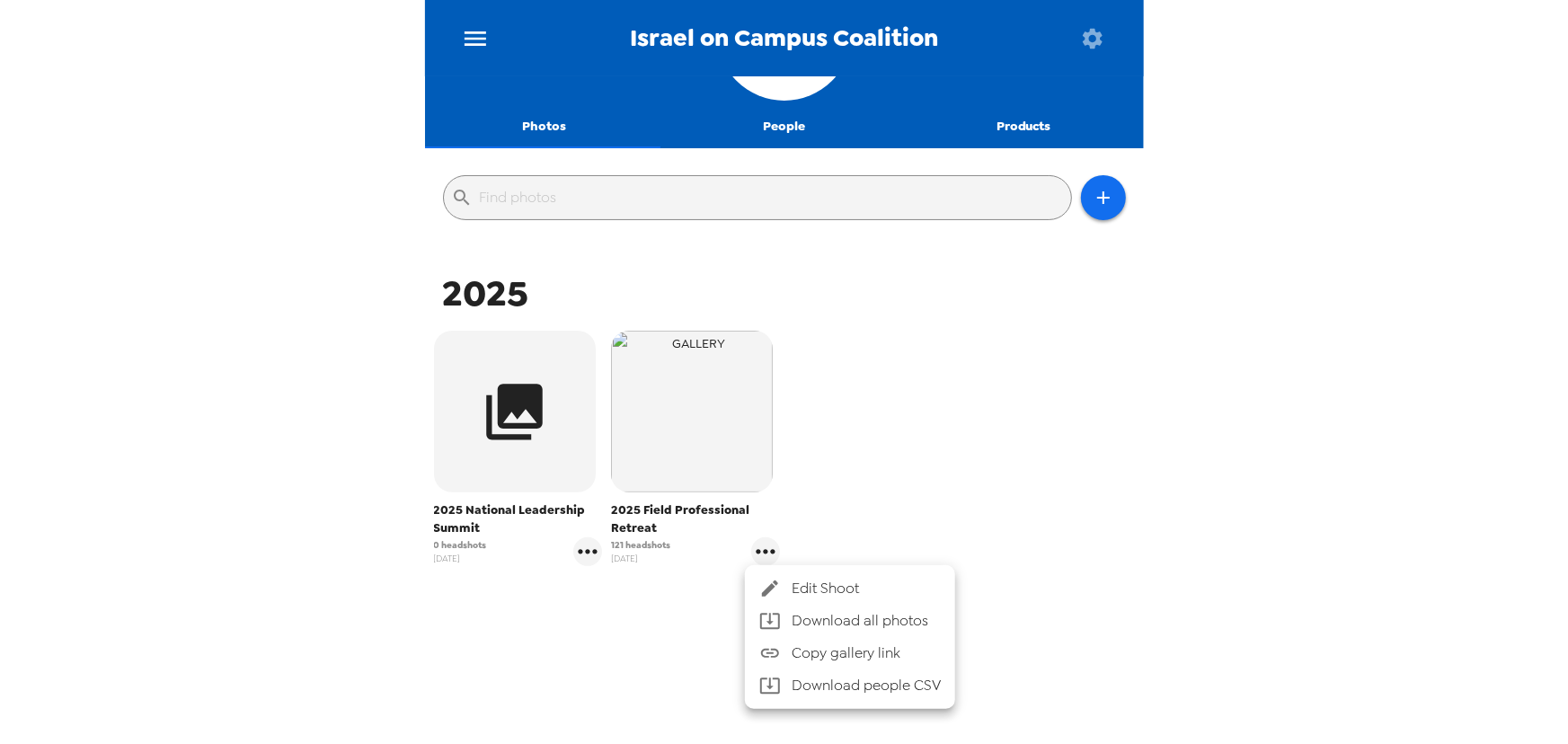 click on "Edit Shoot" at bounding box center (866, 589) 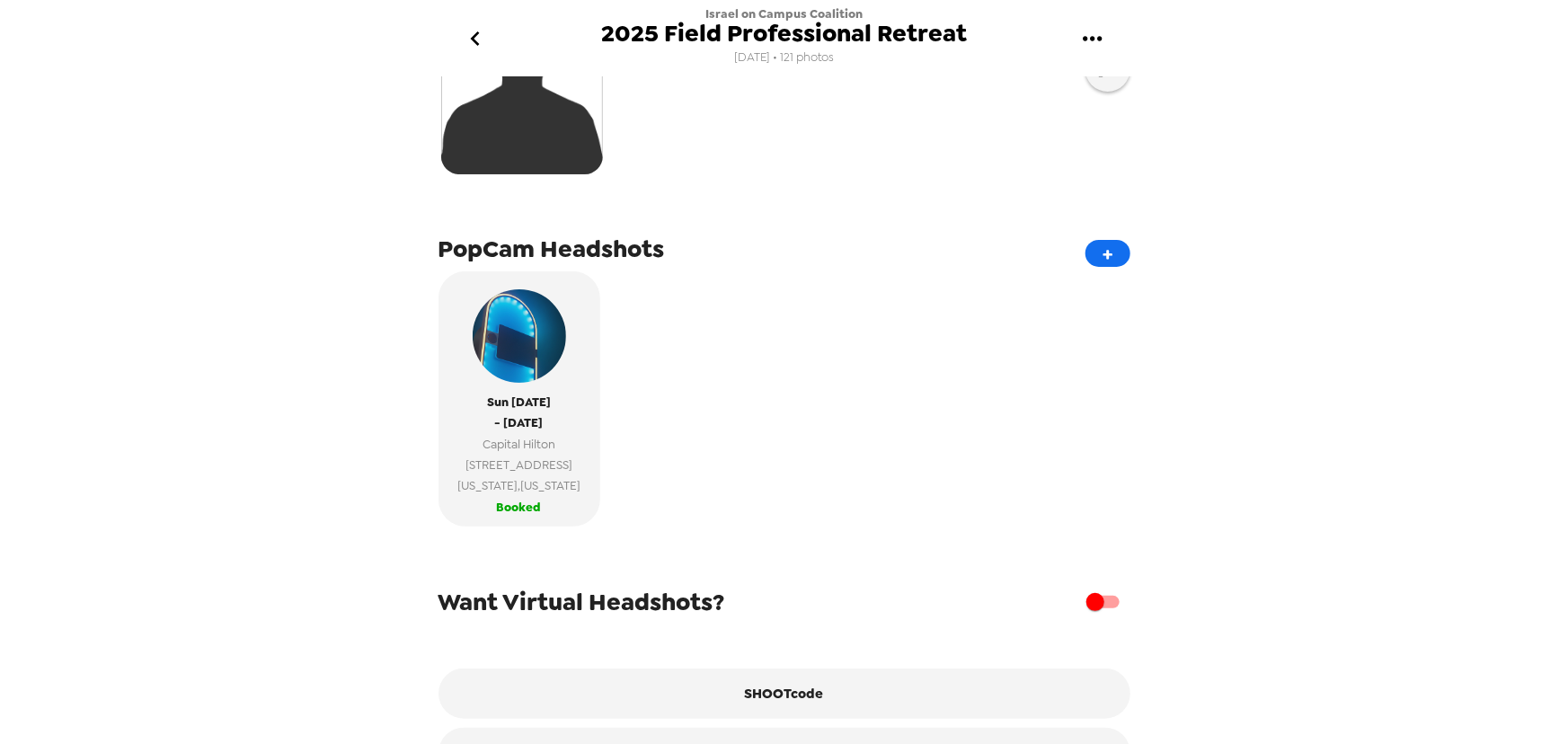 scroll, scrollTop: 530, scrollLeft: 0, axis: vertical 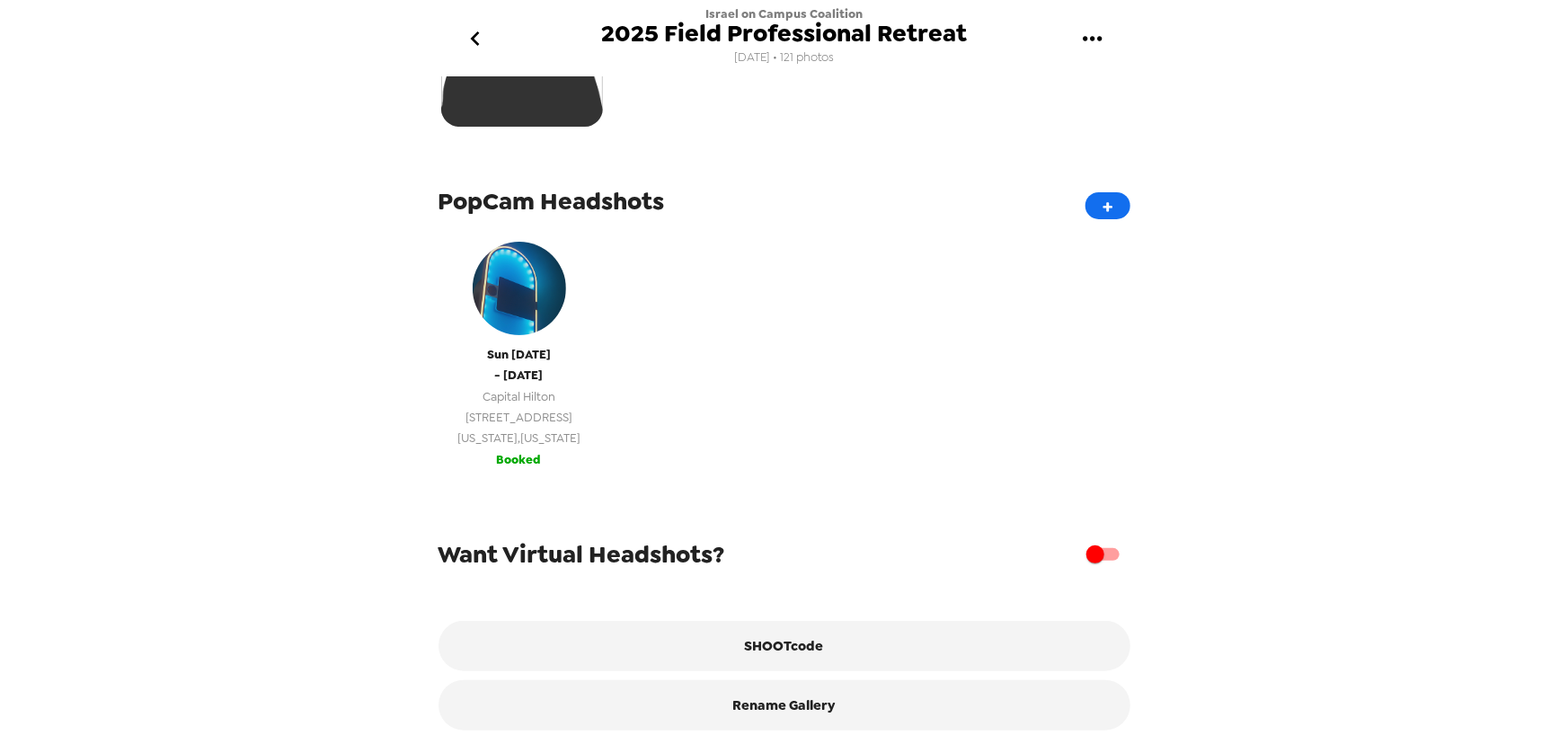 click on "[DATE]  - [DATE][GEOGRAPHIC_DATA][STREET_ADDRESS][US_STATE][US_STATE] Booked" at bounding box center [519, 351] 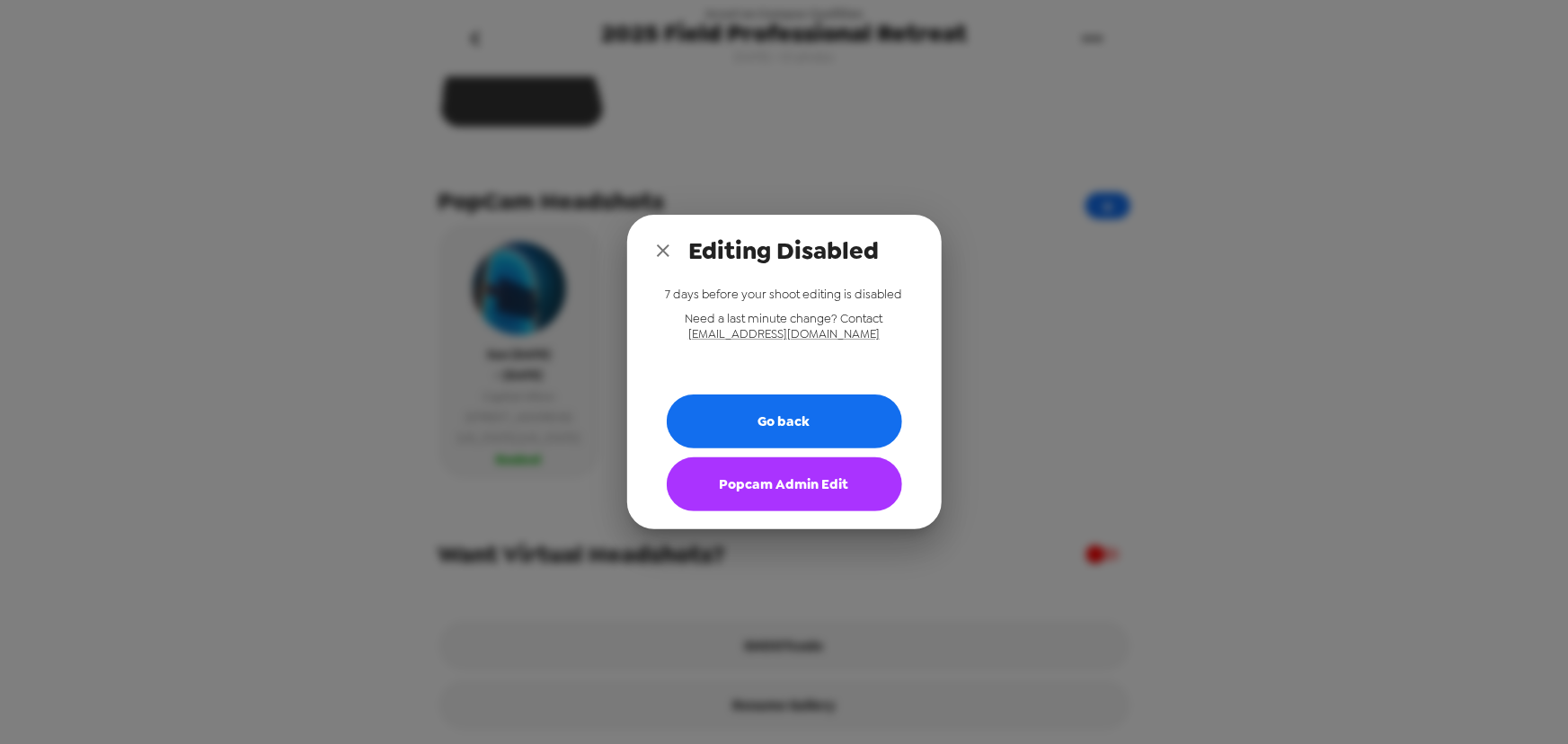 click on "Popcam Admin Edit" at bounding box center (784, 484) 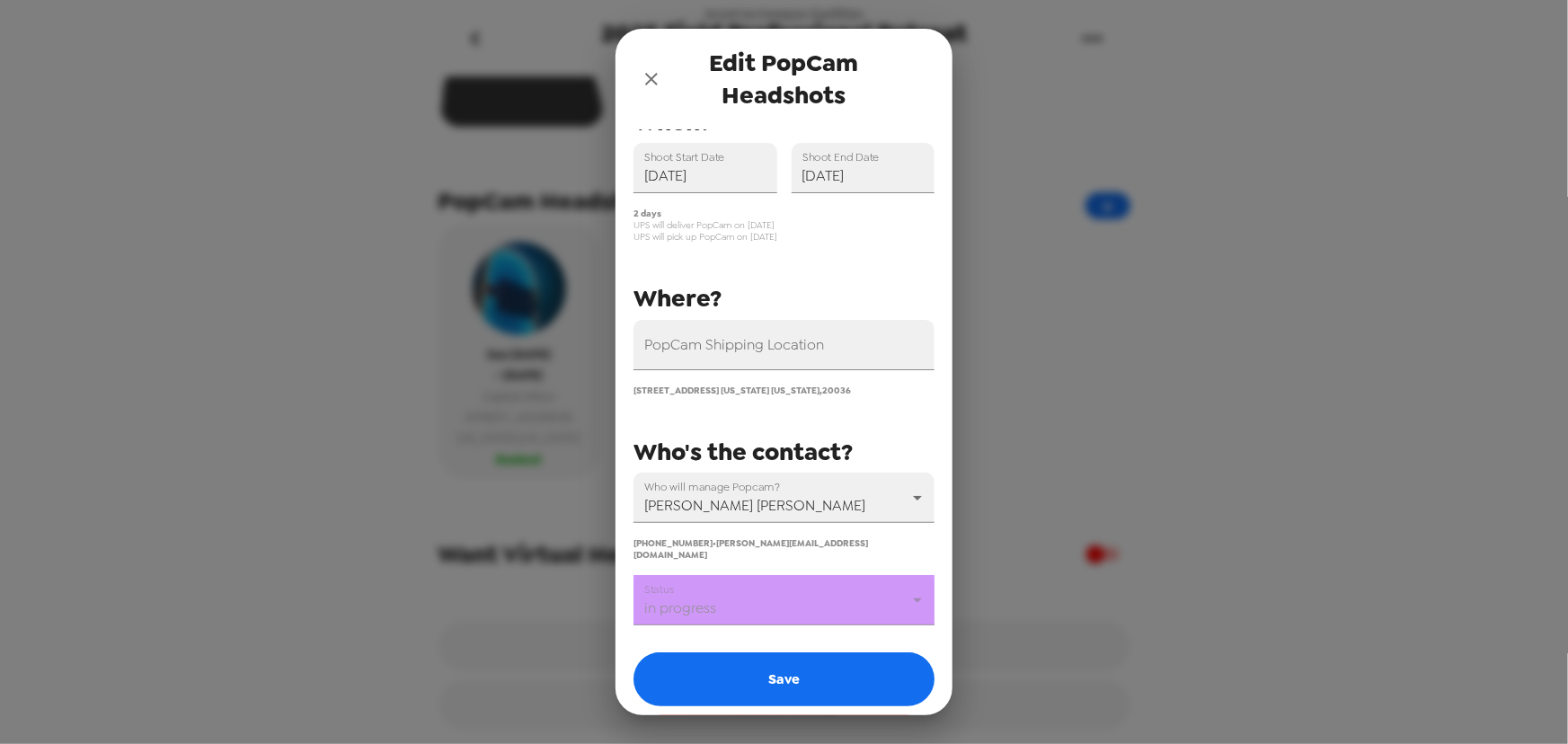 scroll, scrollTop: 130, scrollLeft: 0, axis: vertical 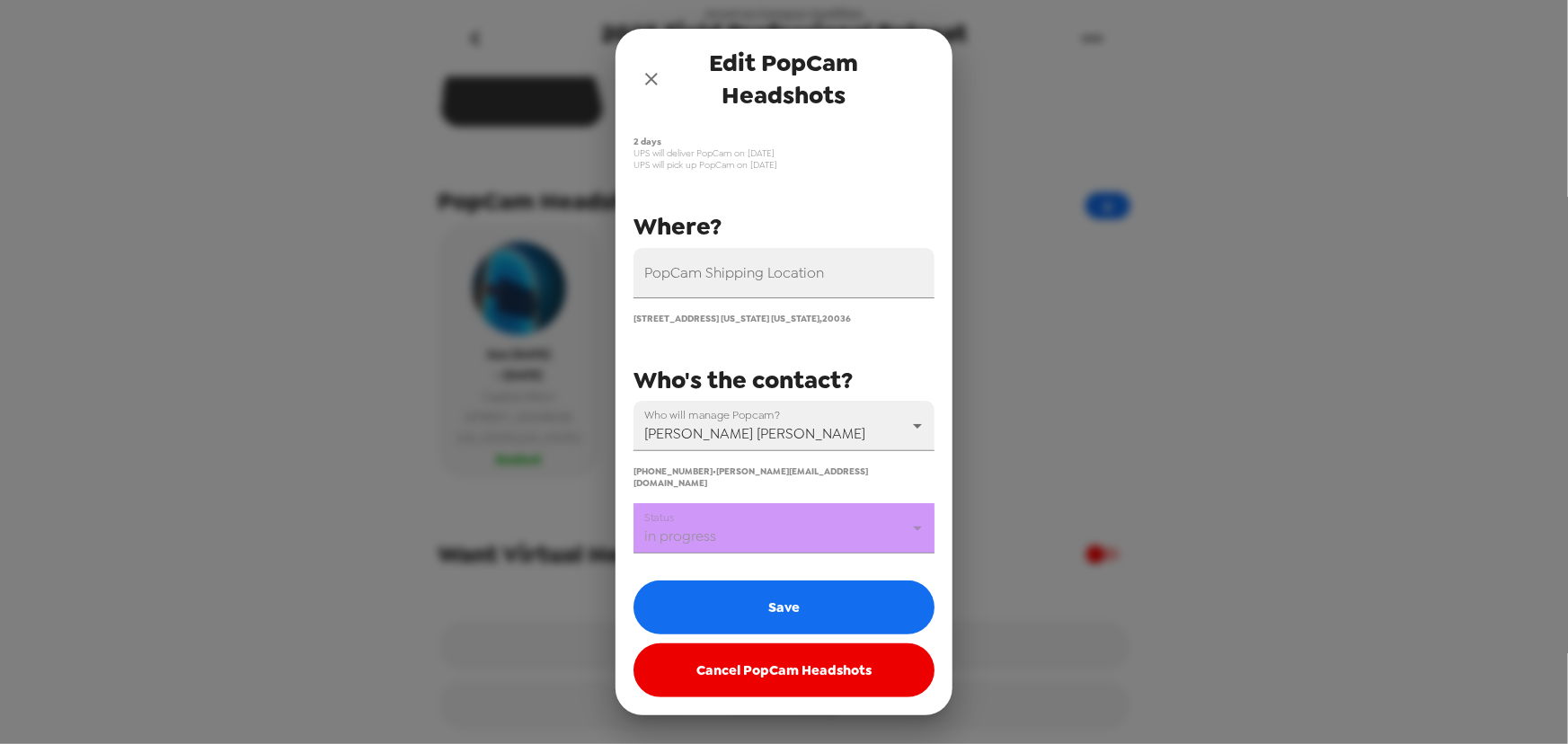 click on "Israel on Campus Coalition 2025 Field Professional Retreat  7/1/25 • 121 photos Upload headshots Backdrop PopCam Headshots + Sun   7/13/25  - Mon 7/14/25 Capital Hilton 1001 16th Street Northwest  Washington ,  District of Columbia Booked Want Virtual Headshots? SHOOTcode Rename Gallery Edit PopCam Headshots You have credits for 0 days - extras are $800/day PopCam Shipping Location 1001 16th Street Northwest   Washington   District of Columbia ,  20036   Shoot Start Date 07/13/2025 Shoot End Date 07/14/2025 Who will manage Popcam? Elisabeth   Rosenfeld 68194 (440) 487-4275  •  elisabeth@israelcc.org When? Where? Who's the contact? 2   days UPS will deliver PopCam on   7/12/25 UPS will pick up PopCam on   7/15/25 Status in progress in progress Save Cancel PopCam Headshots" at bounding box center (784, 372) 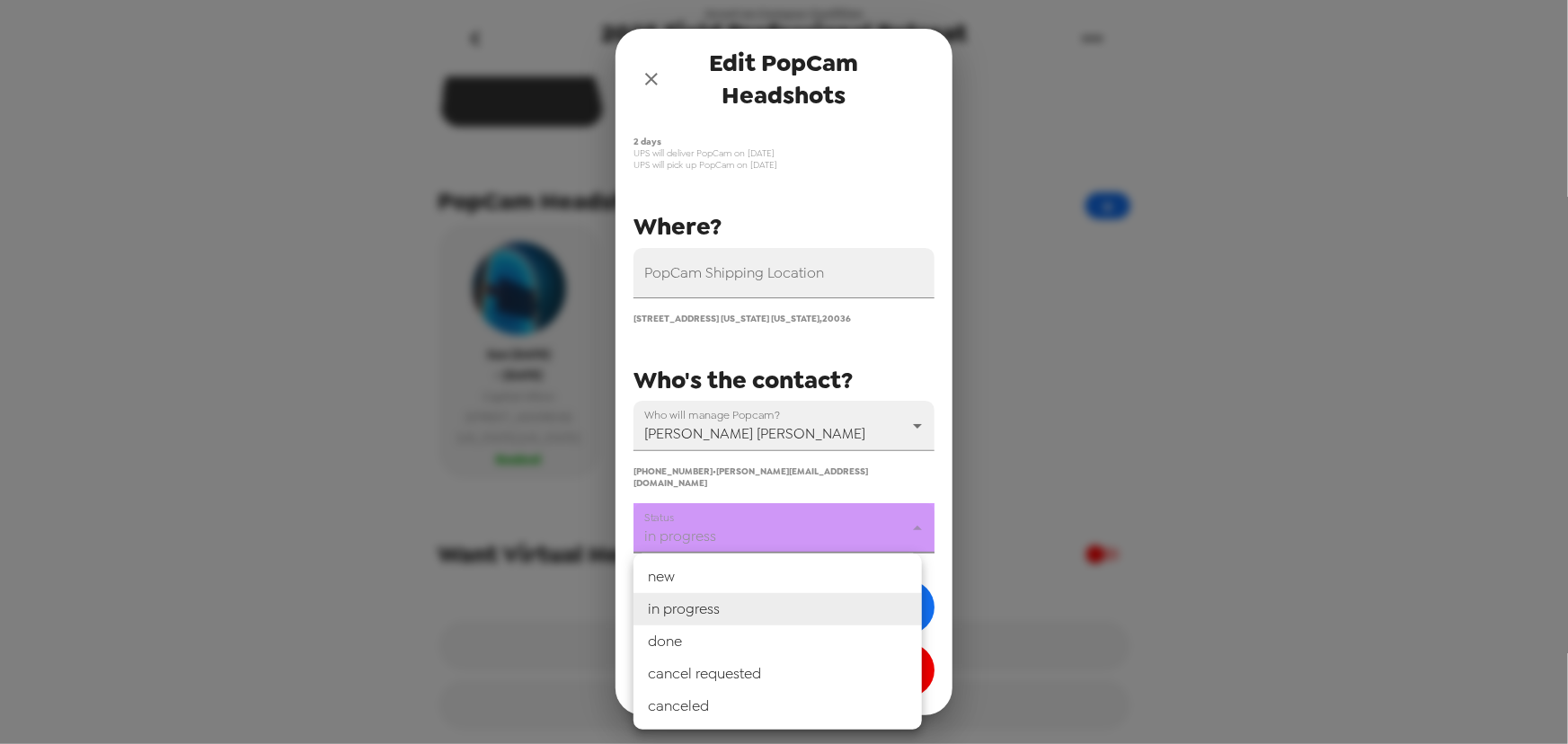 click on "done" at bounding box center (777, 642) 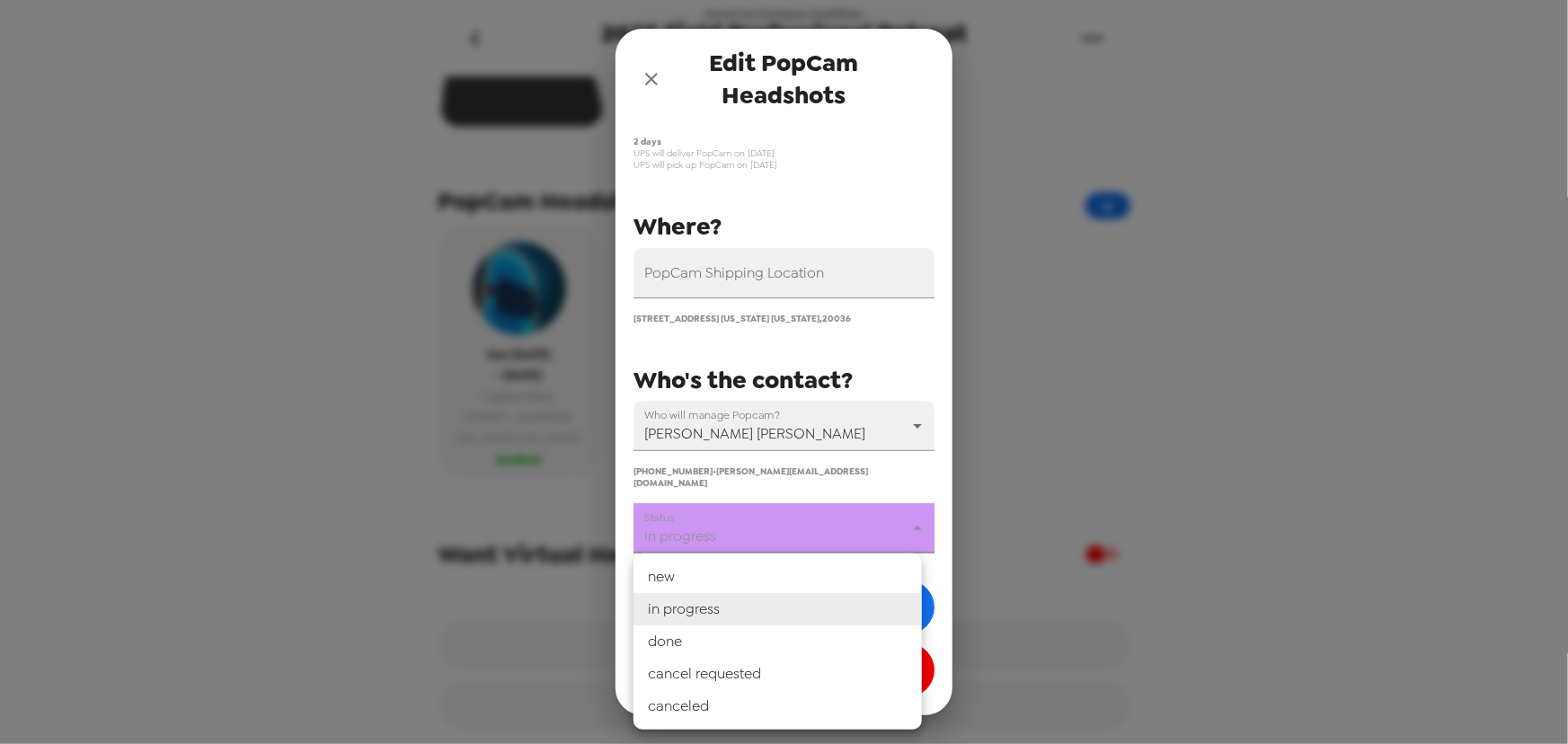 type on "done" 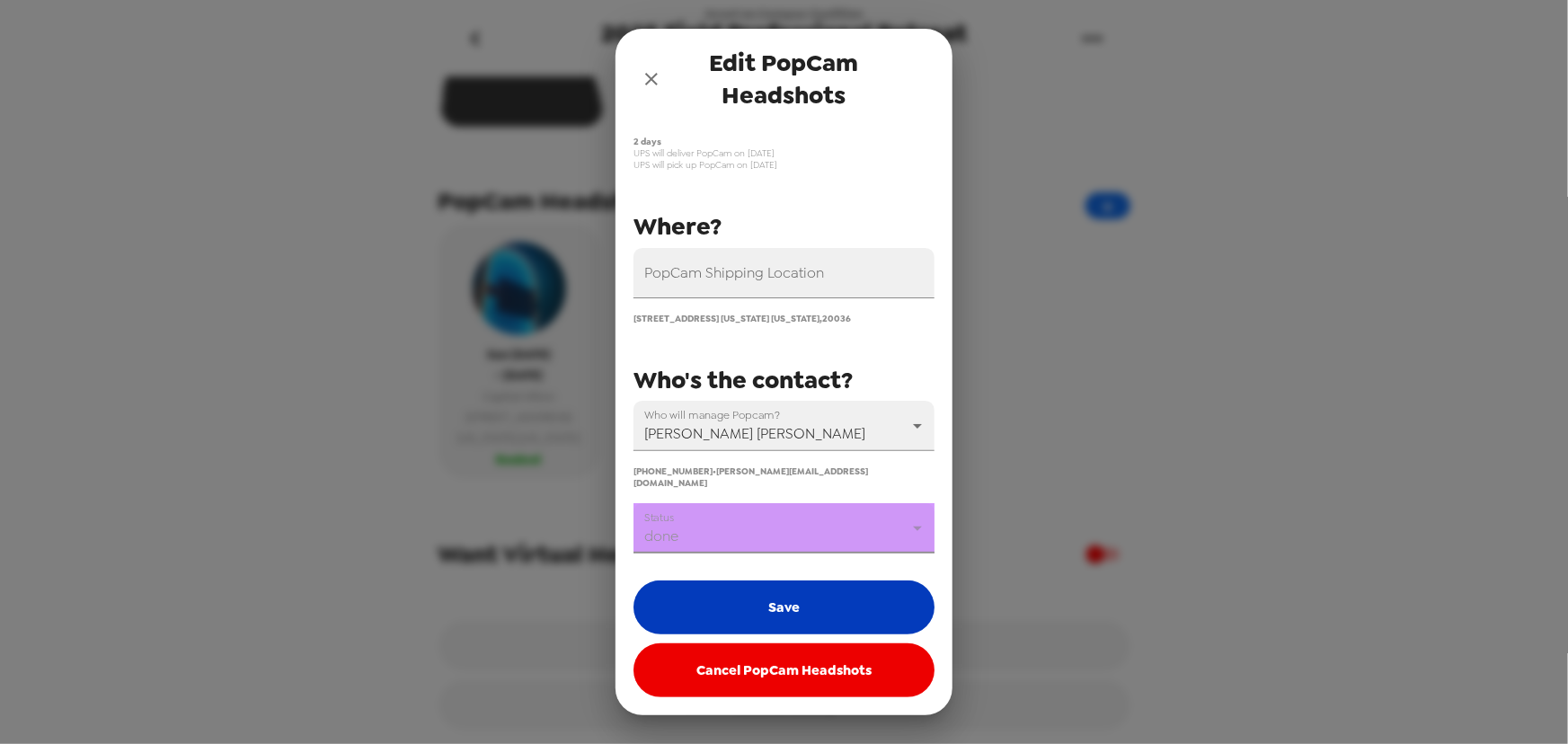 click on "Save" at bounding box center (784, 607) 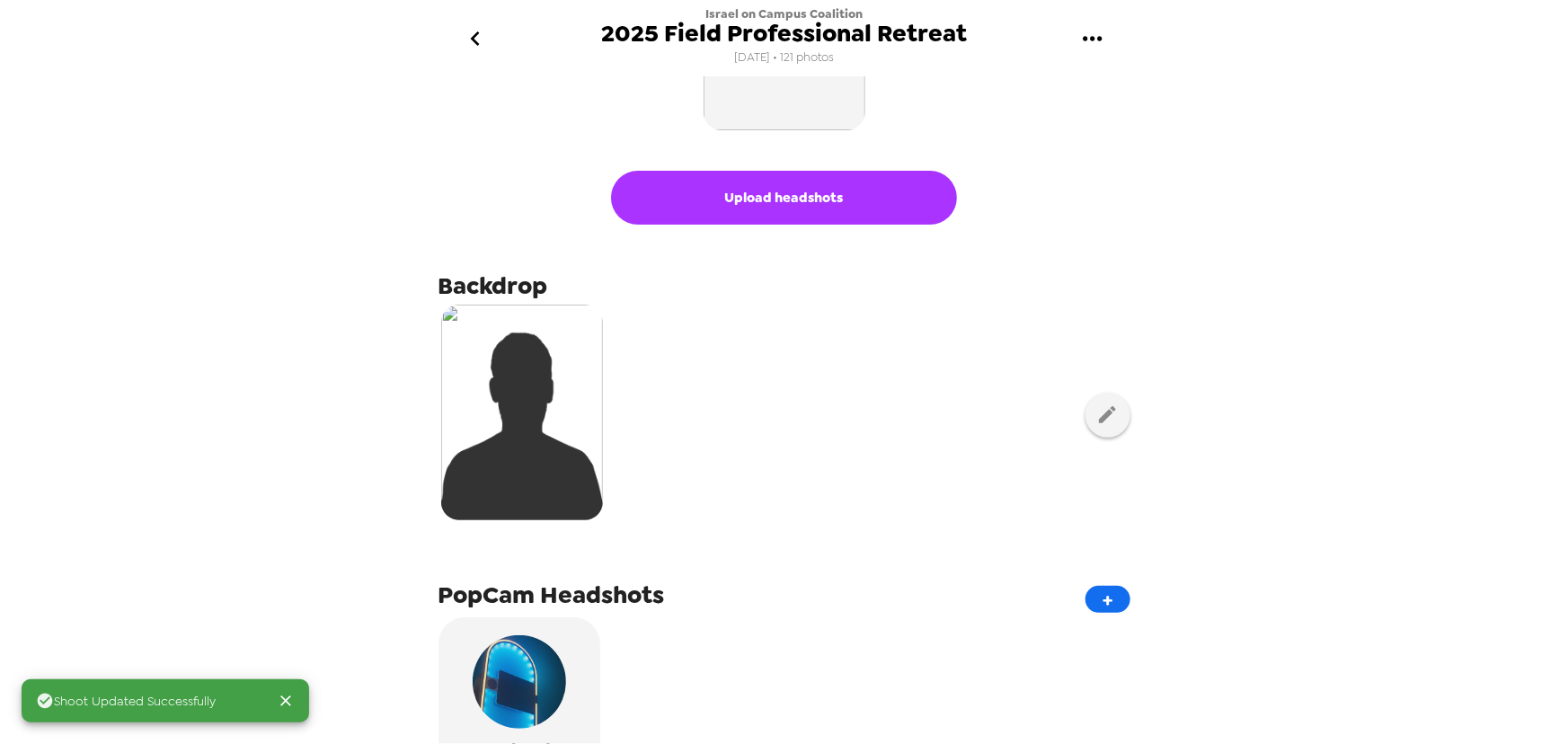 scroll, scrollTop: 123, scrollLeft: 0, axis: vertical 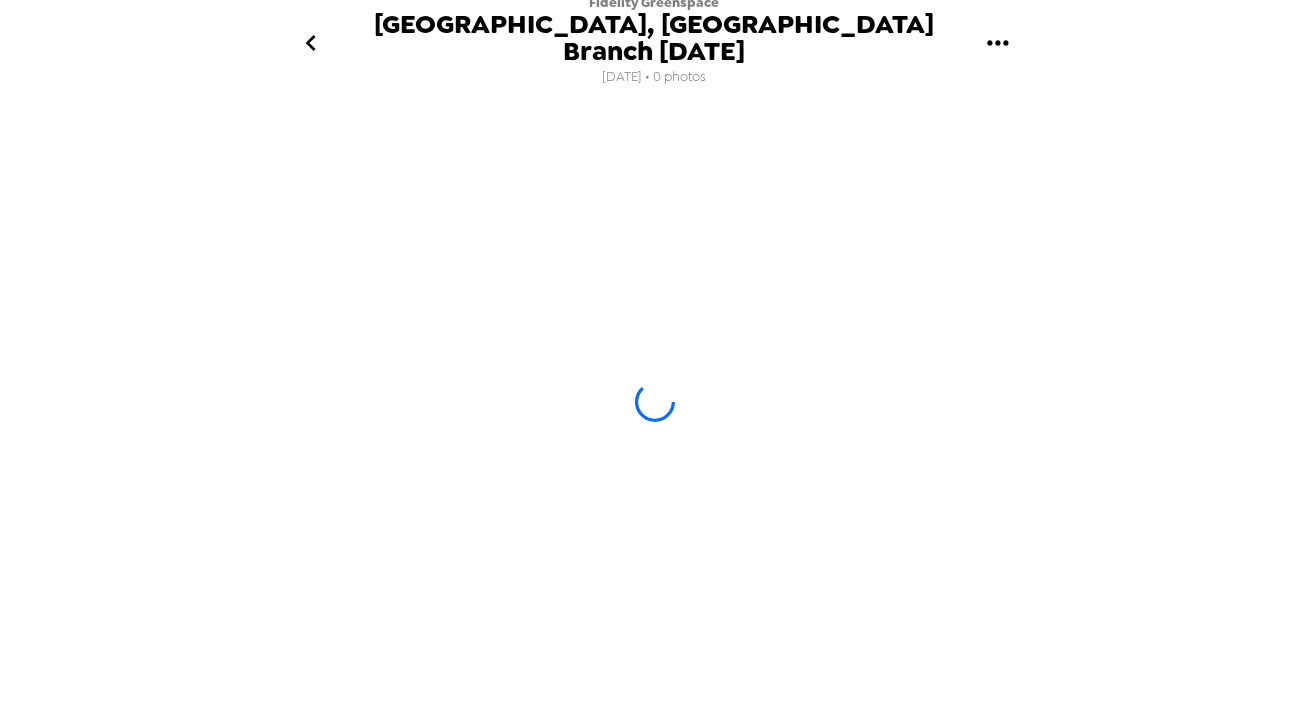 click 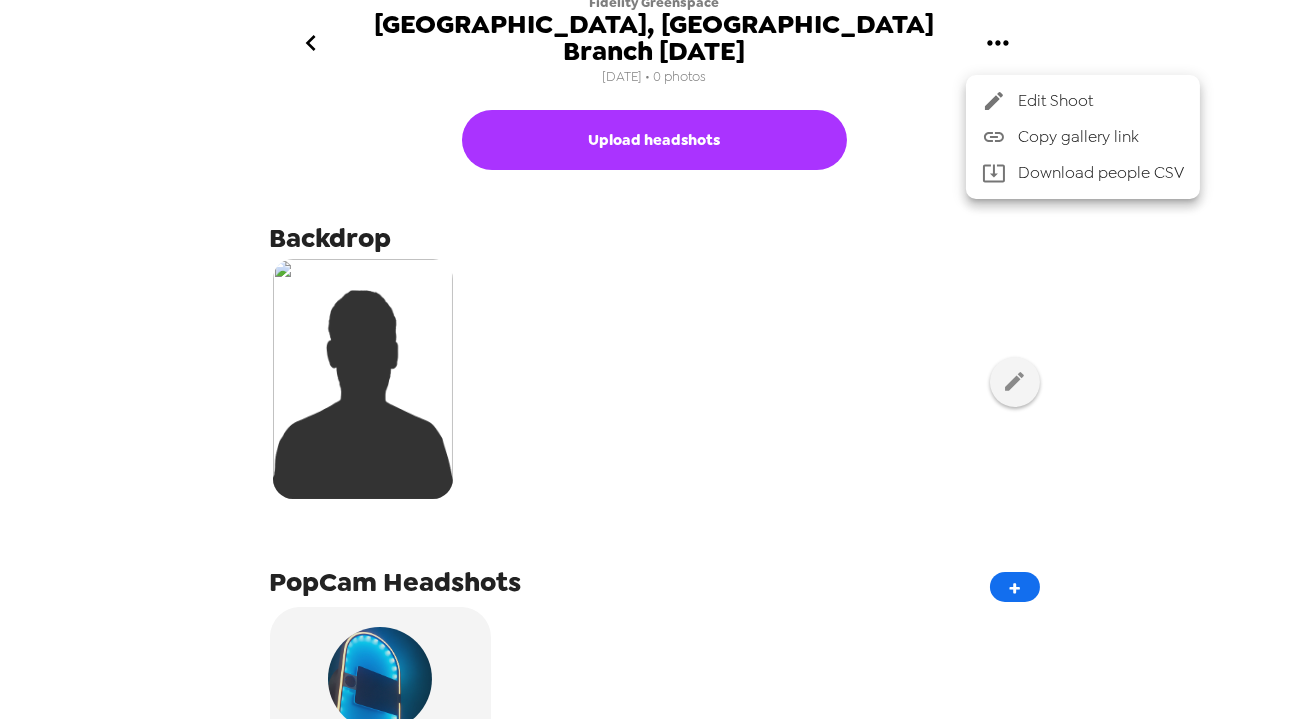 click on "Copy gallery link" at bounding box center [1101, 137] 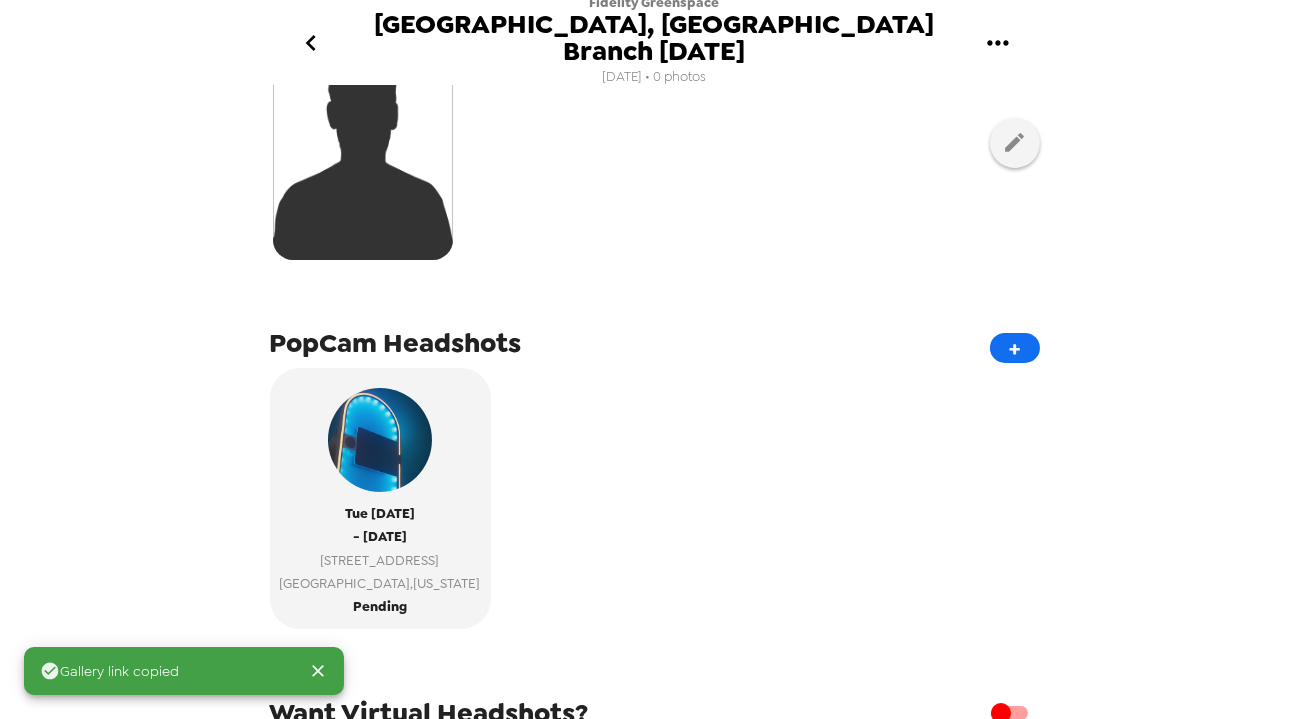 scroll, scrollTop: 457, scrollLeft: 0, axis: vertical 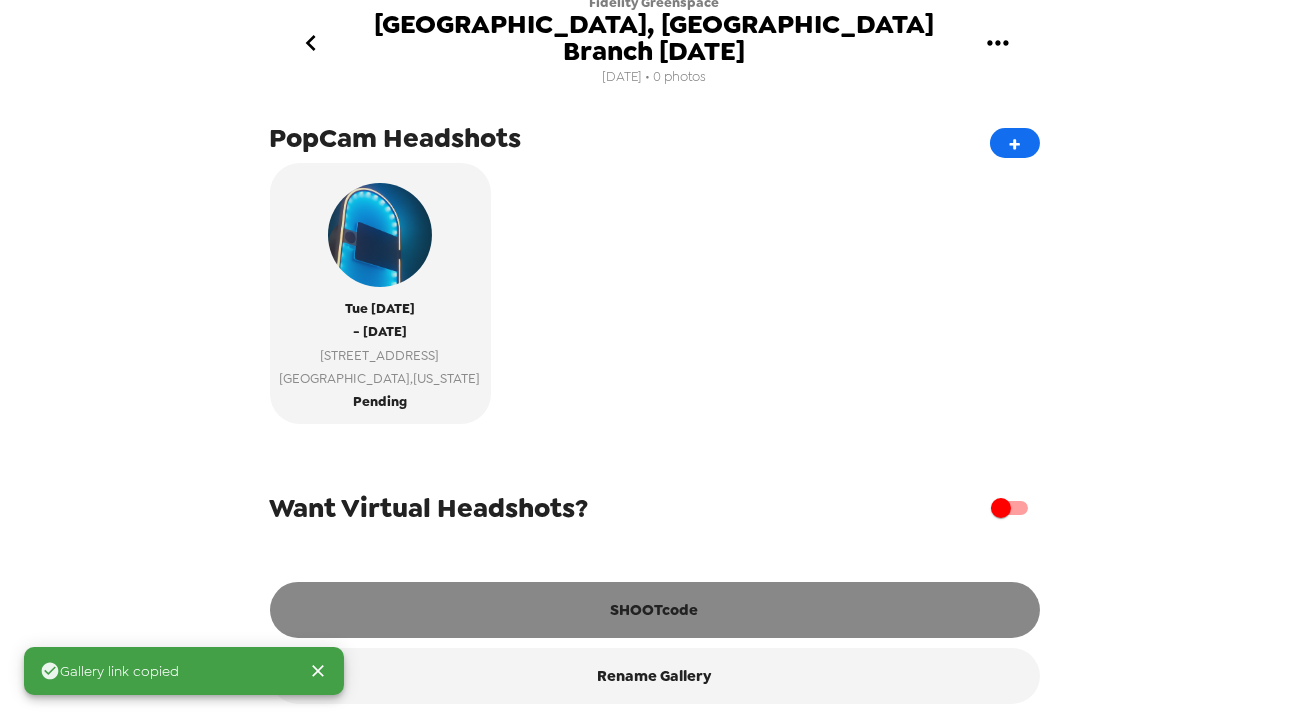 click on "SHOOTcode" at bounding box center [655, 610] 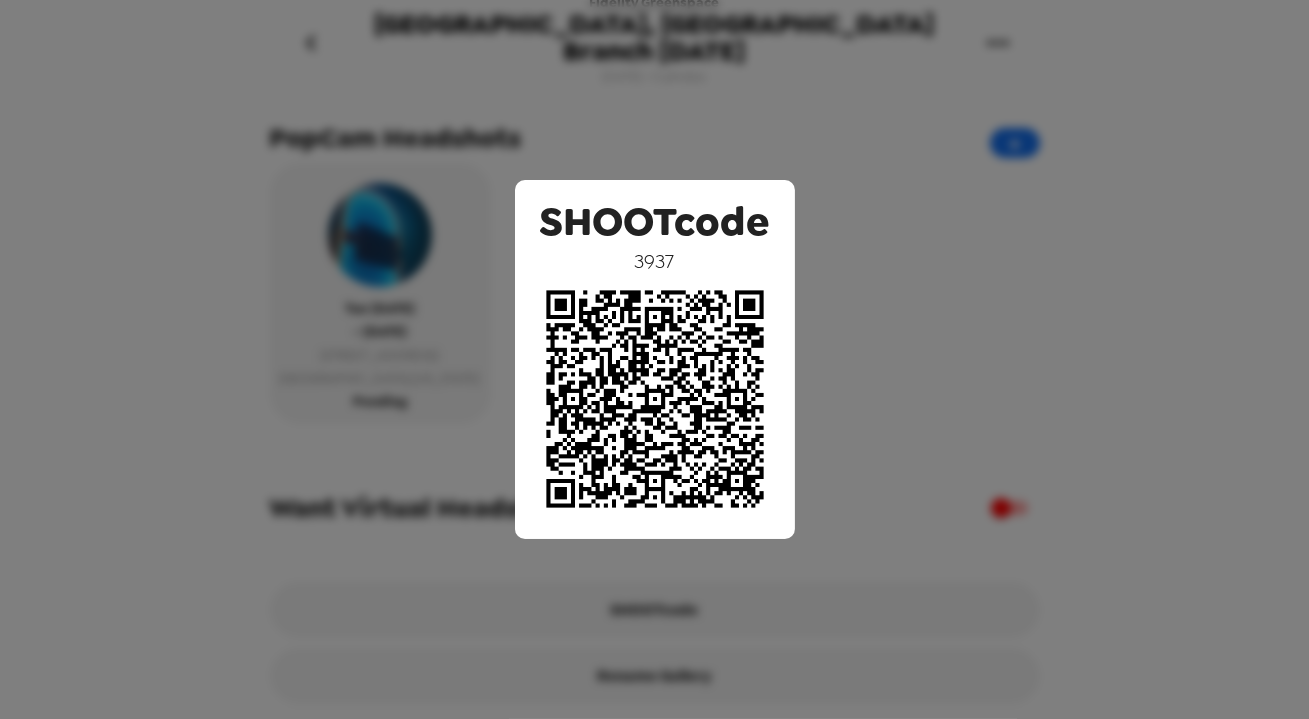 click on "SHOOTcode 3937" at bounding box center (654, 359) 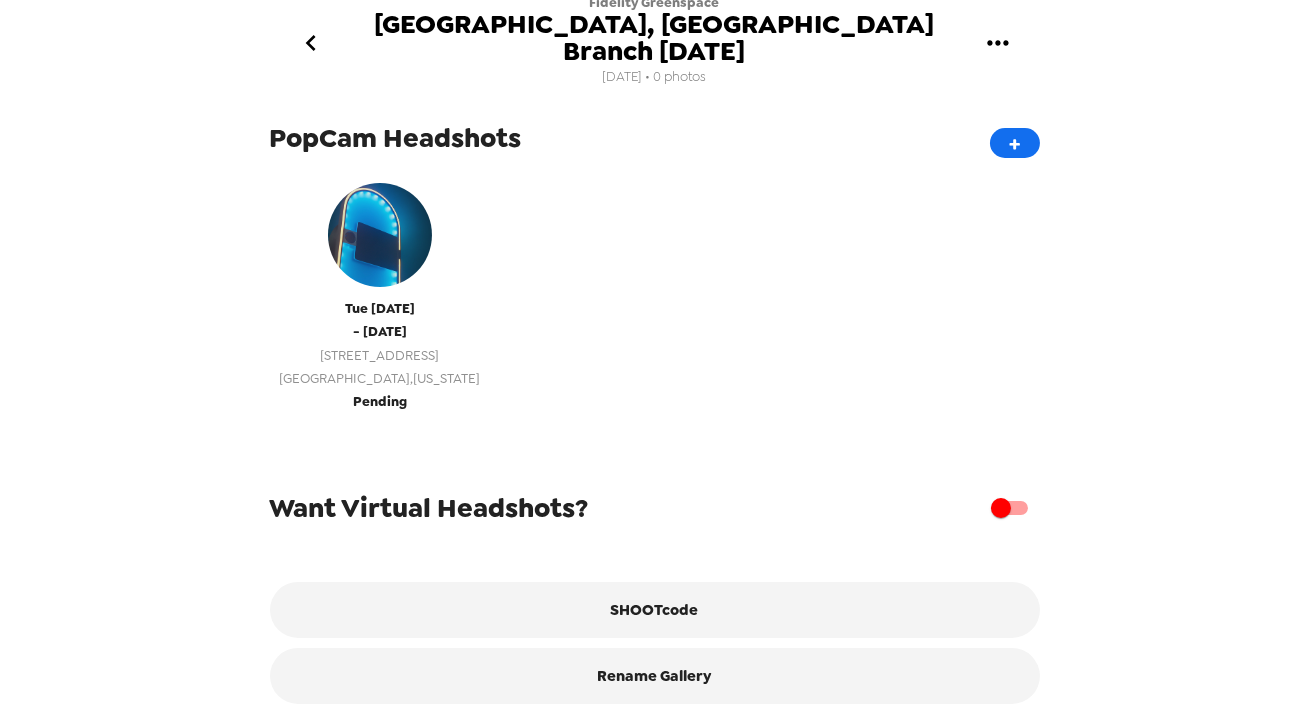 click on "Tampa ,  Florida" at bounding box center [380, 378] 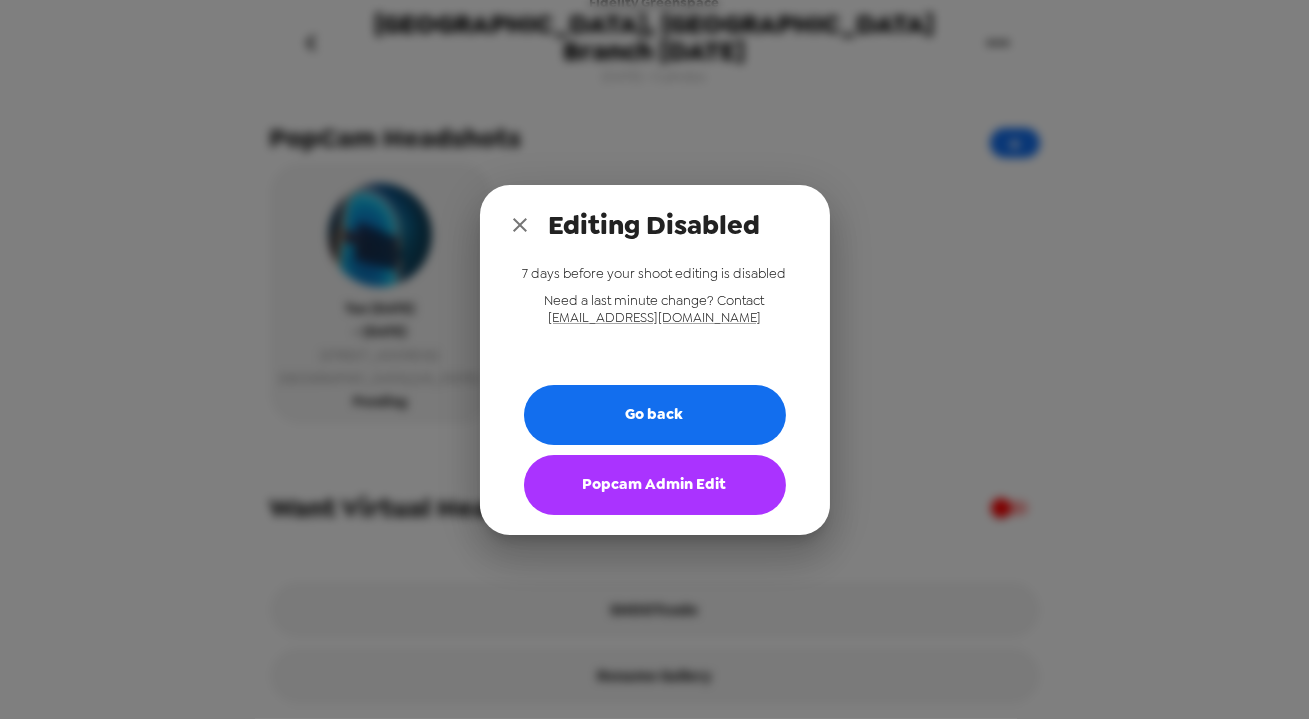 click on "Popcam Admin Edit" at bounding box center [655, 485] 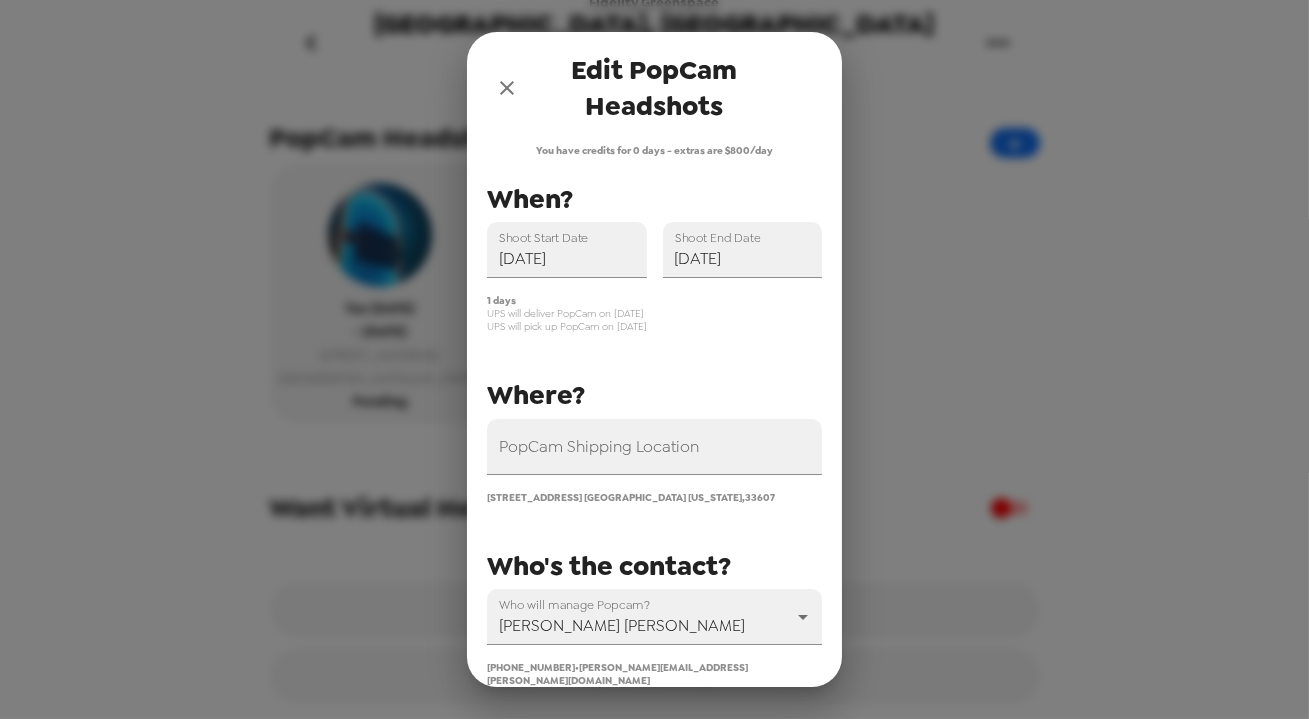 scroll, scrollTop: 181, scrollLeft: 0, axis: vertical 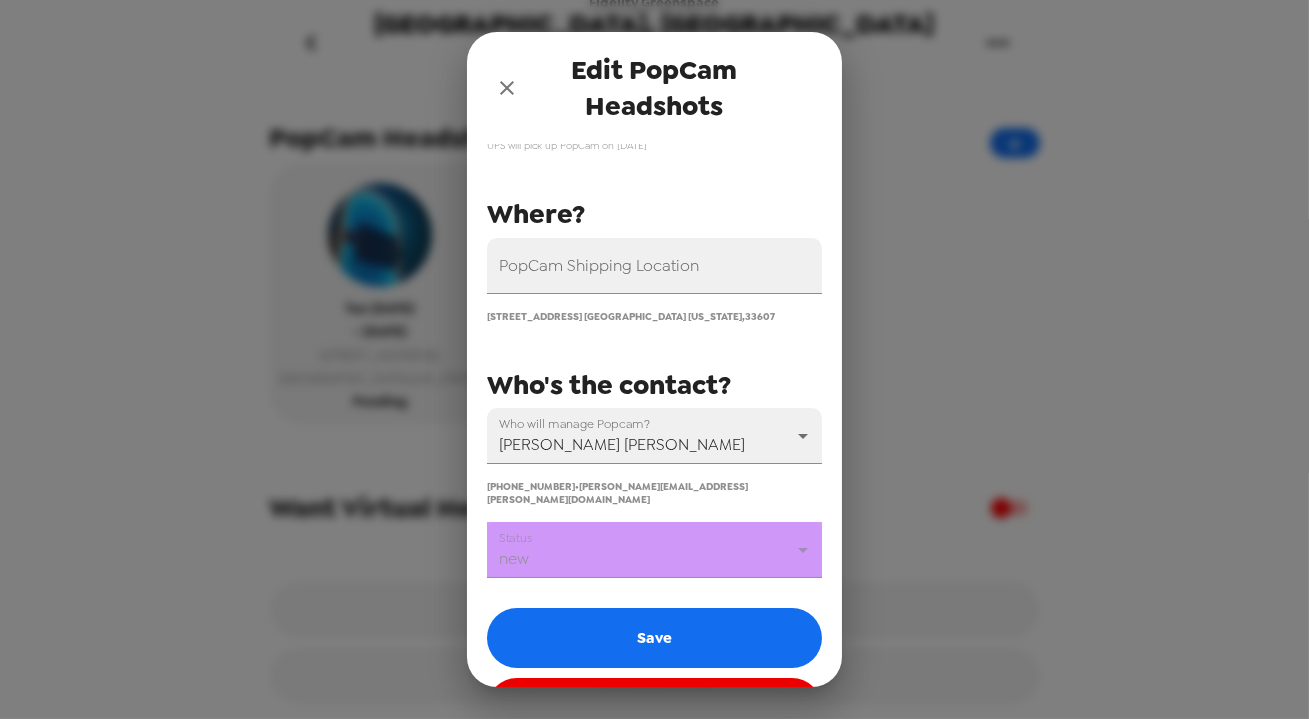 click on "Fidelity Greenspace Tampa, FL Branch 7/22/25 7/11/25 • 0 photos Upload headshots Backdrop PopCam Headshots + Tue   7/22/25  - Tue 7/22/25 3000 Bayport Dr Tampa ,  Florida Pending Want Virtual Headshots? SHOOTcode Rename Gallery Edit PopCam Headshots You have credits for 0 days - extras are $800/day PopCam Shipping Location 3000 Bayport Drive   Tampa   Florida ,  33607   Shoot Start Date 07/22/2025 Shoot End Date 07/22/2025 Who will manage Popcam? Andrea   Culbertson 68454 (813) 286-7898  •  andrea.culbertson@fmr.com When? Where? Who's the contact? 1   days UPS will deliver PopCam on   7/21/25 UPS will pick up PopCam on   7/23/25 Status new new Save Cancel PopCam Headshots" at bounding box center (654, 359) 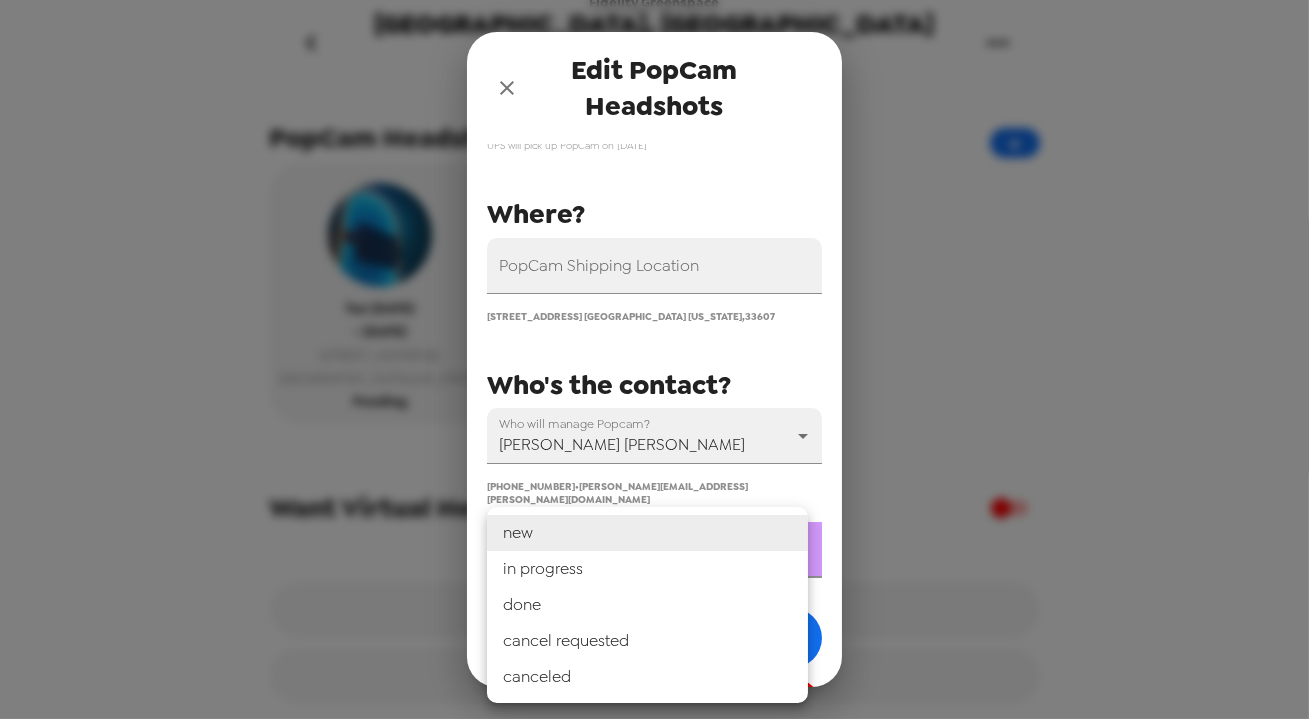 click on "in progress" at bounding box center [647, 569] 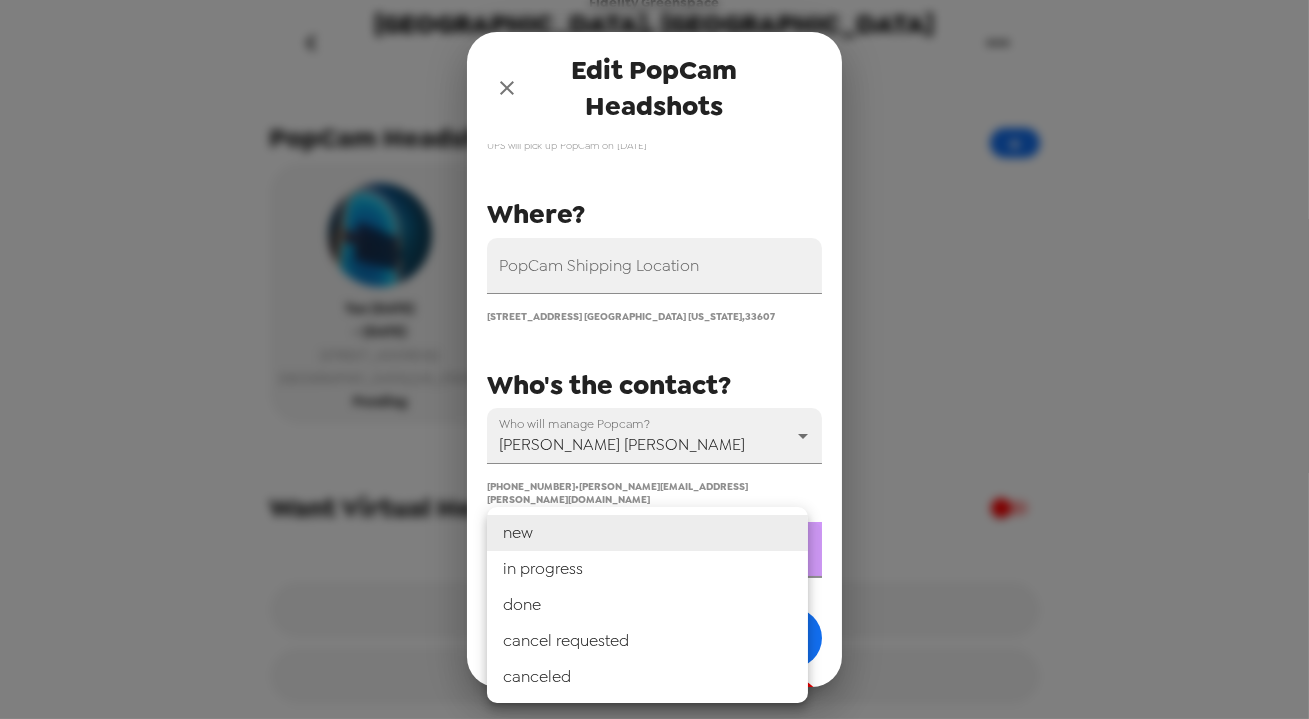 type on "in progress" 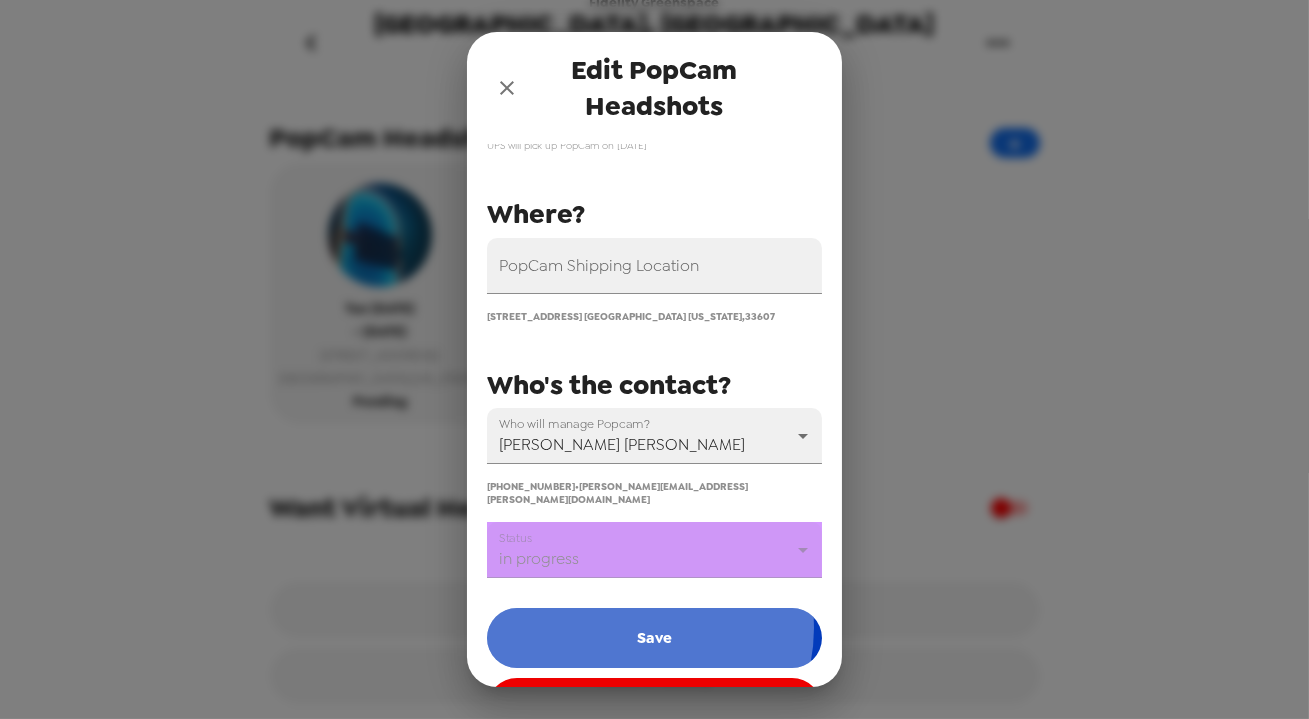 click on "Save" at bounding box center (654, 638) 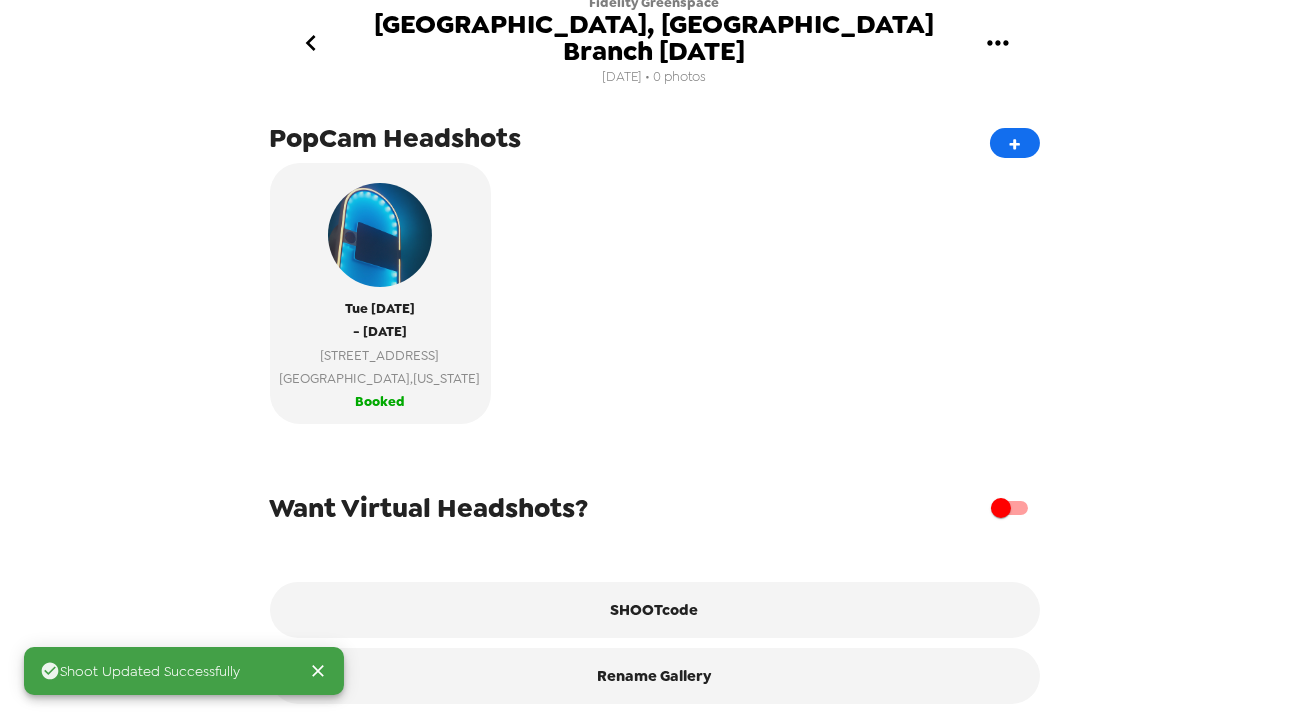 type 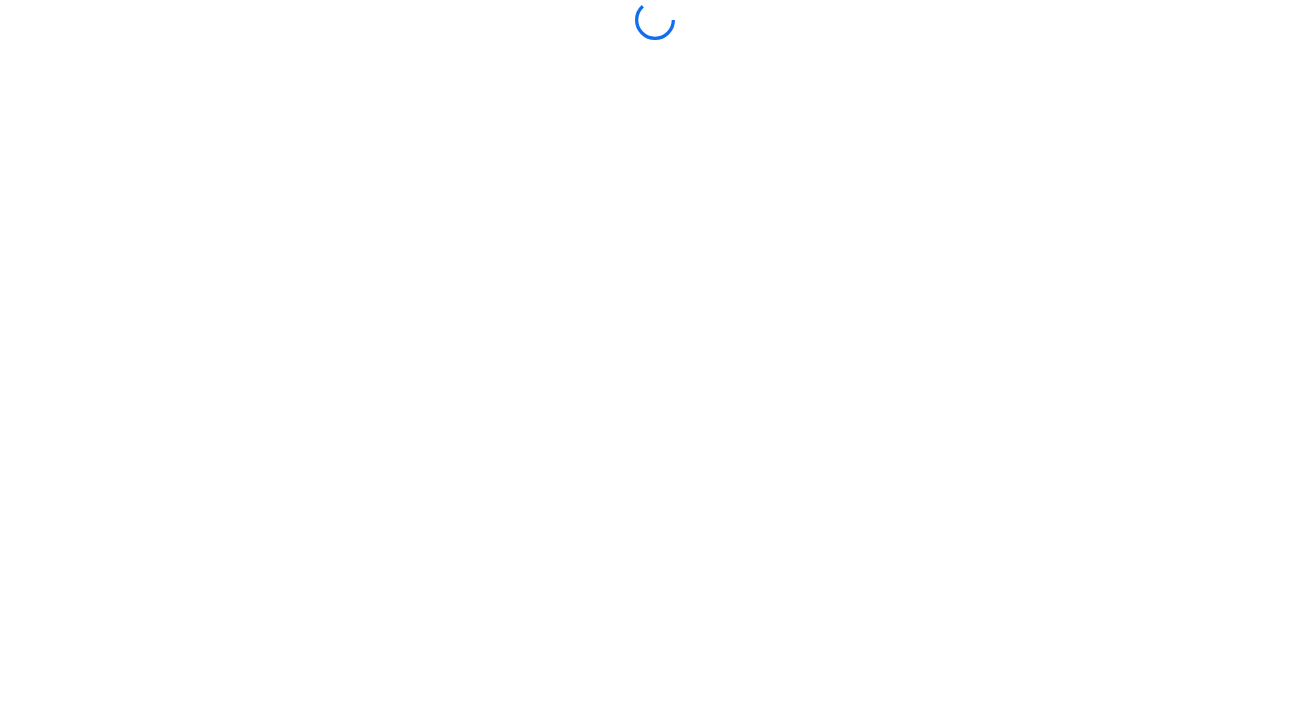scroll, scrollTop: 0, scrollLeft: 0, axis: both 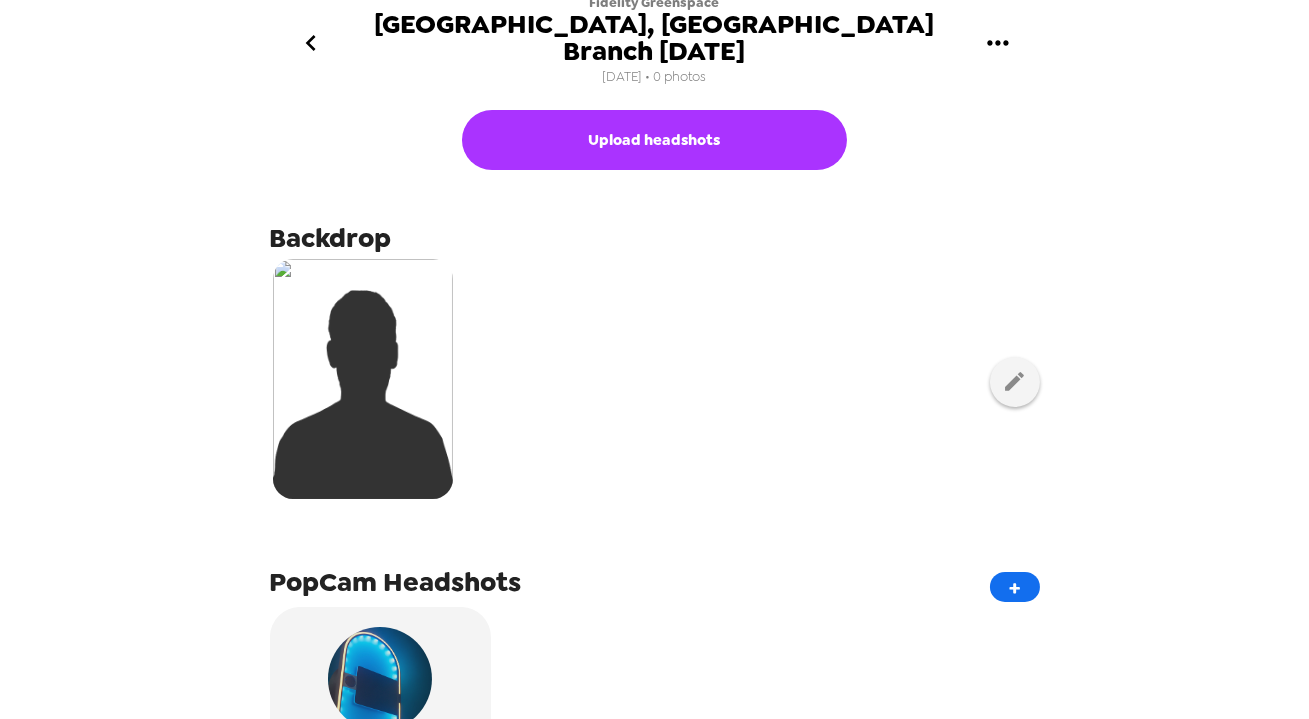 click 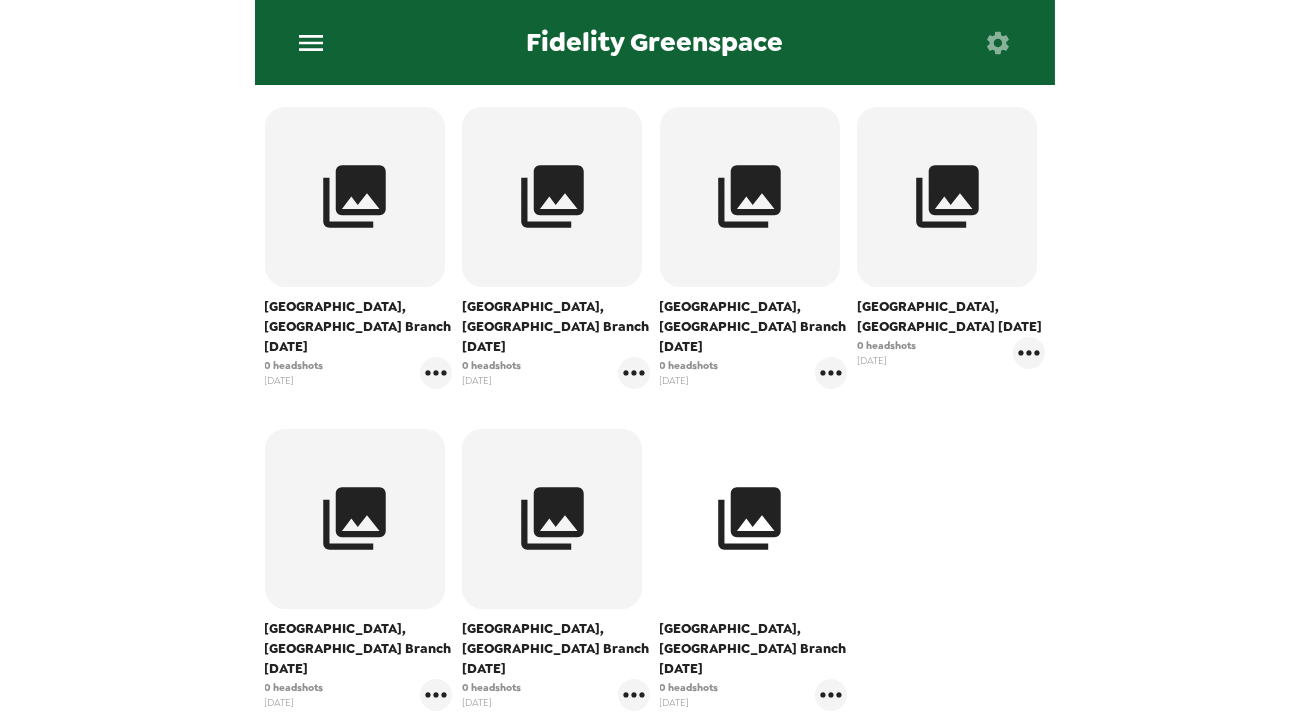 scroll, scrollTop: 727, scrollLeft: 0, axis: vertical 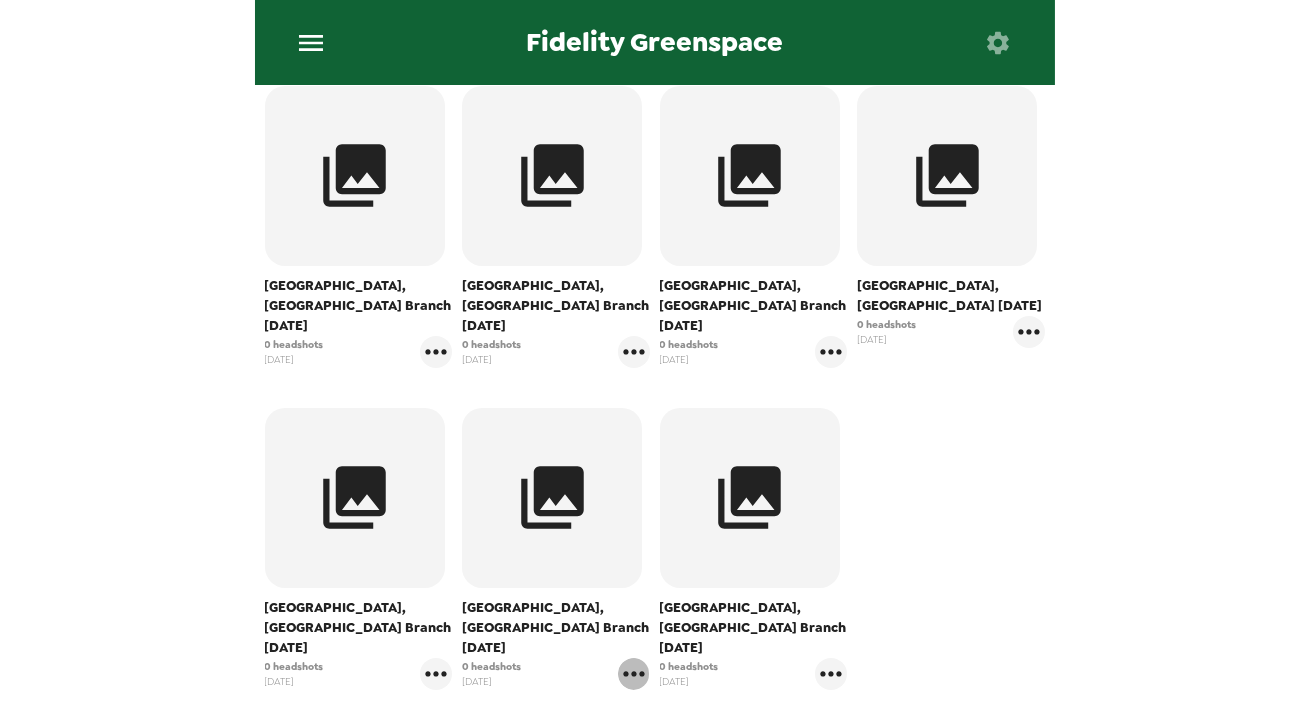 click 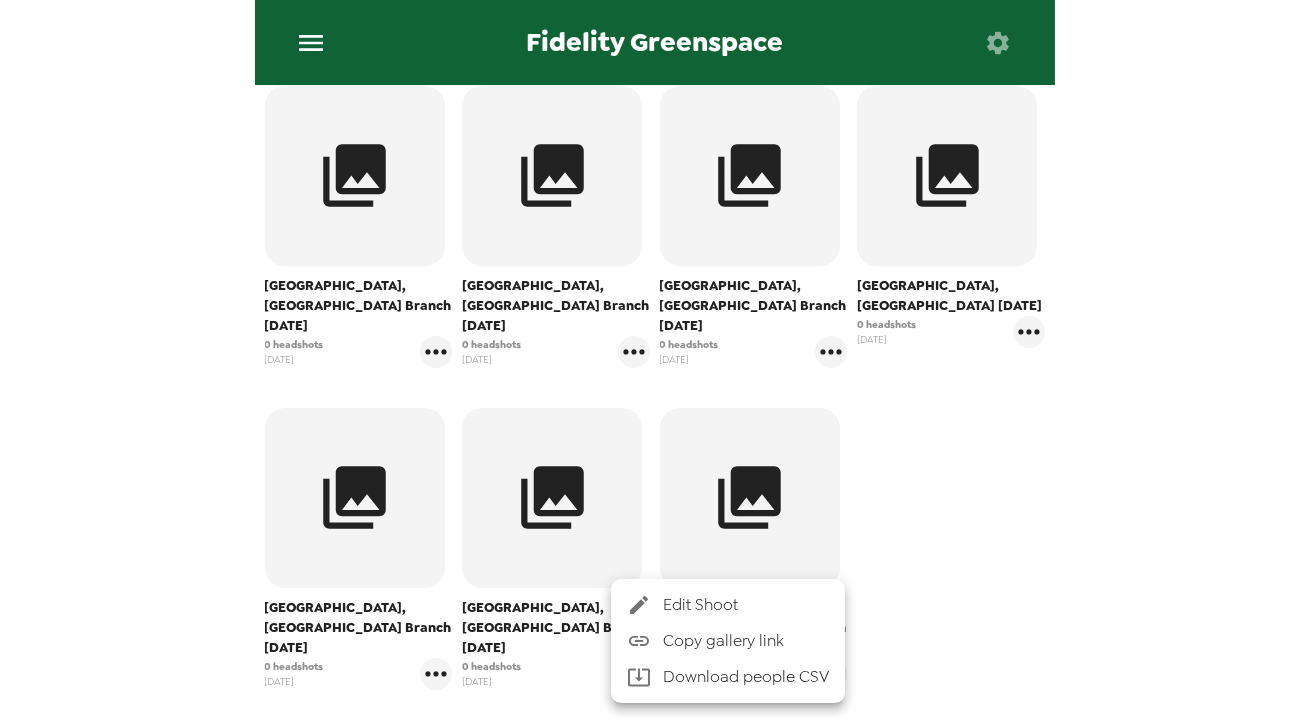 click on "Edit Shoot" at bounding box center [746, 605] 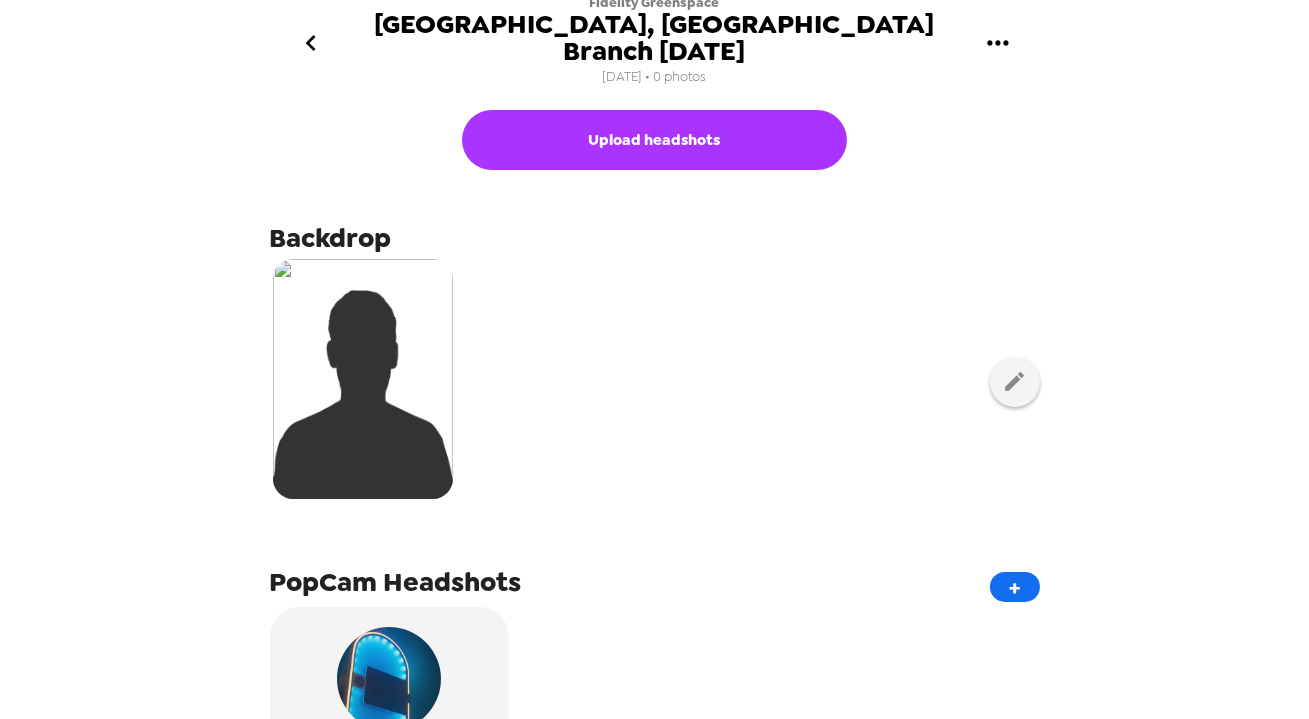 scroll, scrollTop: 181, scrollLeft: 0, axis: vertical 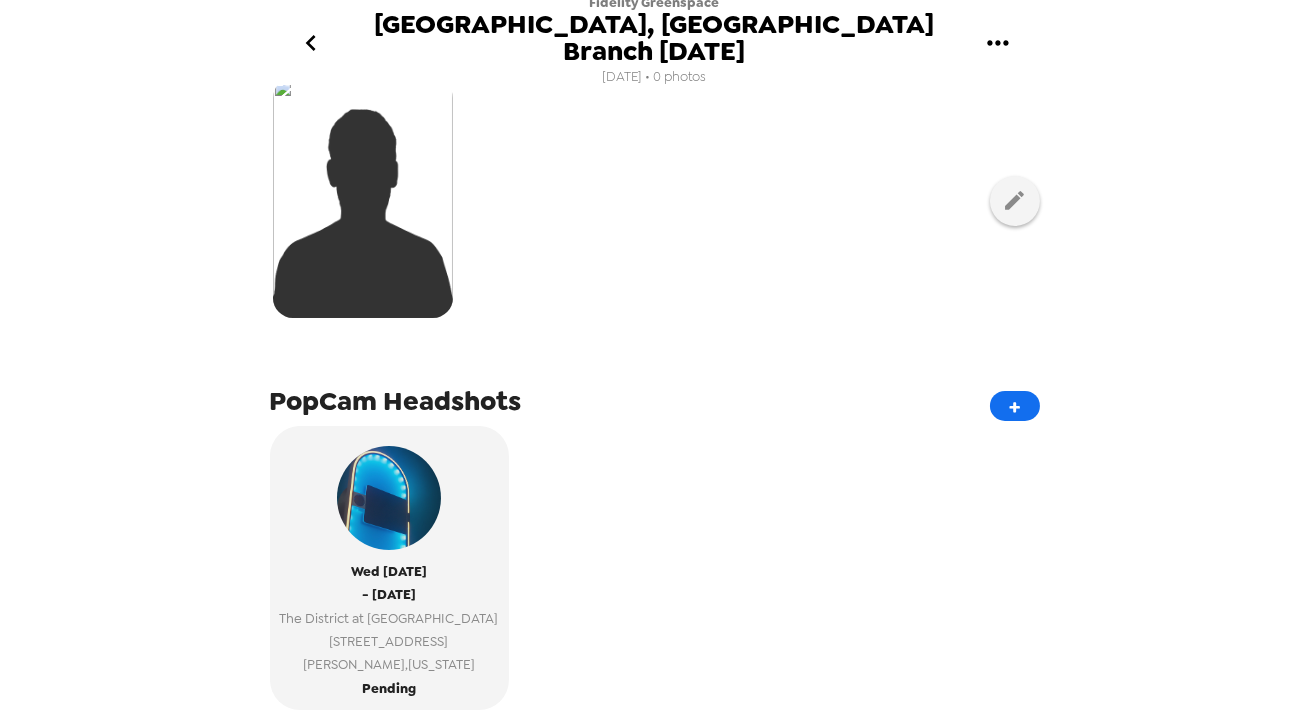 click 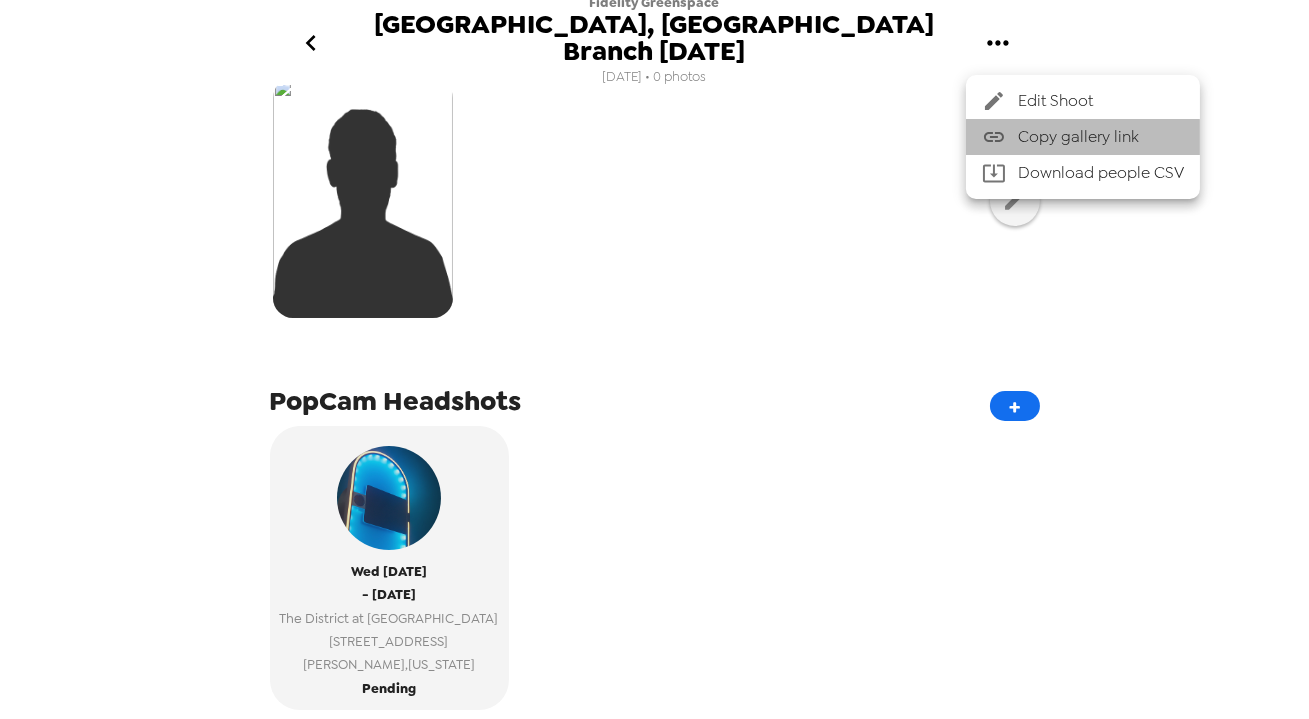 click on "Copy gallery link" at bounding box center (1101, 137) 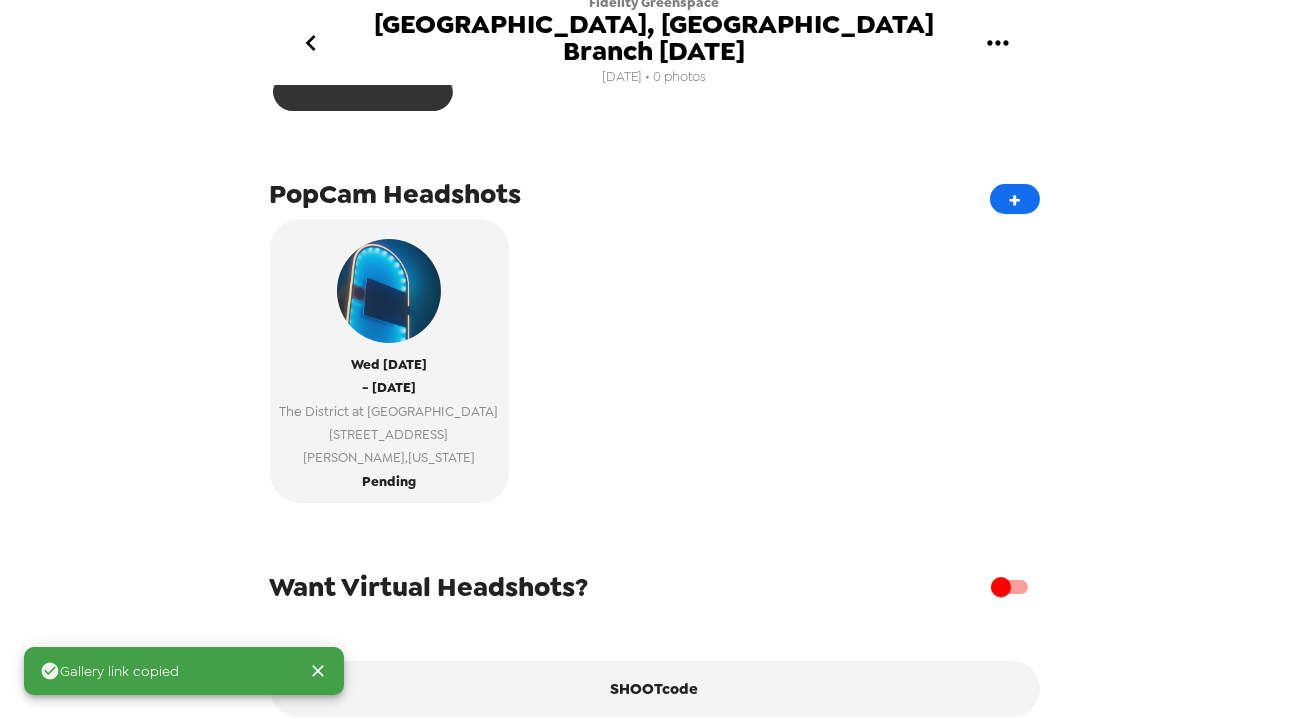 scroll, scrollTop: 480, scrollLeft: 0, axis: vertical 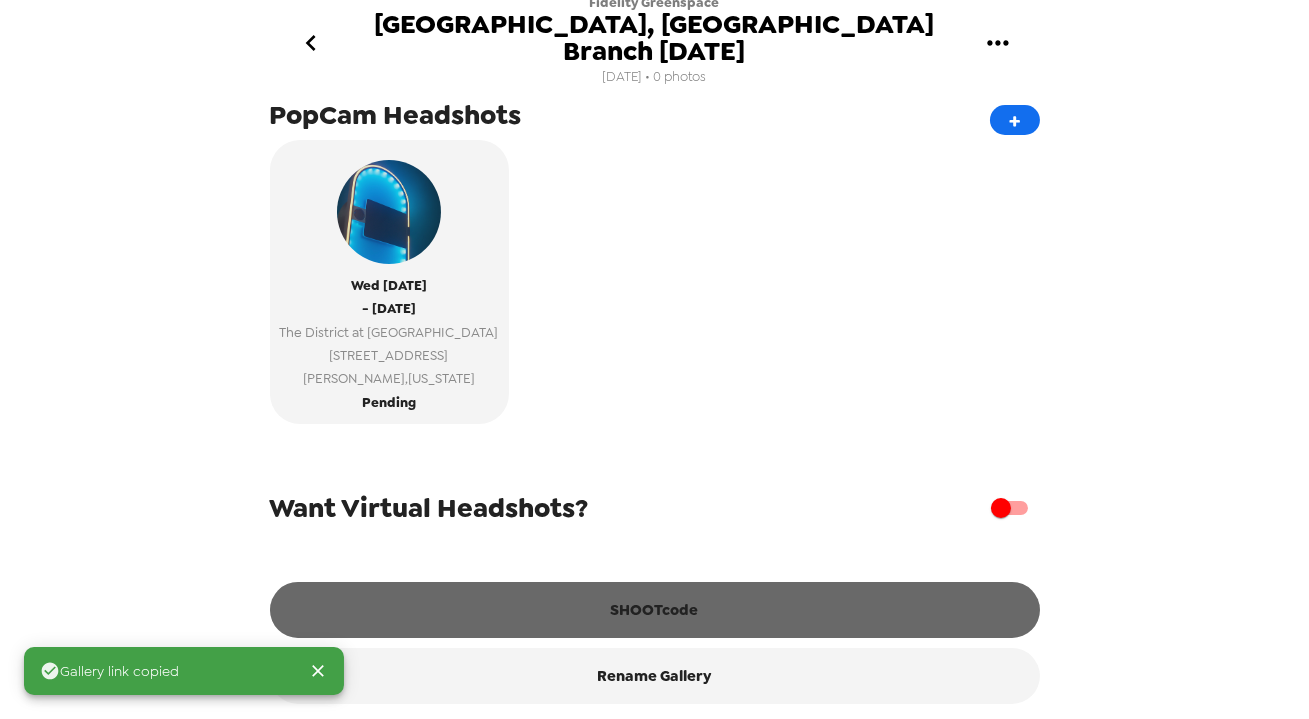 click on "SHOOTcode" at bounding box center [655, 610] 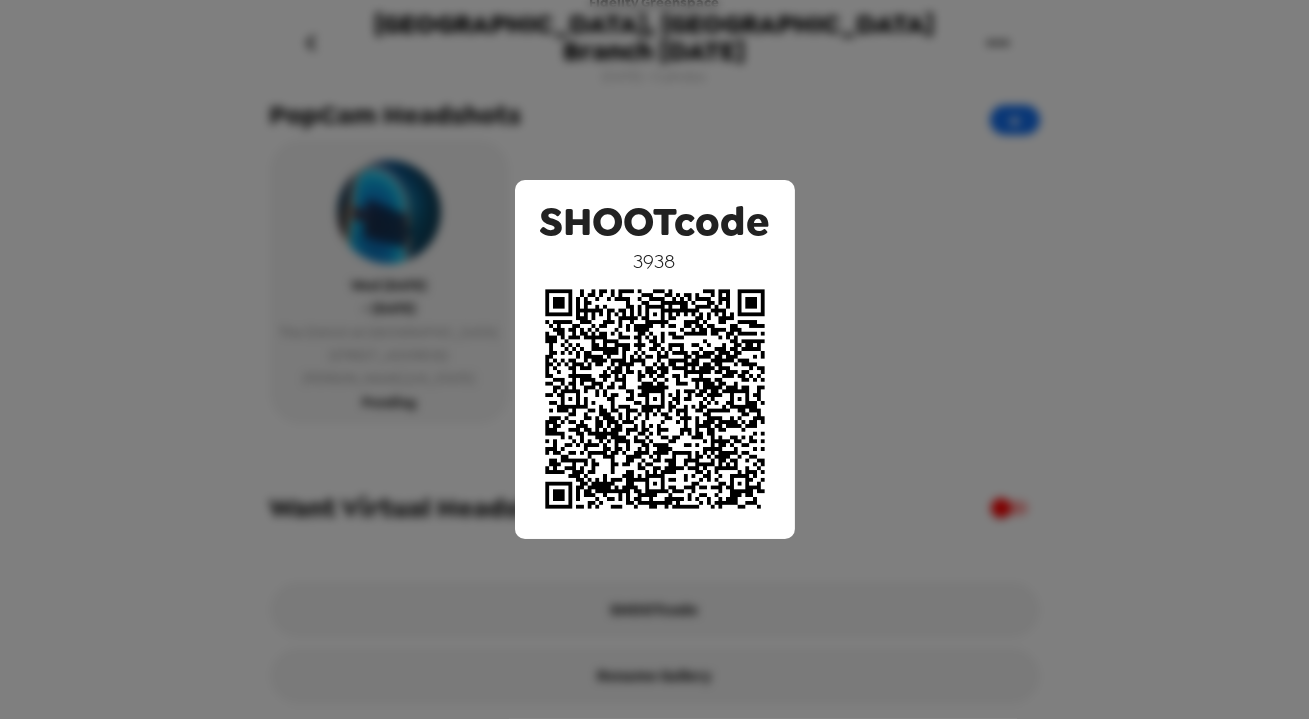 click on "SHOOTcode 3938" at bounding box center [654, 359] 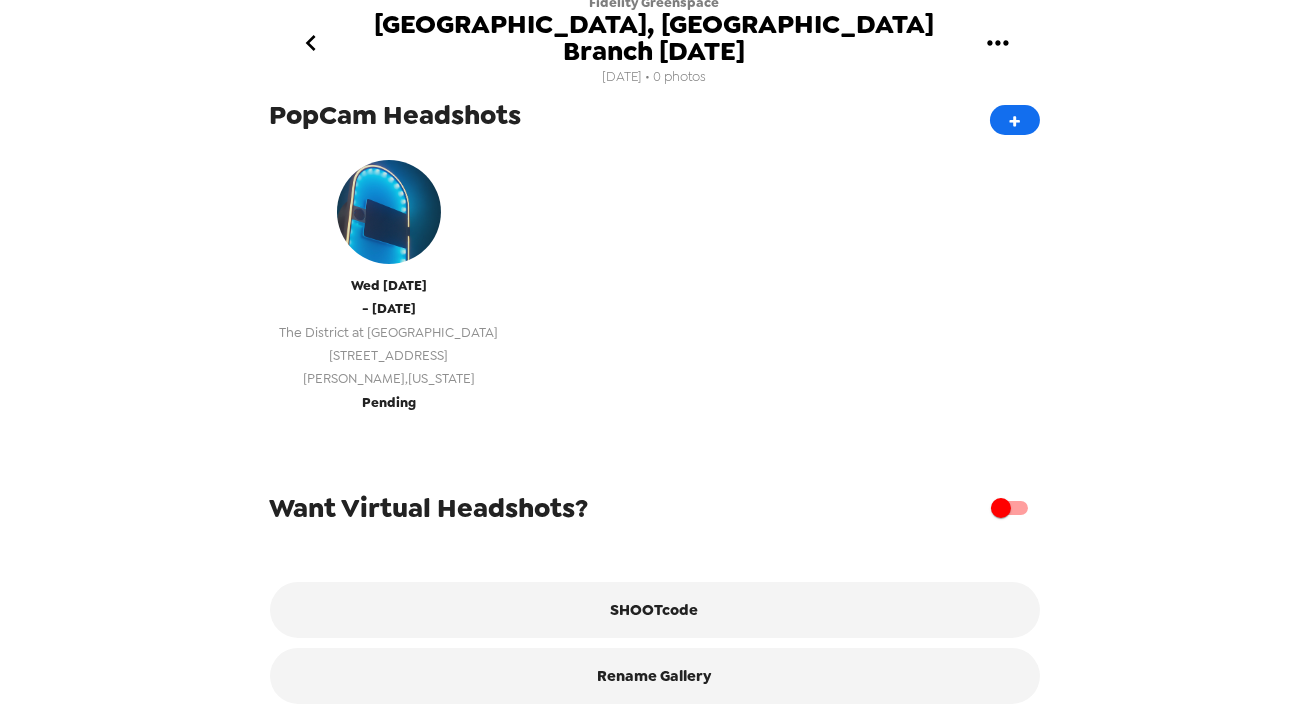 click on "2240 Village Walk Drive" at bounding box center [389, 355] 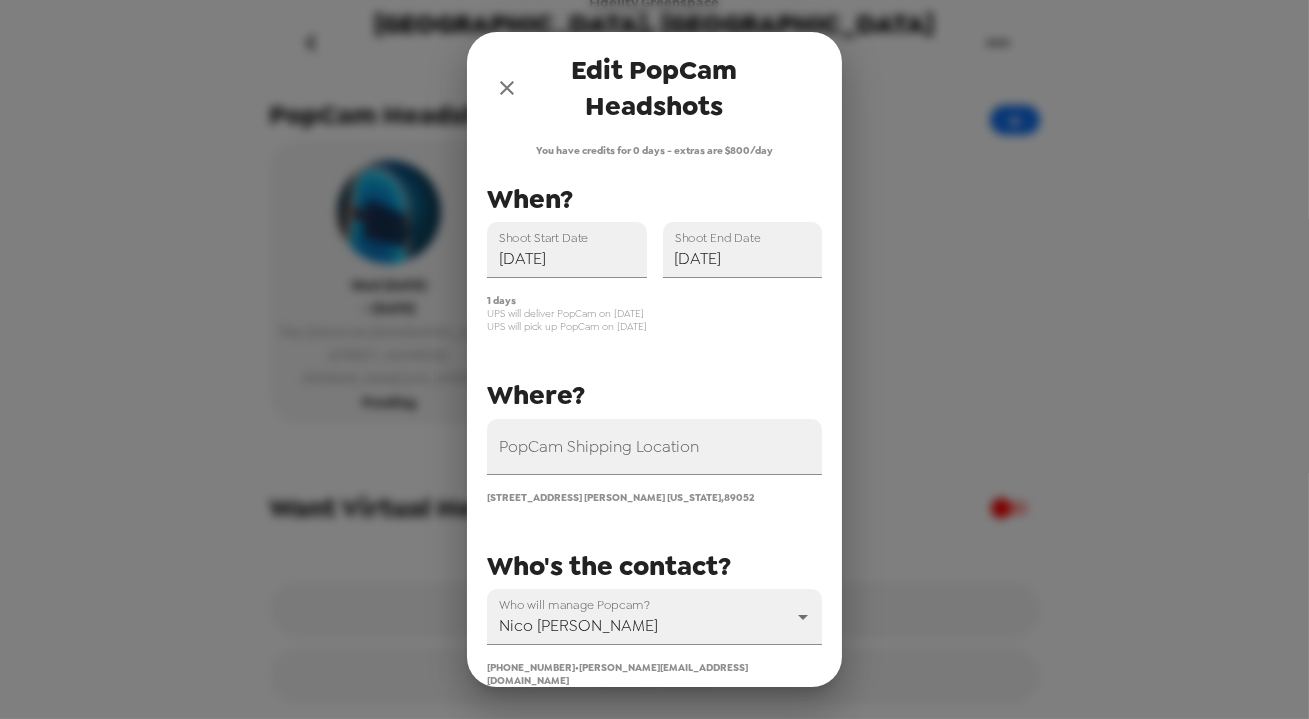 scroll, scrollTop: 181, scrollLeft: 0, axis: vertical 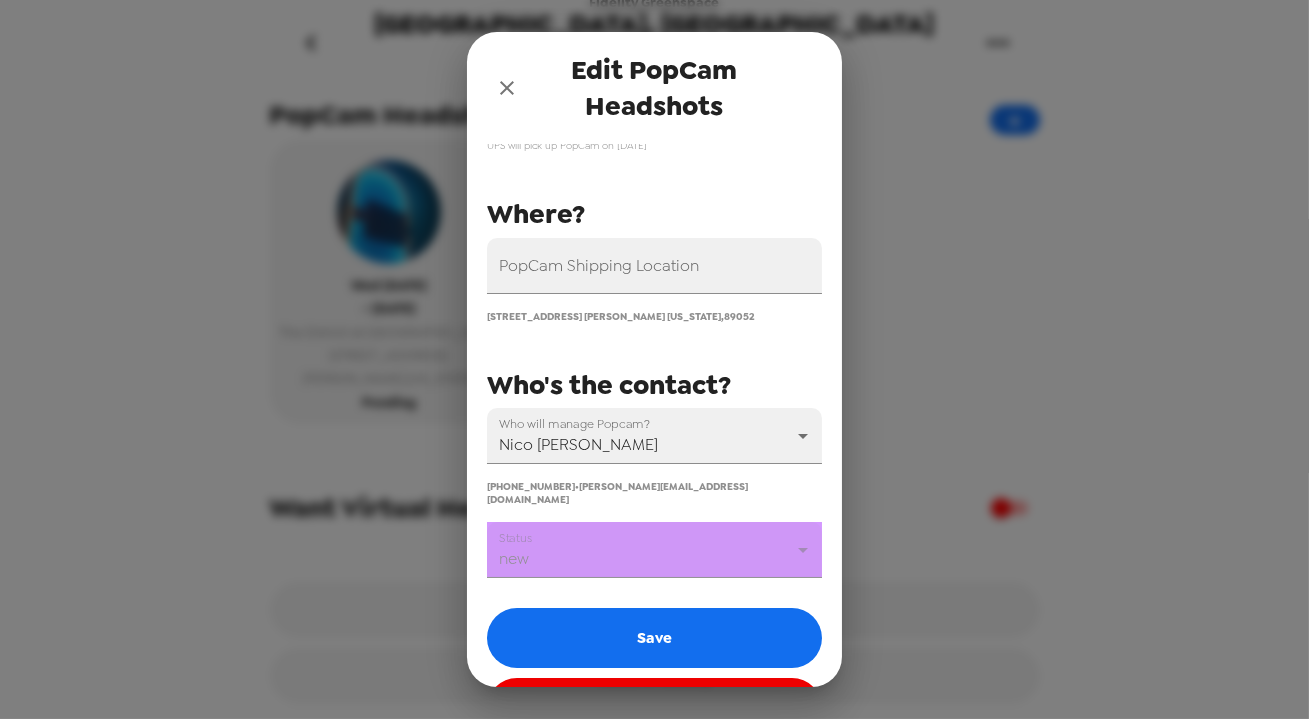 click on "Fidelity Greenspace Henderson, NV Branch 7/23/25  7/11/25 • 0 photos Upload headshots Backdrop PopCam Headshots + Wed   7/23/25  - Wed 7/23/25 The District at Green Valley Ranch 2240 Village Walk Drive  Henderson ,  Nevada Pending Want Virtual Headshots? SHOOTcode Rename Gallery Edit PopCam Headshots You have credits for 0 days - extras are $800/day PopCam Shipping Location 2240 Village Walk Drive   Henderson   Nevada ,  89052   Shoot Start Date 07/23/2025 Shoot End Date 07/23/2025 Who will manage Popcam? Nico   Rivellini 68456 (702) 270-2611  •  nico.rivellini@fmr.com When? Where? Who's the contact? 1   days UPS will deliver PopCam on   7/22/25 UPS will pick up PopCam on   7/24/25 Status new new Save Cancel PopCam Headshots" at bounding box center [654, 359] 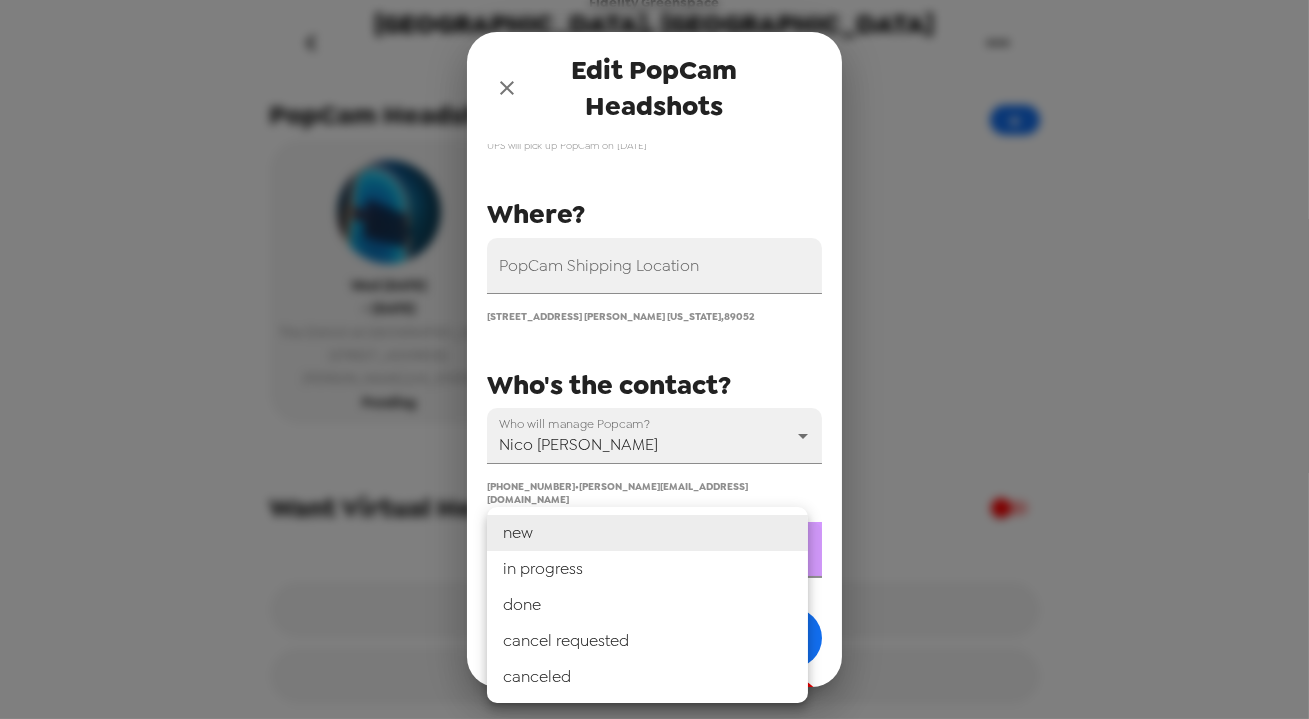 click on "in progress" at bounding box center [647, 569] 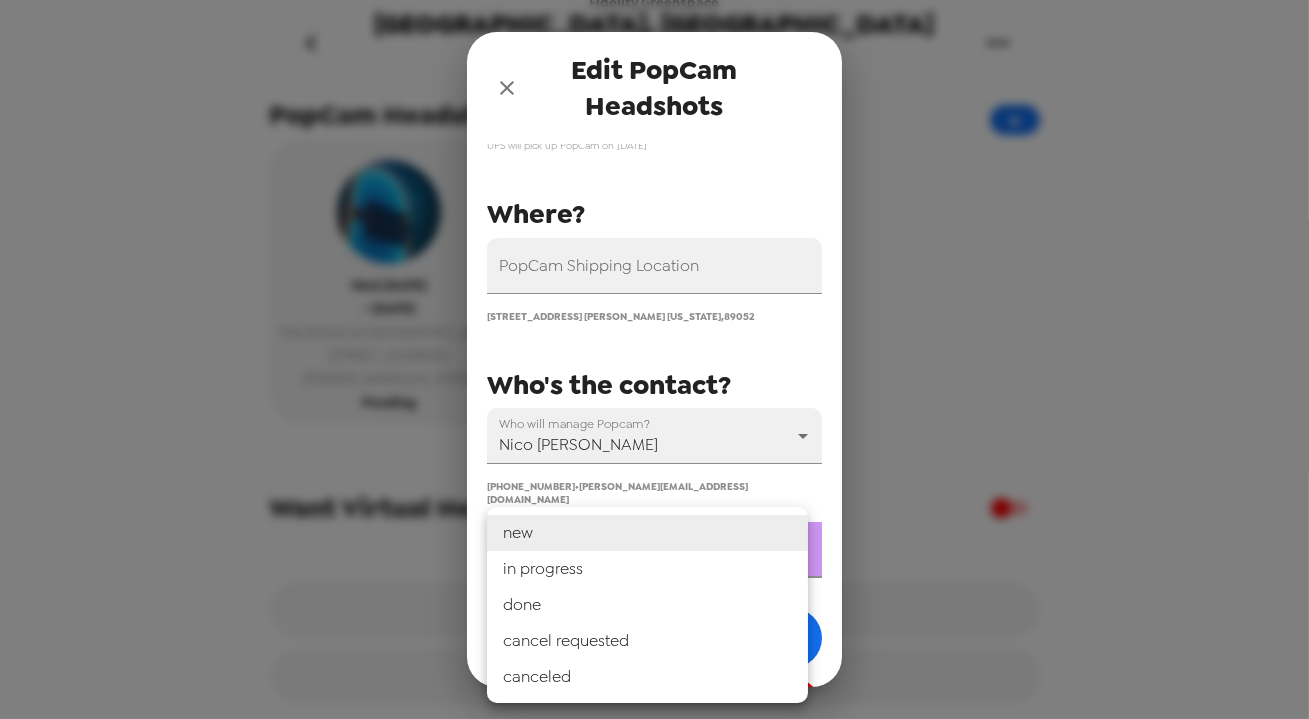 type on "in progress" 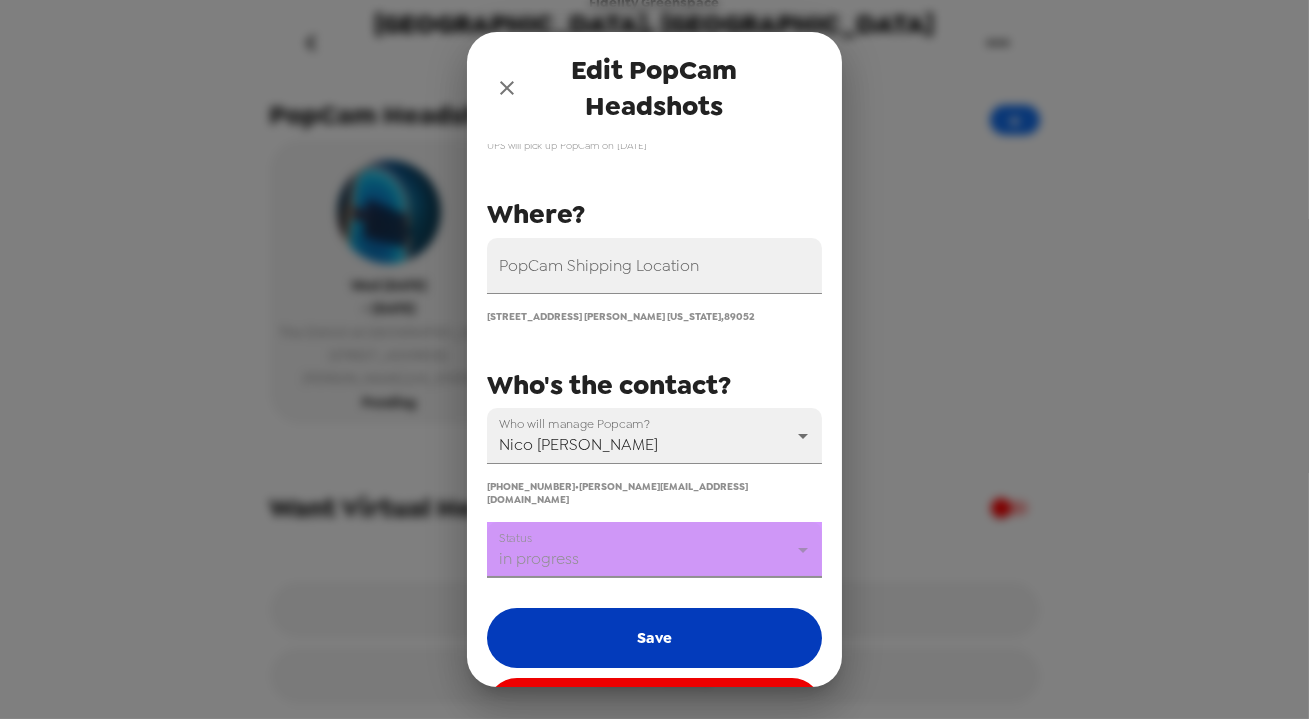 click on "Save" at bounding box center (654, 638) 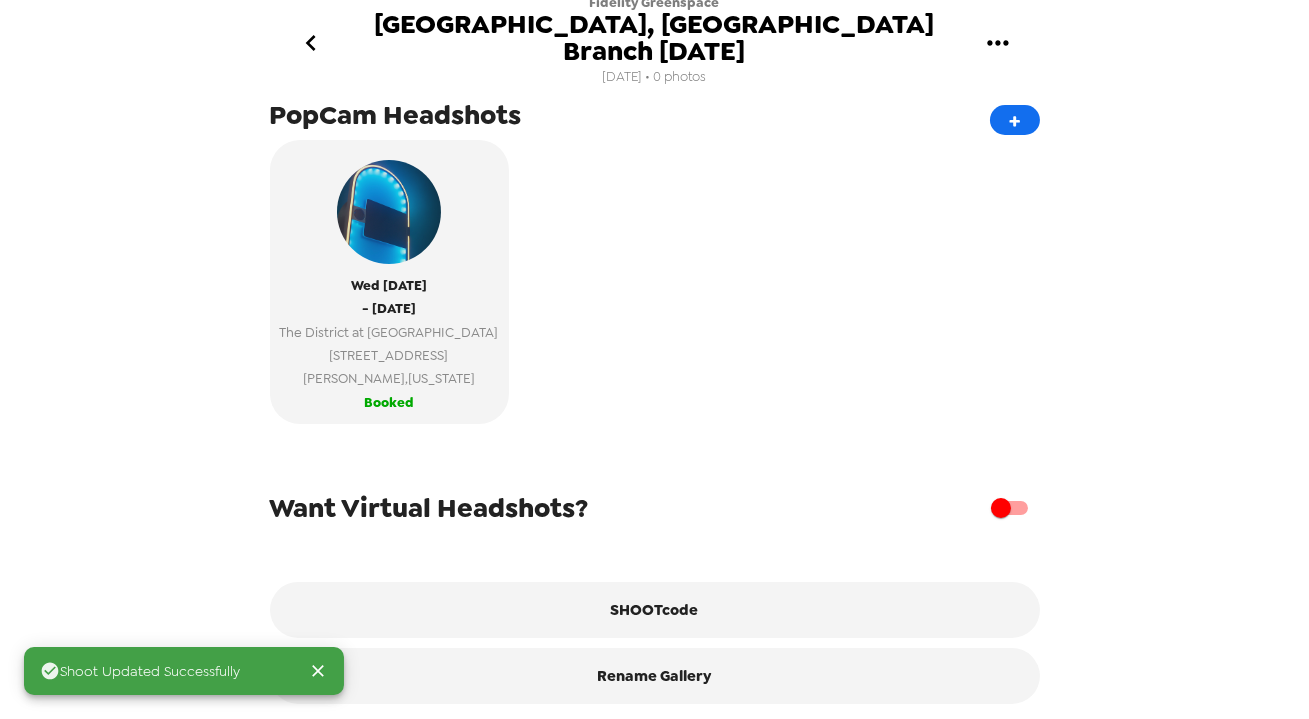 type 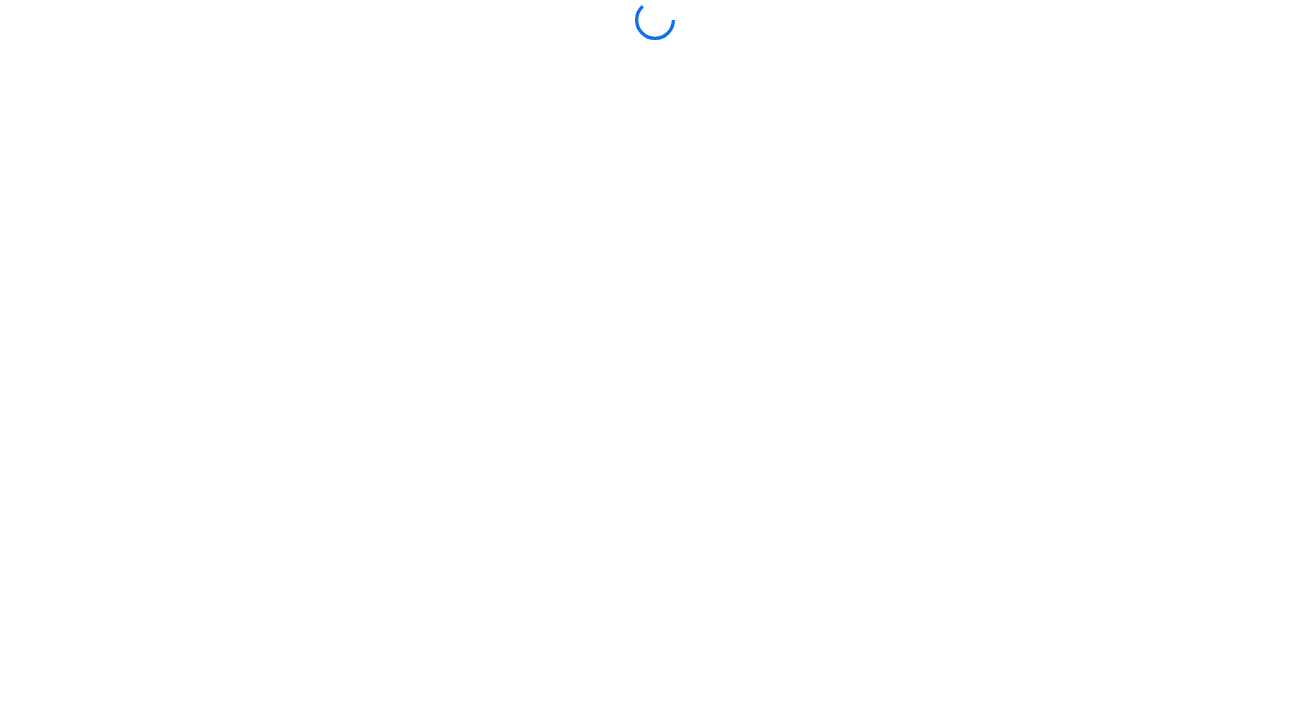 scroll, scrollTop: 0, scrollLeft: 0, axis: both 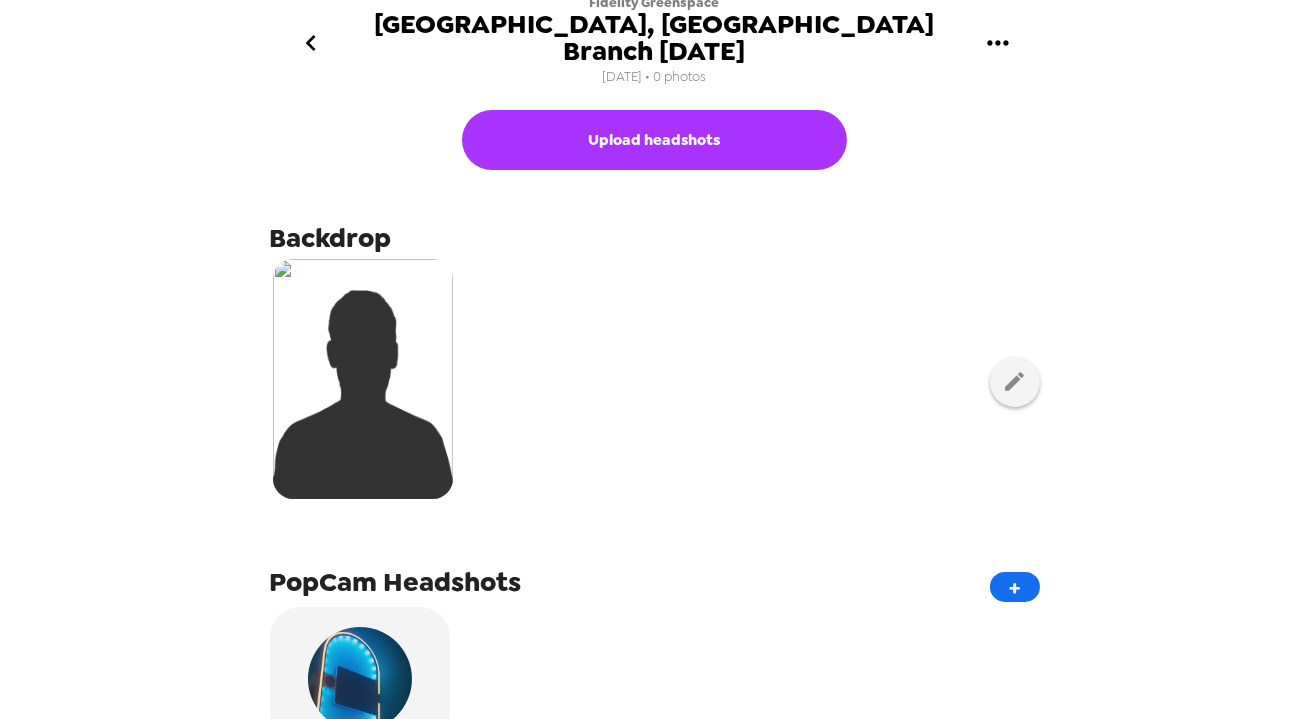 click 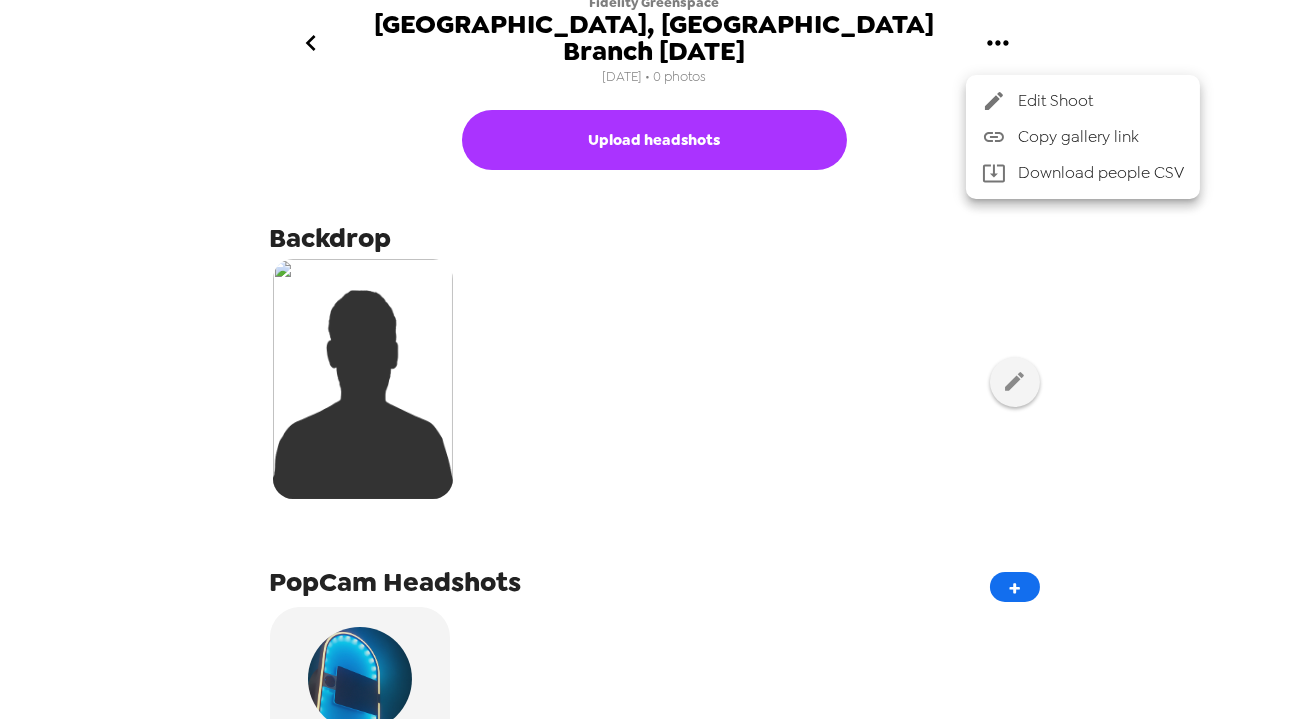 click on "Copy gallery link" at bounding box center (1101, 137) 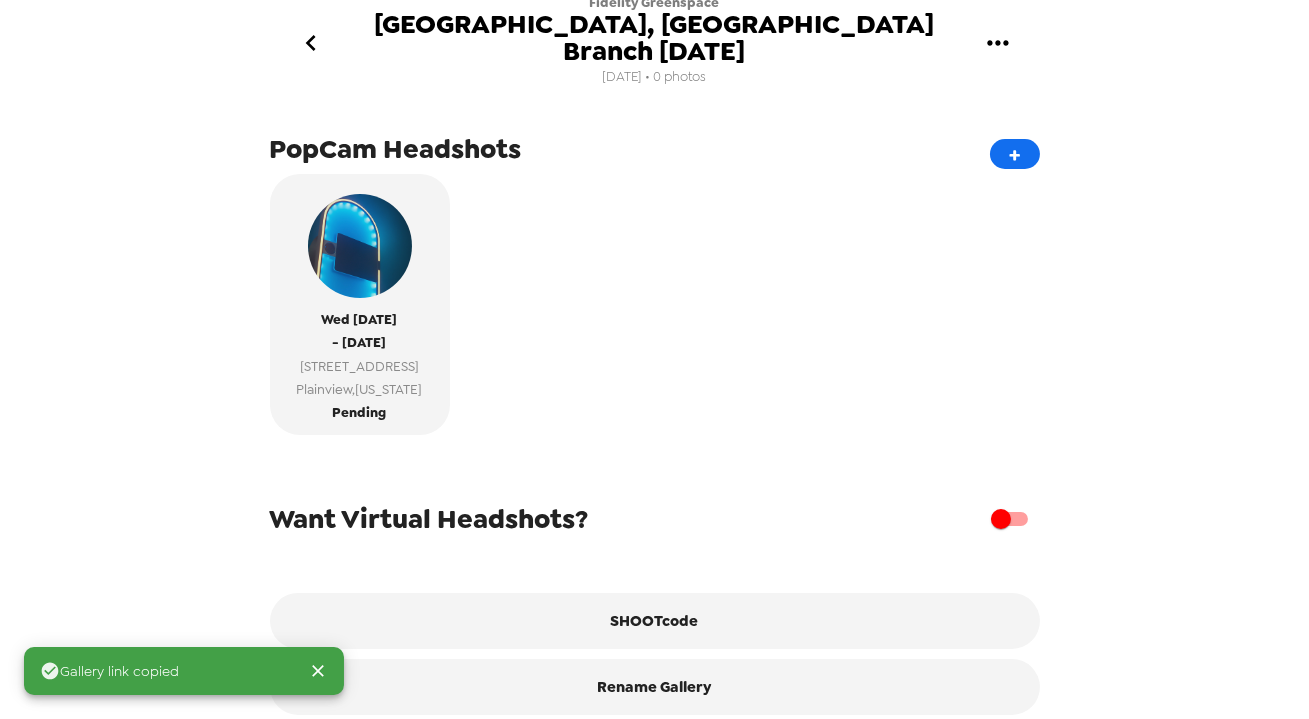 scroll, scrollTop: 457, scrollLeft: 0, axis: vertical 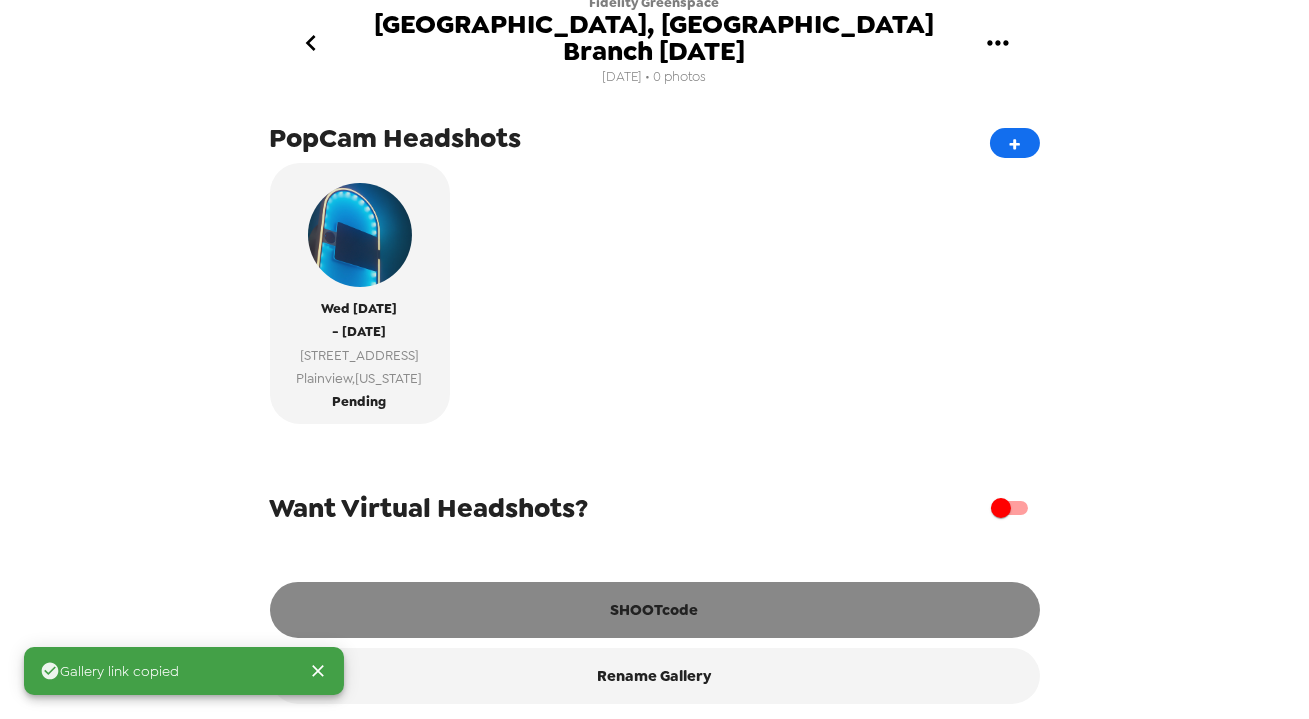 click on "SHOOTcode" at bounding box center (655, 610) 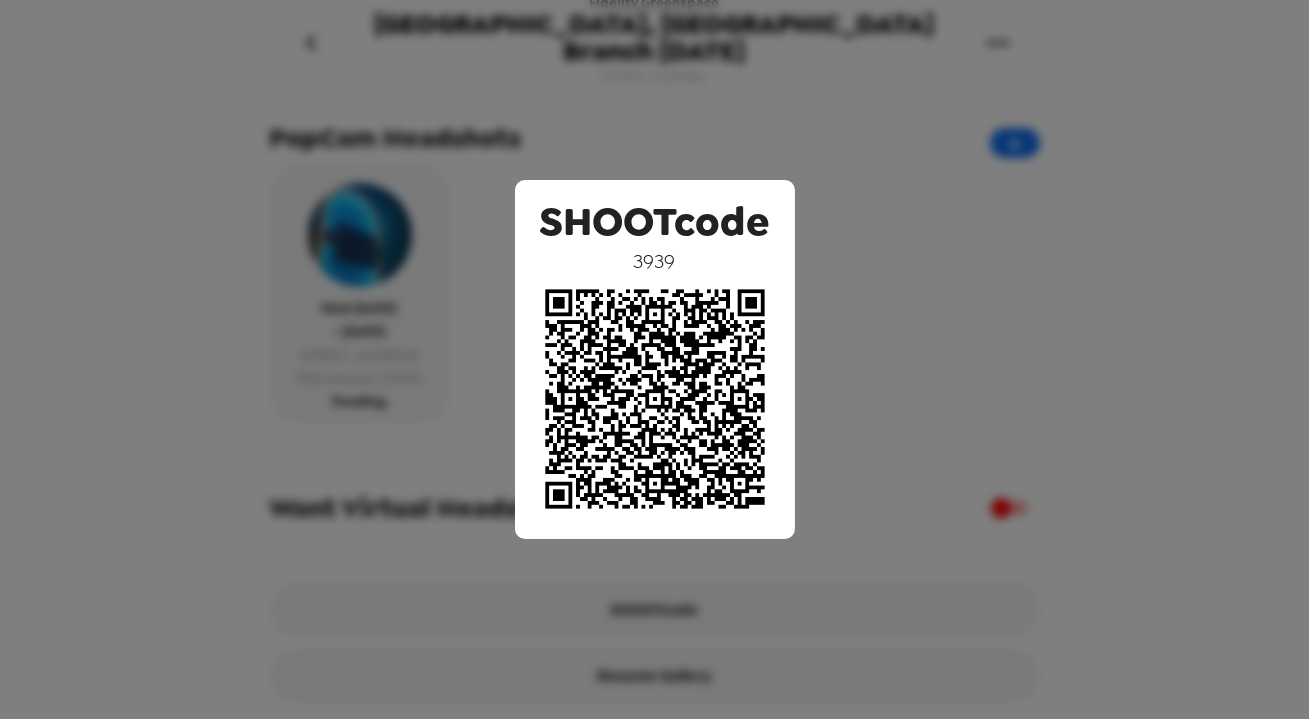 click on "SHOOTcode 3939" at bounding box center [654, 359] 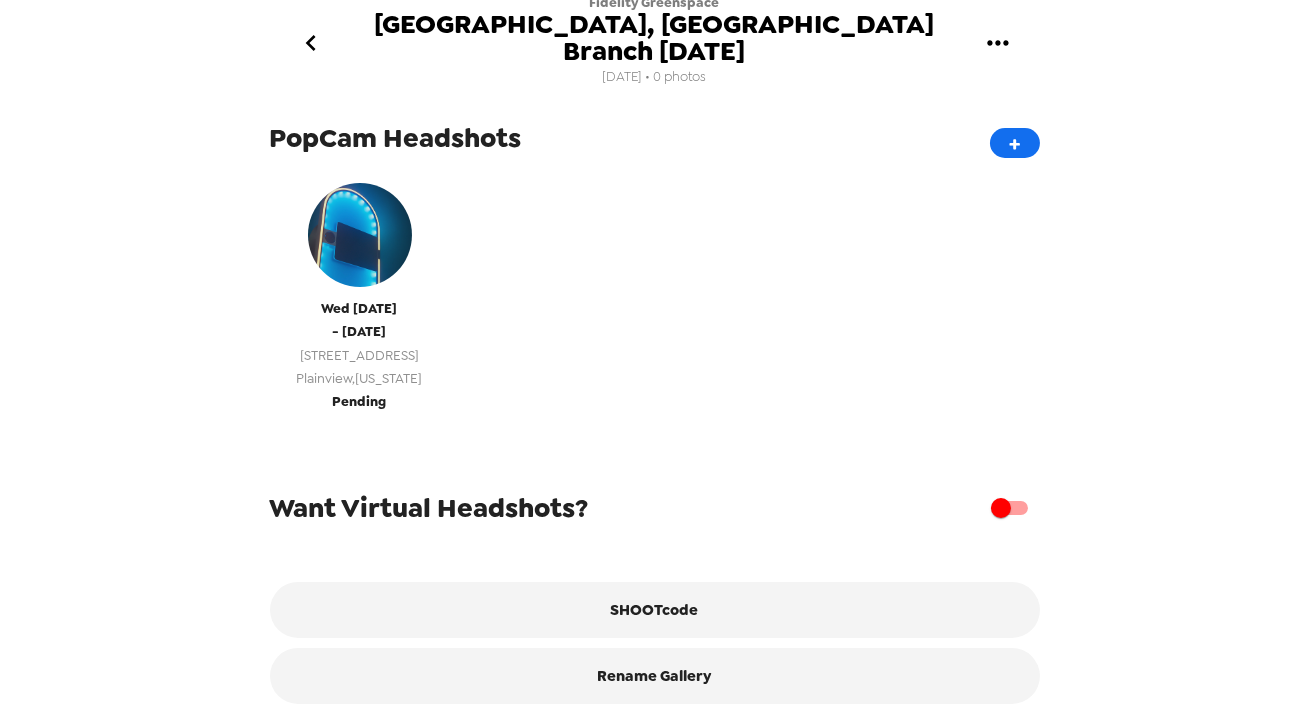 click on "[GEOGRAPHIC_DATA] ,  [US_STATE]" at bounding box center [360, 378] 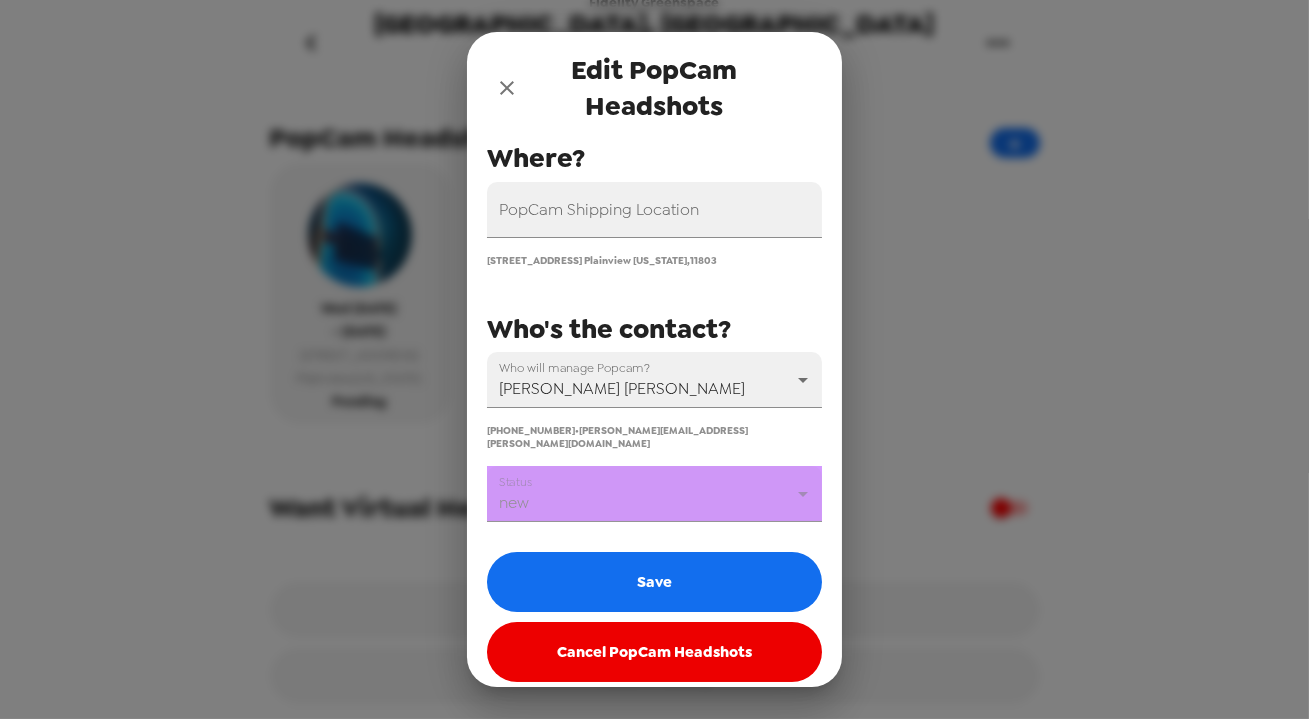 scroll, scrollTop: 238, scrollLeft: 0, axis: vertical 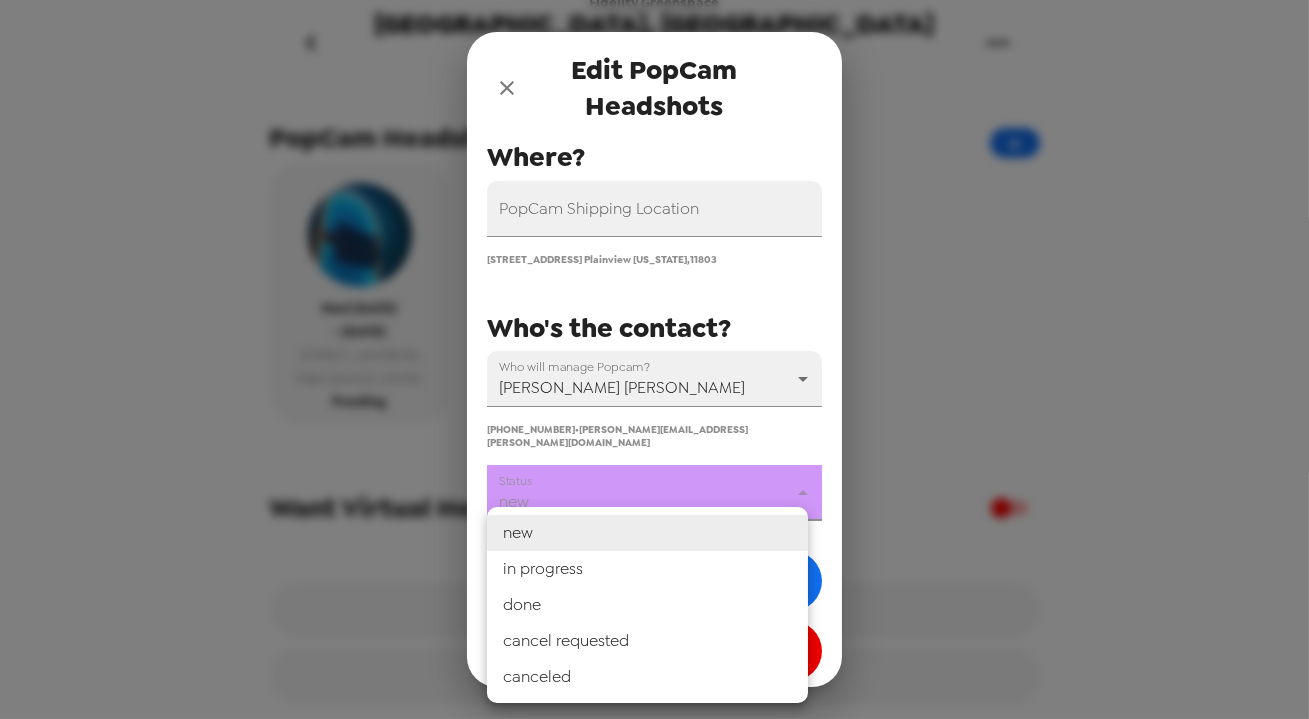 click on "Fidelity Greenspace Plainview, NY Branch 7/23/25 7/11/25 • 0 photos Upload headshots Backdrop PopCam Headshots + Wed   7/23/25  - Wed 7/23/25 1551 Old Country Rd Plainview ,  New York Pending Want Virtual Headshots? SHOOTcode Rename Gallery Edit PopCam Headshots You have credits for 0 days - extras are $800/day PopCam Shipping Location 1551 Old Country Road   Plainview   New York ,  11803   Shoot Start Date 07/23/2025 Shoot End Date 07/23/2025 Who will manage Popcam? Michael   Kryger 68457 (631) 424-5342  •  michael.kryger@fmr.com When? Where? Who's the contact? 1   days UPS will deliver PopCam on   7/22/25 UPS will pick up PopCam on   7/24/25 Status new new Save Cancel PopCam Headshots new in progress done cancel requested canceled" at bounding box center [654, 359] 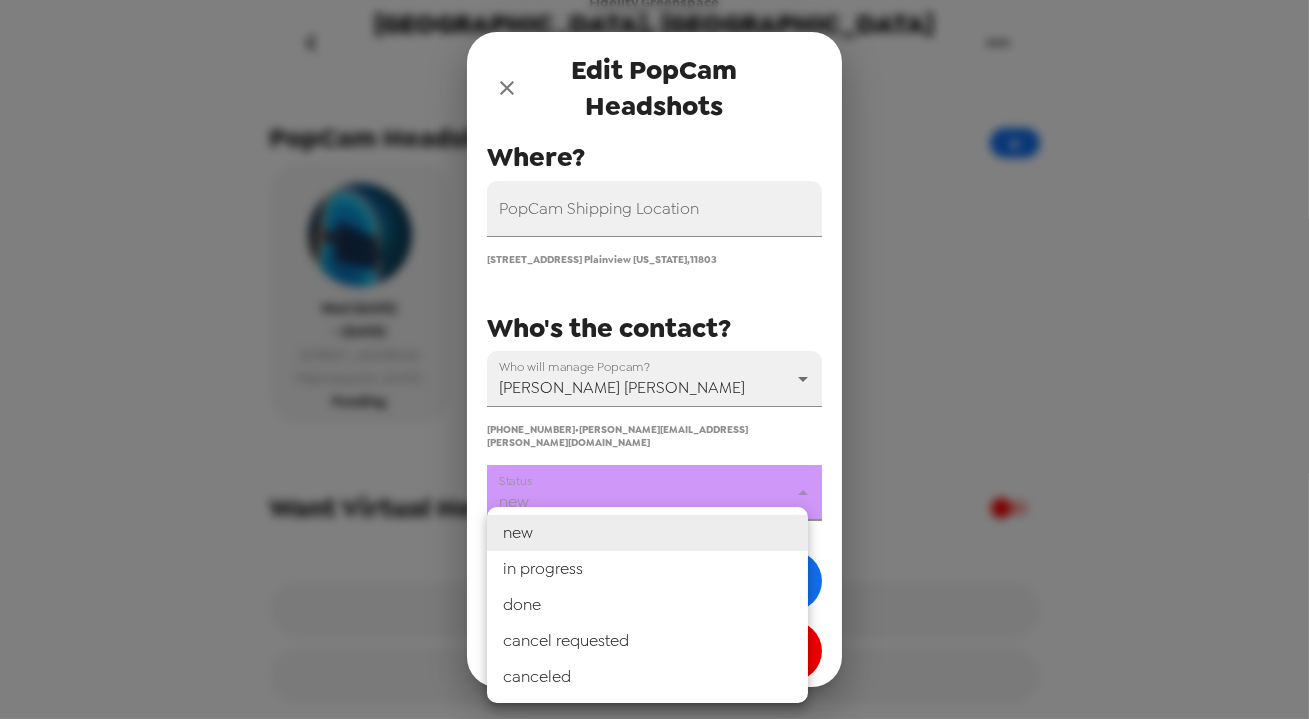 click on "in progress" at bounding box center (647, 569) 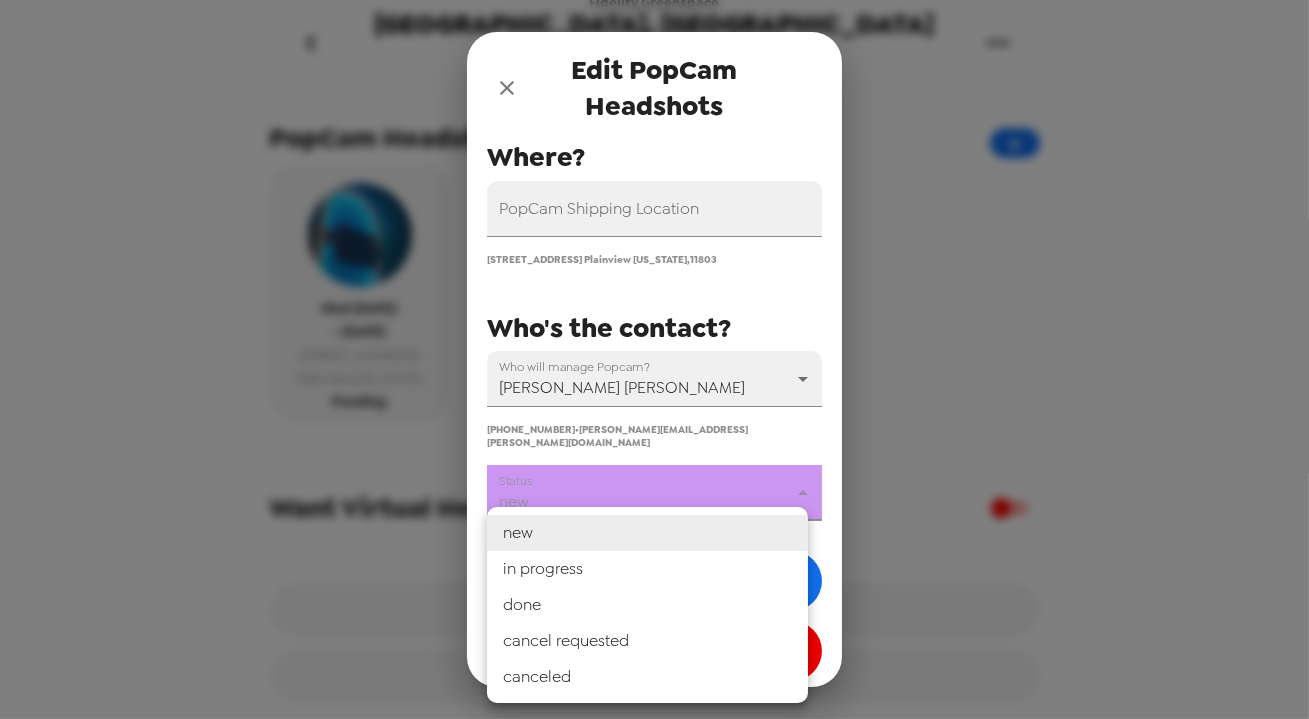 type on "in progress" 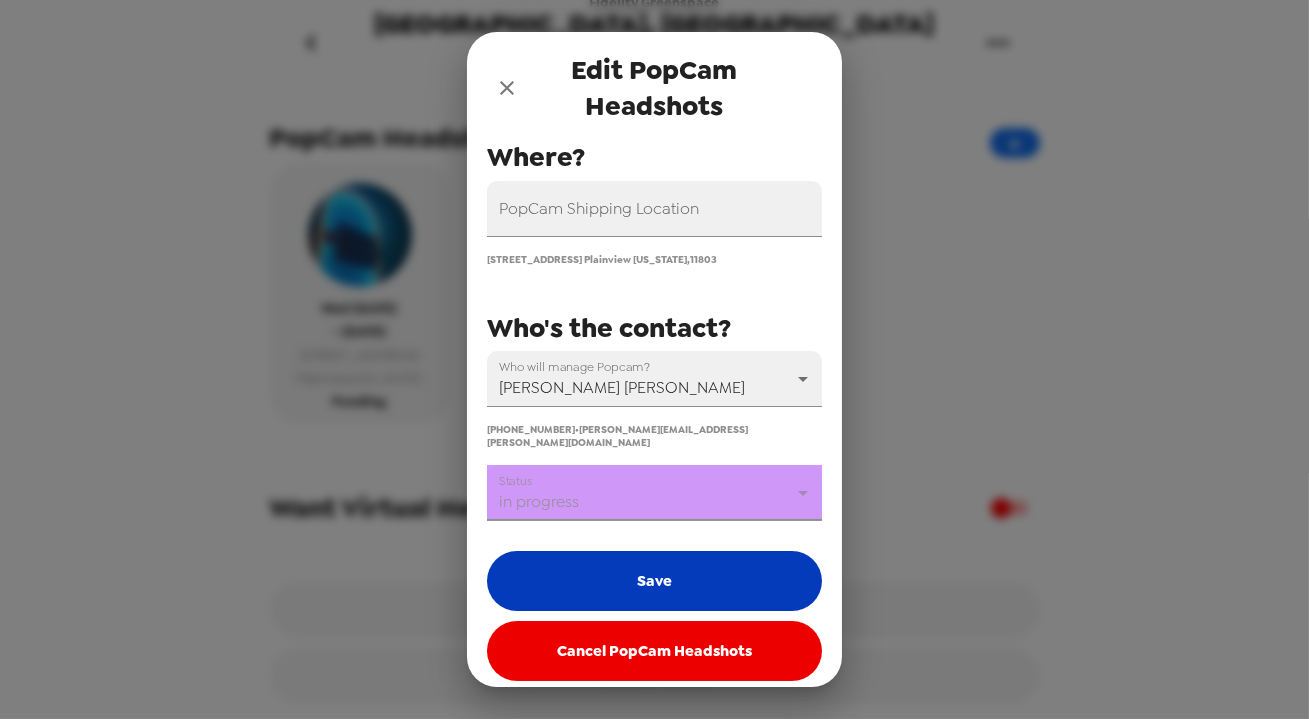 drag, startPoint x: 601, startPoint y: 561, endPoint x: 610, endPoint y: 556, distance: 10.29563 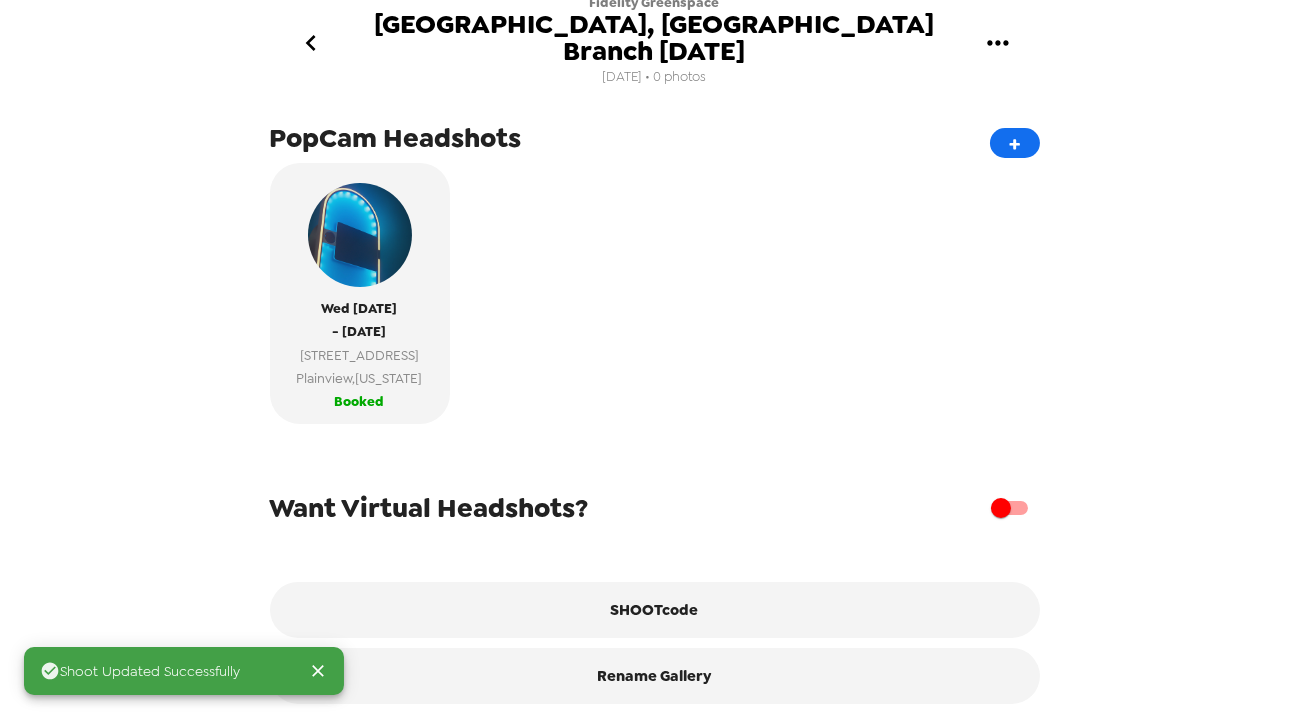 type 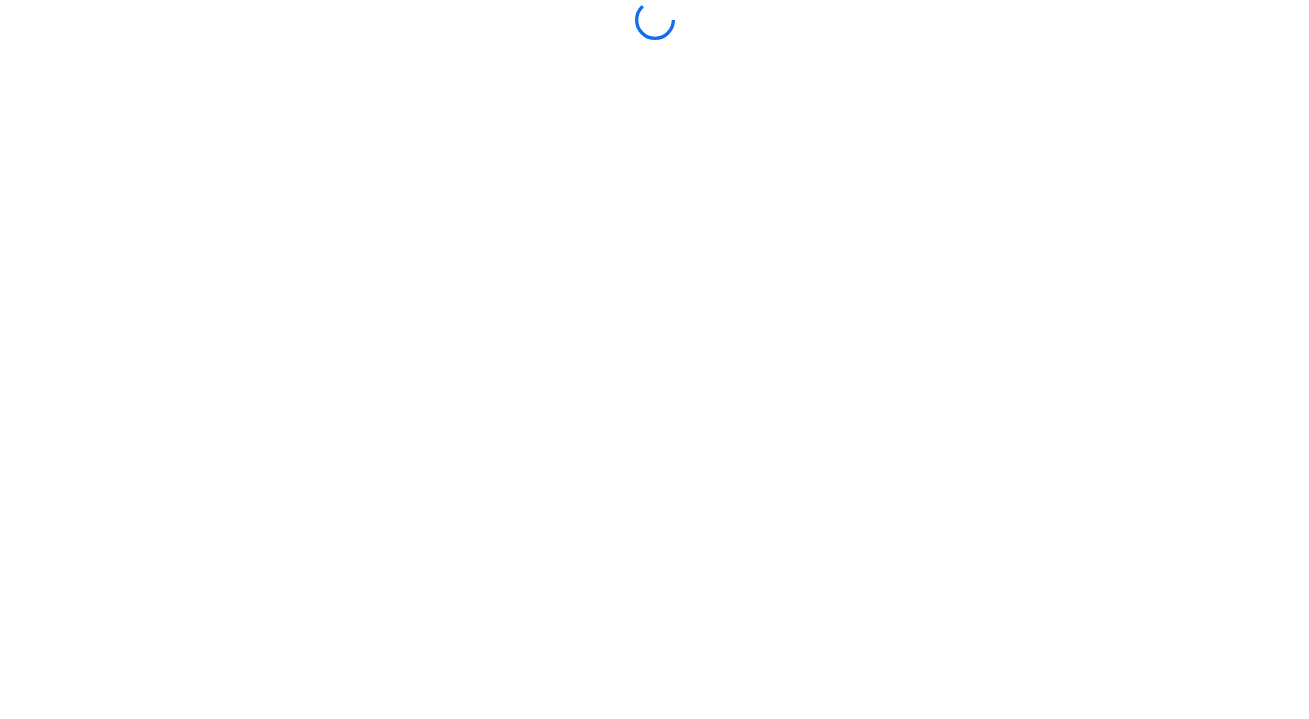 scroll, scrollTop: 0, scrollLeft: 0, axis: both 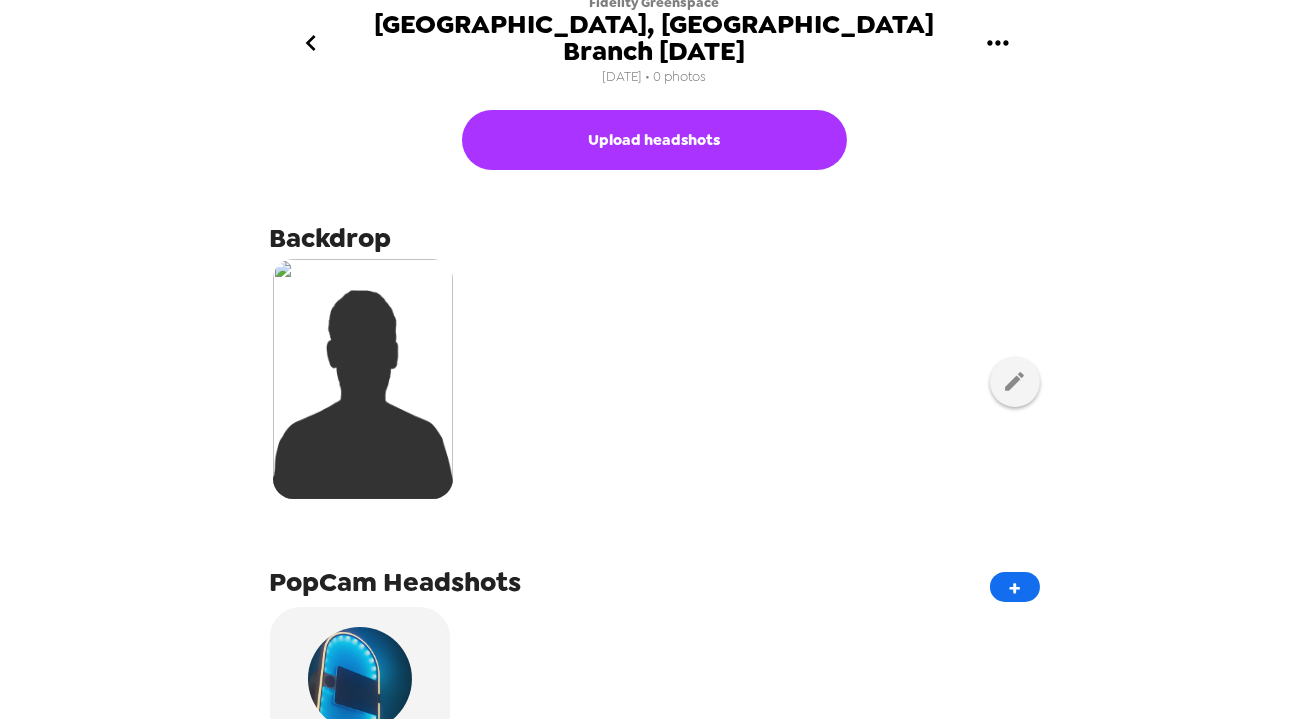 click 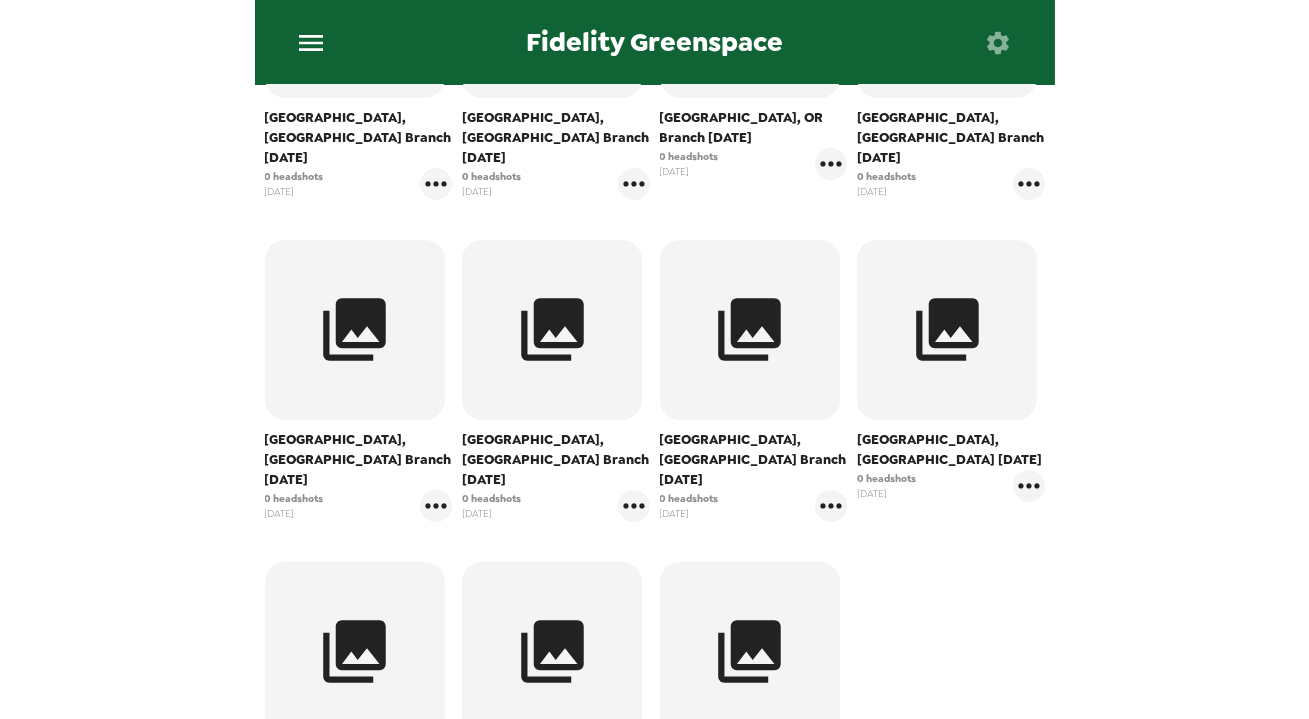 scroll, scrollTop: 545, scrollLeft: 0, axis: vertical 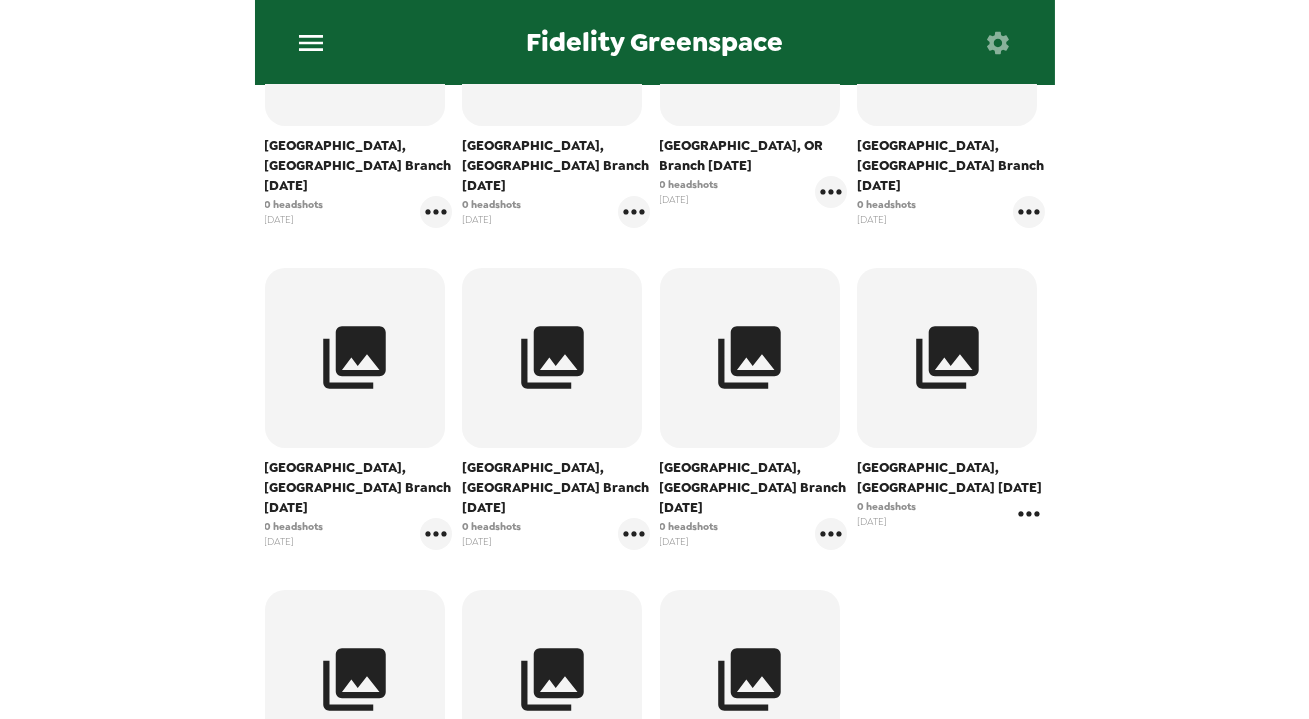 click 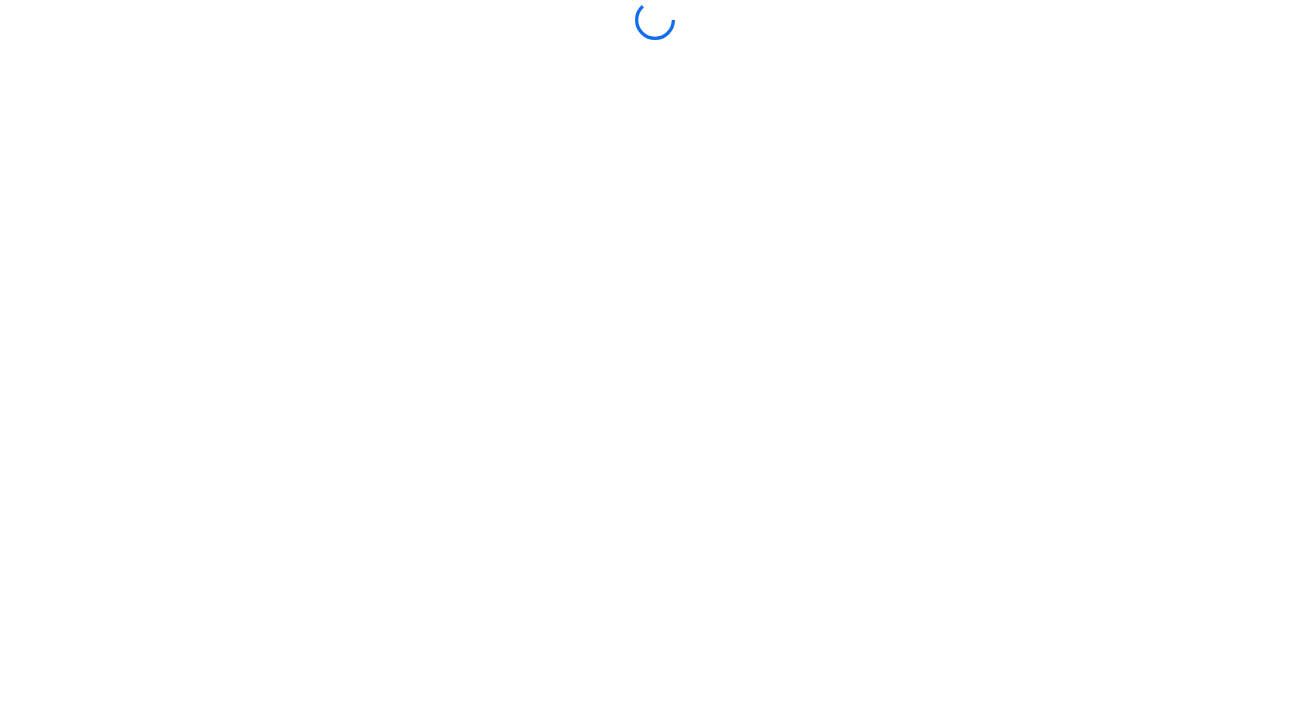 scroll, scrollTop: 0, scrollLeft: 0, axis: both 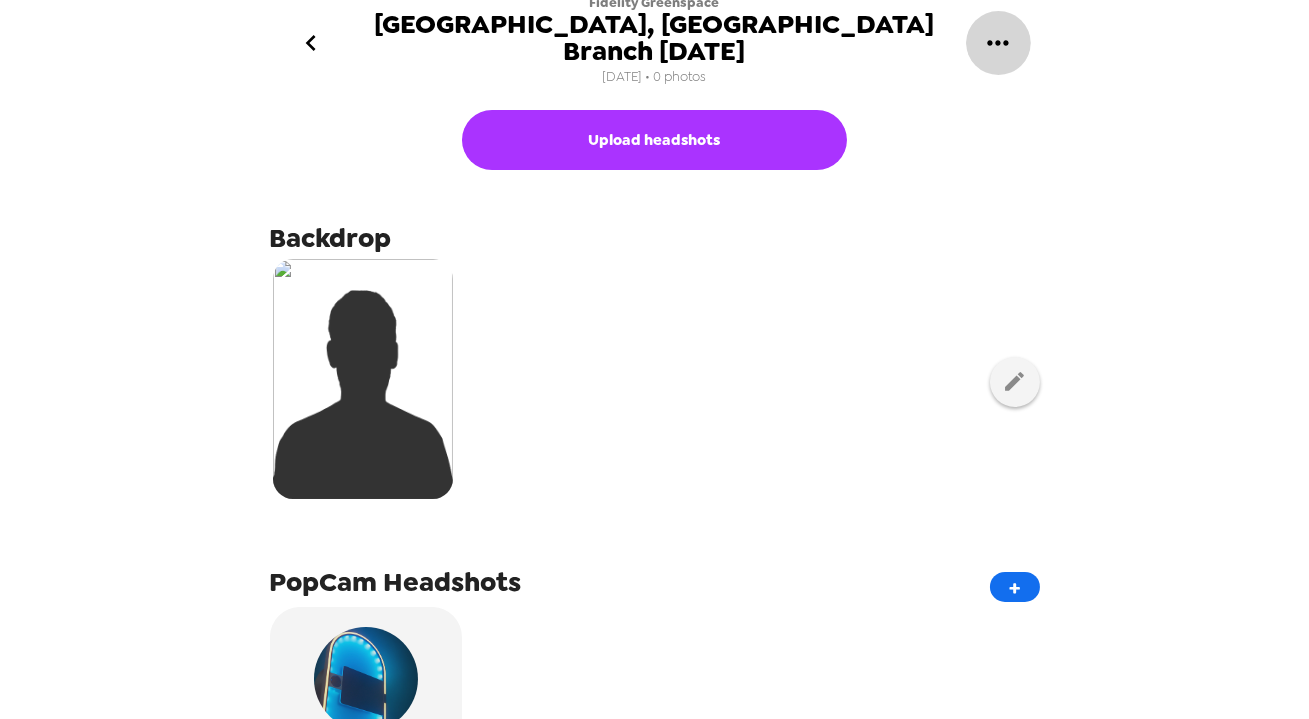 click 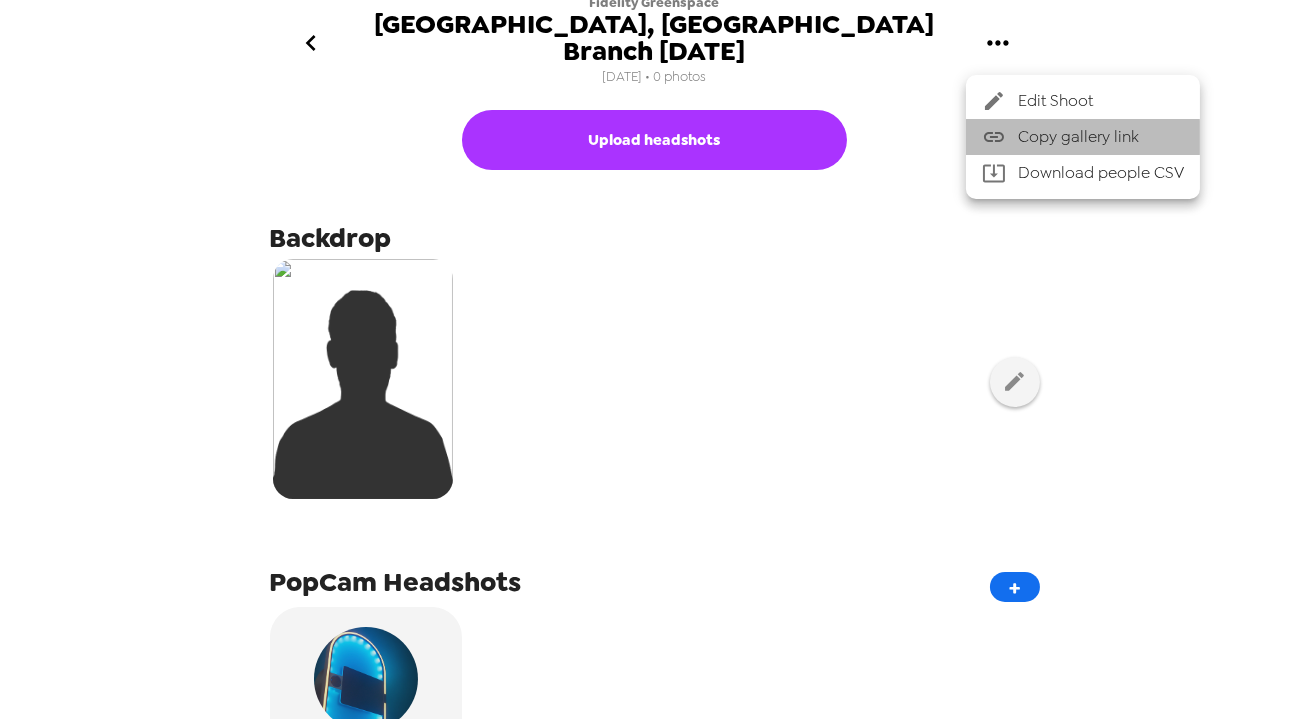 click on "Copy gallery link" at bounding box center [1101, 137] 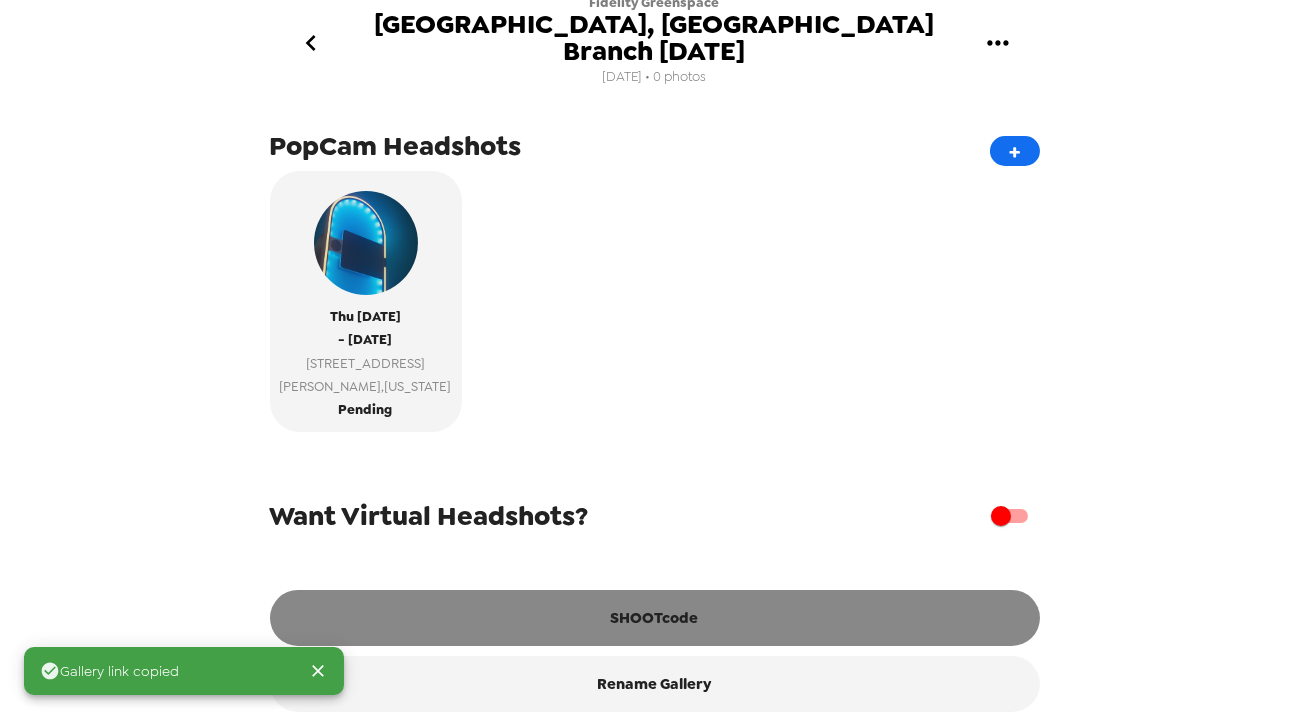 scroll, scrollTop: 454, scrollLeft: 0, axis: vertical 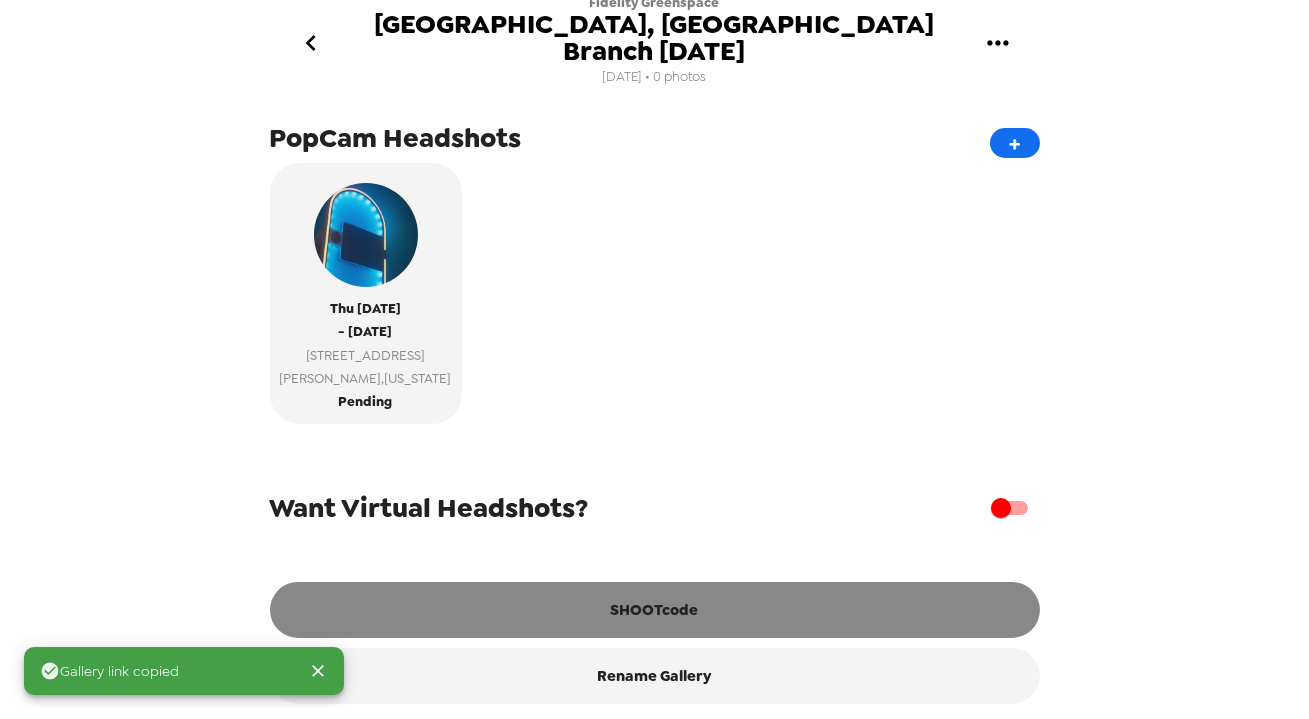 click on "SHOOTcode" at bounding box center (655, 610) 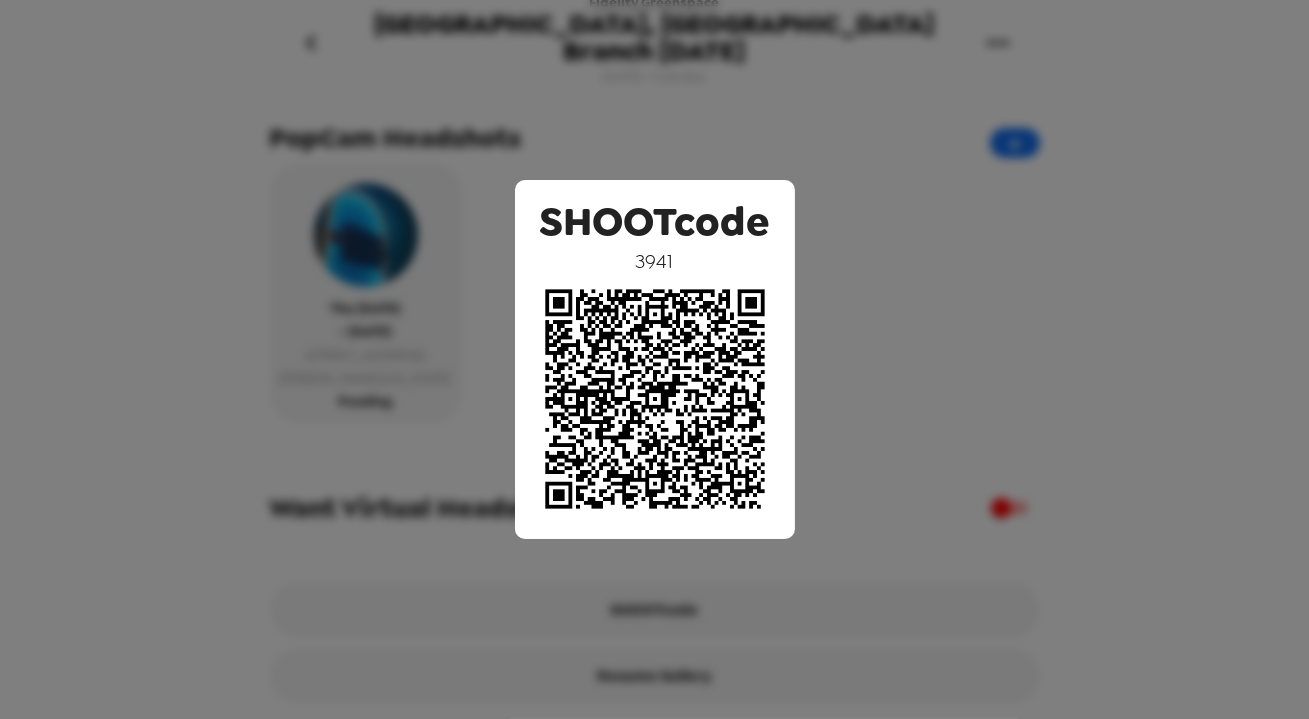 click on "SHOOTcode 3941" at bounding box center [654, 359] 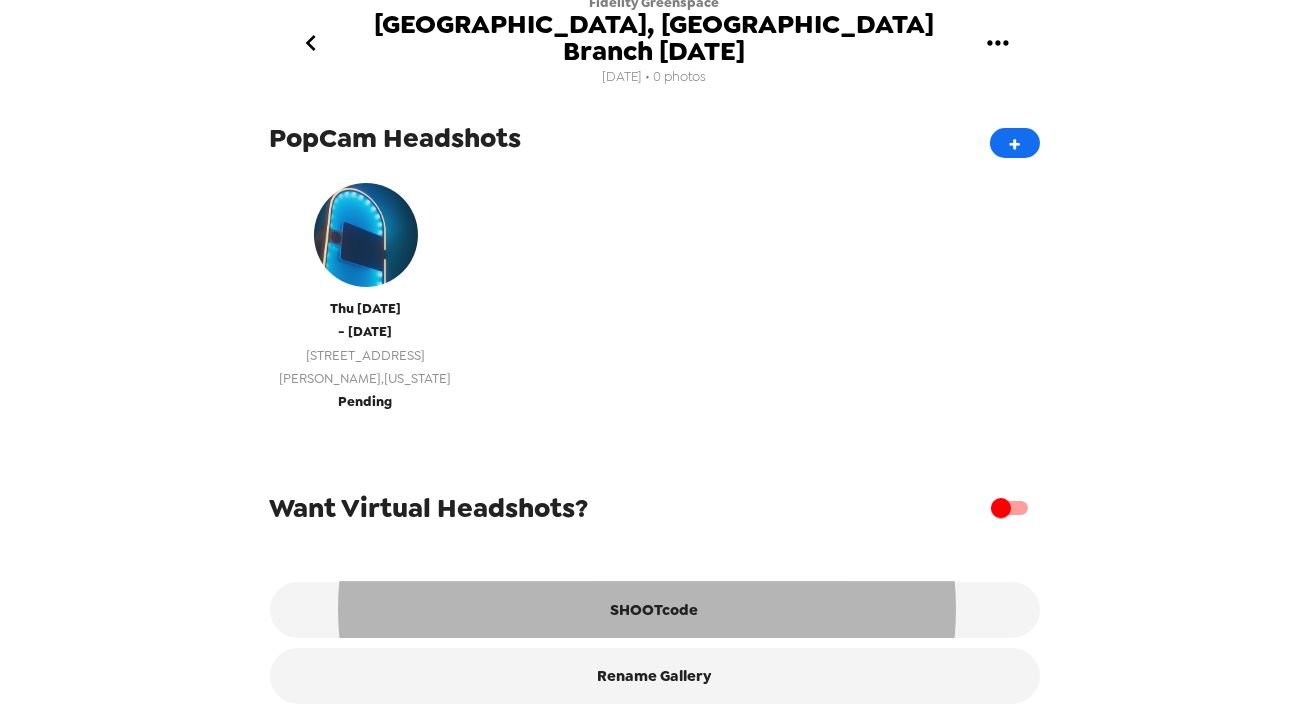 scroll, scrollTop: 457, scrollLeft: 0, axis: vertical 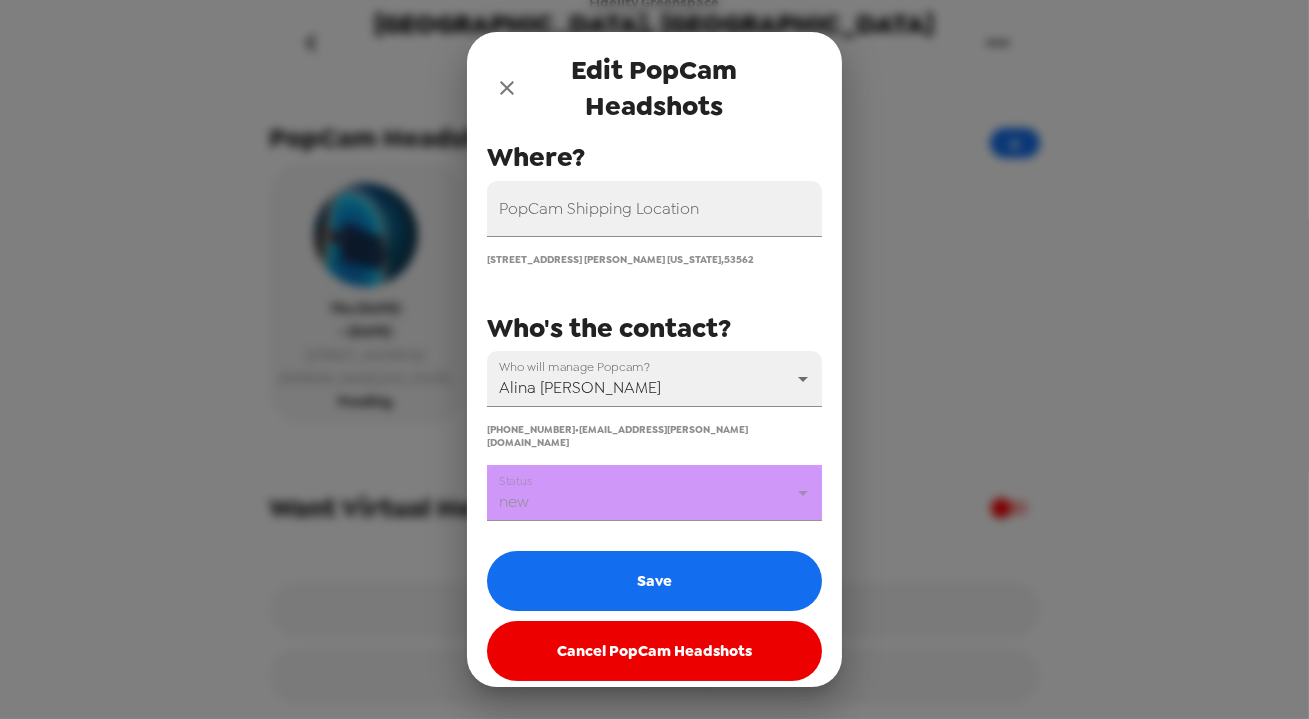 click on "Fidelity Greenspace Madison, WI Branch 7/24/25 7/11/25 • 0 photos Upload headshots Backdrop PopCam Headshots + Thu   7/24/25  - Thu 7/24/25 8235 Greenway Blvd Middleton ,  Wisconsin Pending Want Virtual Headshots? SHOOTcode Rename Gallery Edit PopCam Headshots You have credits for 0 days - extras are $800/day PopCam Shipping Location 8235 Greenway Boulevard   Middleton   Wisconsin ,  53562   Shoot Start Date 07/24/2025 Shoot End Date 07/24/2025 Who will manage Popcam? Alina   Flagg 68460 (800) 482-0271  •  alina.flagg@fmr.com When? Where? Who's the contact? 1   days UPS will deliver PopCam on   7/23/25 UPS will pick up PopCam on   7/25/25 Status new new Save Cancel PopCam Headshots" at bounding box center (654, 359) 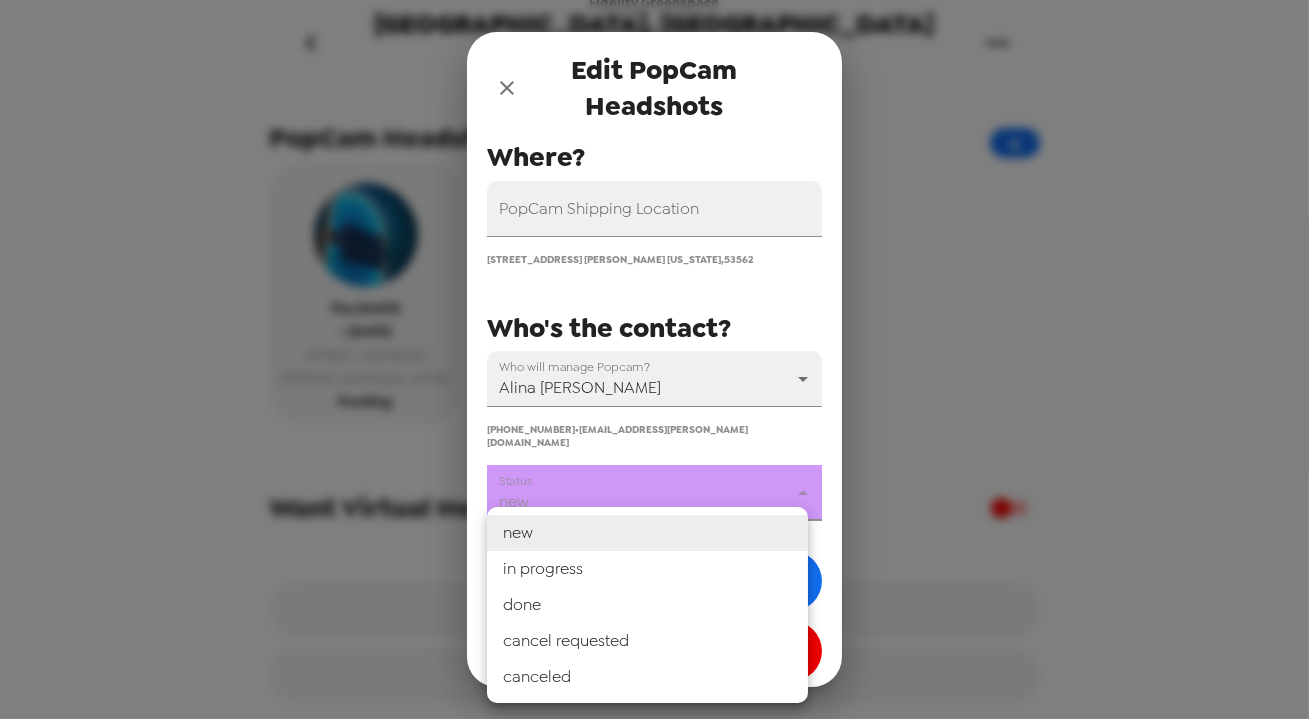 click on "in progress" at bounding box center (647, 569) 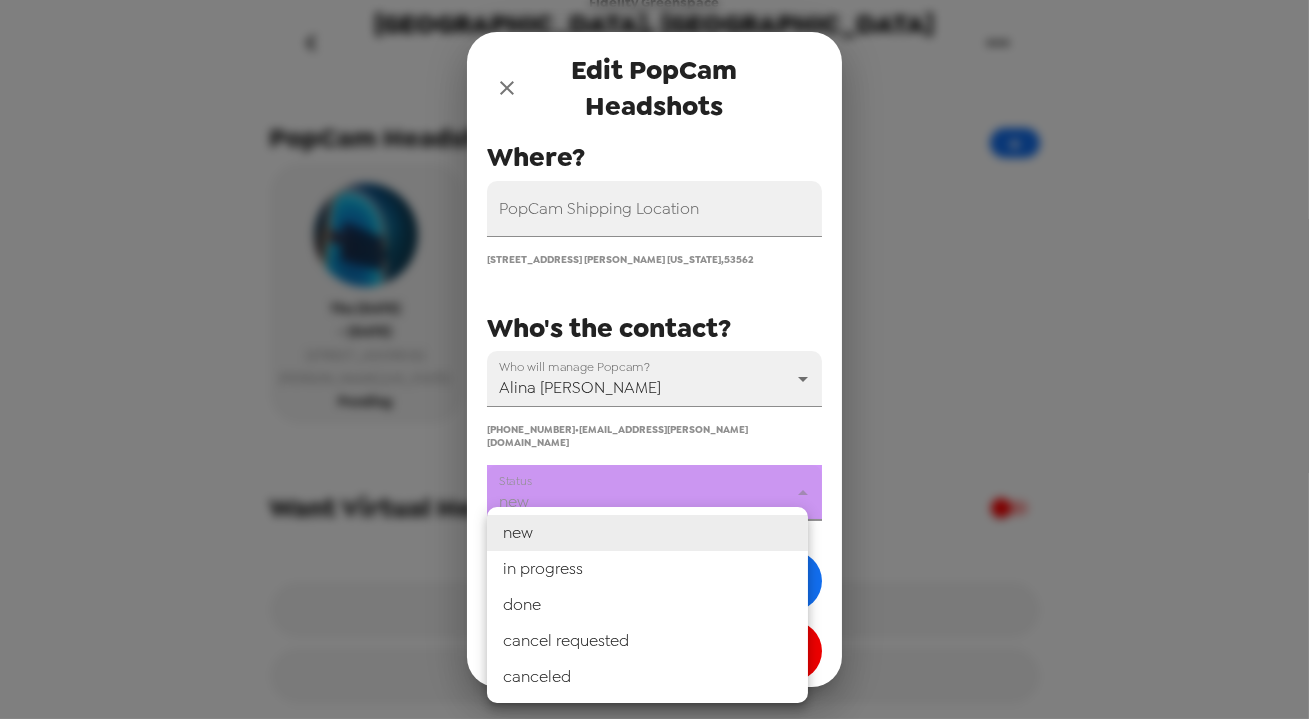type on "in progress" 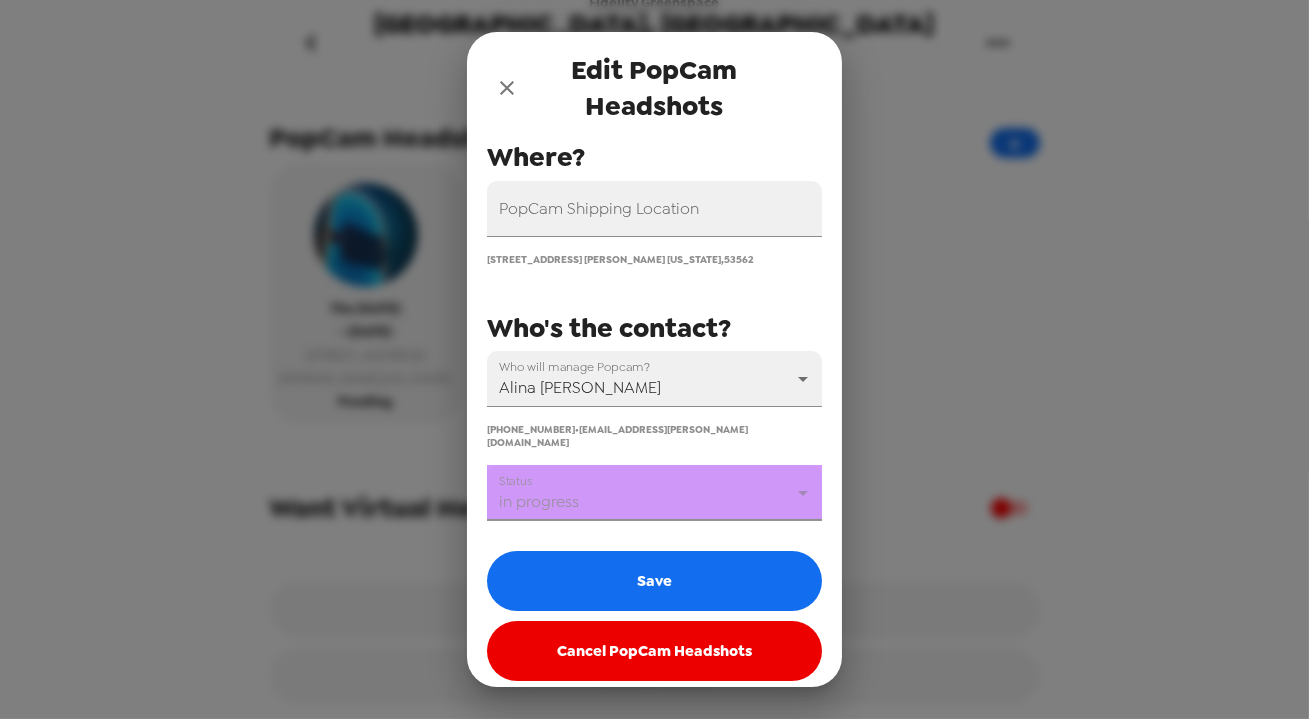 click on "Save" at bounding box center (654, 581) 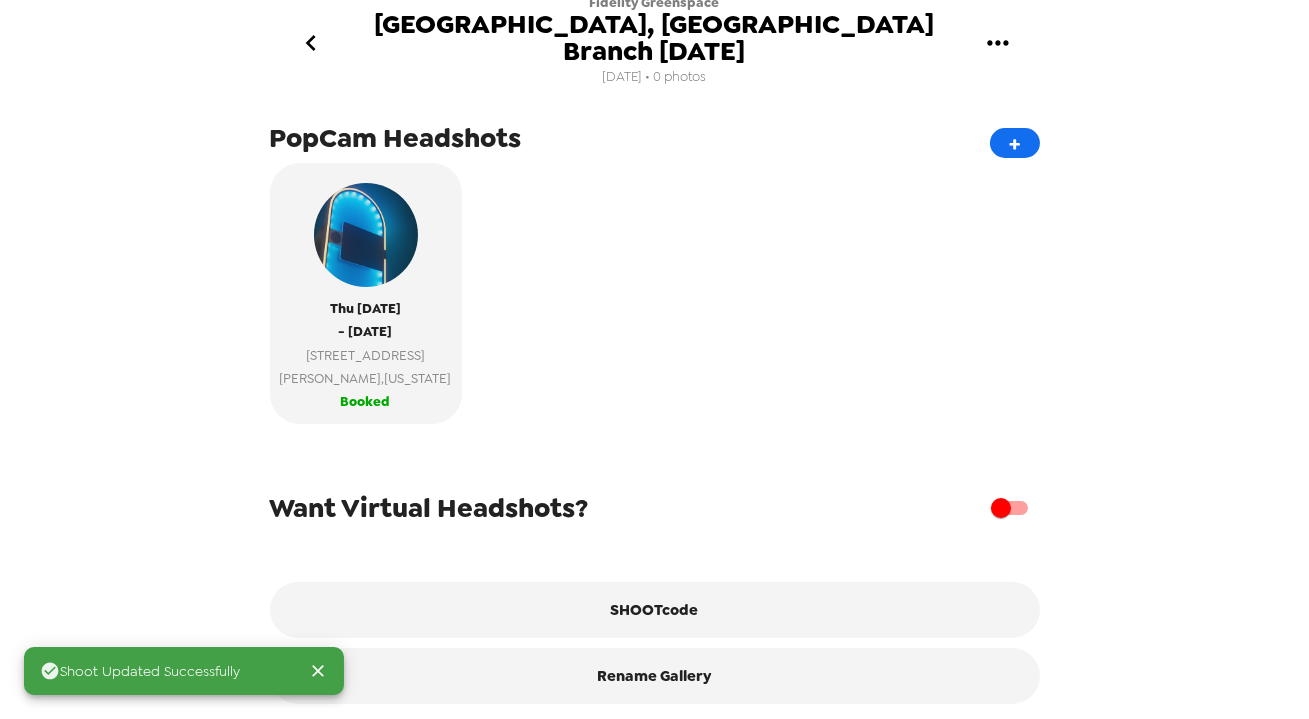 type 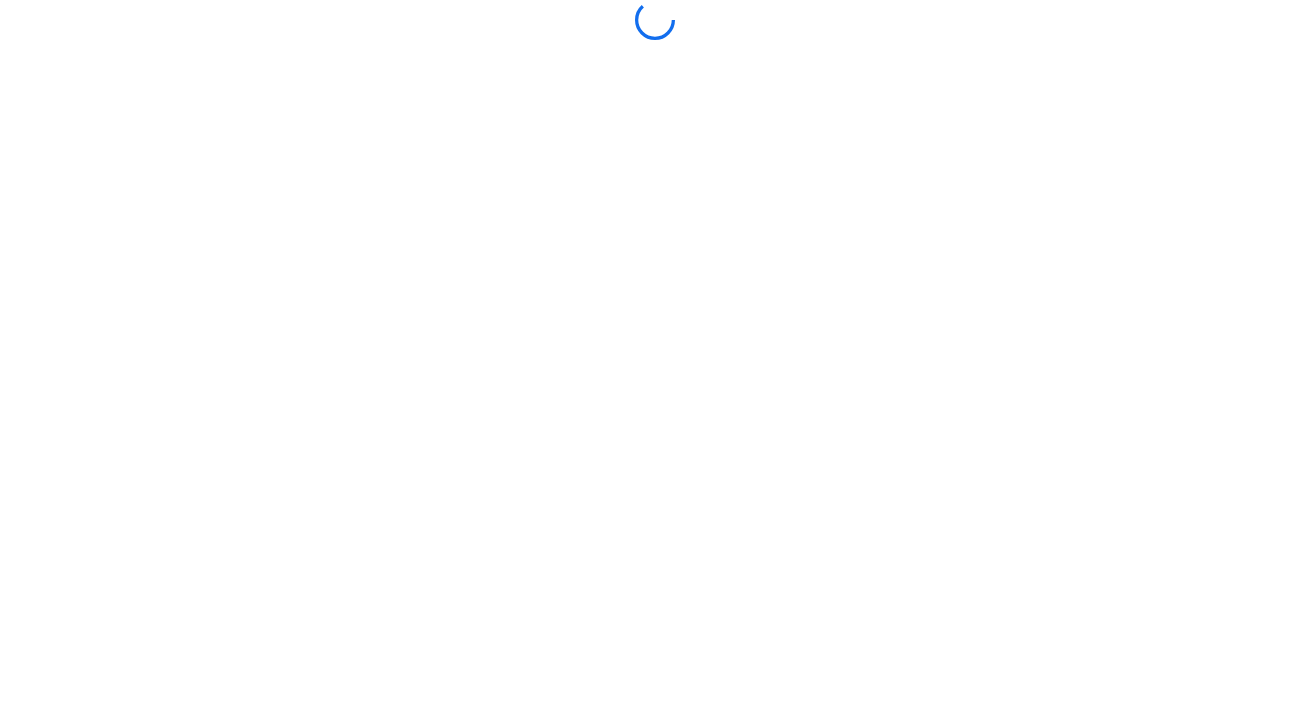 scroll, scrollTop: 0, scrollLeft: 0, axis: both 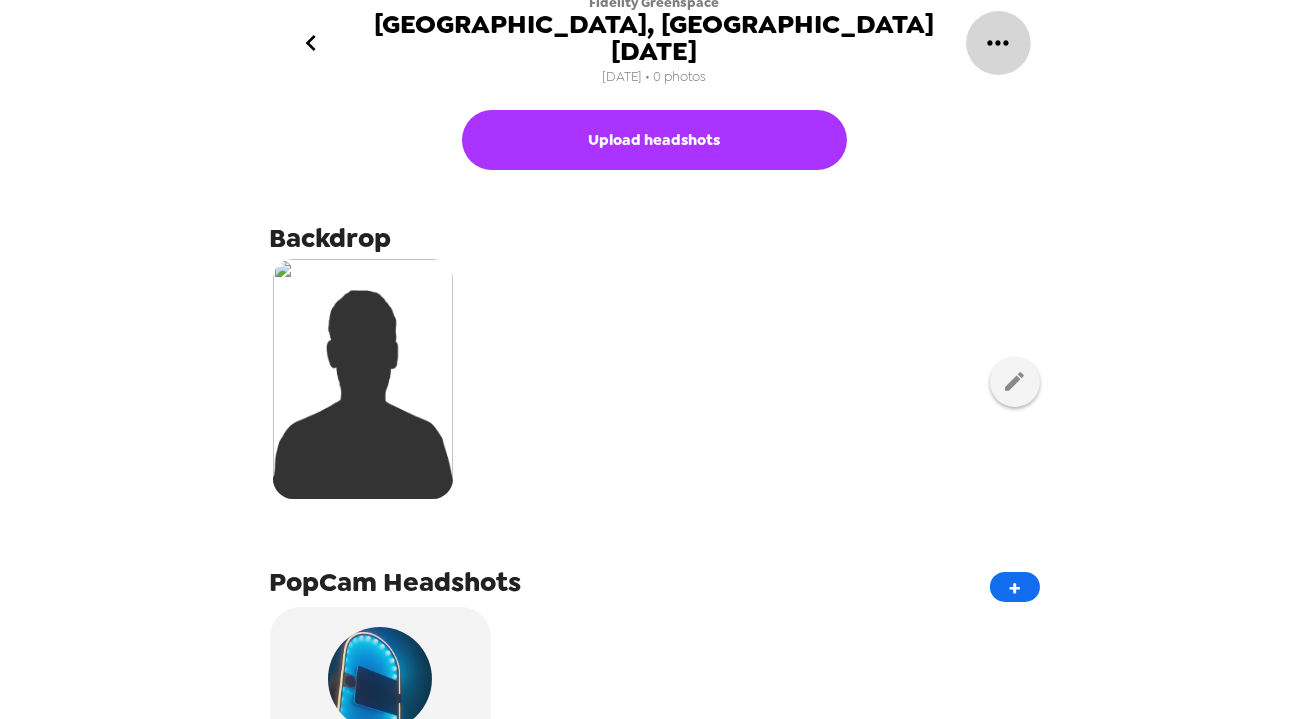 click 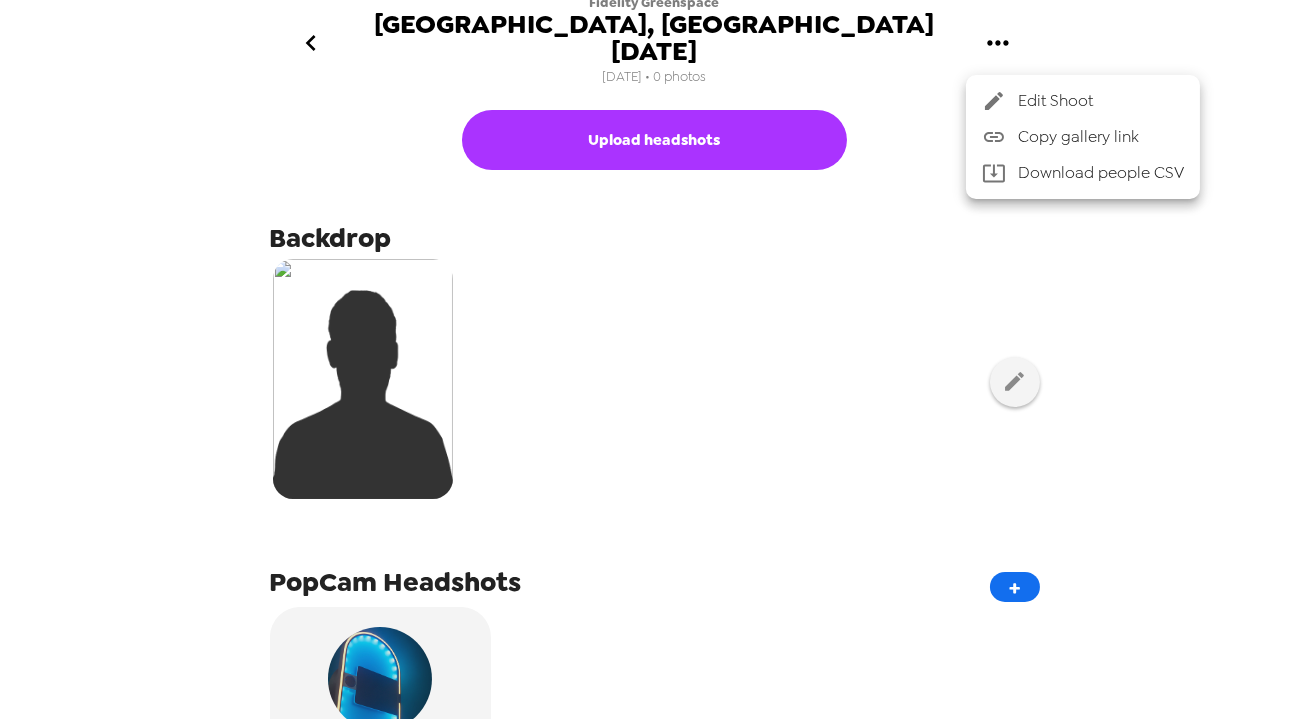 click on "Copy gallery link" at bounding box center [1101, 137] 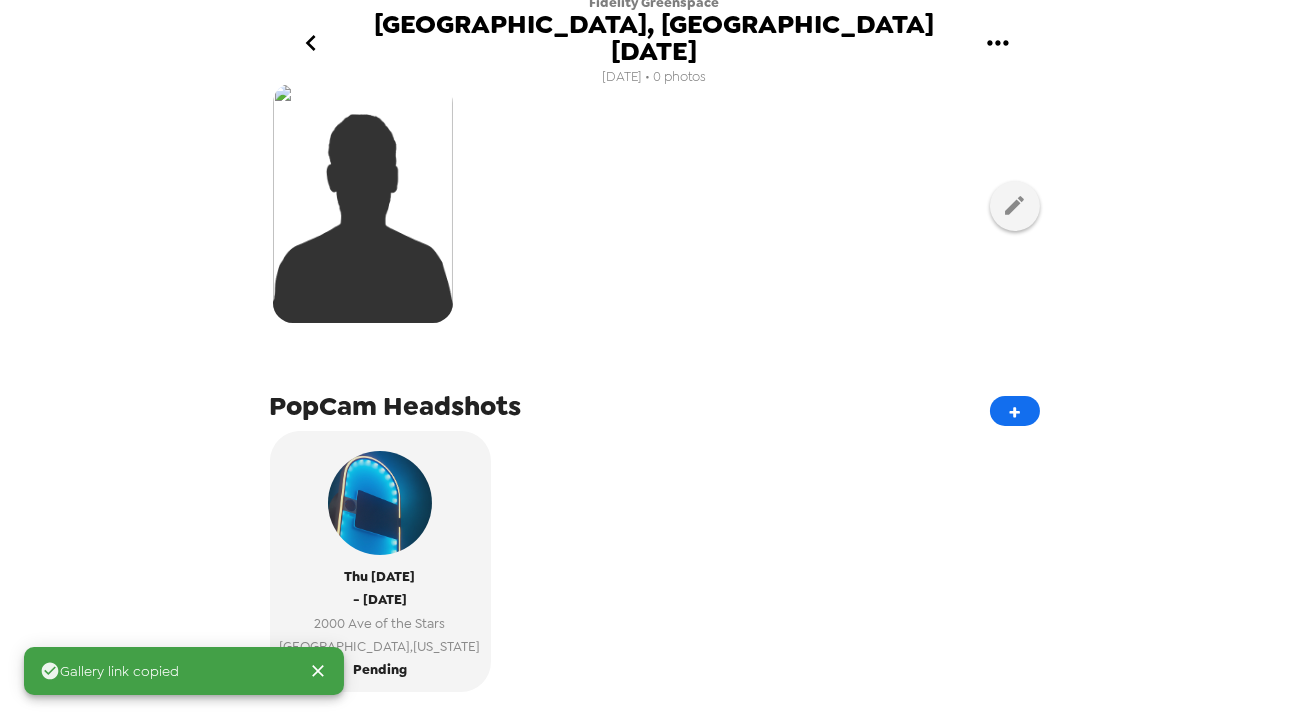 scroll, scrollTop: 457, scrollLeft: 0, axis: vertical 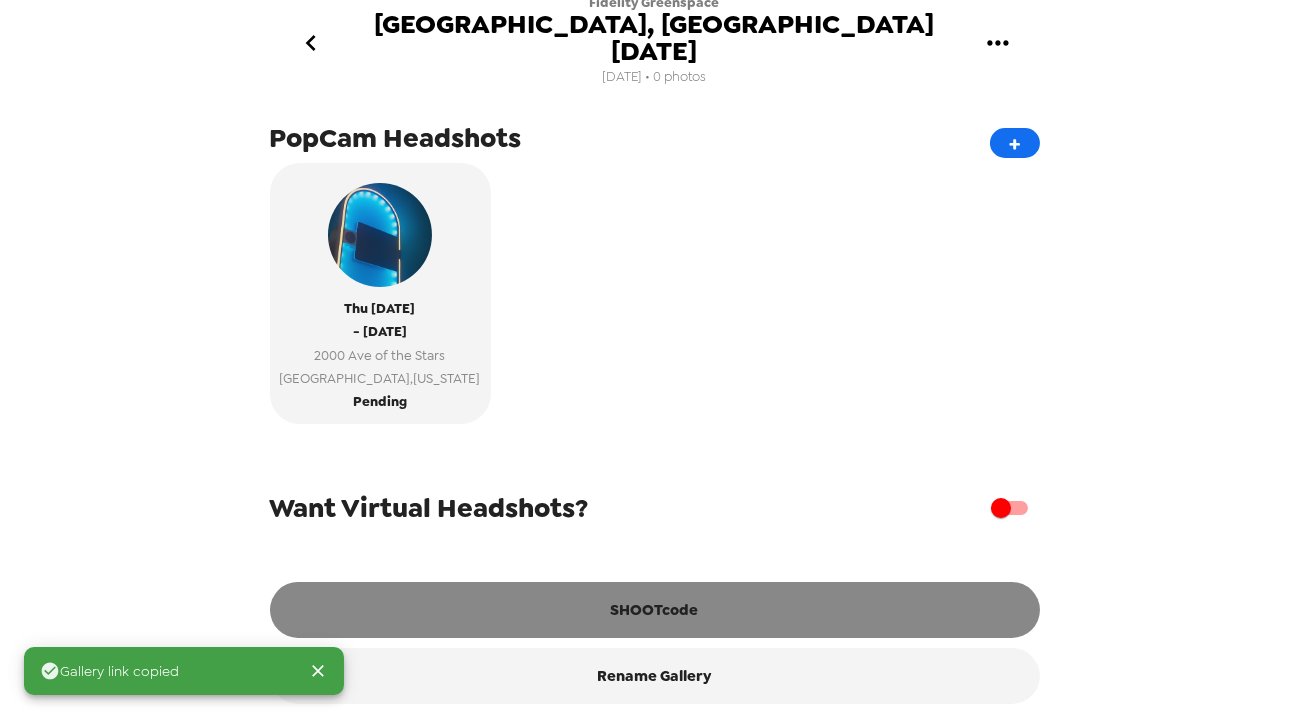click on "SHOOTcode" at bounding box center [655, 610] 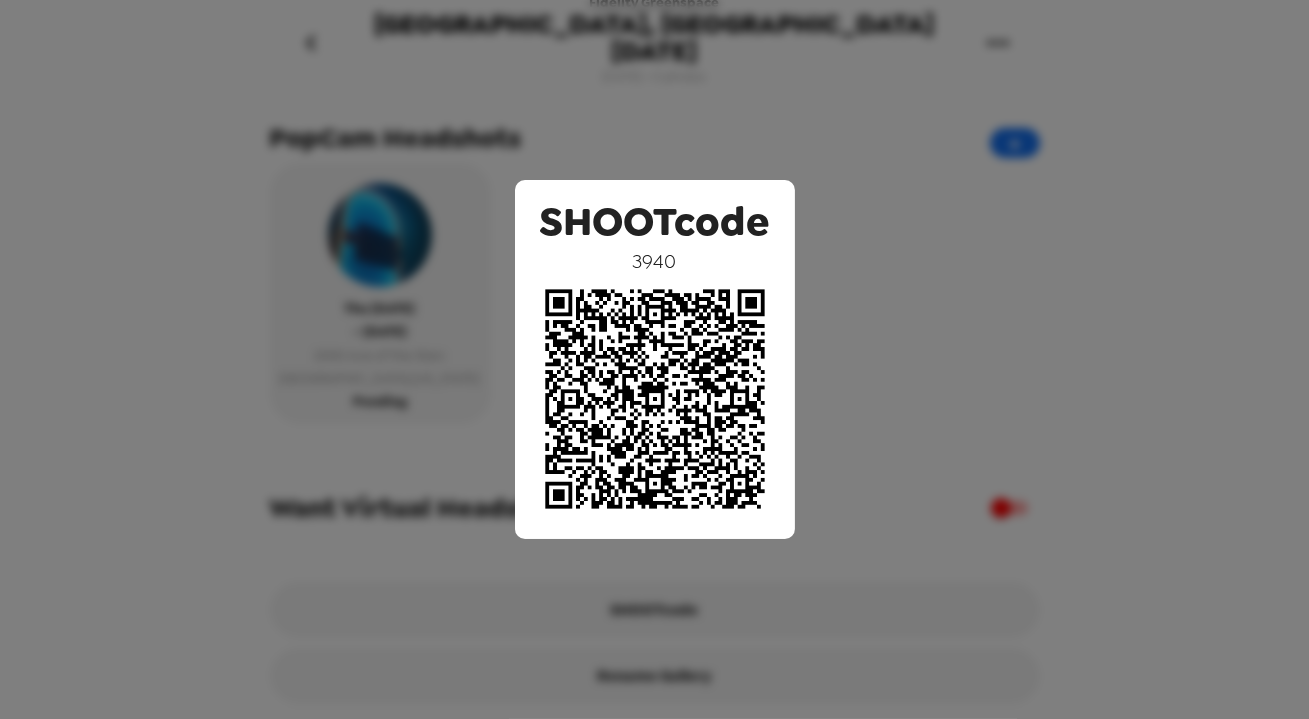 drag, startPoint x: 1009, startPoint y: 140, endPoint x: 963, endPoint y: 1, distance: 146.4138 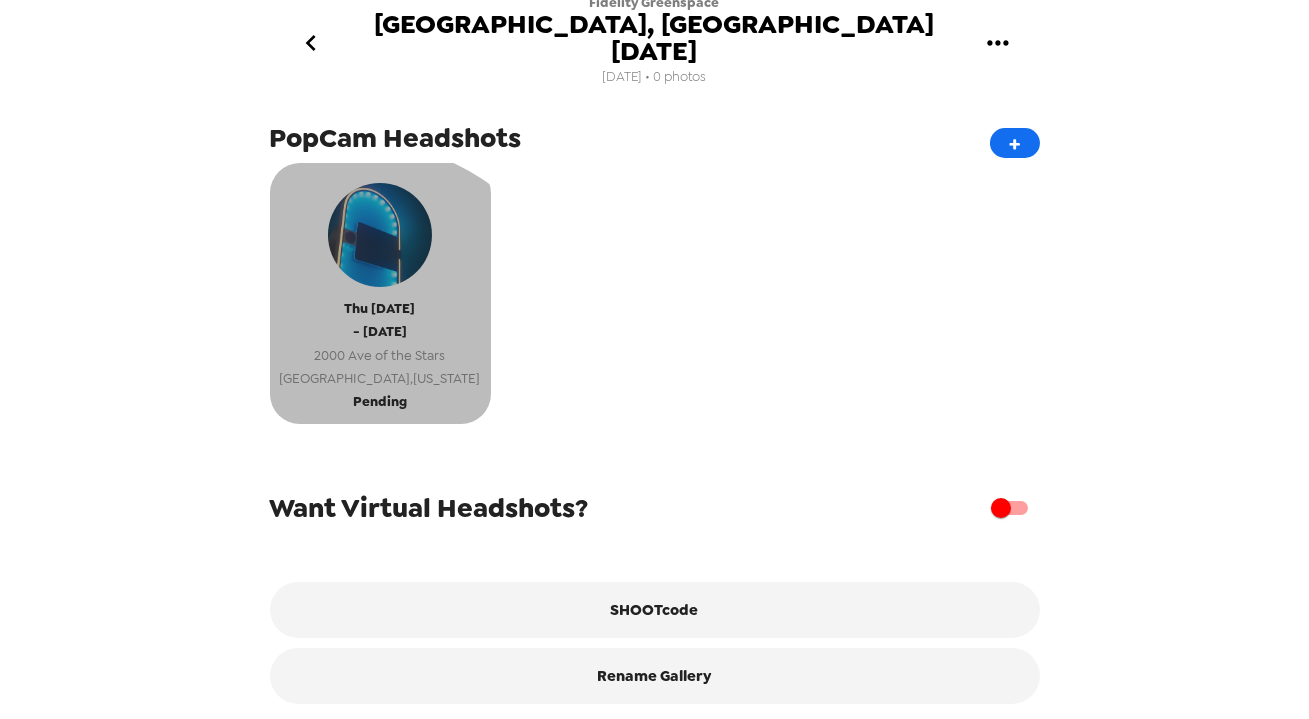 click on "2000 Ave of the Stars" at bounding box center [380, 355] 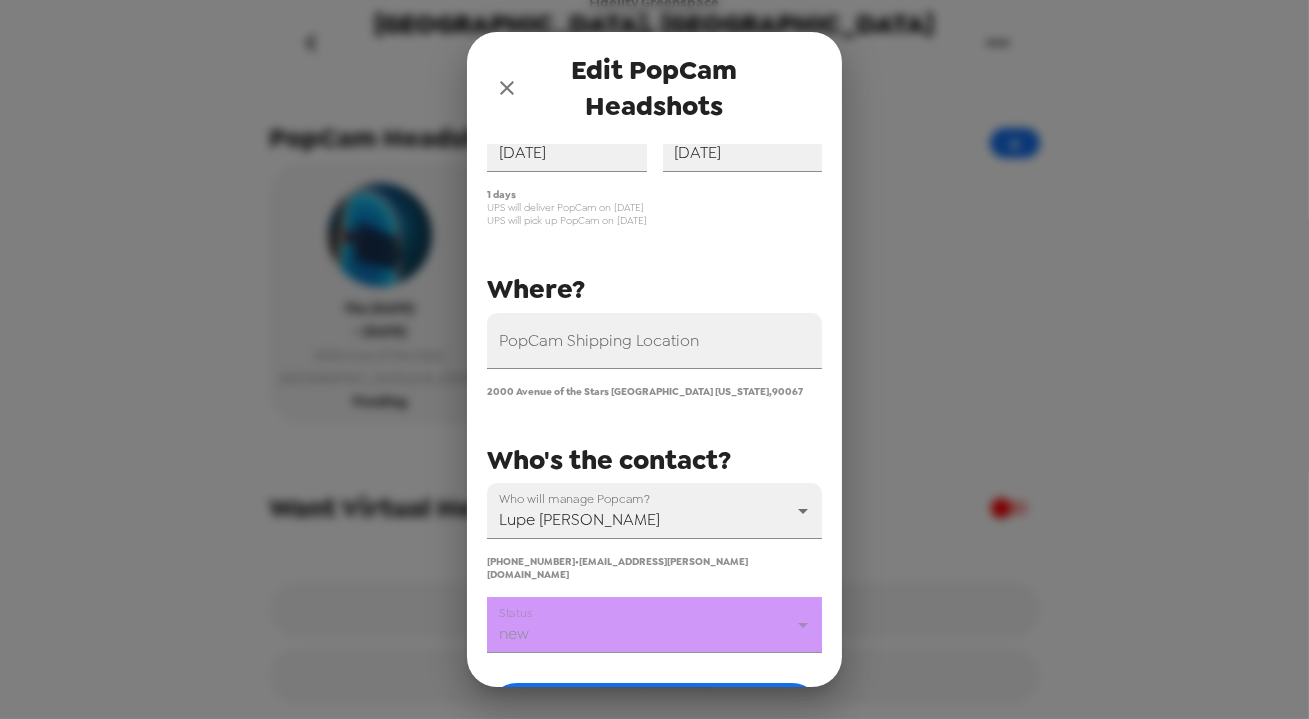 scroll, scrollTop: 238, scrollLeft: 0, axis: vertical 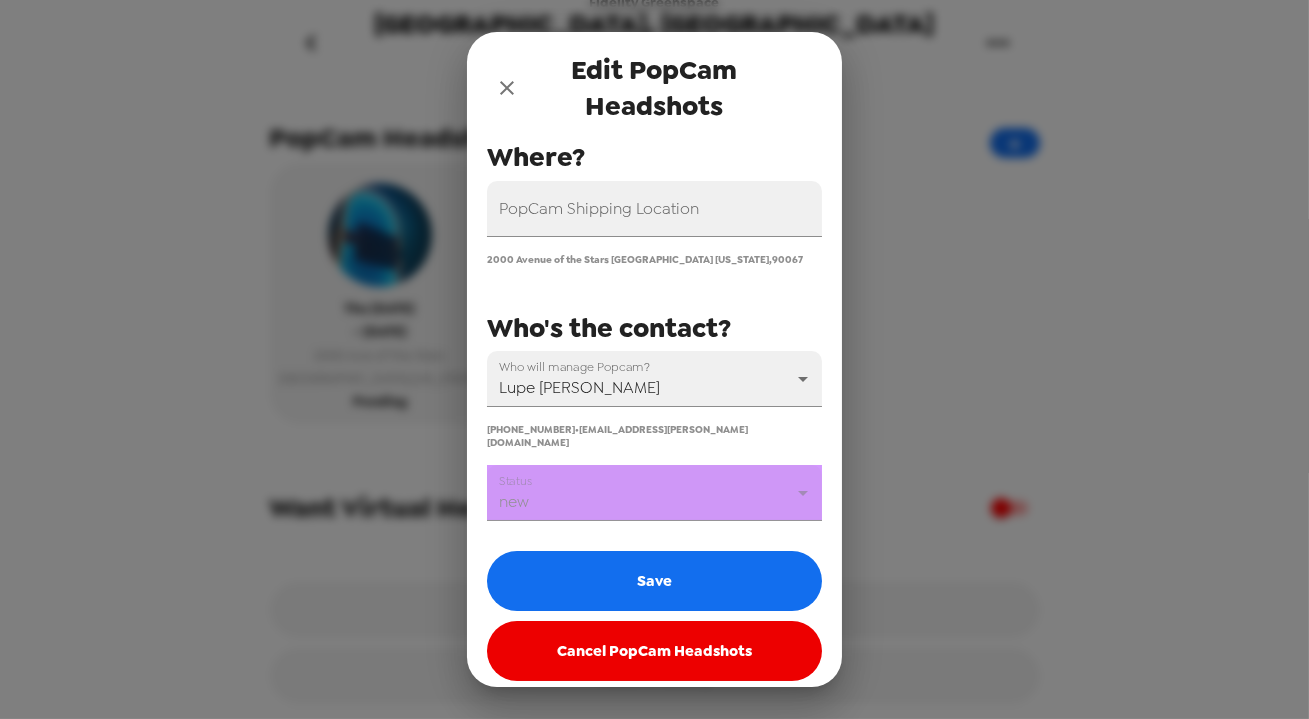click on "Fidelity Greenspace Century City Branch, CA 7/24/25 7/11/25 • 0 photos Upload headshots Backdrop PopCam Headshots + Thu   7/24/25  - Thu 7/24/25 2000 Ave of the Stars Los Angeles ,  California Pending Want Virtual Headshots? SHOOTcode Rename Gallery Edit PopCam Headshots You have credits for 0 days - extras are $800/day PopCam Shipping Location 2000 Avenue of the Stars   Los Angeles   California ,  90067   Shoot Start Date 07/24/2025 Shoot End Date 07/24/2025 Who will manage Popcam? Lupe   Rosales 68459 (310) 557-1934  •  lupe.rosales@fmr.com When? Where? Who's the contact? 1   days UPS will deliver PopCam on   7/23/25 UPS will pick up PopCam on   7/25/25 Status new new Save Cancel PopCam Headshots" at bounding box center [654, 359] 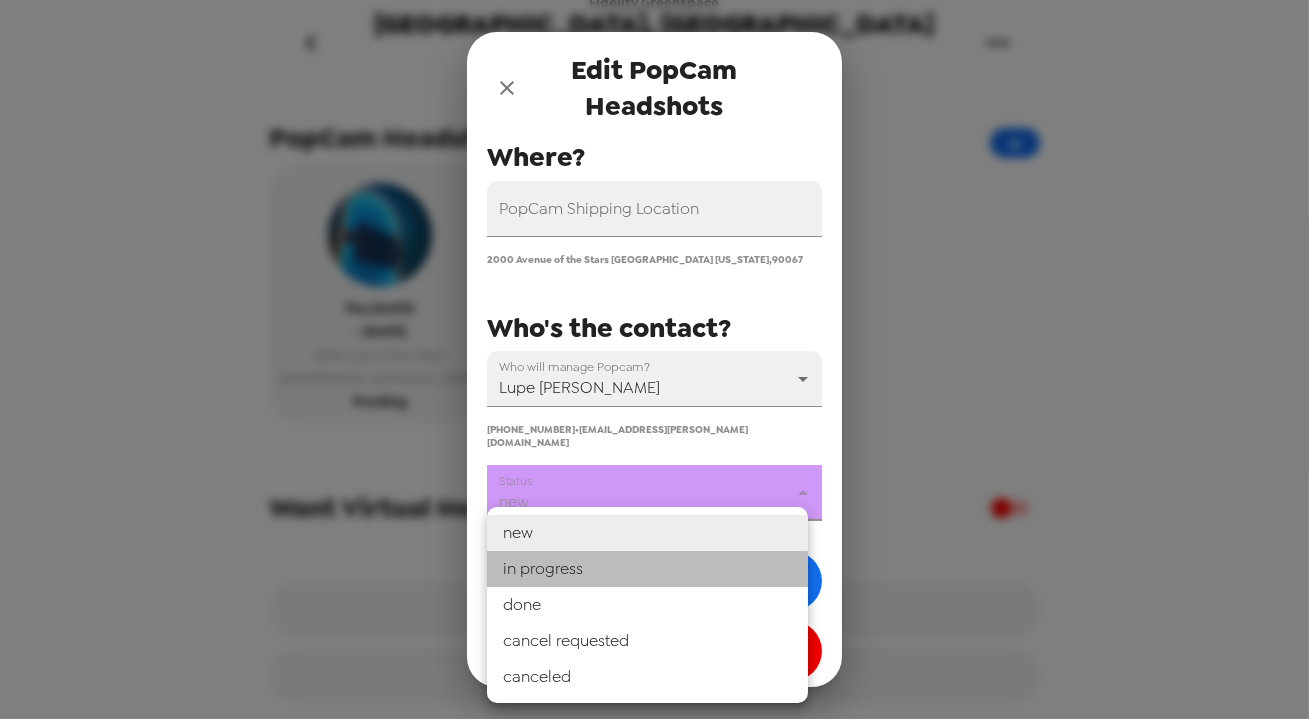 click on "in progress" at bounding box center [647, 569] 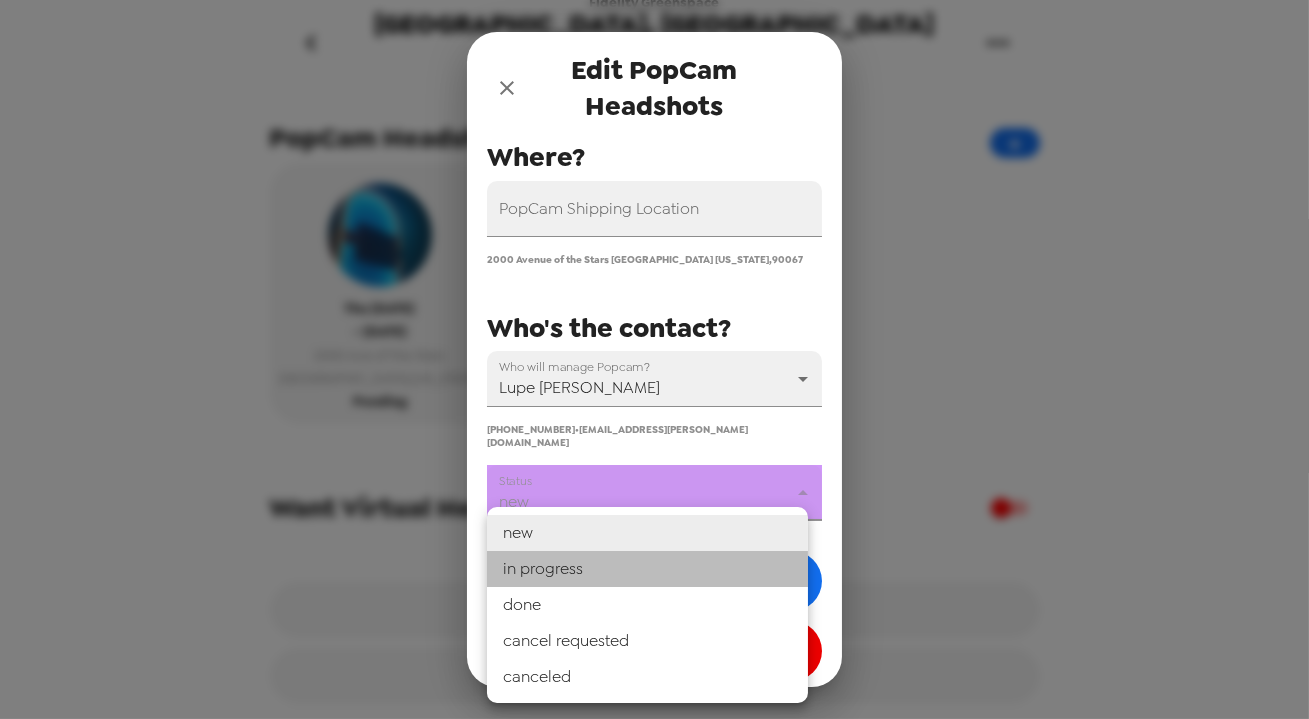 type on "in progress" 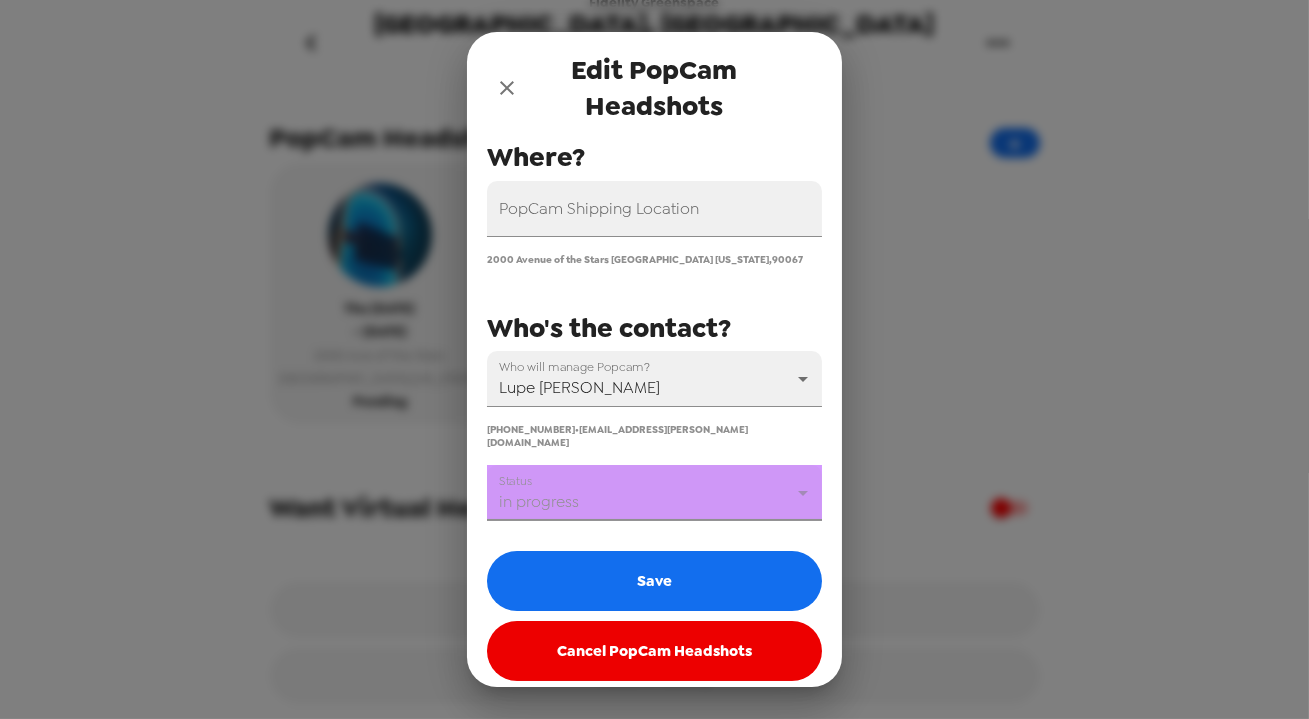click on "Save" at bounding box center [654, 581] 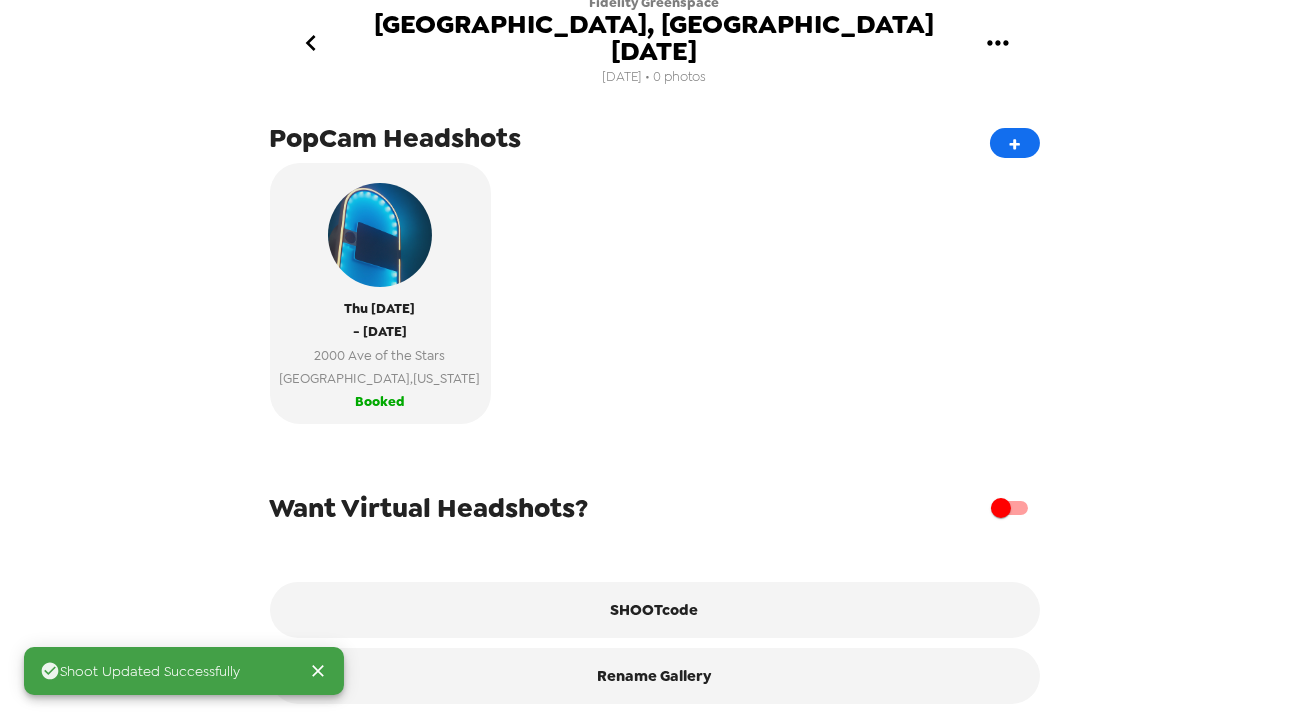 click on "Thu   7/24/25  - Thu 7/24/25 2000 Ave of the Stars Los Angeles ,  California Booked" at bounding box center [655, 301] 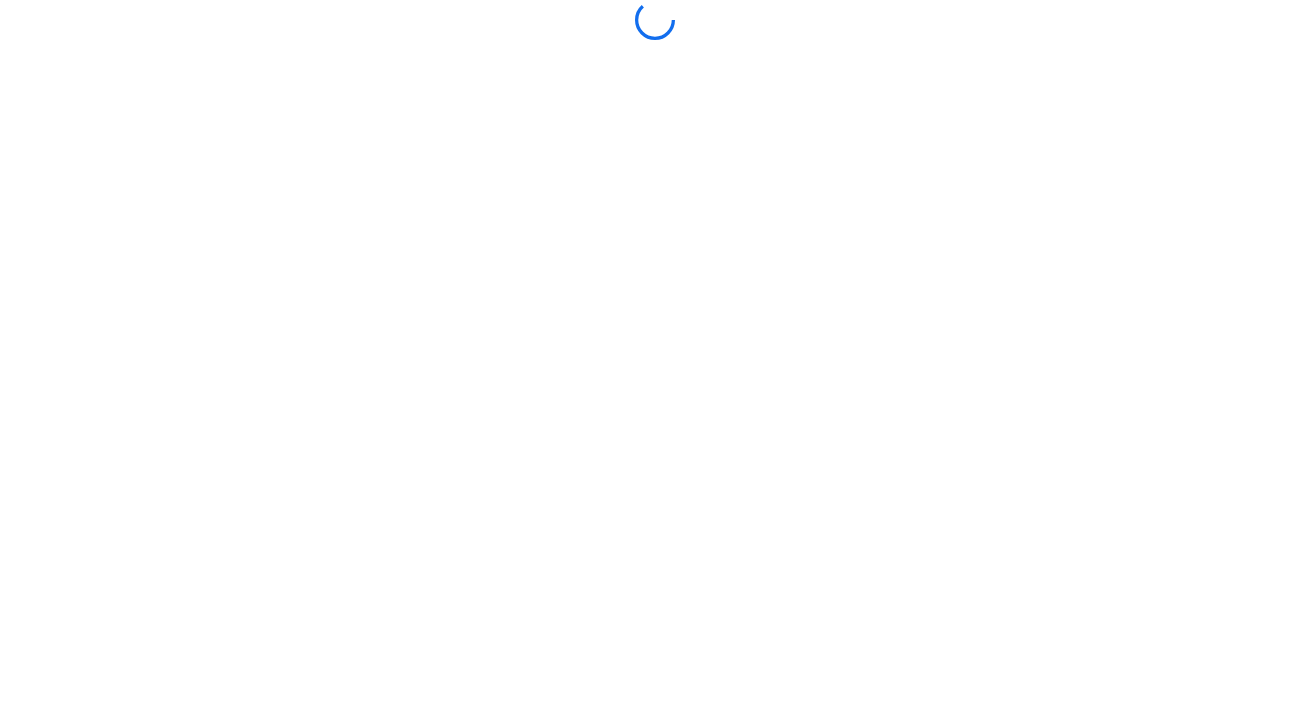 scroll, scrollTop: 0, scrollLeft: 0, axis: both 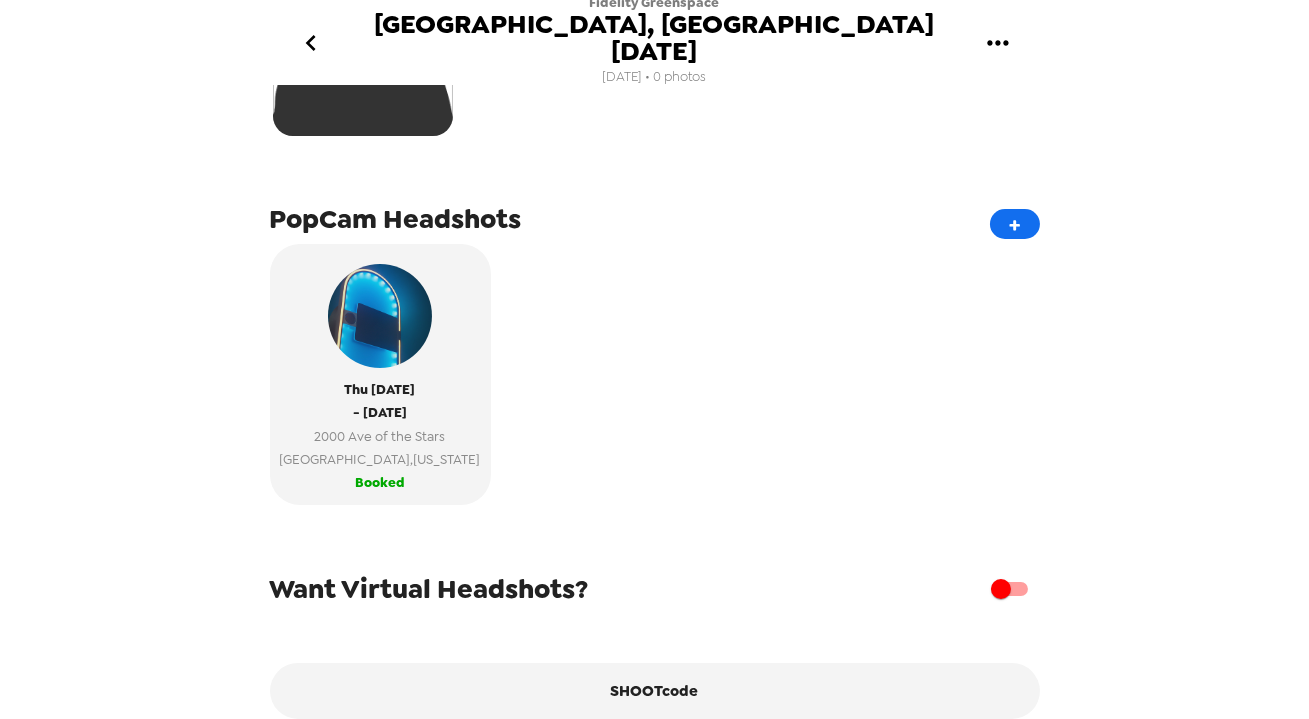 click on "[DATE]  - [DATE] 2000 Ave of the Stars [GEOGRAPHIC_DATA] ,  [US_STATE] Booked" at bounding box center (655, 382) 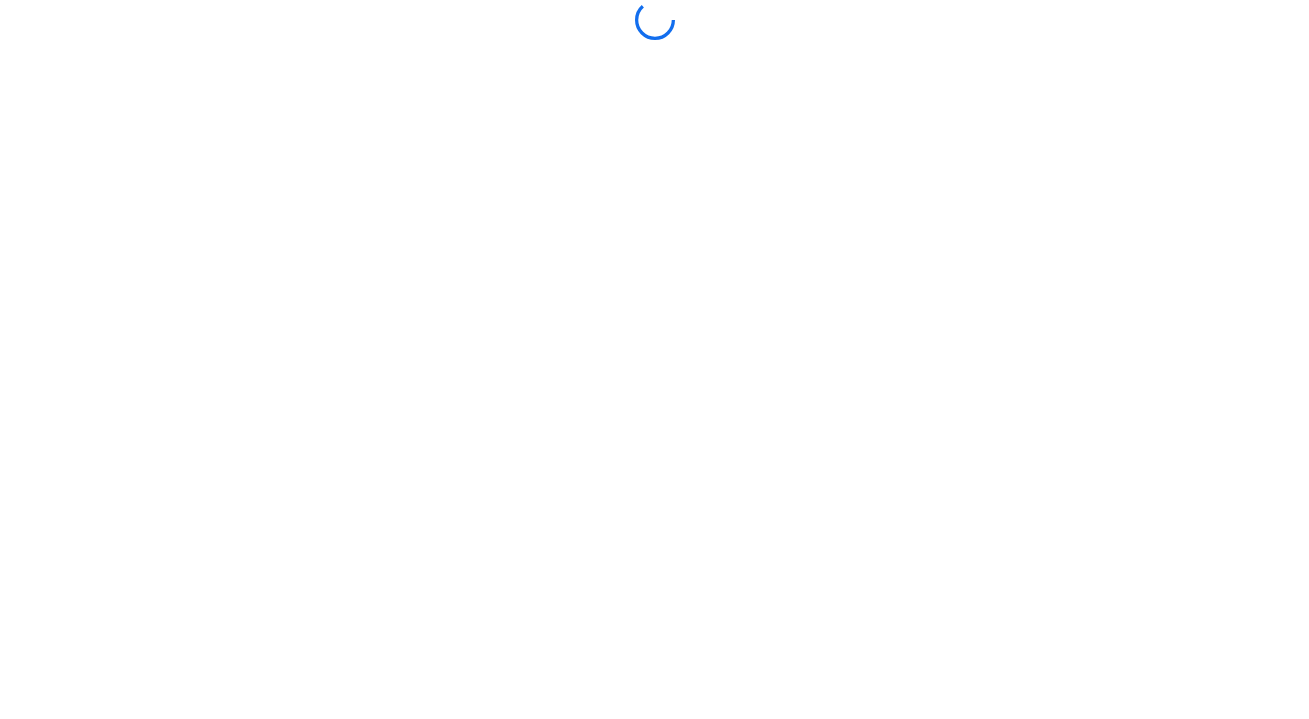 scroll, scrollTop: 0, scrollLeft: 0, axis: both 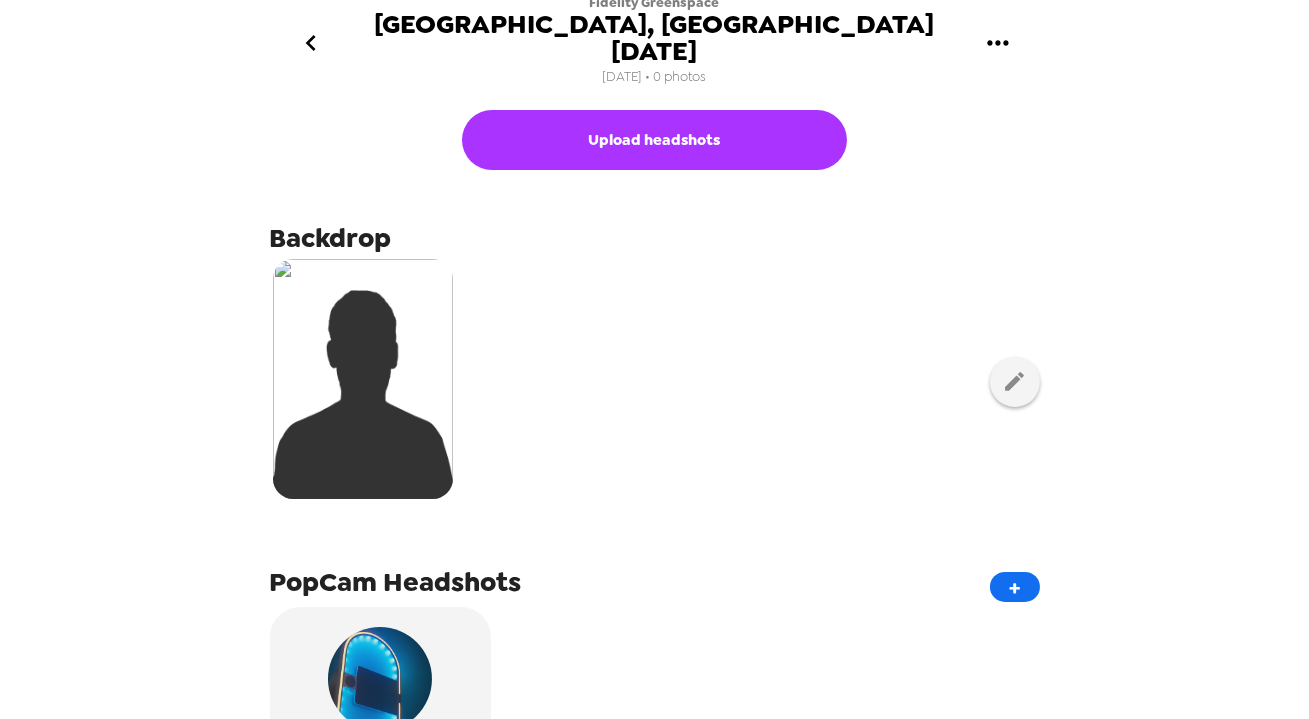 click 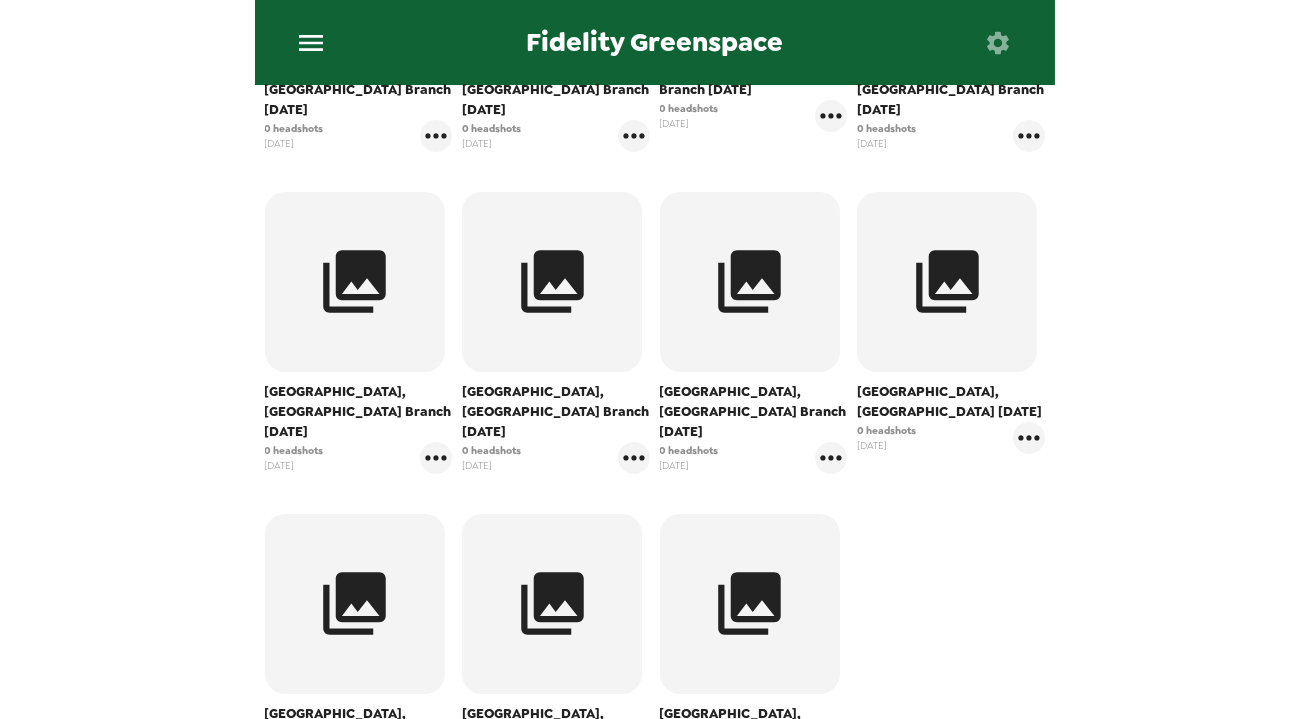 scroll, scrollTop: 636, scrollLeft: 0, axis: vertical 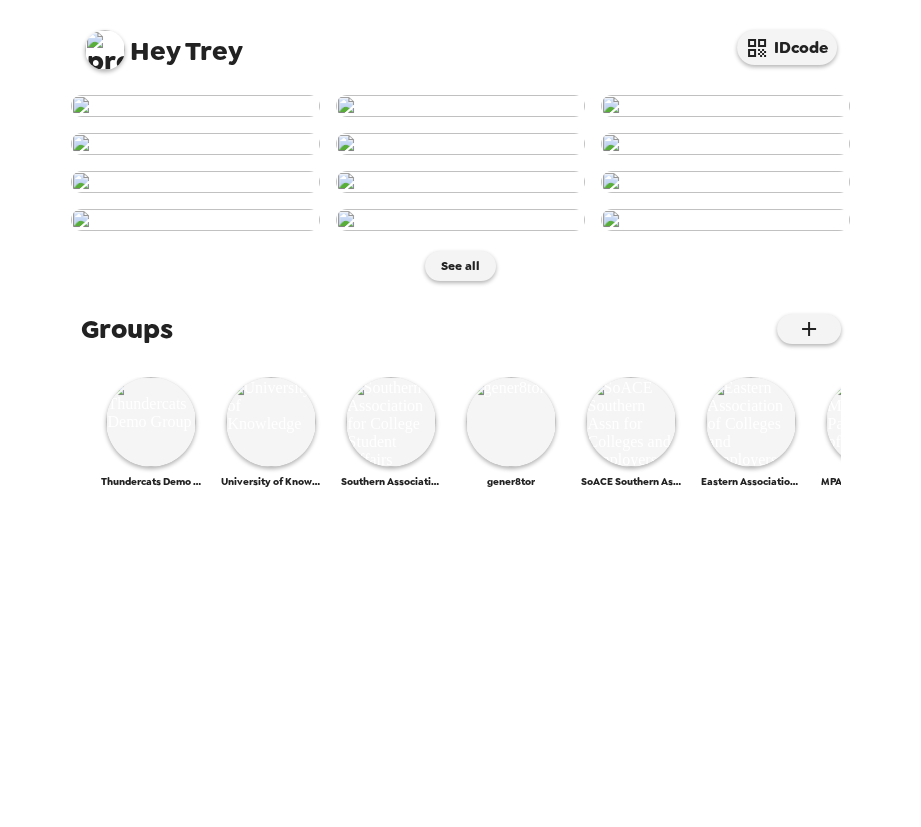 click at bounding box center [105, 50] 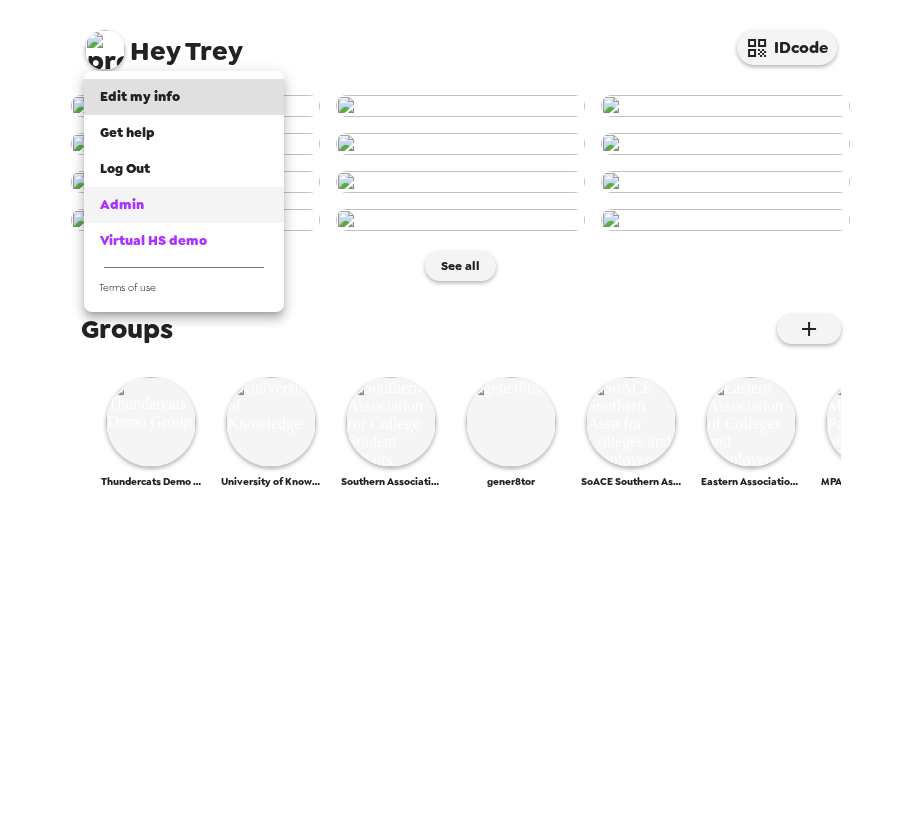 click on "Admin" at bounding box center [184, 205] 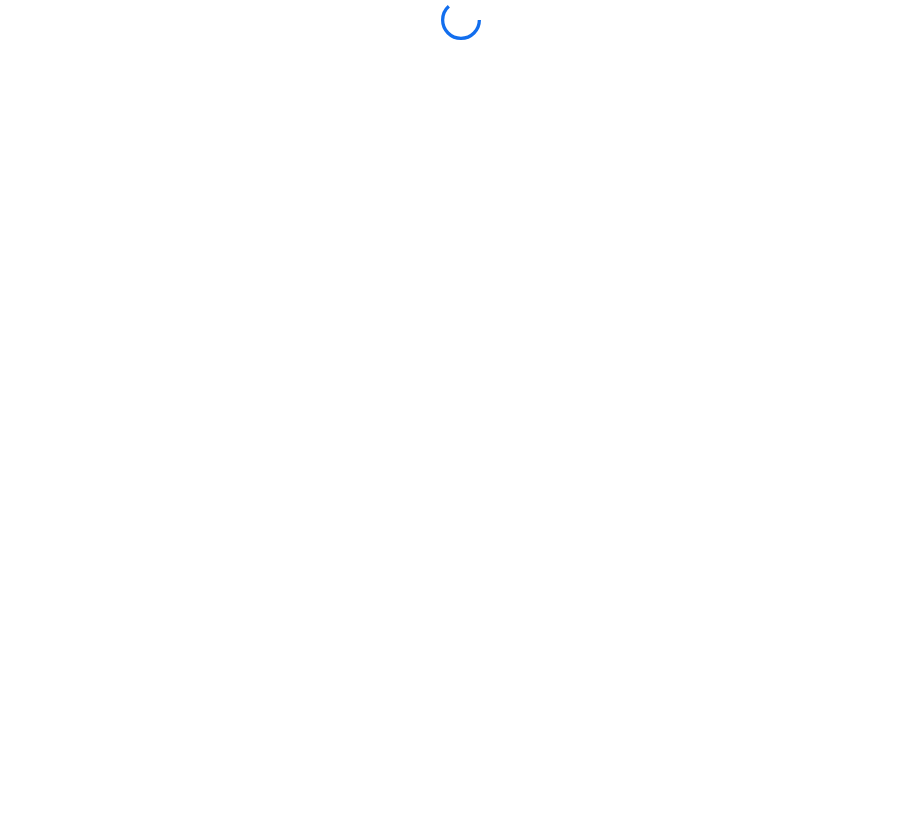 scroll, scrollTop: 0, scrollLeft: 0, axis: both 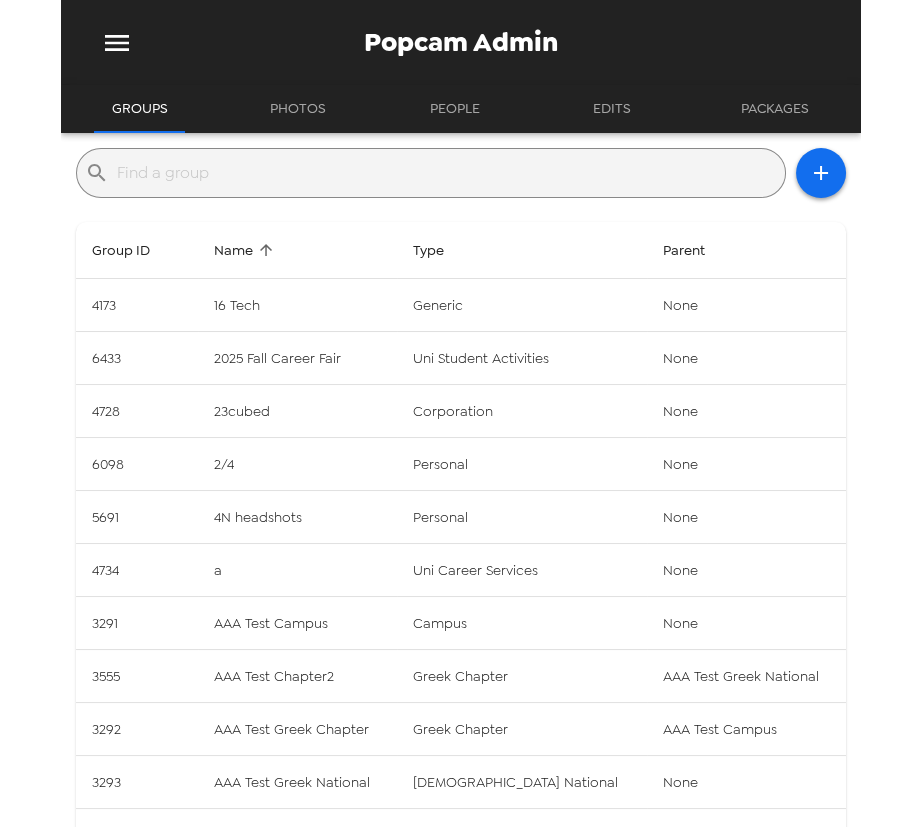 drag, startPoint x: 439, startPoint y: 174, endPoint x: 418, endPoint y: 176, distance: 21.095022 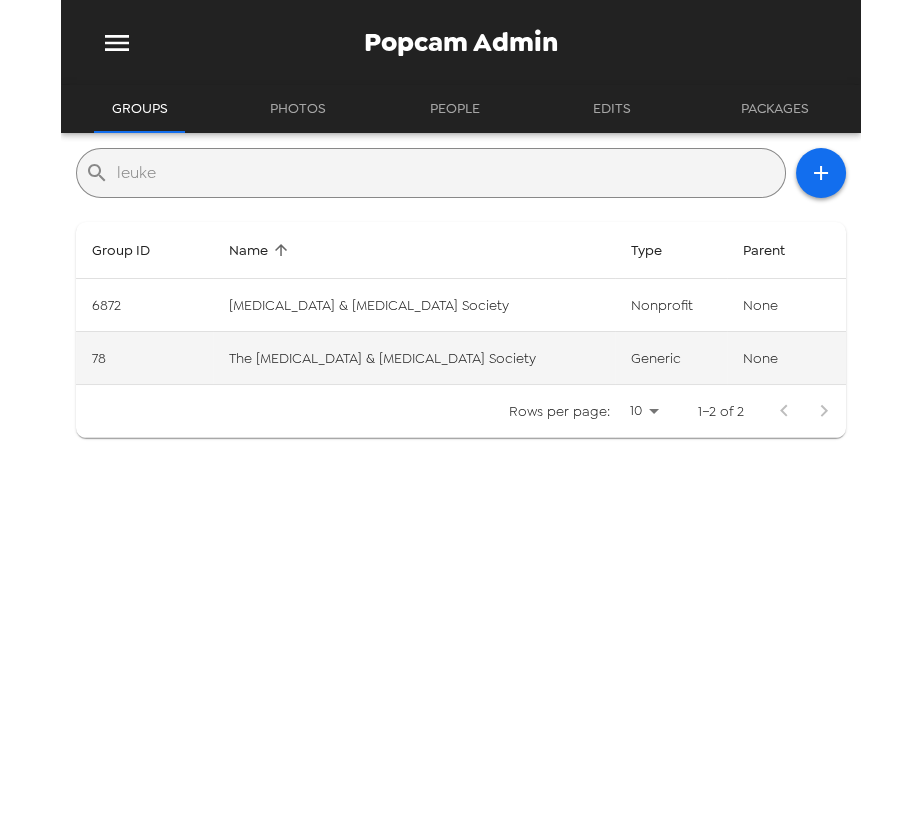 type on "leuke" 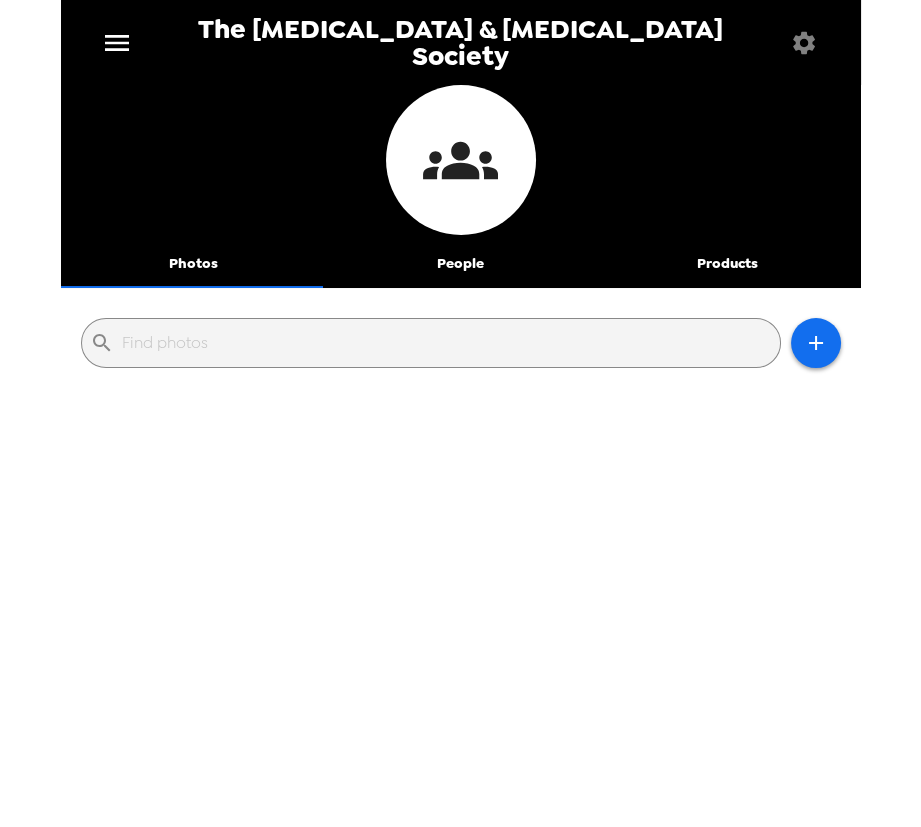 click at bounding box center (804, 42) 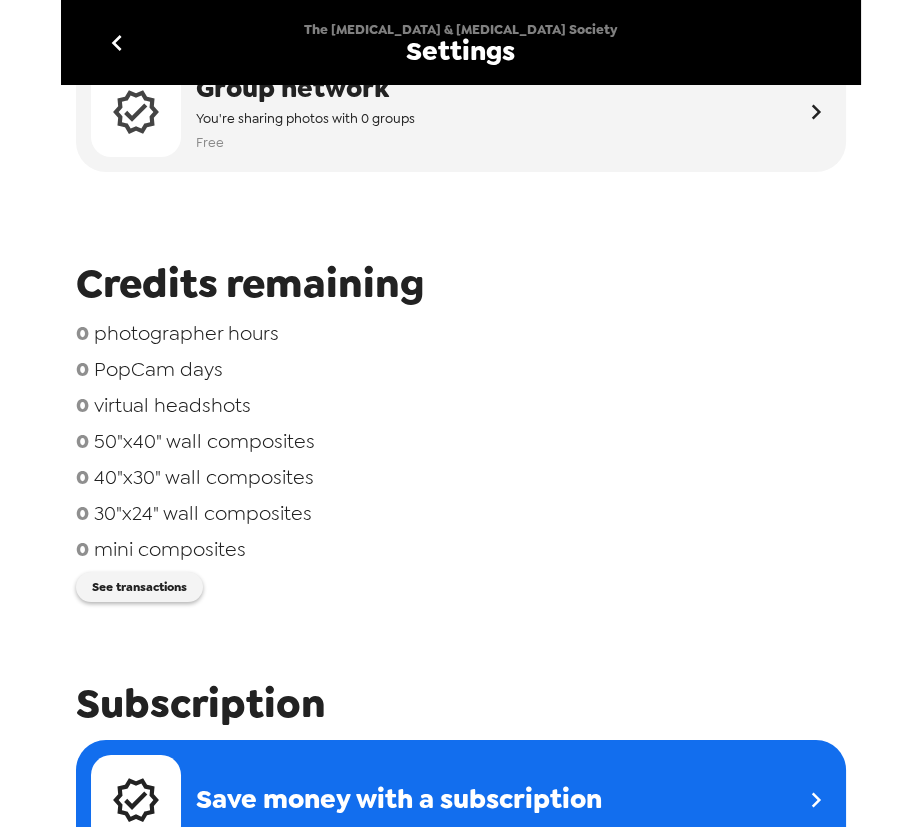 scroll, scrollTop: 0, scrollLeft: 0, axis: both 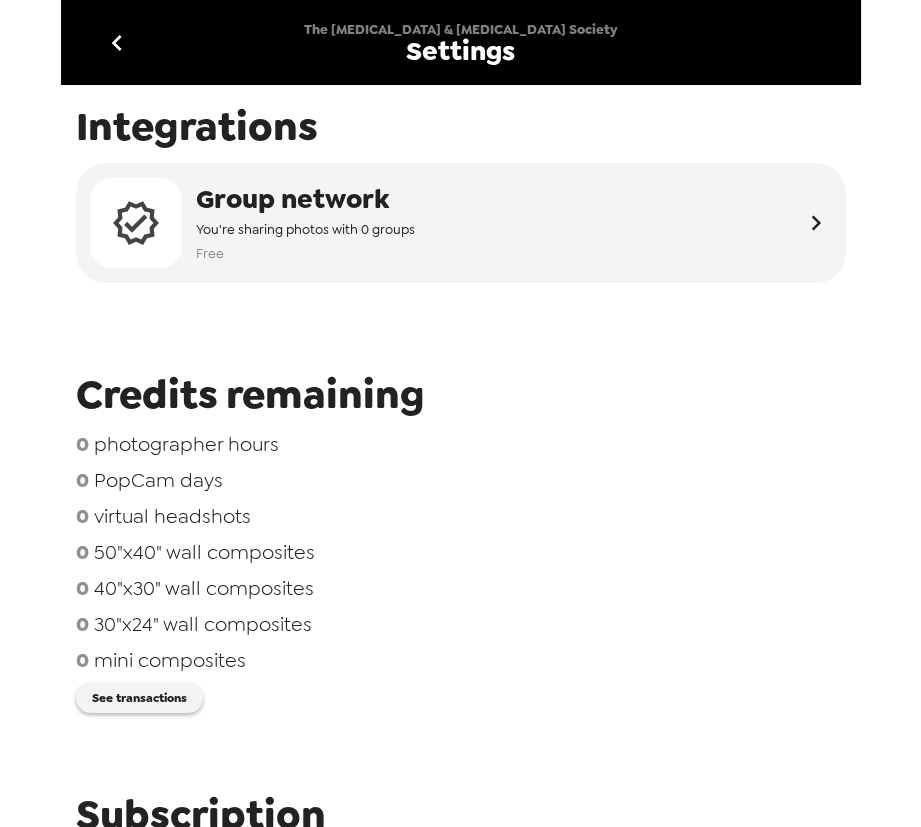 click 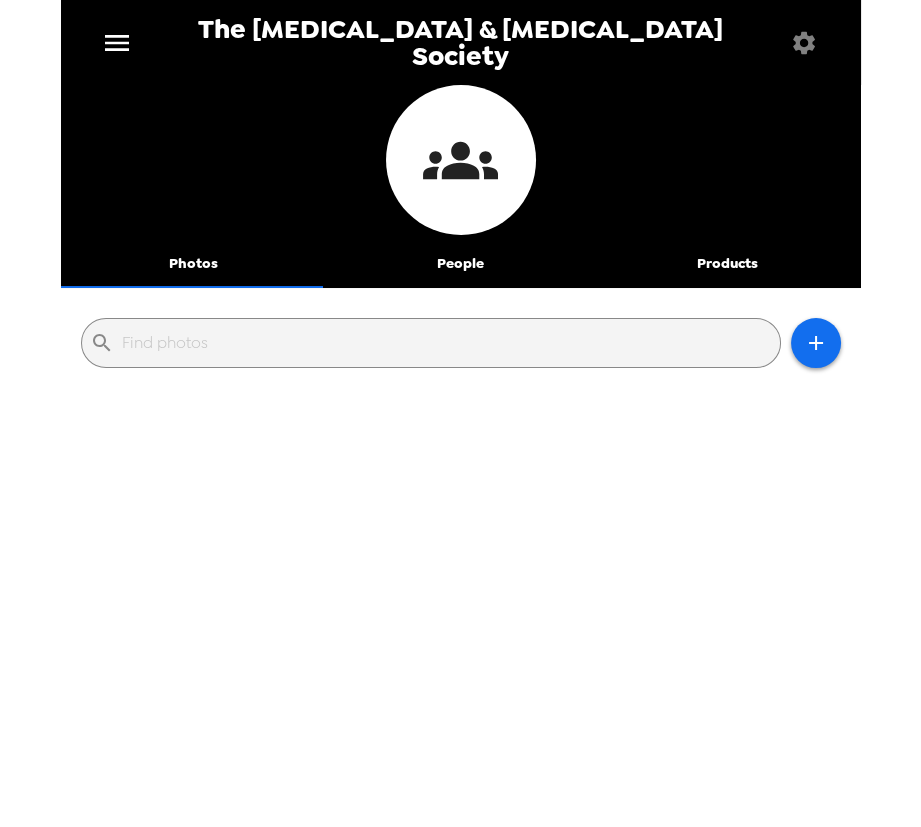 click on "People" at bounding box center (460, 264) 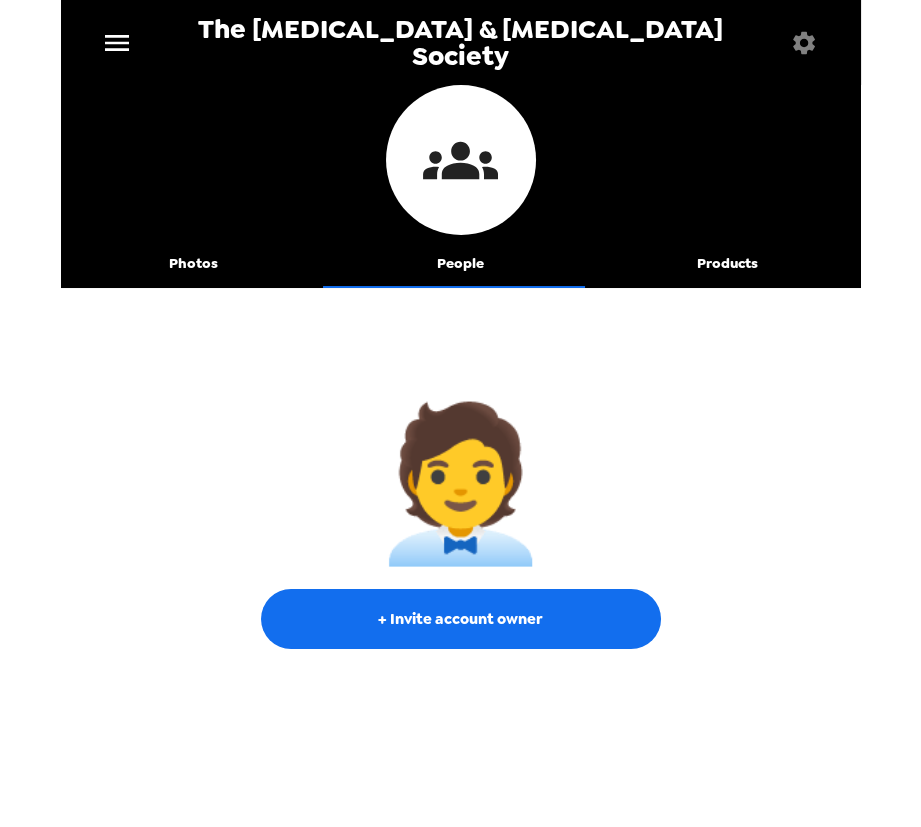 click 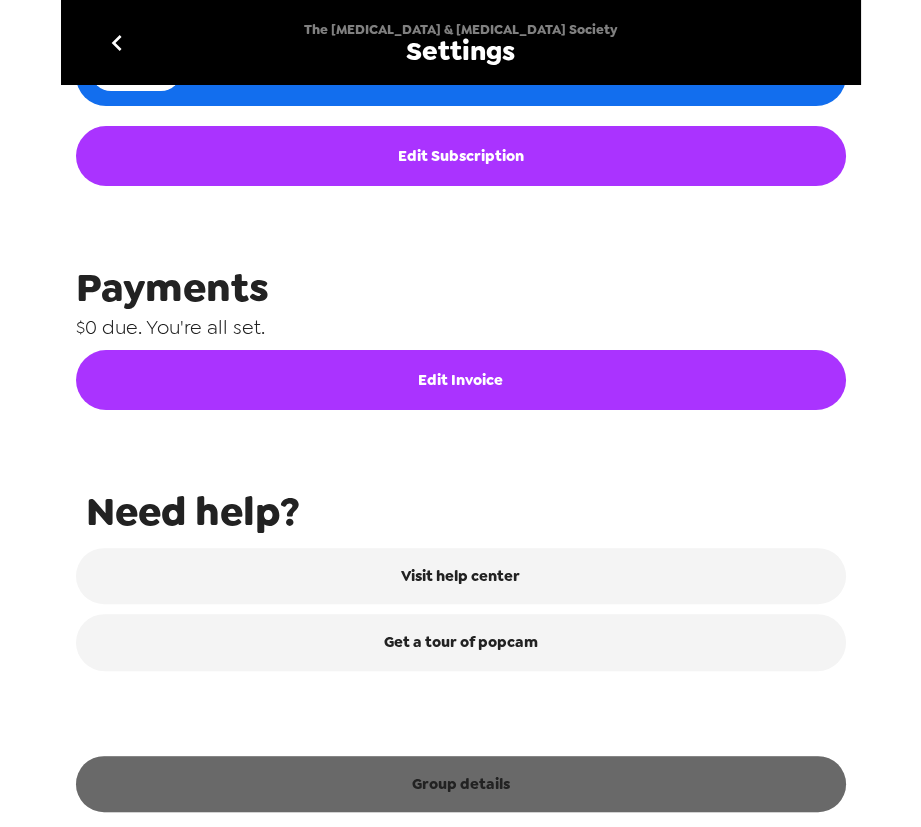 click on "Group details" at bounding box center [461, 784] 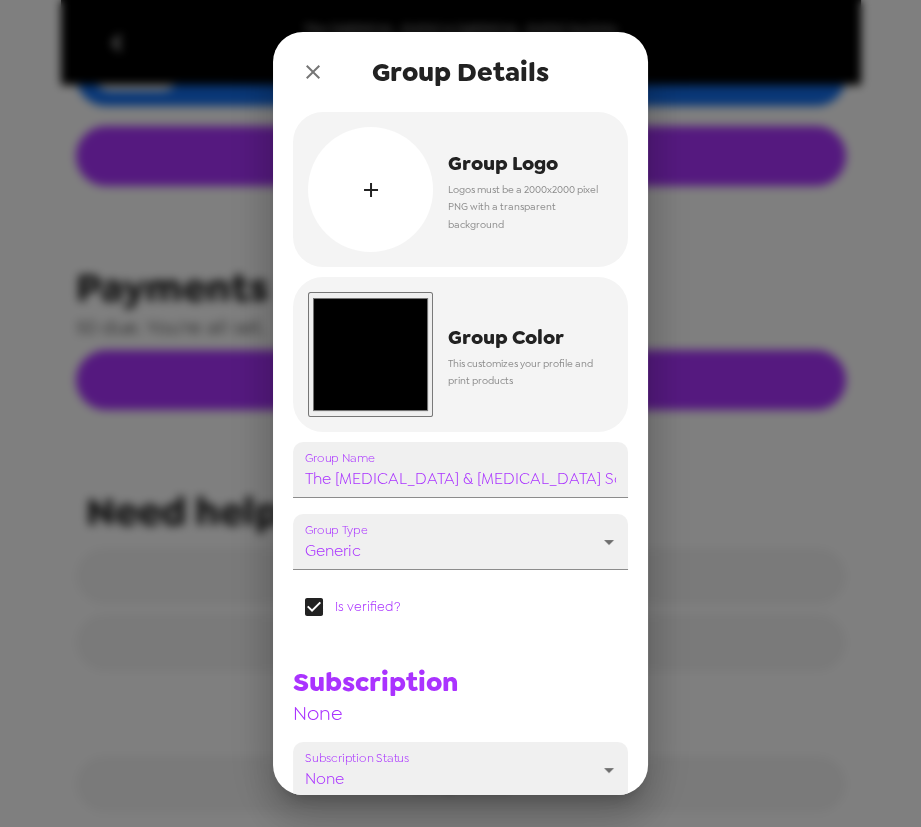 scroll, scrollTop: 181, scrollLeft: 0, axis: vertical 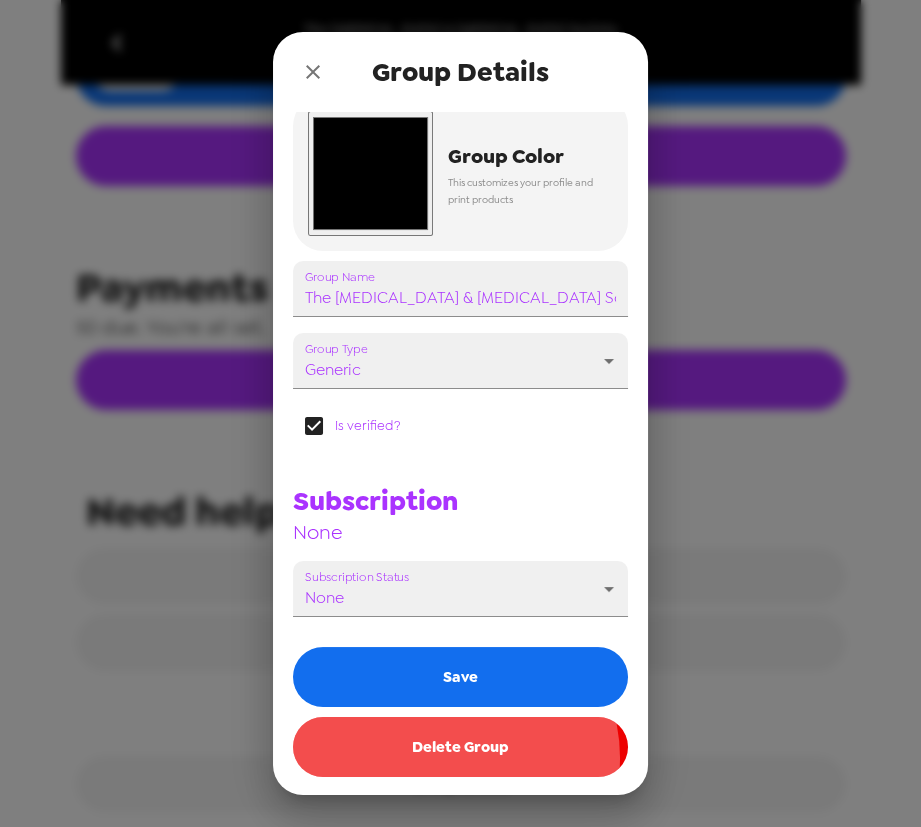 click on "Delete Group" at bounding box center (460, 747) 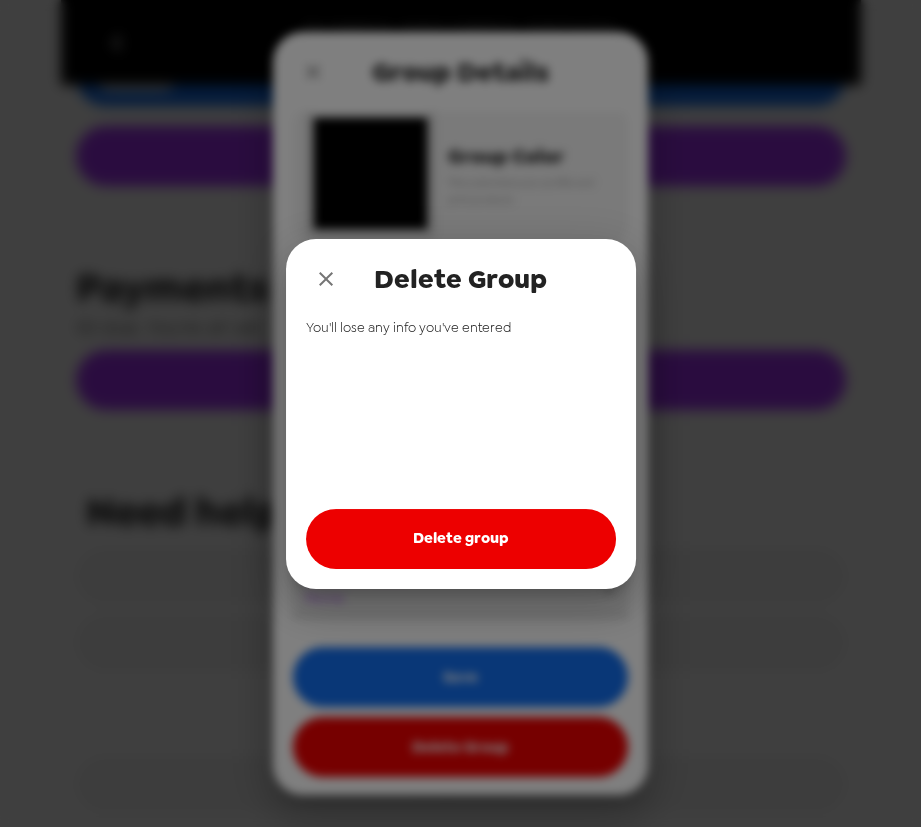 click on "Delete group" at bounding box center [461, 539] 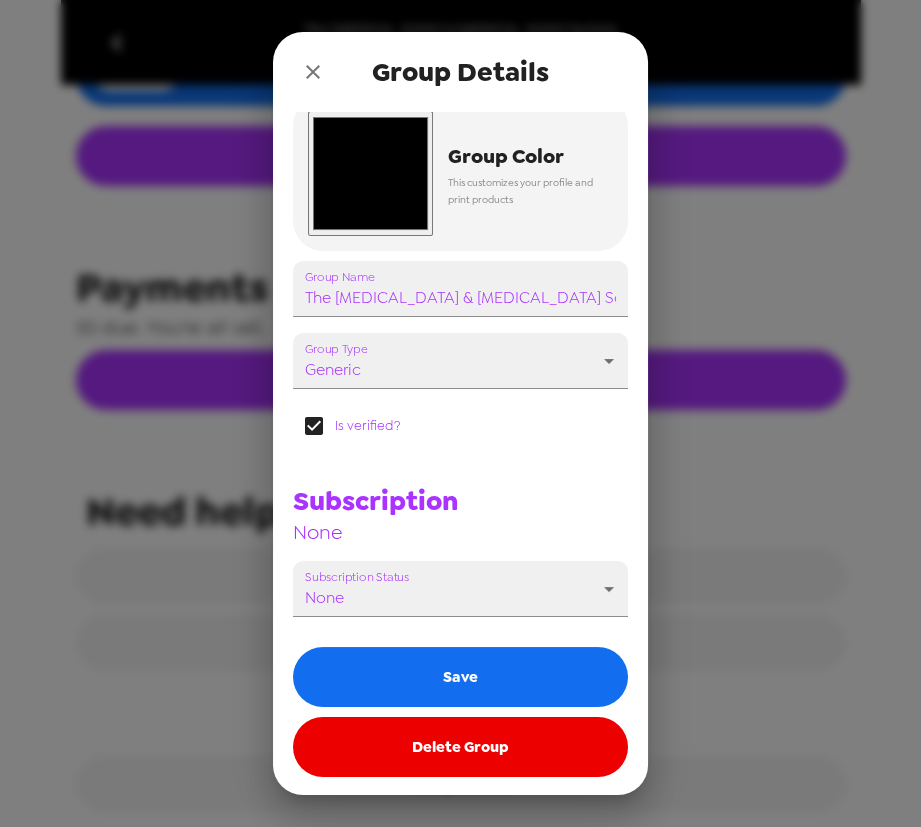 click 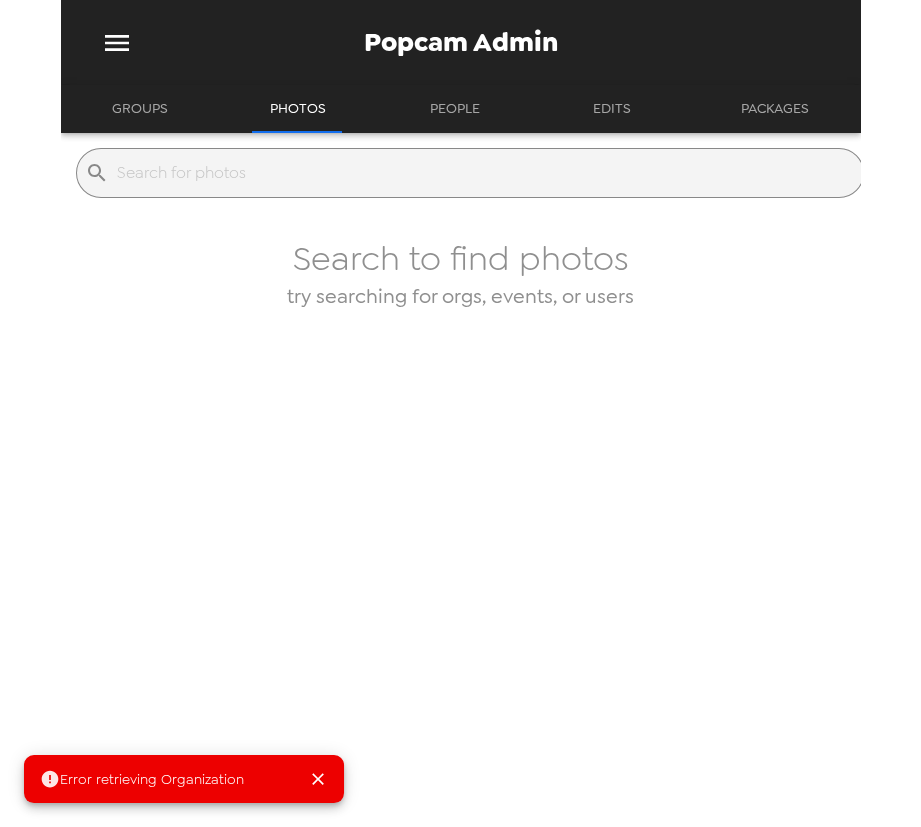 drag, startPoint x: 140, startPoint y: 108, endPoint x: 181, endPoint y: 131, distance: 47.010635 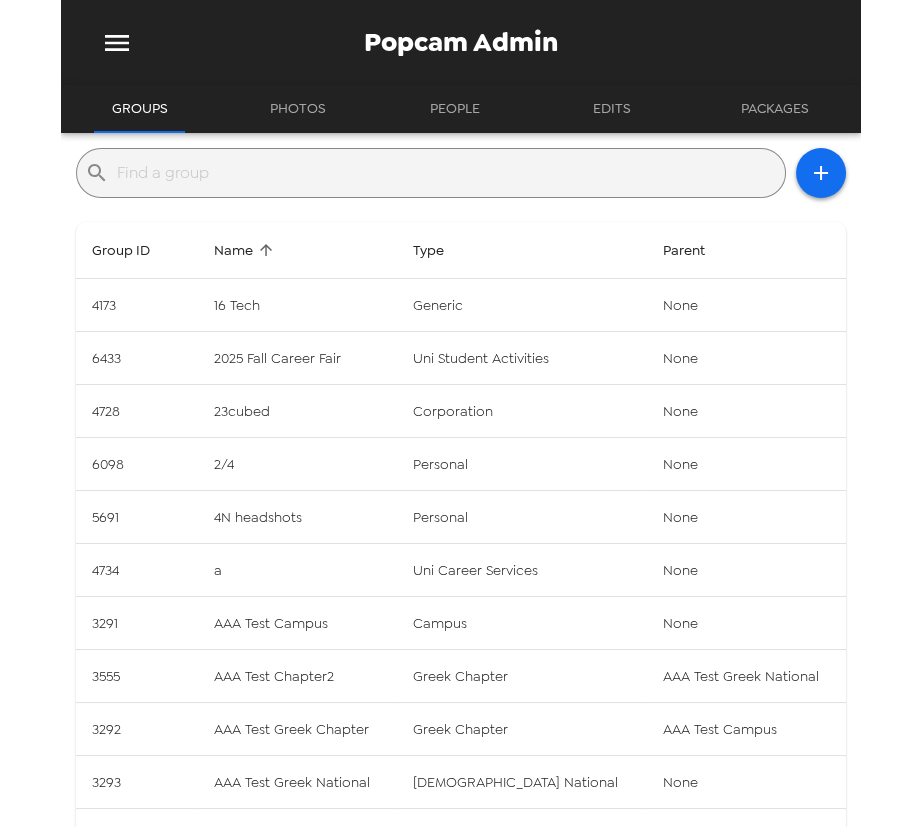 click at bounding box center [447, 173] 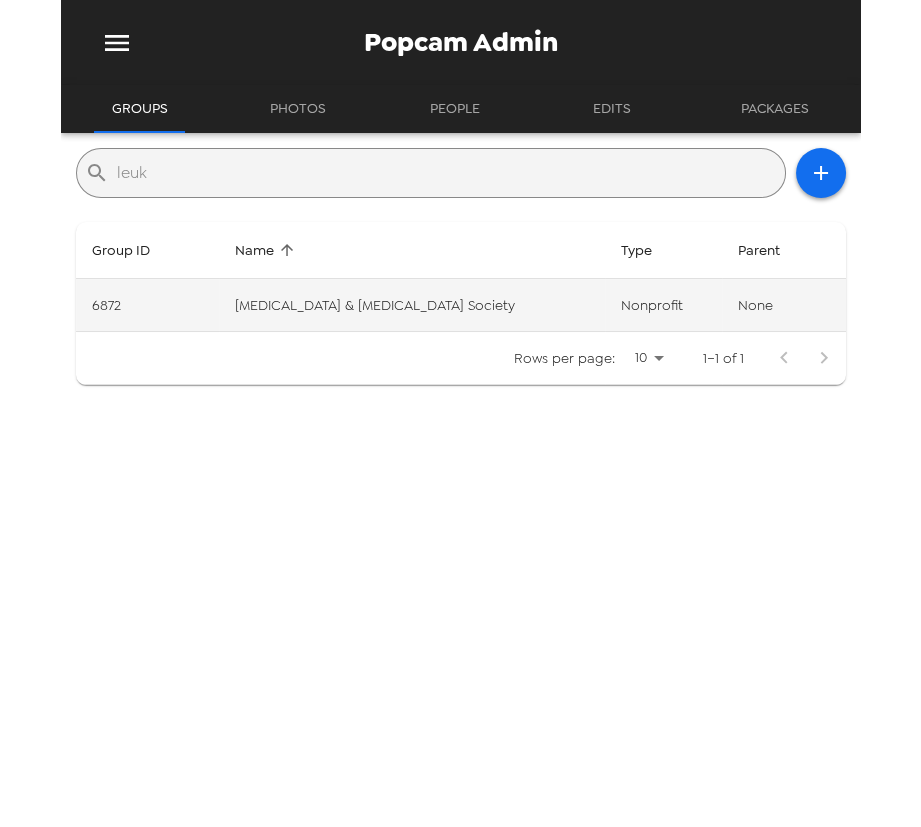 type on "leuk" 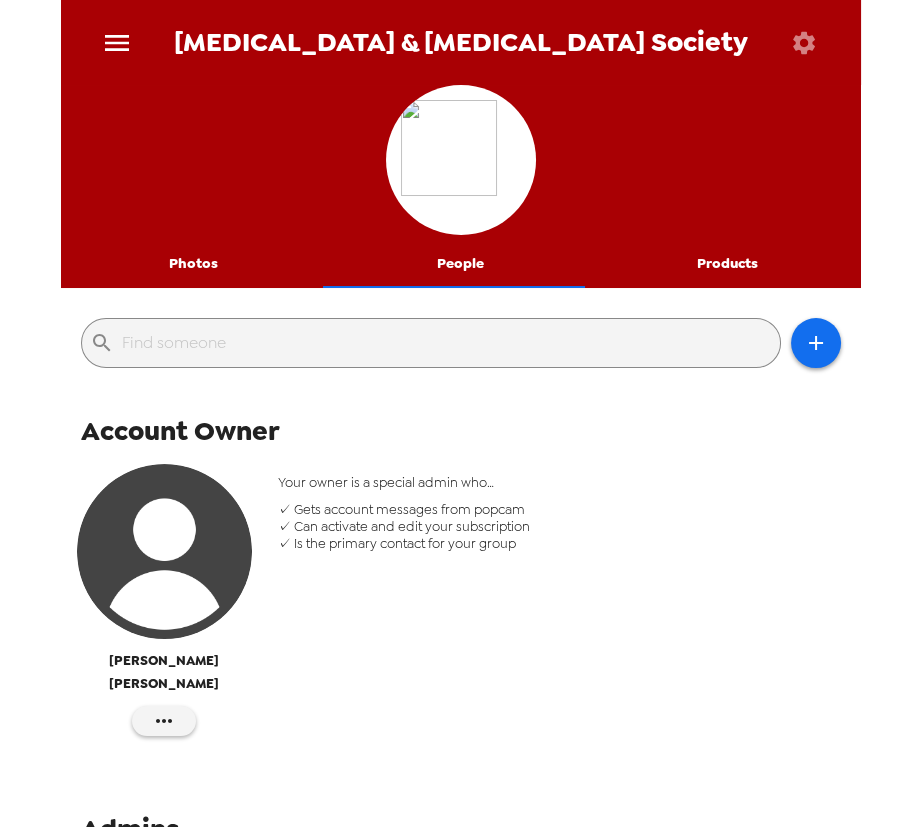 click on "Photos" at bounding box center [194, 264] 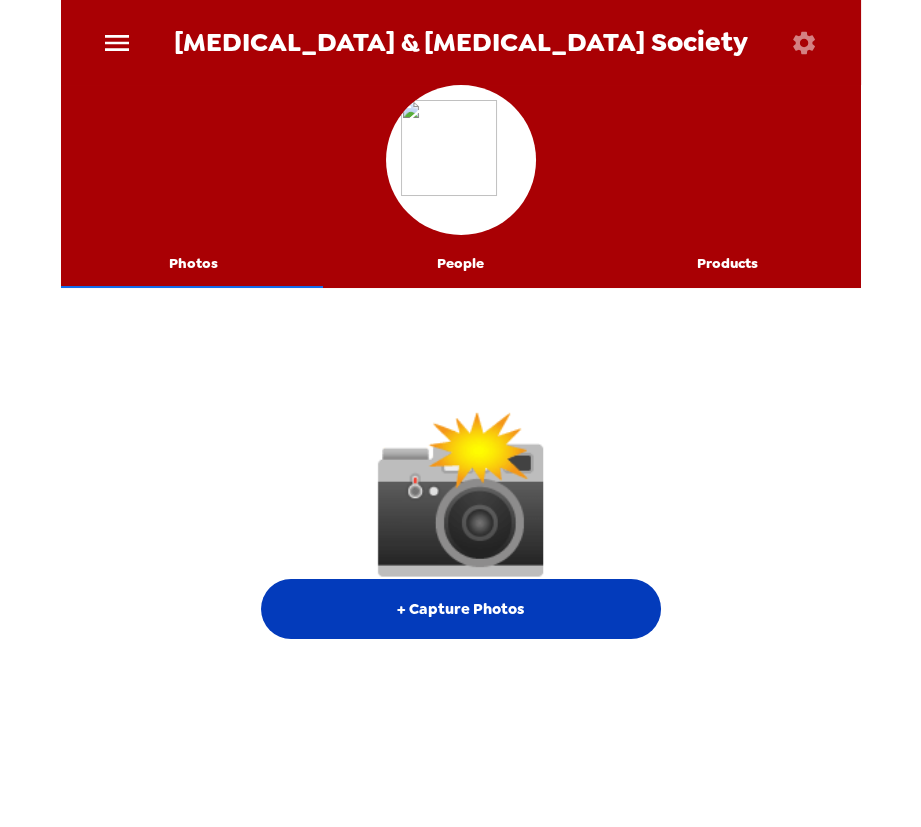 click on "+ Capture Photos" at bounding box center (461, 609) 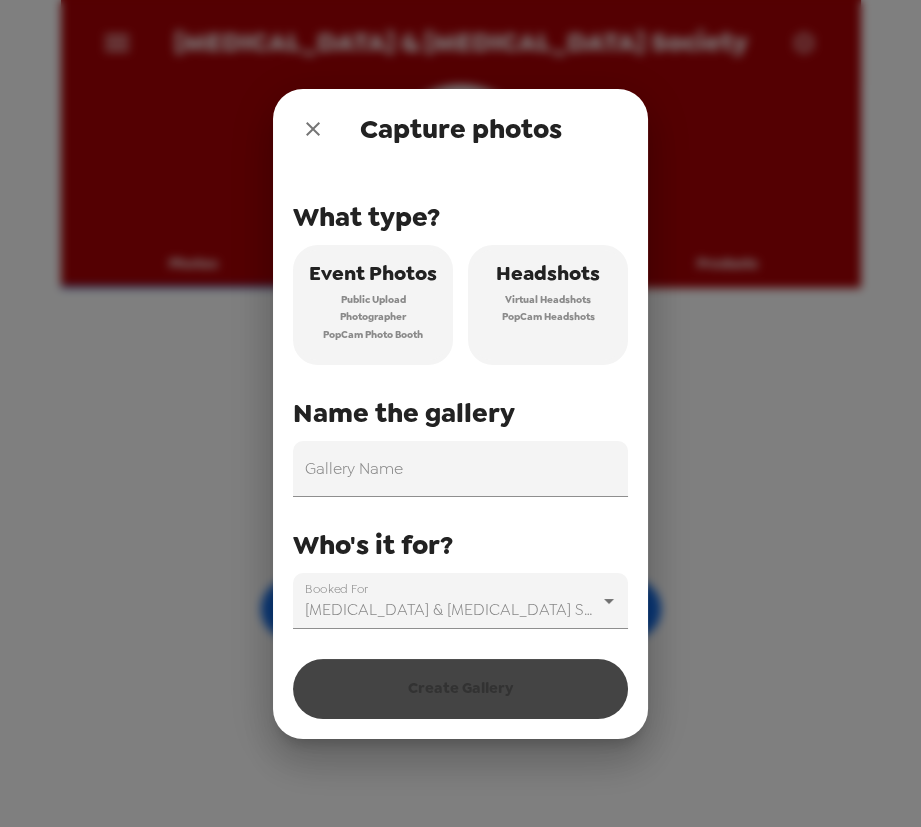 click on "Headshots" at bounding box center (548, 273) 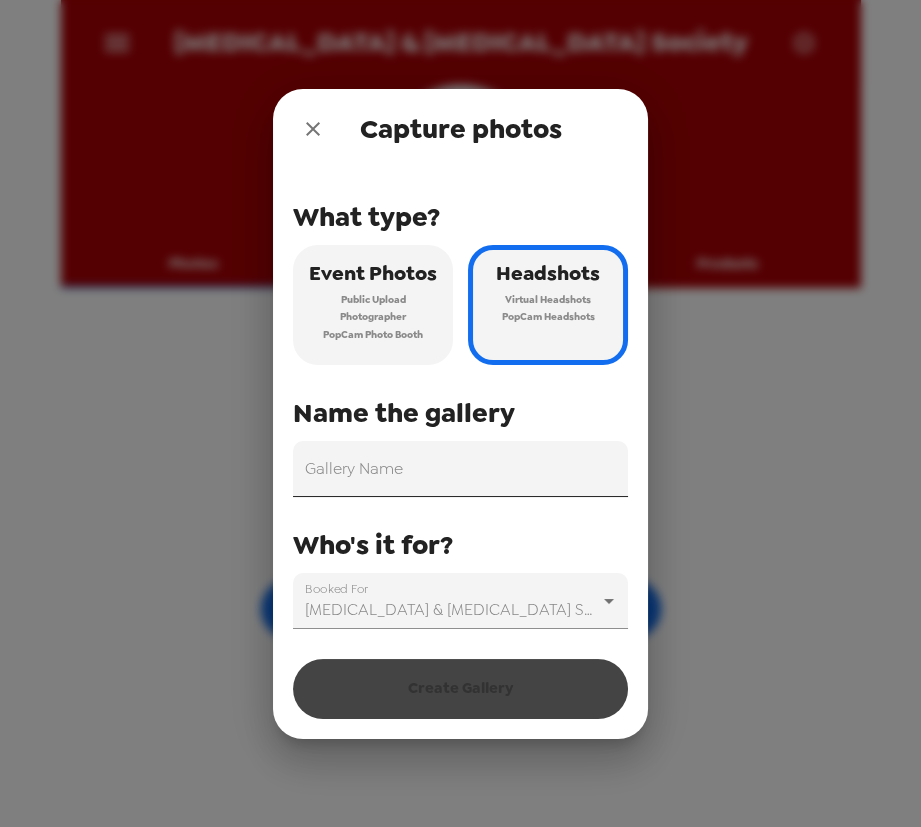 click on "Gallery Name" at bounding box center (460, 469) 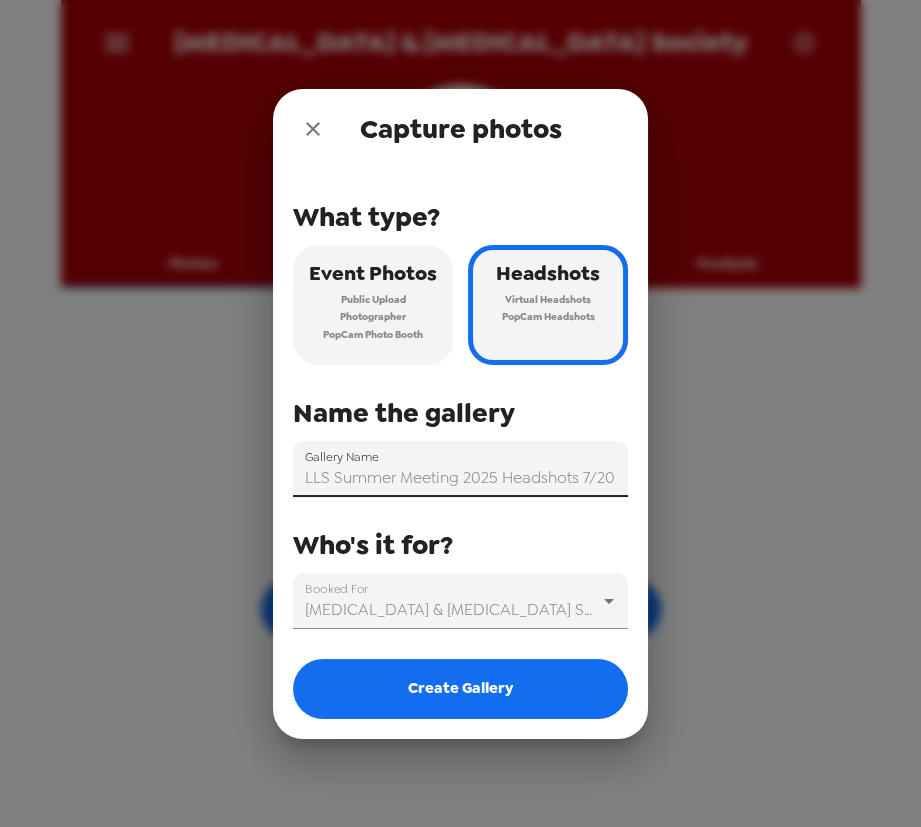 scroll, scrollTop: 0, scrollLeft: 0, axis: both 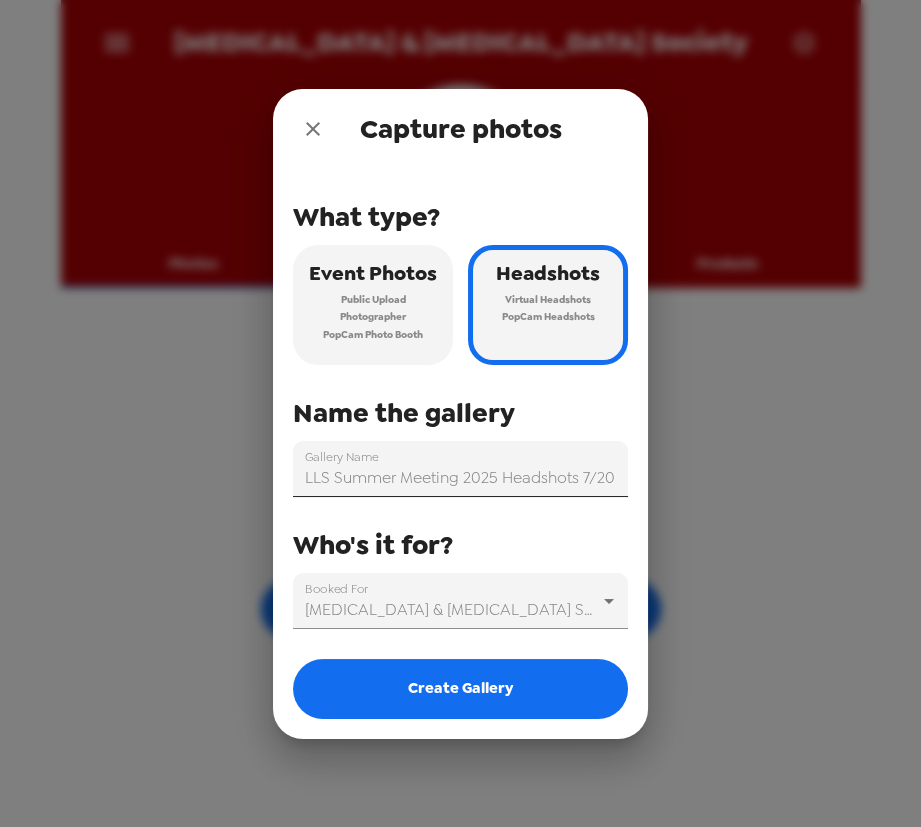 click on "LLS Summer Meeting 2025 Headshots 7/20" at bounding box center [460, 469] 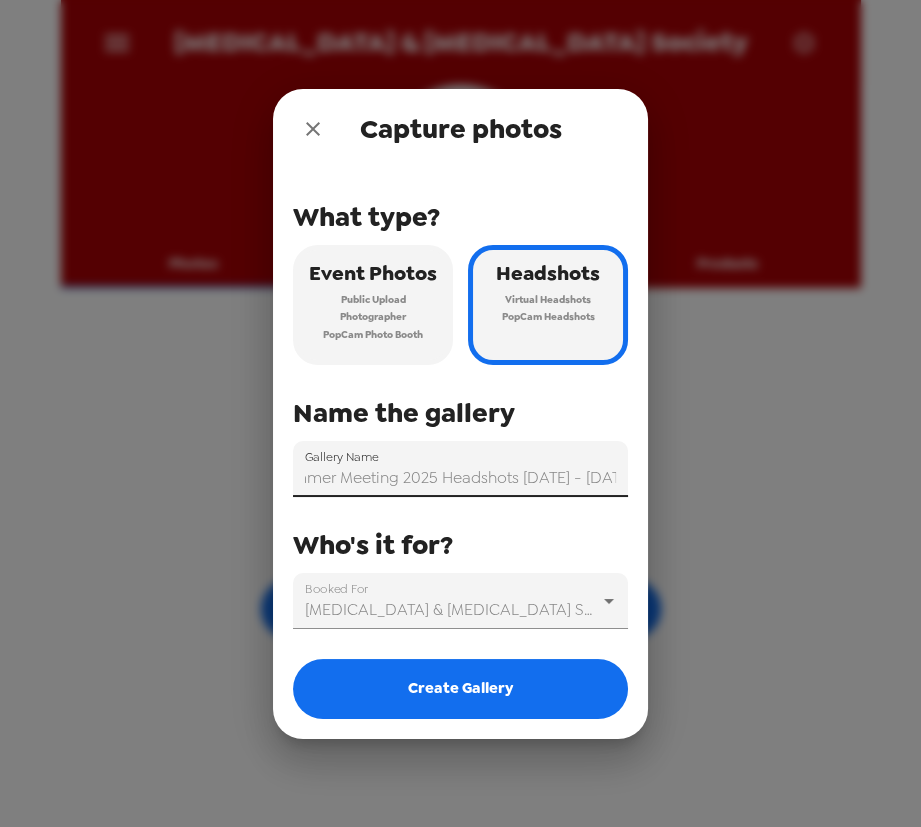scroll, scrollTop: 0, scrollLeft: 69, axis: horizontal 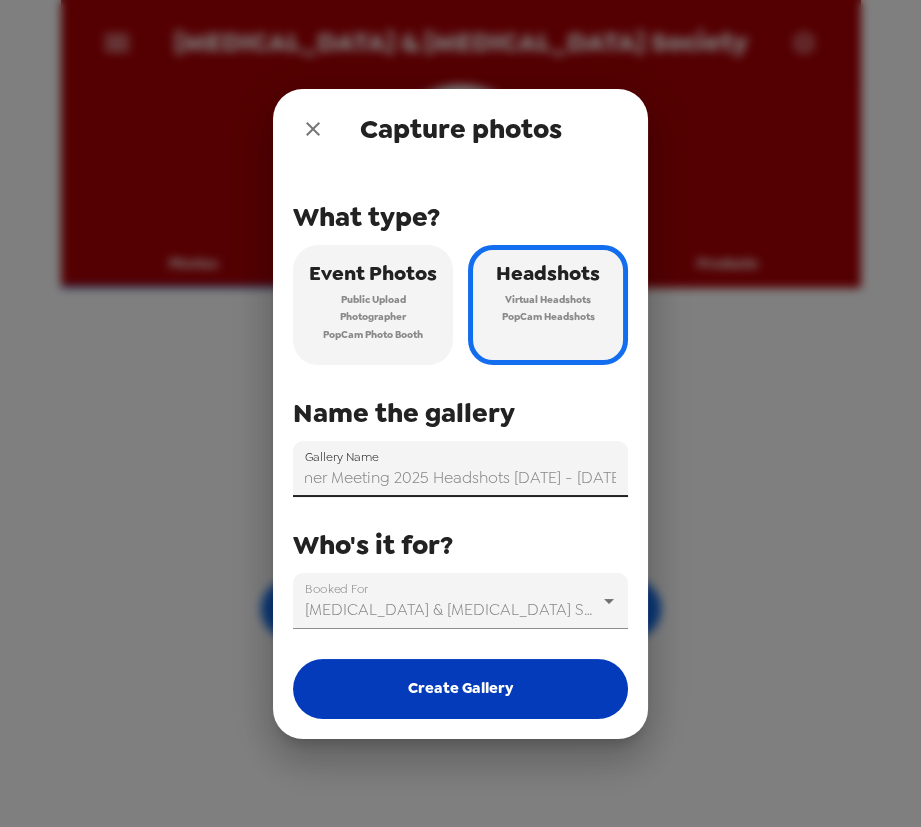 type on "LLS Summer Meeting 2025 Headshots 7/21 - 7/23/25" 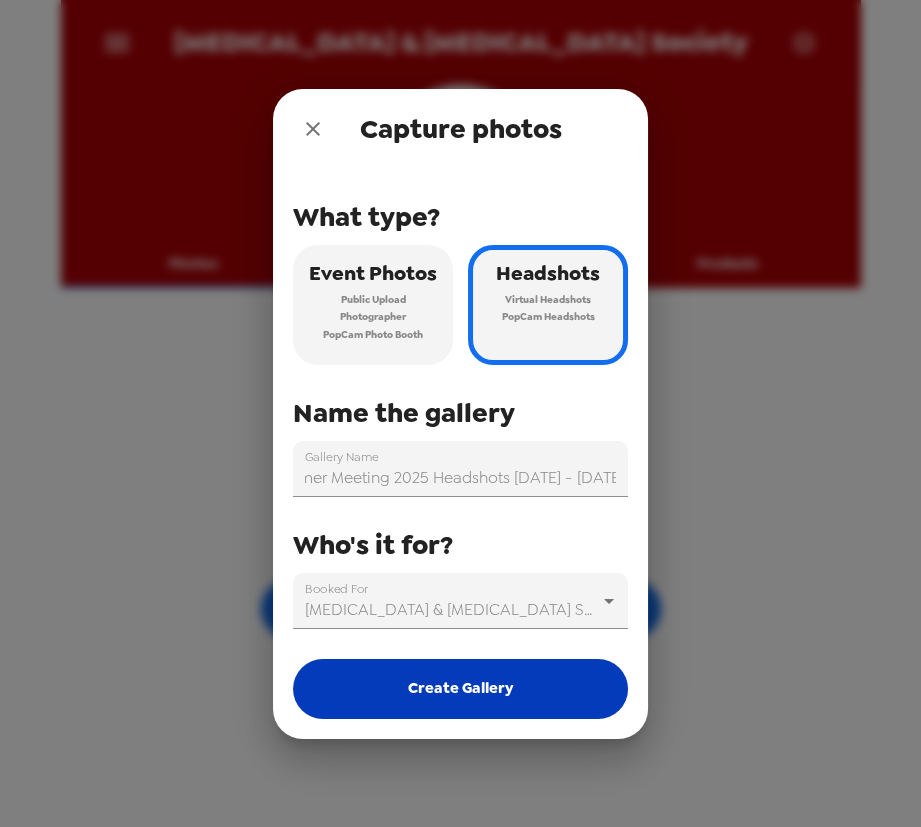 scroll, scrollTop: 0, scrollLeft: 0, axis: both 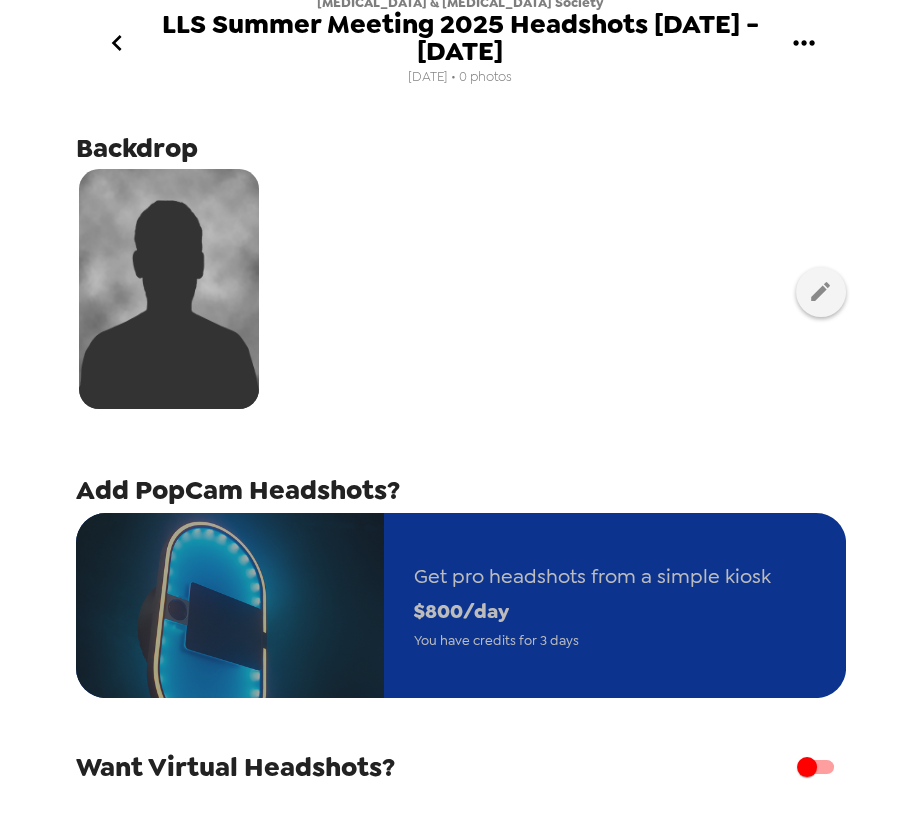 click on "$ 800 /day" at bounding box center [592, 611] 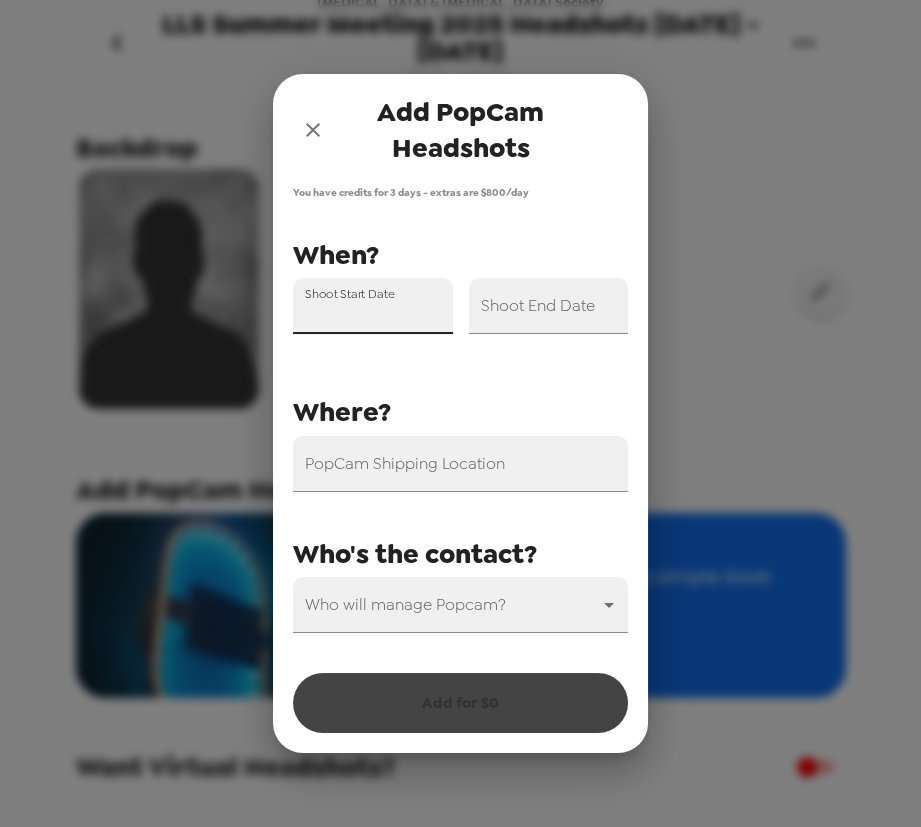 click on "Shoot Start Date" at bounding box center [373, 306] 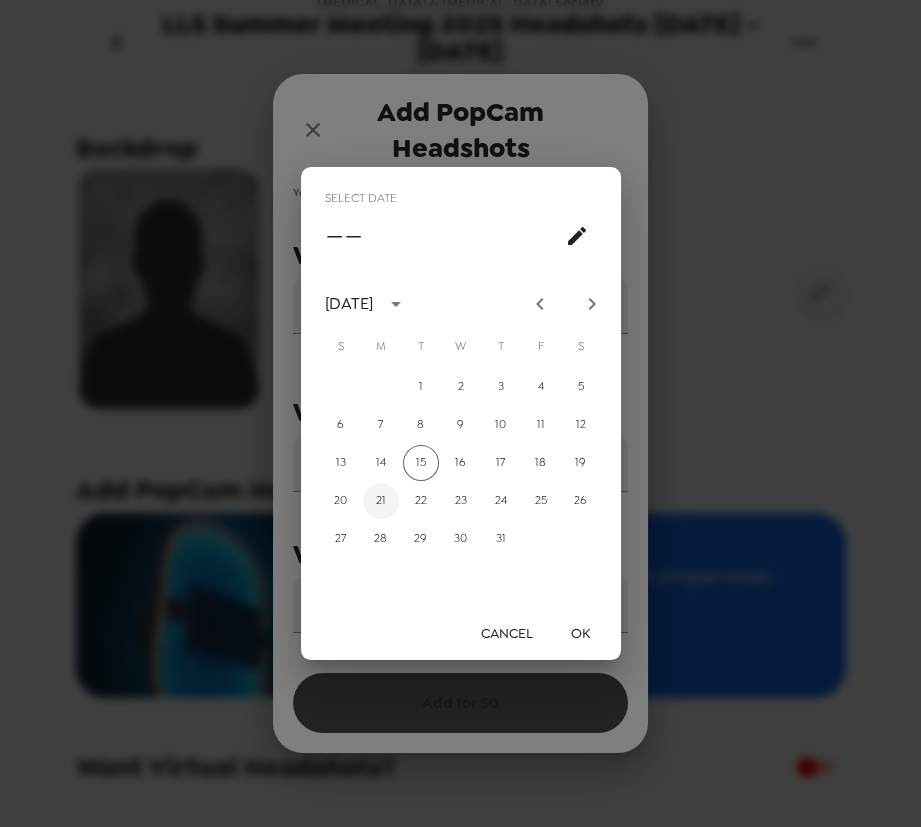 click on "21" at bounding box center [381, 501] 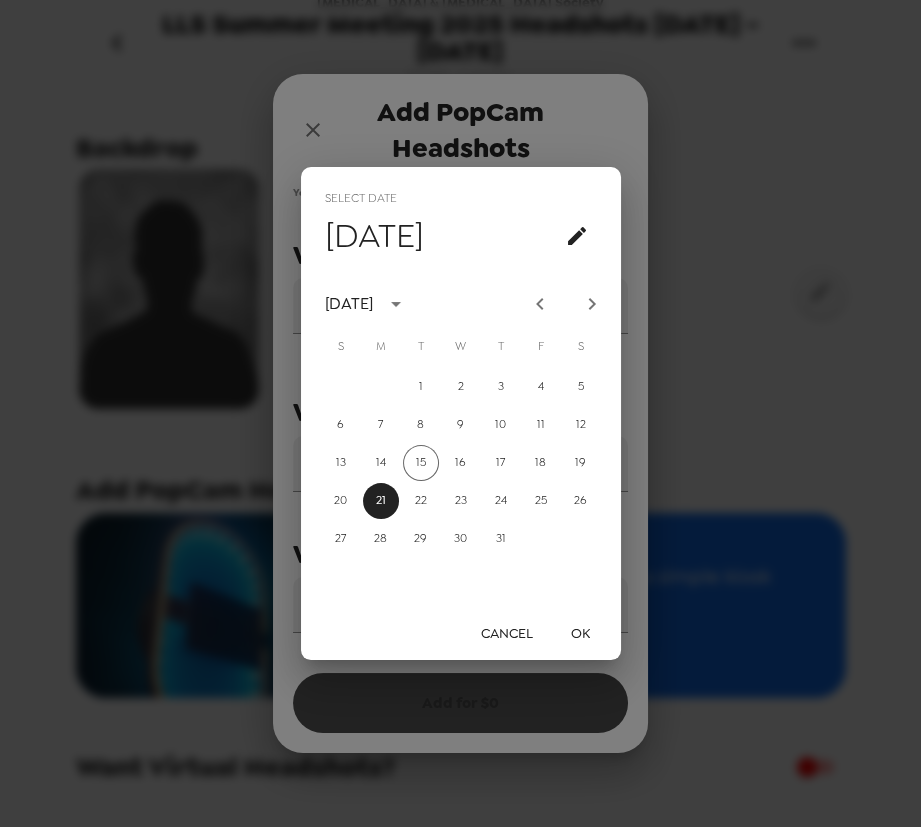 click on "OK" at bounding box center (581, 633) 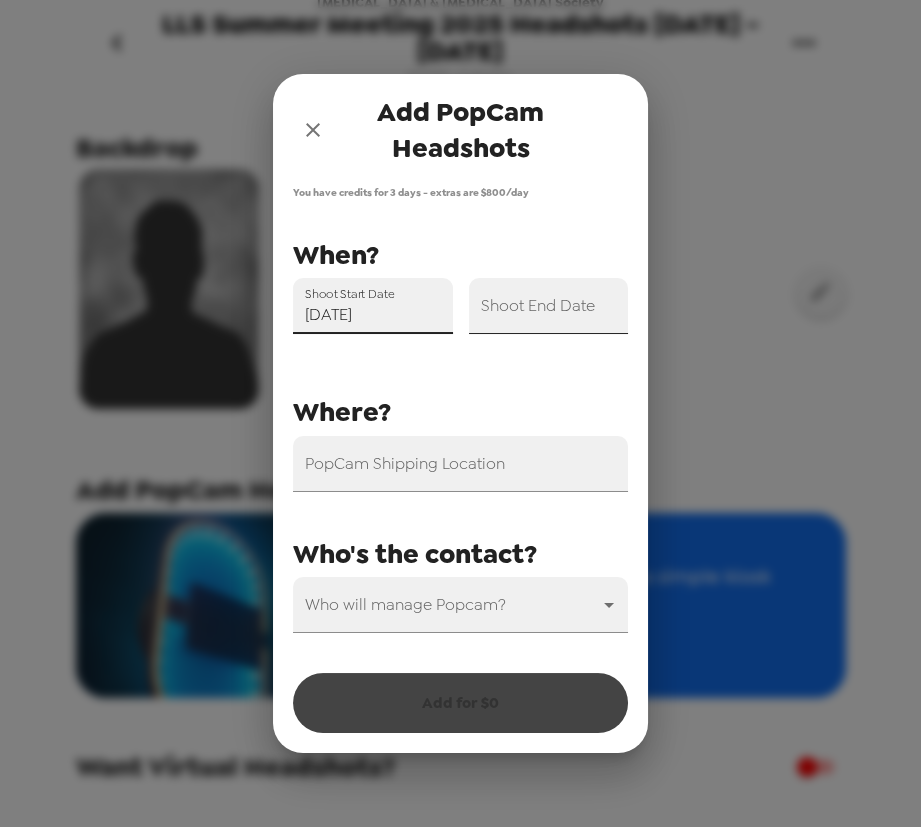 click on "Shoot End Date" at bounding box center [549, 306] 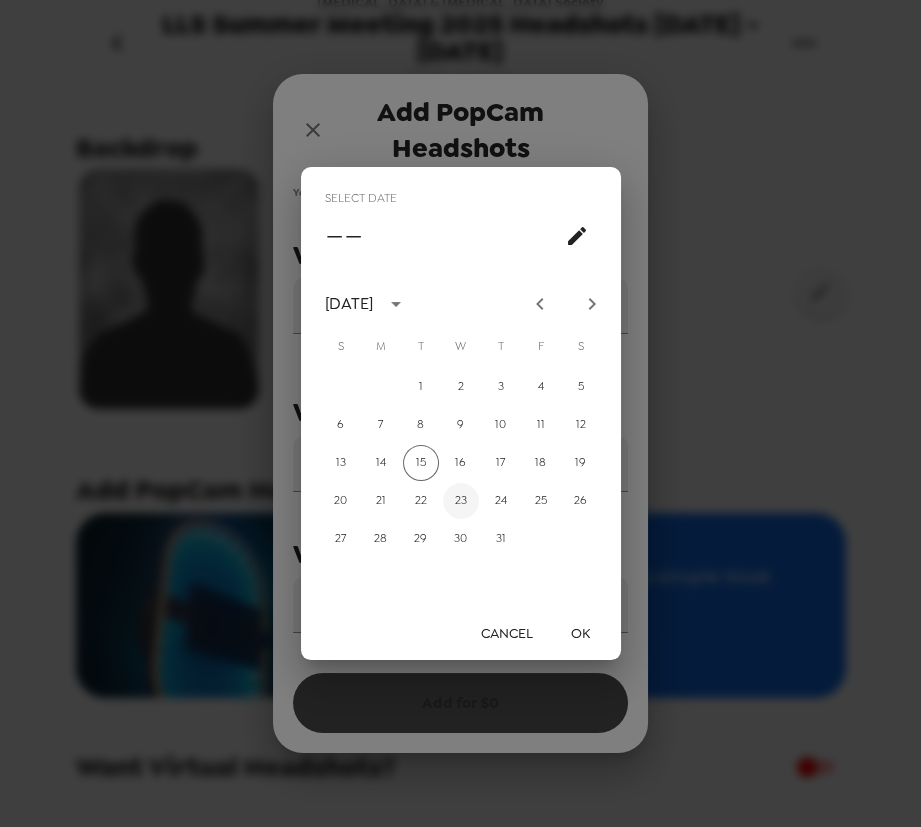 click on "23" at bounding box center (461, 501) 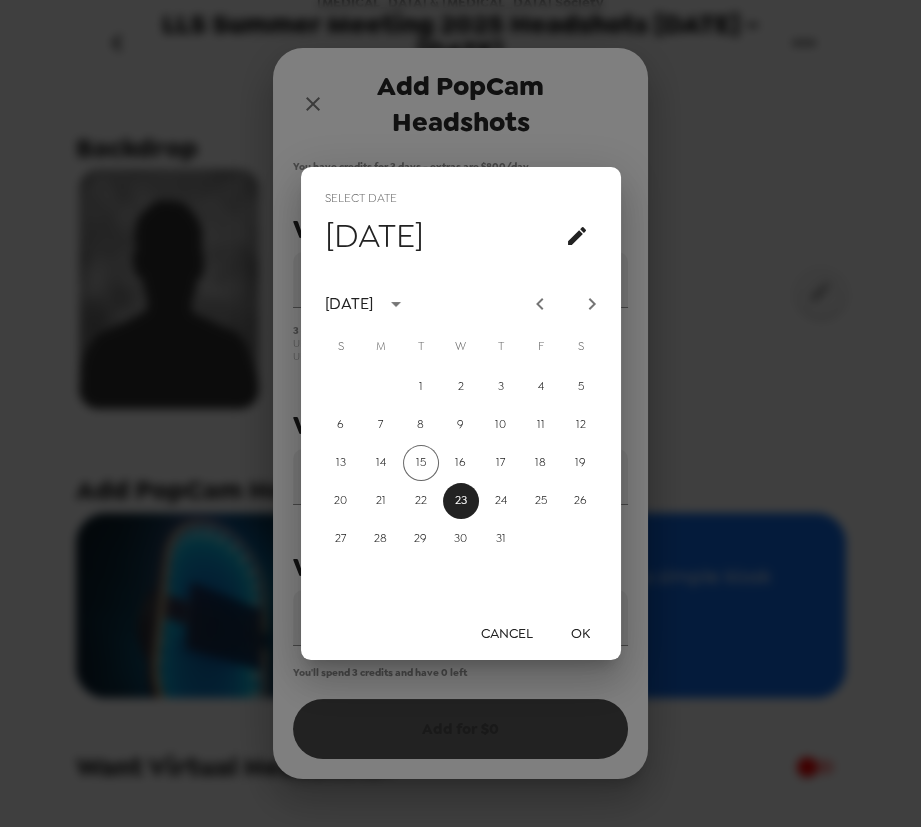 click on "OK" at bounding box center [581, 633] 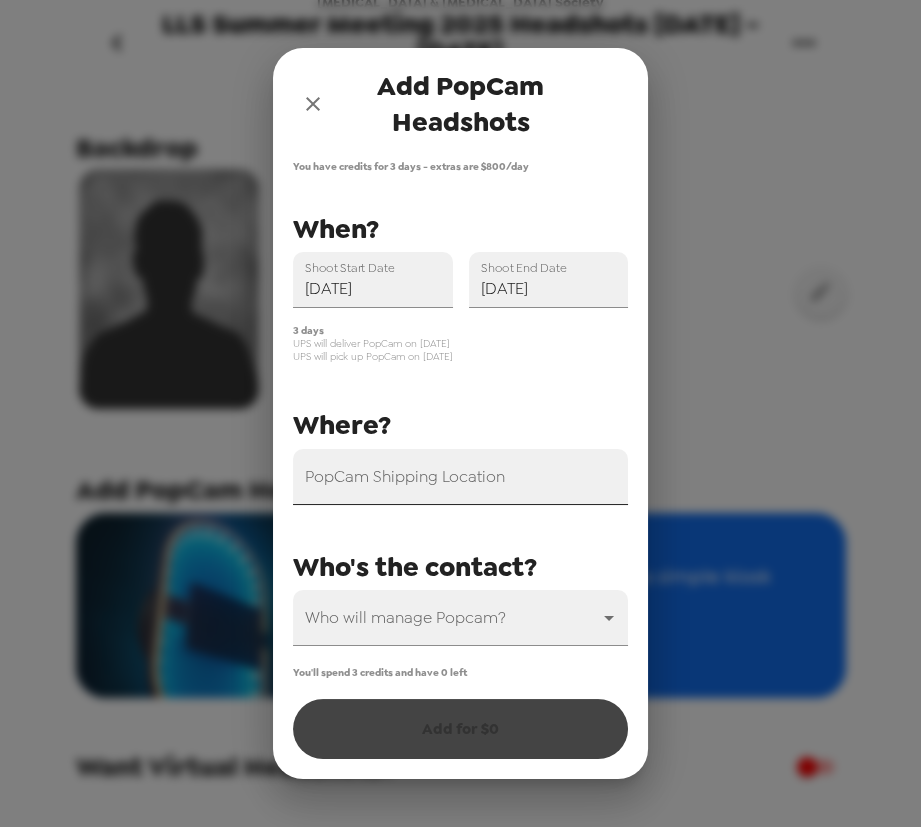 click on "PopCam Shipping Location" at bounding box center (460, 477) 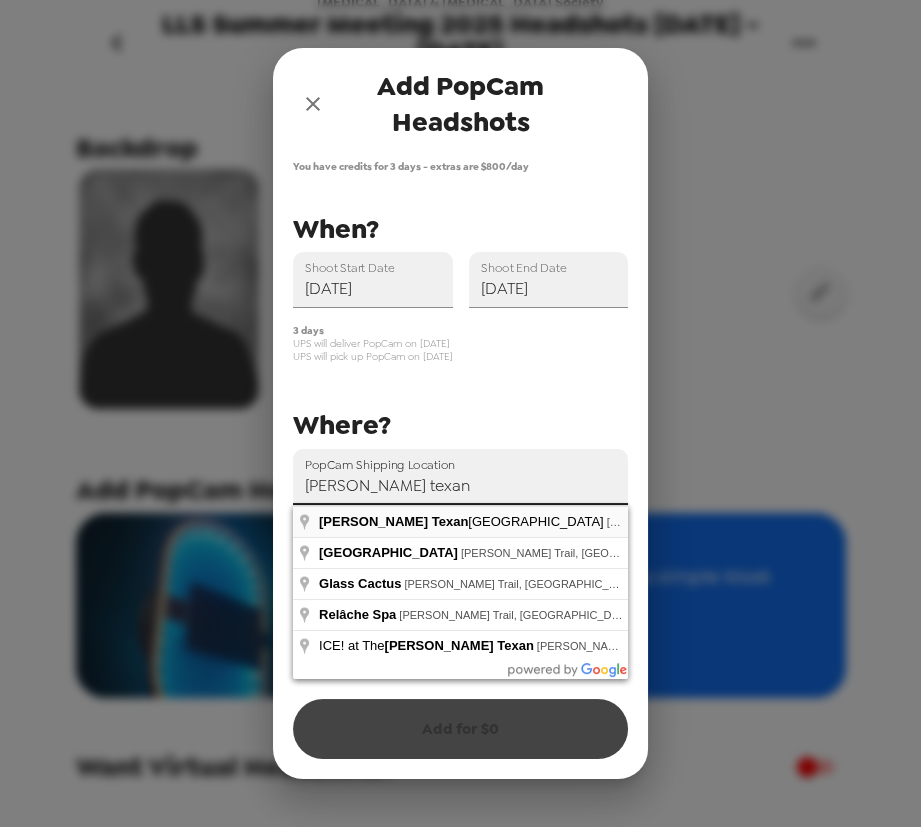 type on "Gaylord Texan Resort & Convention Center, Gaylord Trail, Grapevine, TX, USA" 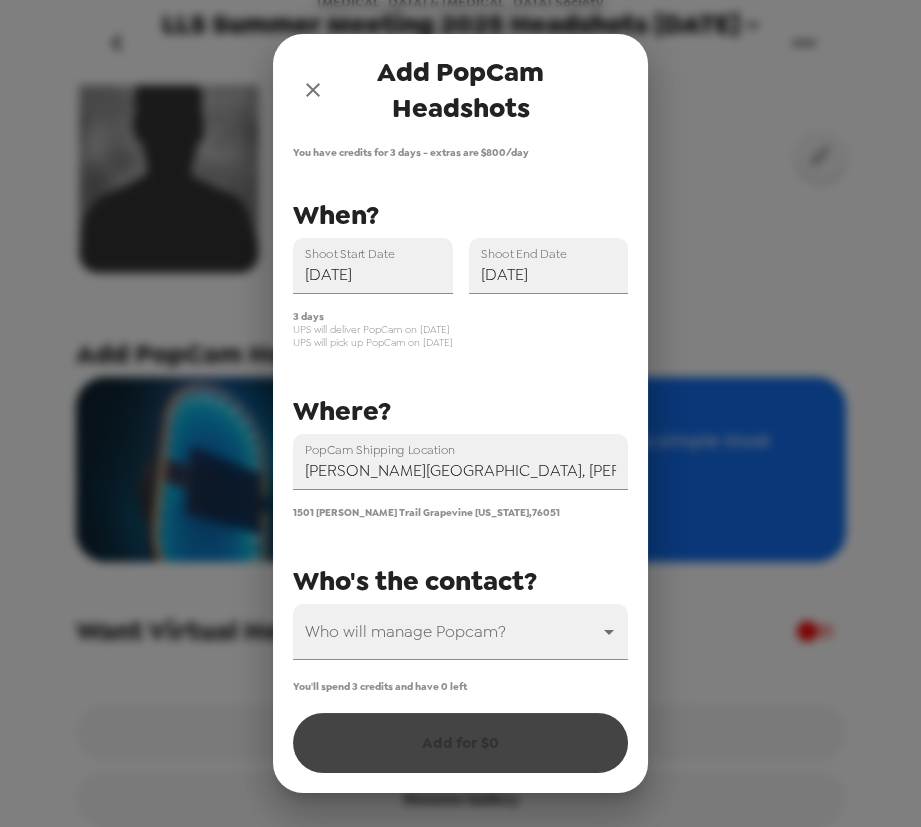 scroll, scrollTop: 250, scrollLeft: 0, axis: vertical 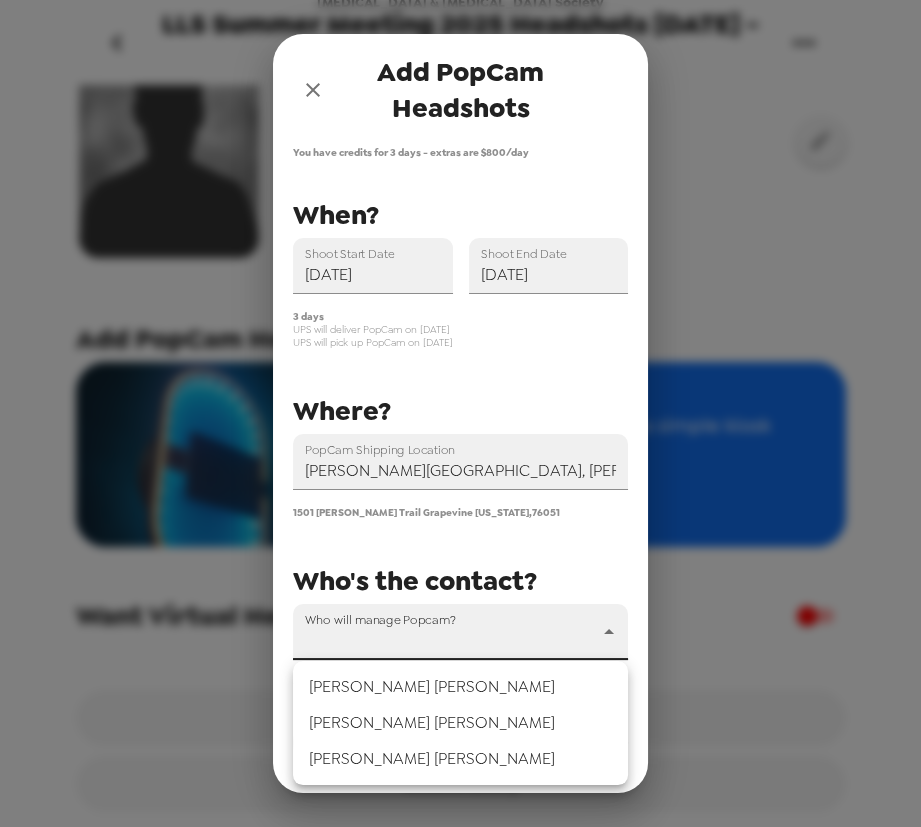 click on "Leukemia & Lymphoma Society LLS Summer Meeting 2025 Headshots 7/21 - 7/23/25 7/15/25 • 0 photos Upload headshots Backdrop Add PopCam Headshots? Get pro headshots from a simple kiosk $ 800 /day You have credits for   3   days Want Virtual Headshots? SHOOTcode Rename Gallery Add PopCam Headshots You have credits for   3   days - extras are $ 800 /day PopCam Shipping Location Gaylord Texan Resort & Convention Center, Gaylord Trail, Grapevine, TX, USA 1501 Gaylord Trail   Grapevine   Texas ,  76051   Shoot Start Date 07/21/2025 Shoot End Date 07/23/2025 Who will manage Popcam? ​ When? Where? Who's the contact? 3   days UPS will deliver PopCam on   7/20/25 UPS will pick up PopCam on   7/24/25 You'll spend   3   credits and have   0   left Add for $ 0 Gaylord Texan  Resort & Convention Center Gaylord Trail, Grapevine, TX, USA Paradise Springs Gaylord Trail, Grapevine, TX, USA Glass Cactus Gaylord Trail, Grapevine, TX, USA Relâche Spa Gaylord Trail, Grapevine, TX, USA ICE! at The  Gaylord Texan Randi   Willmann" at bounding box center (460, 413) 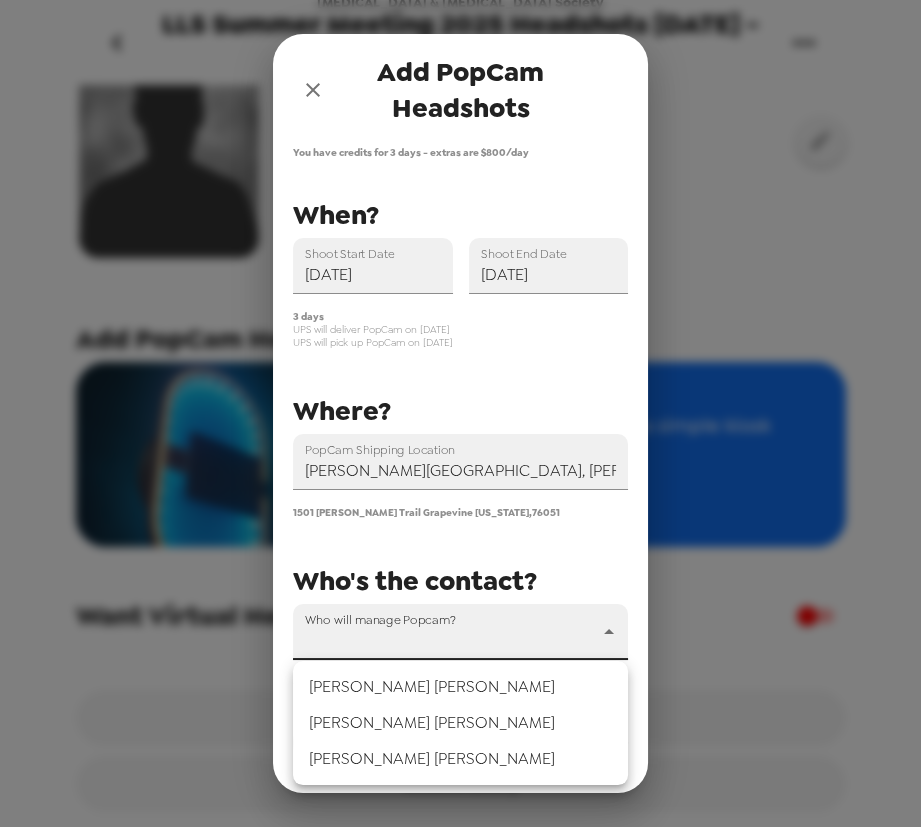 click on "Debbie   Griggs" at bounding box center [460, 759] 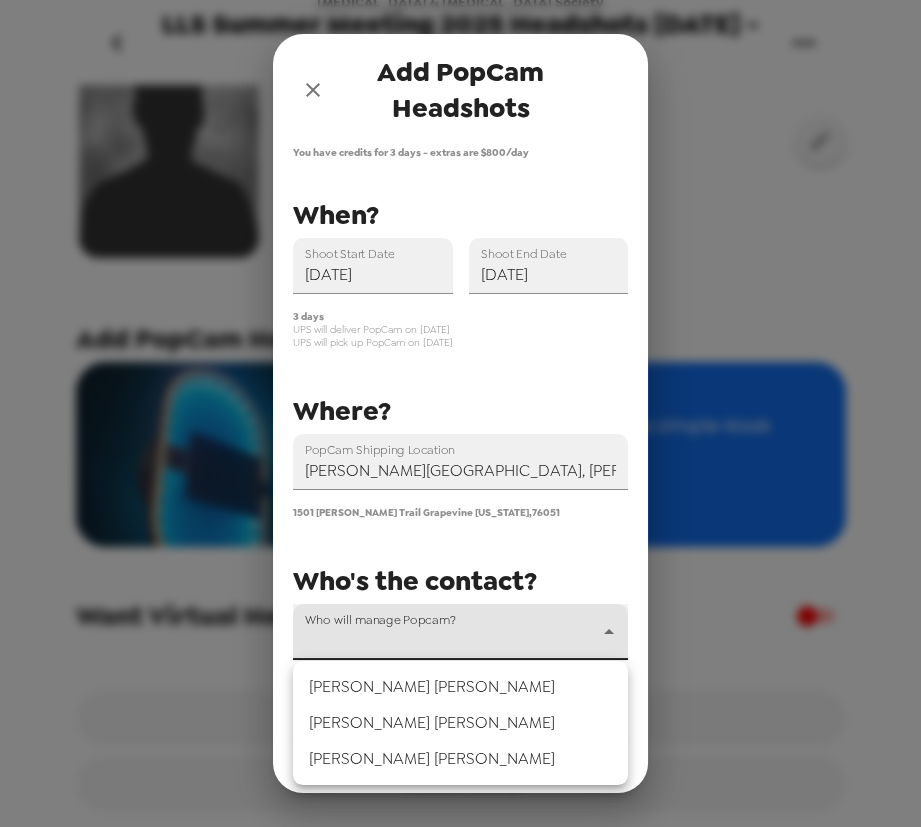 type on "68209" 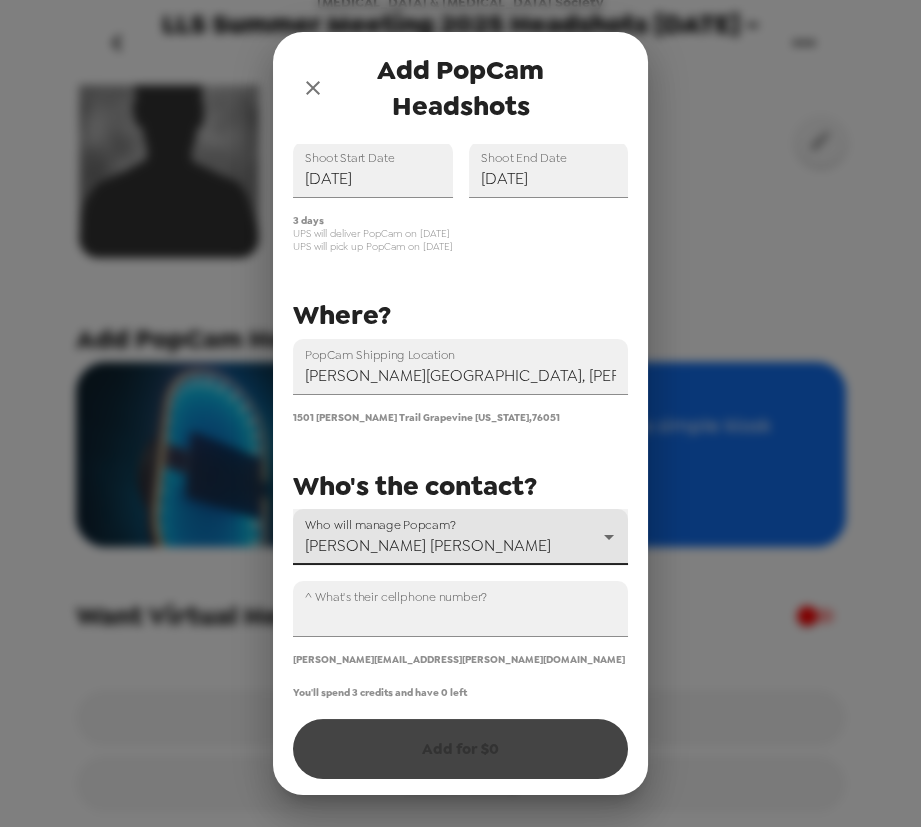 scroll, scrollTop: 100, scrollLeft: 0, axis: vertical 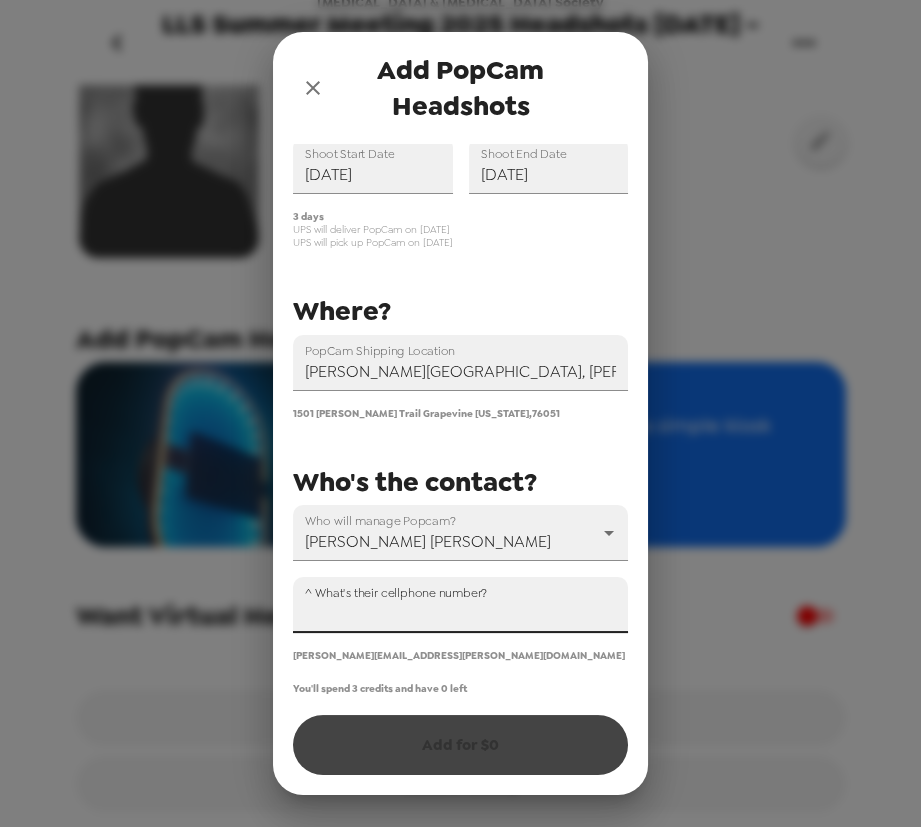 click on "^ What's their cellphone number?" at bounding box center (460, 605) 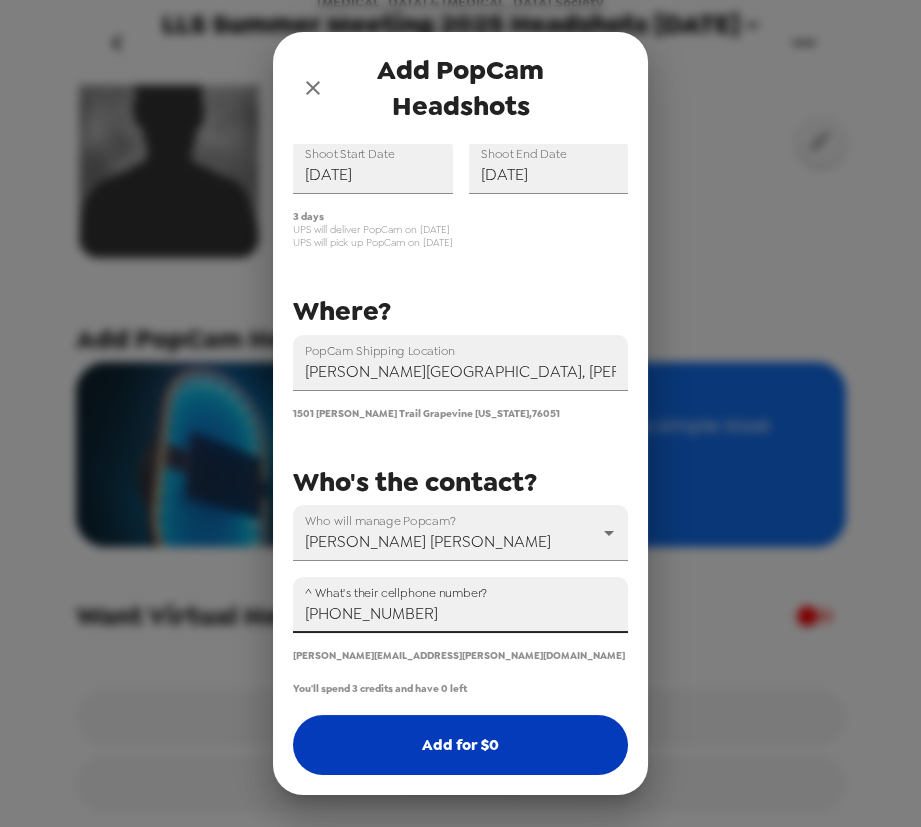 type on "+1 (917) 678-7182" 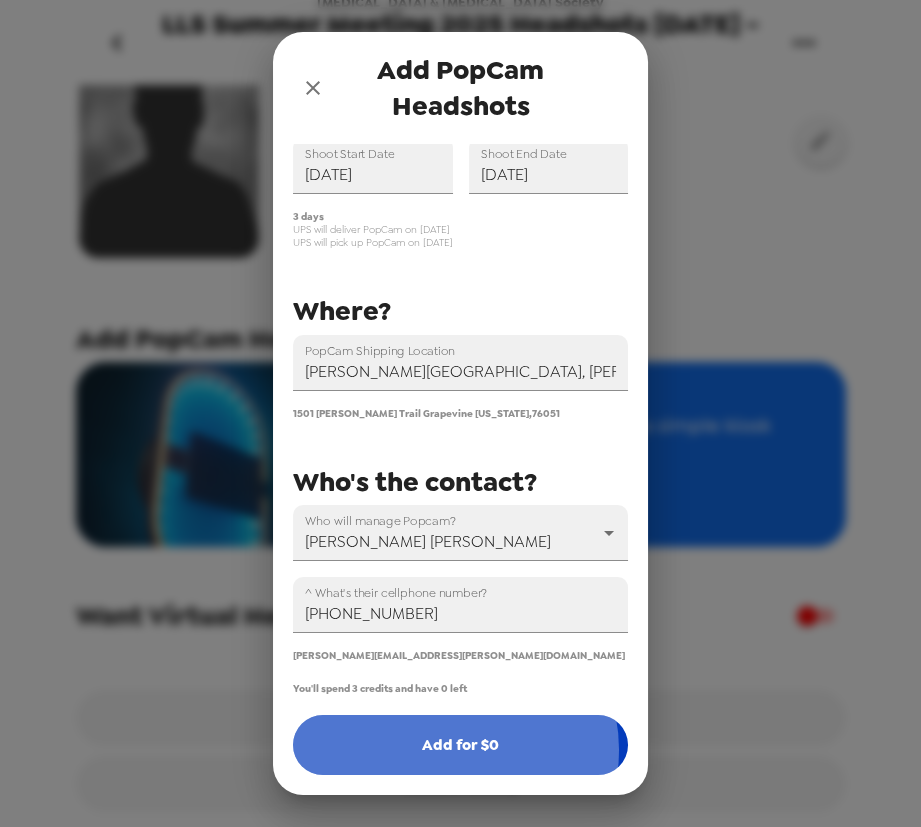 click on "Add for $ 0" at bounding box center [460, 745] 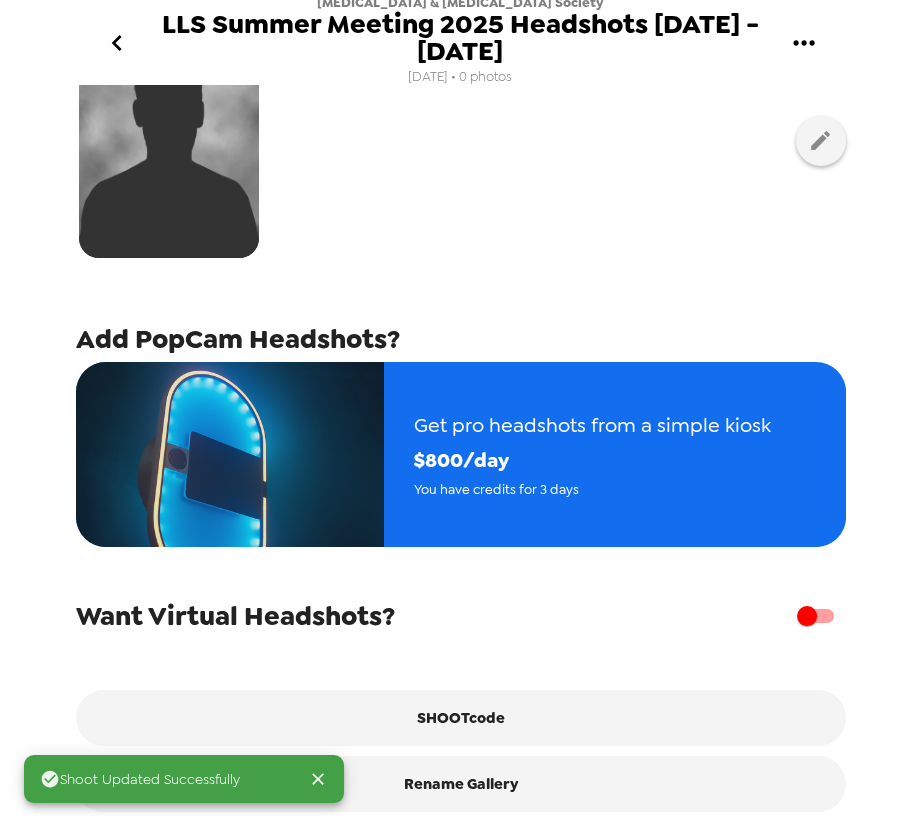 type 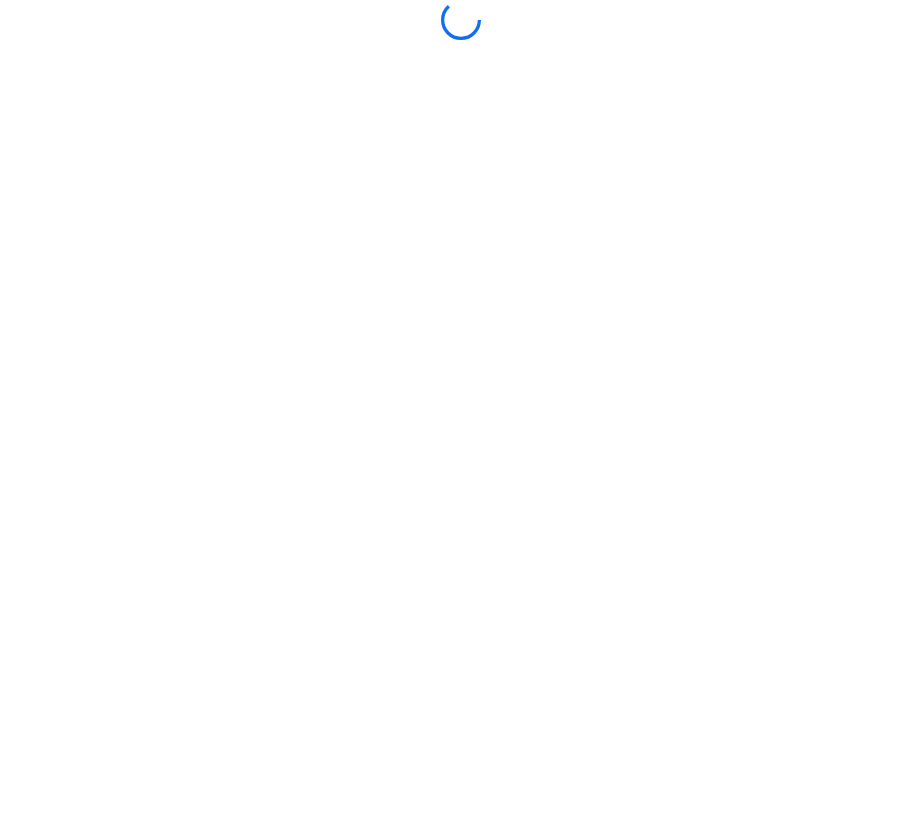 scroll, scrollTop: 0, scrollLeft: 0, axis: both 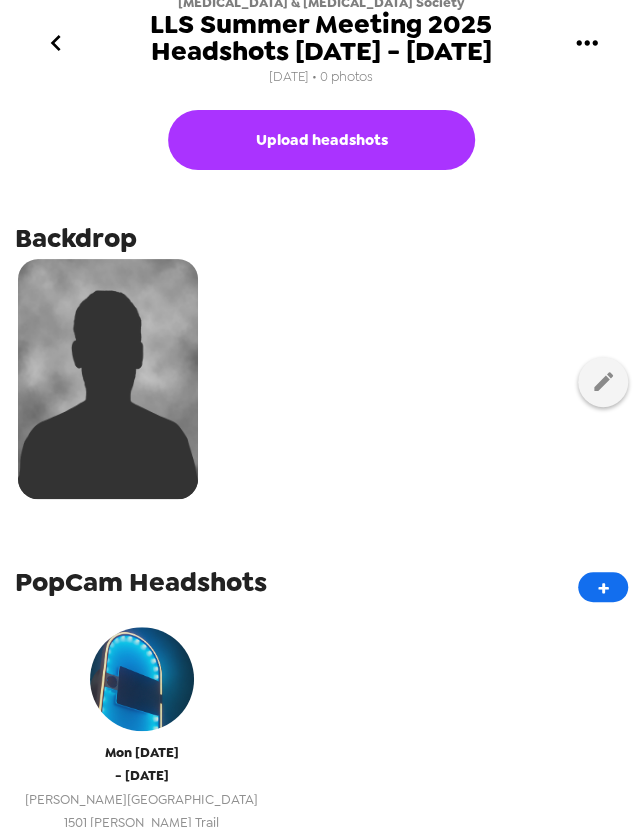 click on "[DATE]  - [DATE][GEOGRAPHIC_DATA][PERSON_NAME] [STREET_ADDRESS][PERSON_NAME][US_STATE]" at bounding box center (141, 737) 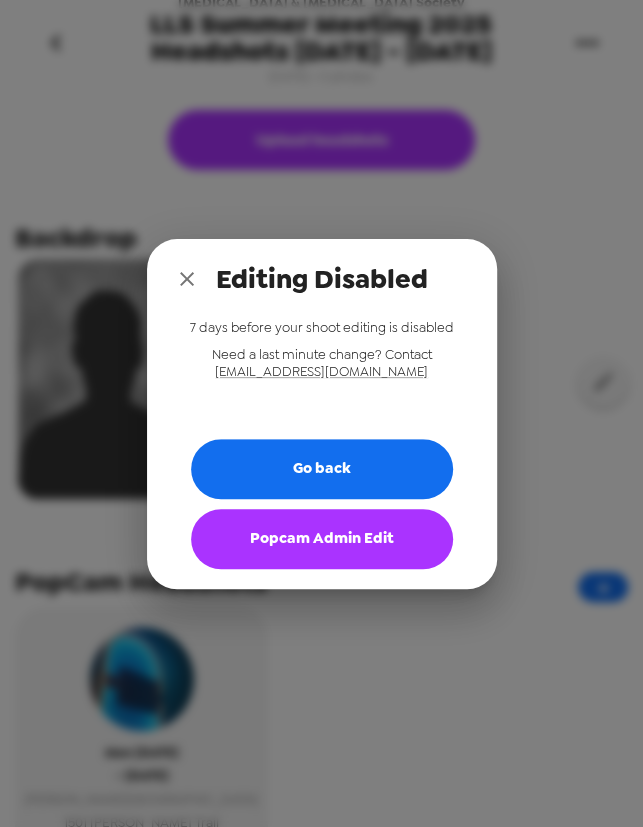 click on "Popcam Admin Edit" at bounding box center (322, 539) 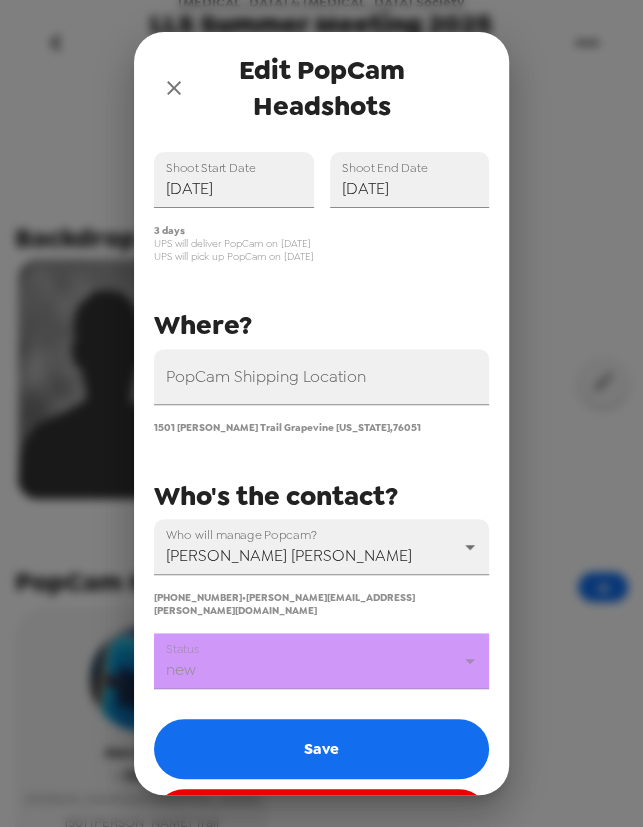 scroll, scrollTop: 90, scrollLeft: 0, axis: vertical 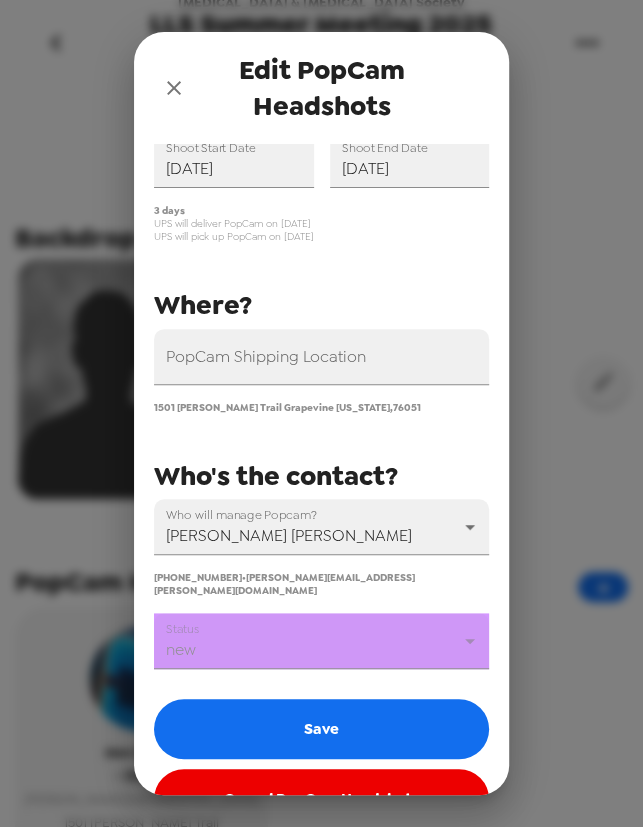 click on "Leukemia & Lymphoma Society LLS Summer Meeting 2025 Headshots 7/21 - 7/23/25 7/15/25 • 0 photos Upload headshots Backdrop PopCam Headshots + Mon   7/21/25  - Wed 7/23/25 Gaylord Texan Resort & Convention Center 1501 Gaylord Trail  Grapevine ,  Texas Pending Want Virtual Headshots? SHOOTcode Rename Gallery Edit PopCam Headshots You have credits for 0 days - extras are $800/day PopCam Shipping Location 1501 Gaylord Trail   Grapevine   Texas ,  76051   Shoot Start Date 07/21/2025 Shoot End Date 07/23/2025 Who will manage Popcam? Debbie   Griggs 68209 (917) 678-7182  •  debbie.griggs@lls.org When? Where? Who's the contact? 3   days UPS will deliver PopCam on   7/20/25 UPS will pick up PopCam on   7/24/25 Status new new Save Cancel PopCam Headshots" at bounding box center [321, 413] 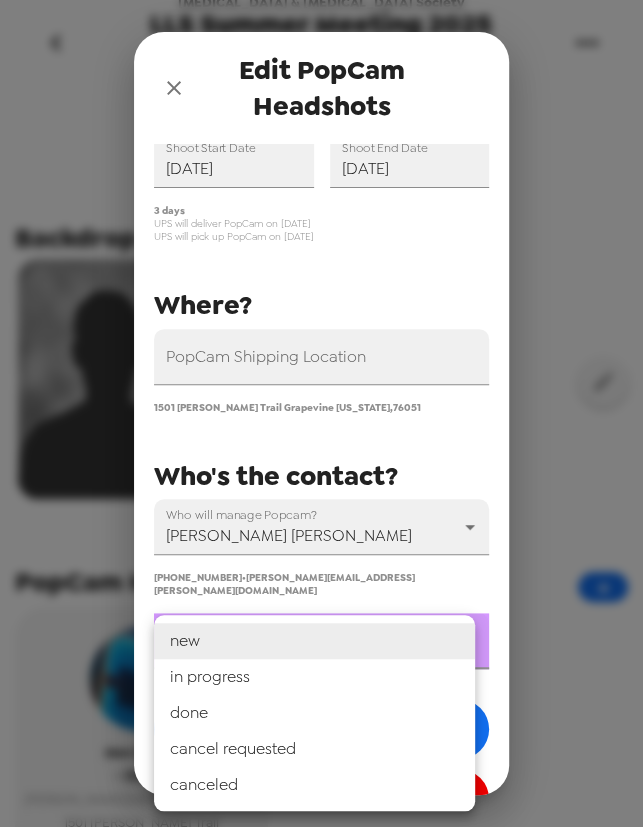 click on "in progress" at bounding box center (314, 677) 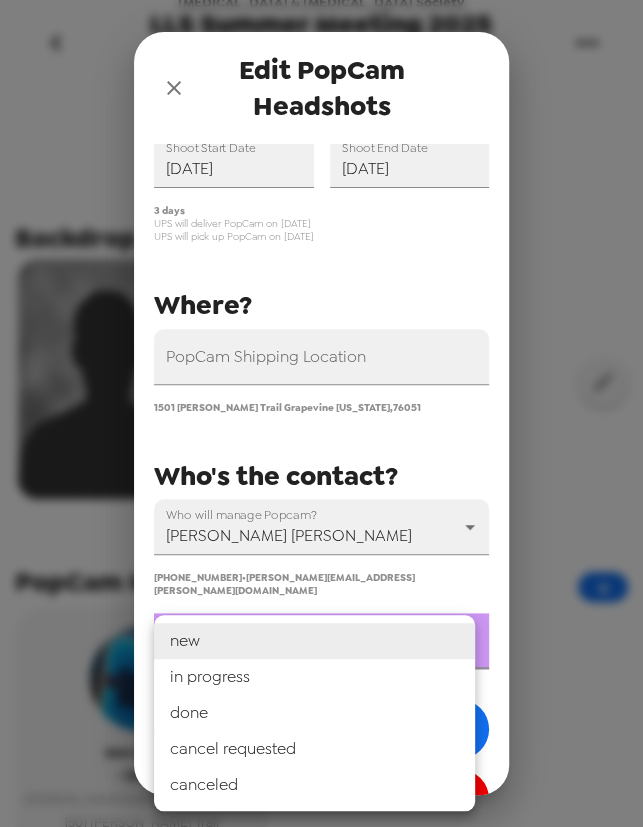 type on "in progress" 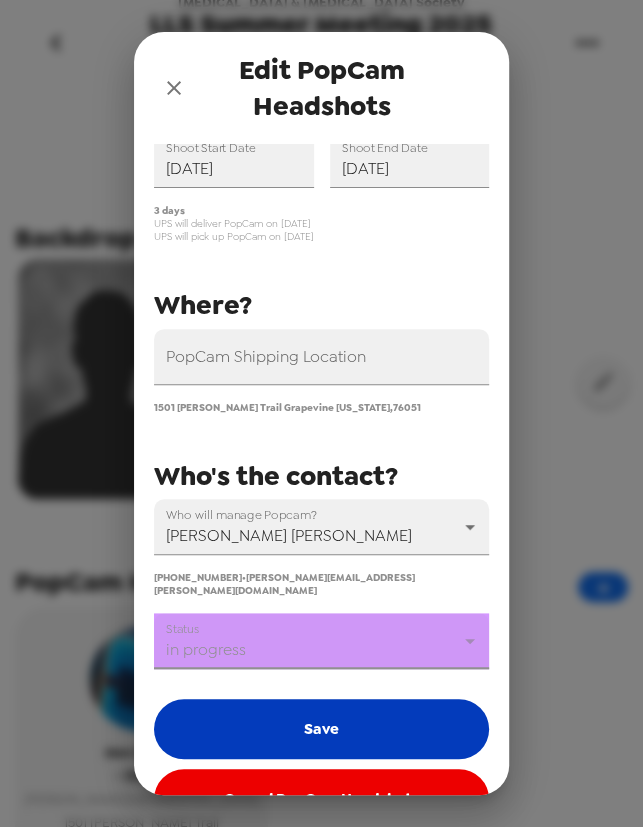 click on "Save" at bounding box center (321, 729) 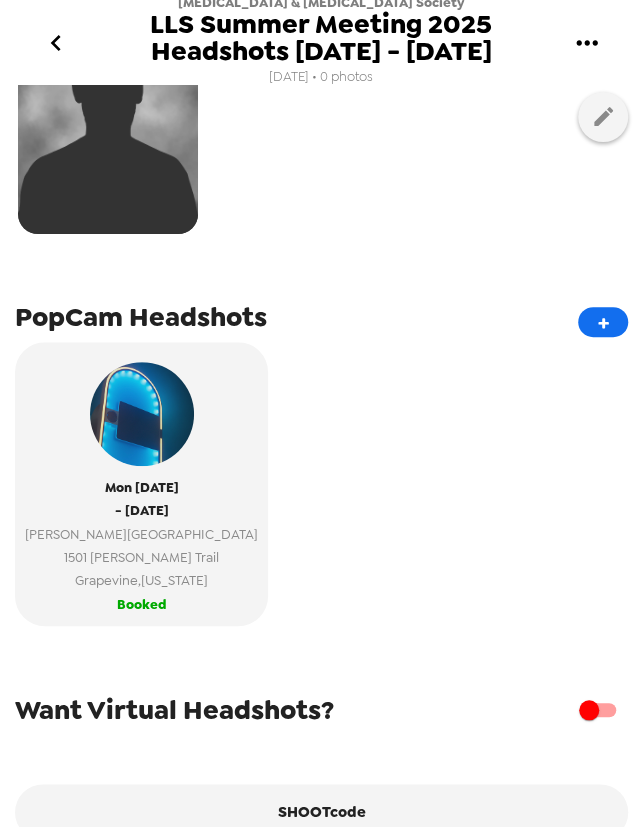 scroll, scrollTop: 99, scrollLeft: 0, axis: vertical 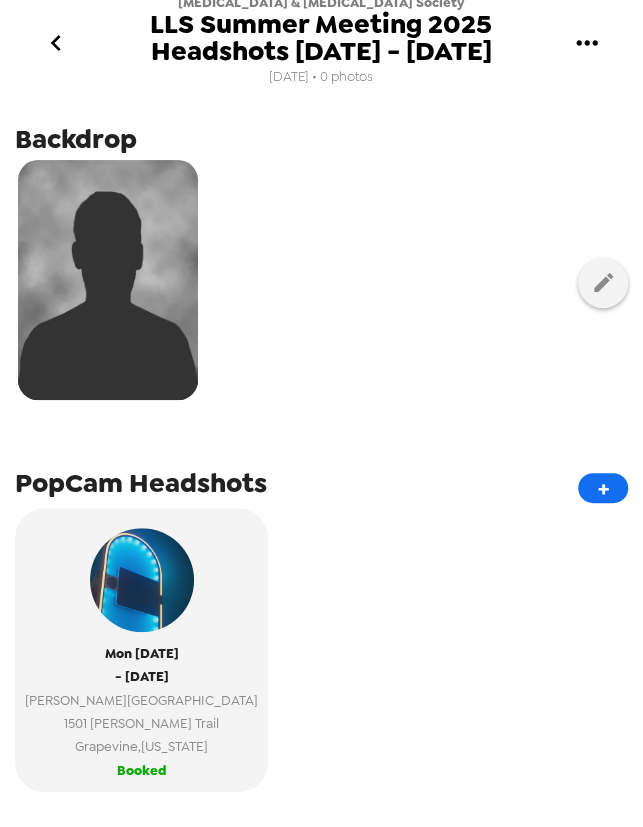 type 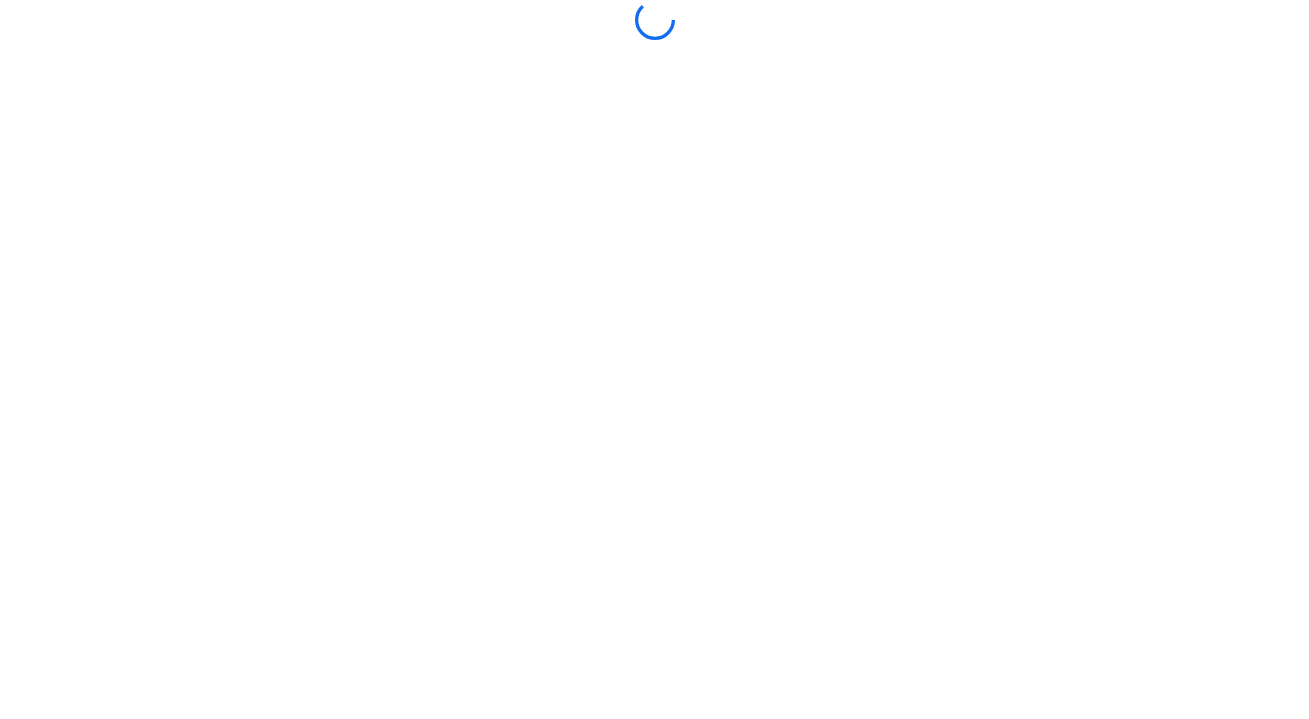 scroll, scrollTop: 0, scrollLeft: 0, axis: both 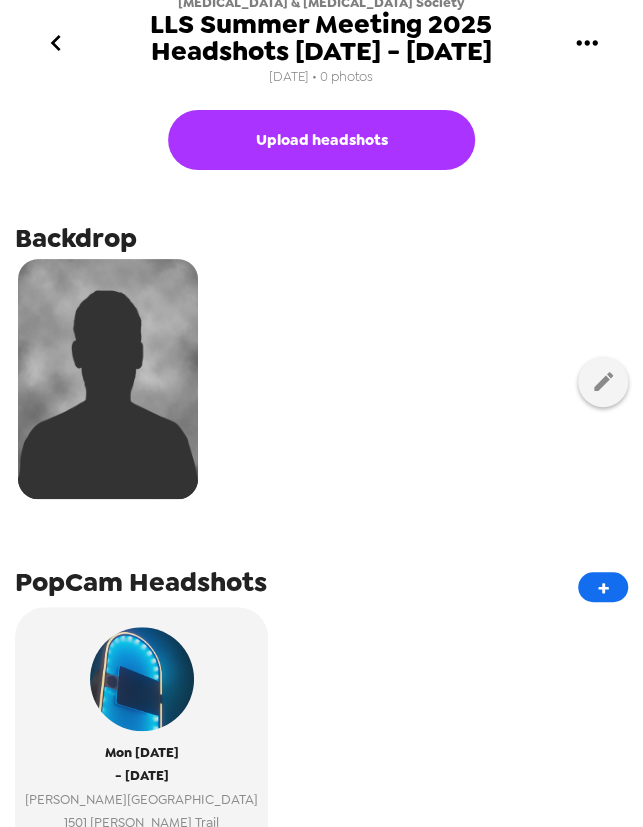 click 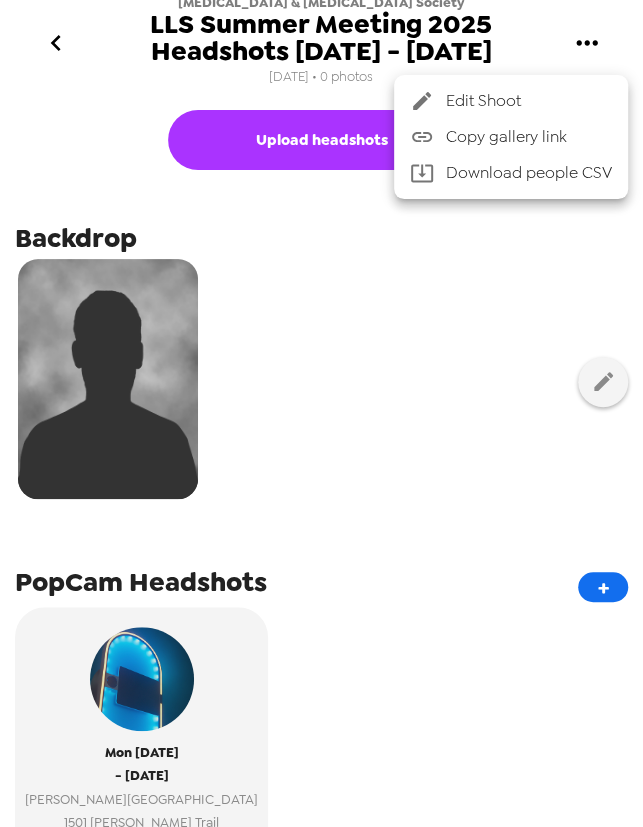 click on "Copy gallery link" at bounding box center (529, 137) 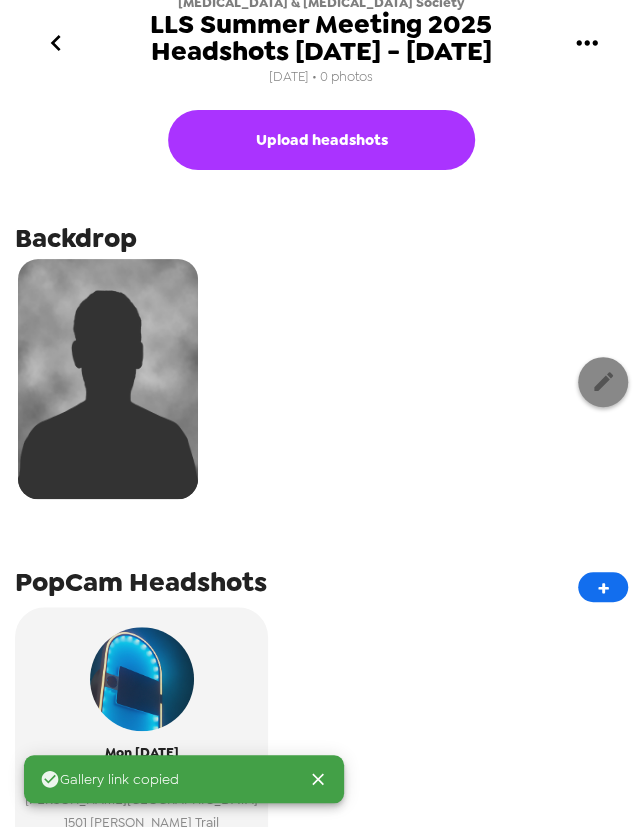 click 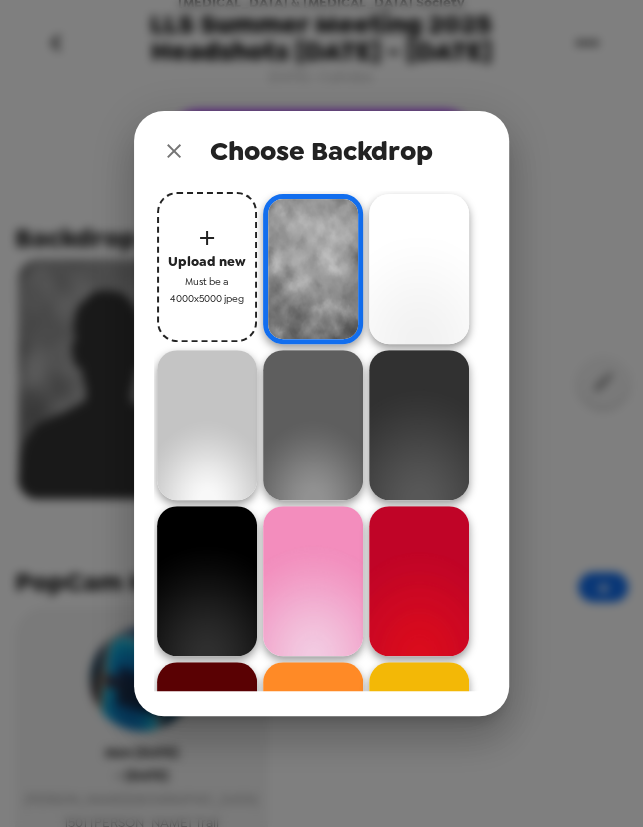 click at bounding box center (419, 581) 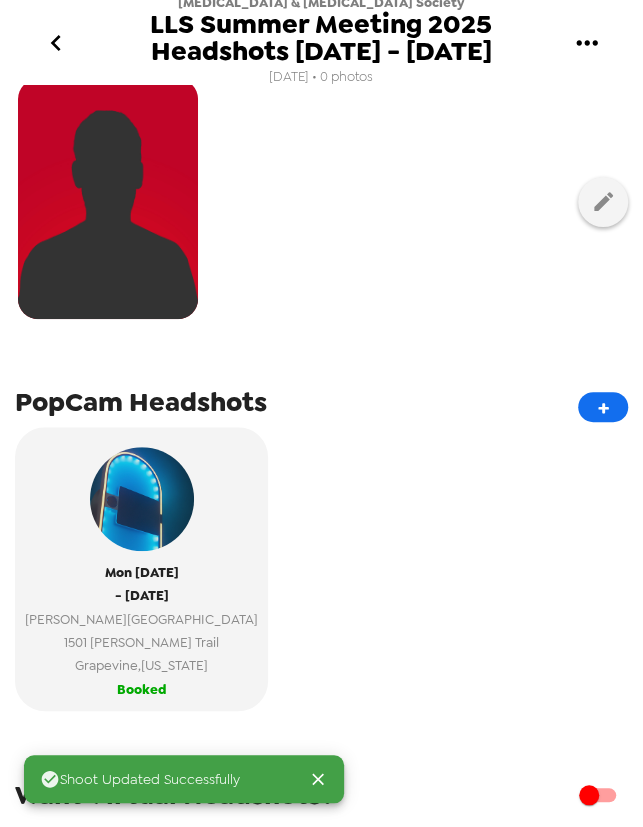 scroll, scrollTop: 181, scrollLeft: 0, axis: vertical 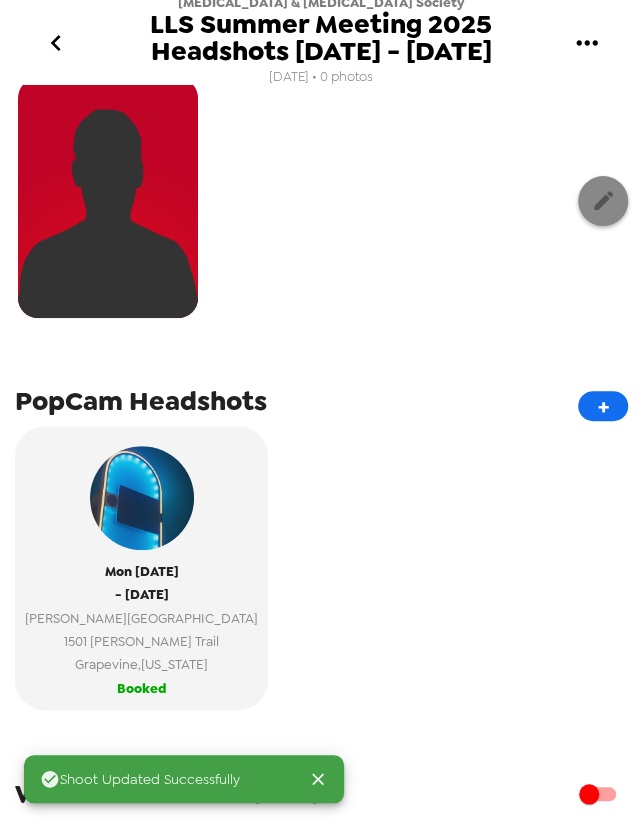 click at bounding box center [603, 201] 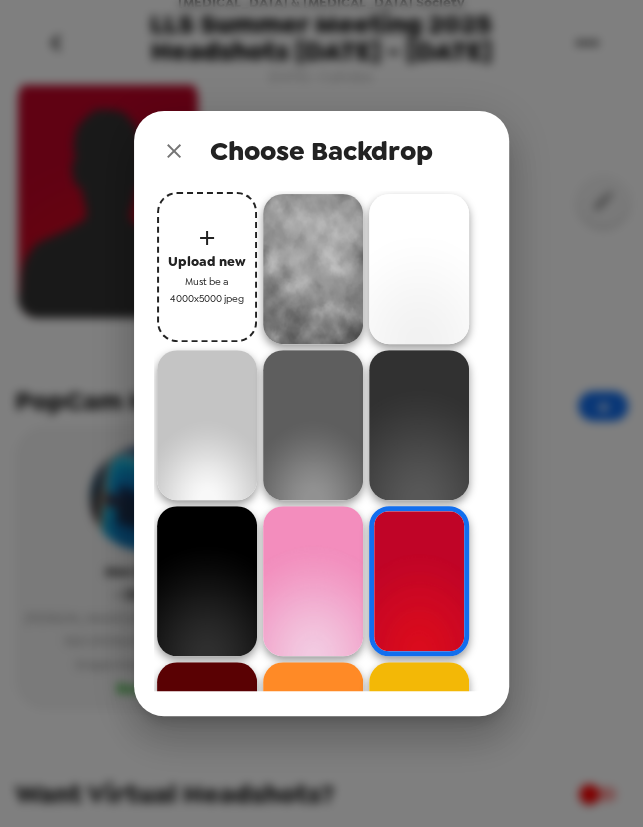 click at bounding box center (313, 269) 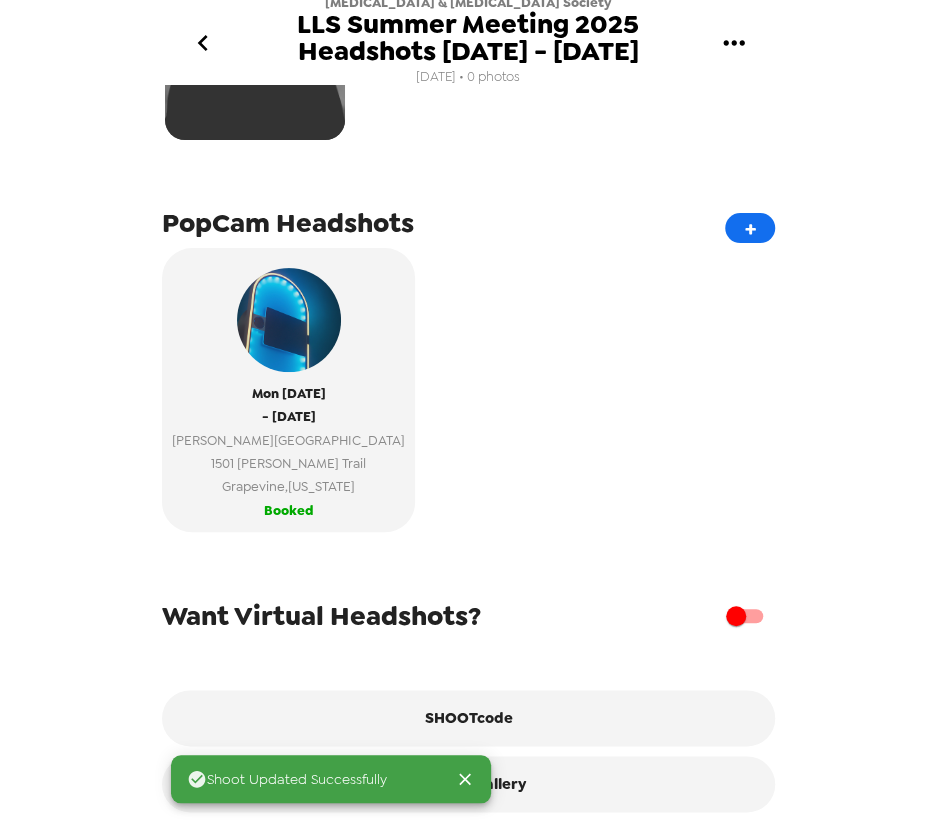 scroll, scrollTop: 371, scrollLeft: 0, axis: vertical 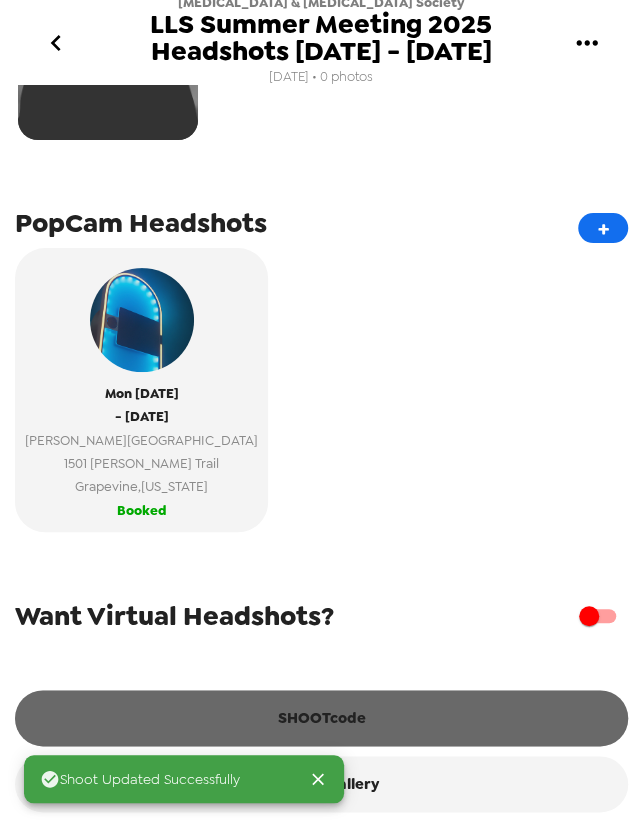 click on "SHOOTcode" at bounding box center [321, 718] 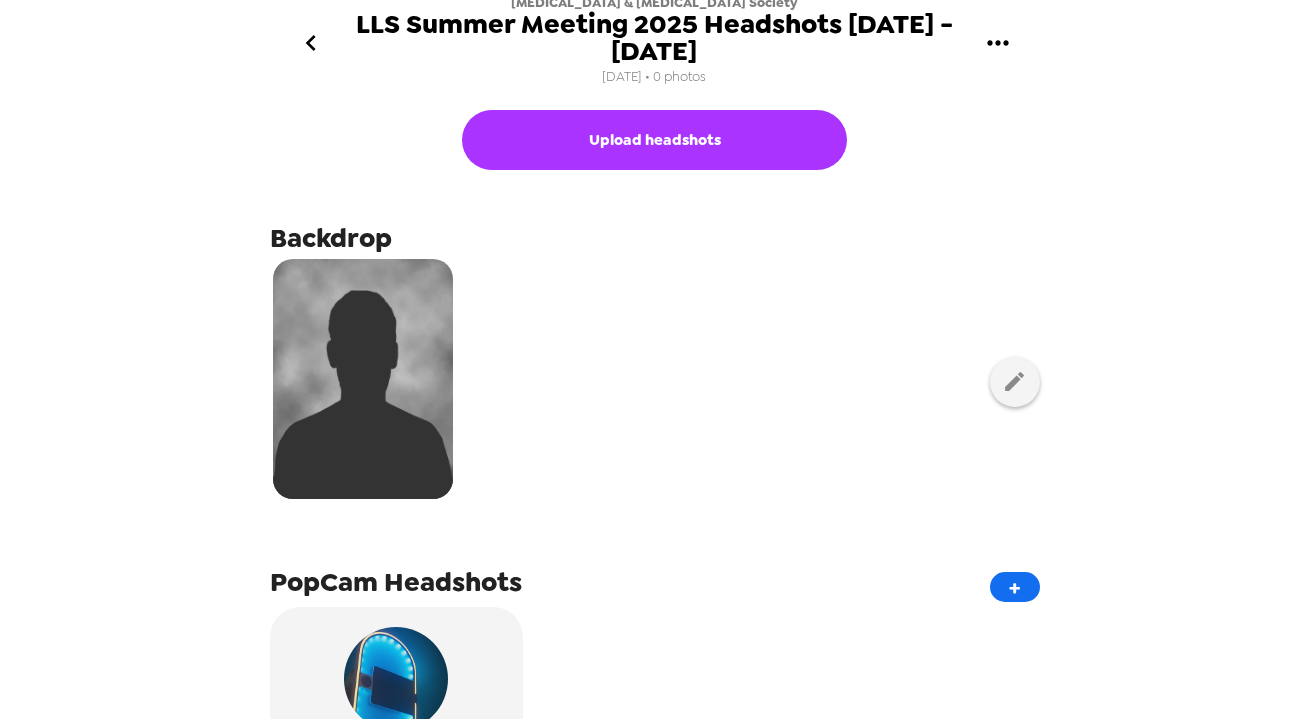 scroll, scrollTop: 0, scrollLeft: 0, axis: both 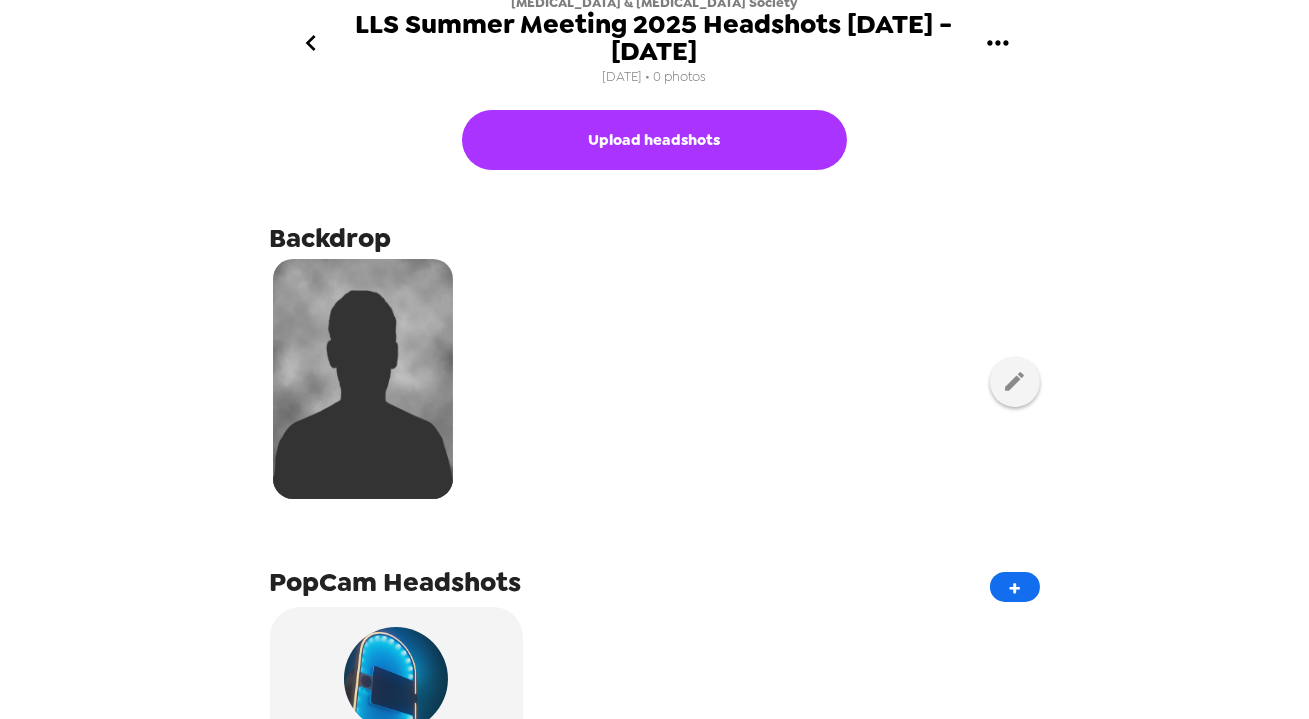 click 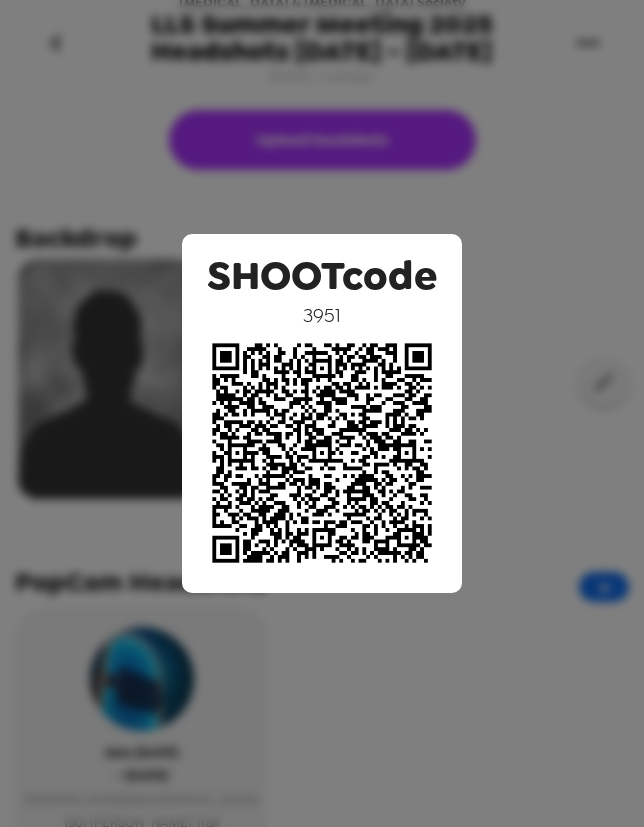 scroll, scrollTop: 0, scrollLeft: 0, axis: both 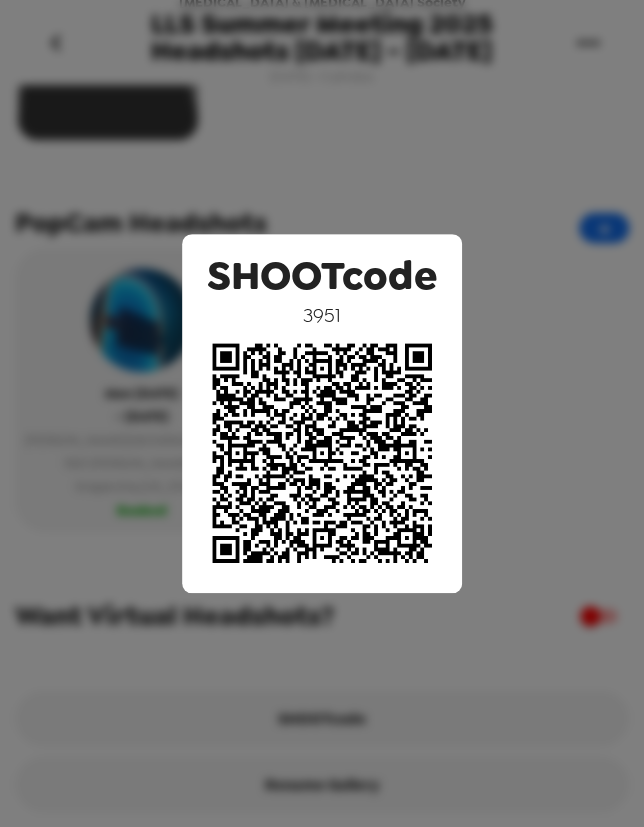 click on "SHOOTcode 3951" at bounding box center [322, 413] 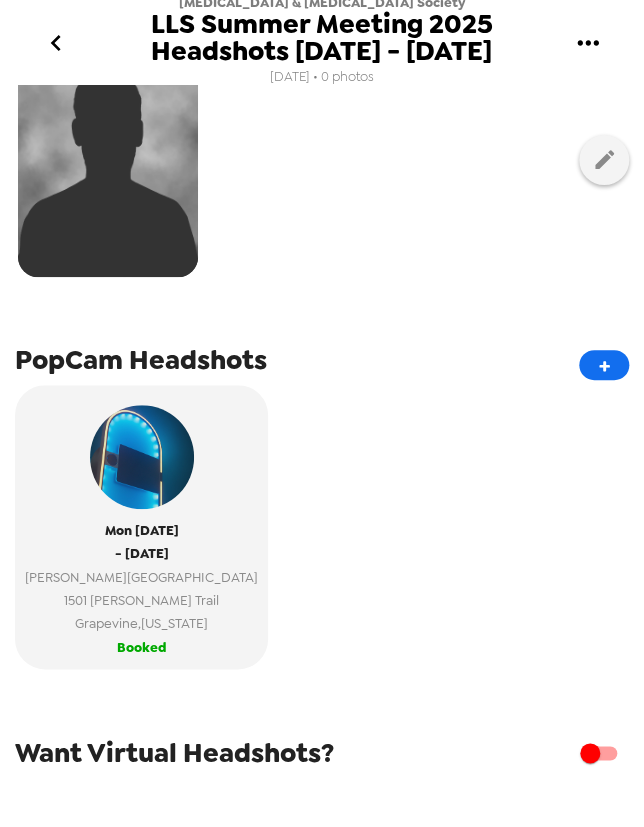 scroll, scrollTop: 8, scrollLeft: 0, axis: vertical 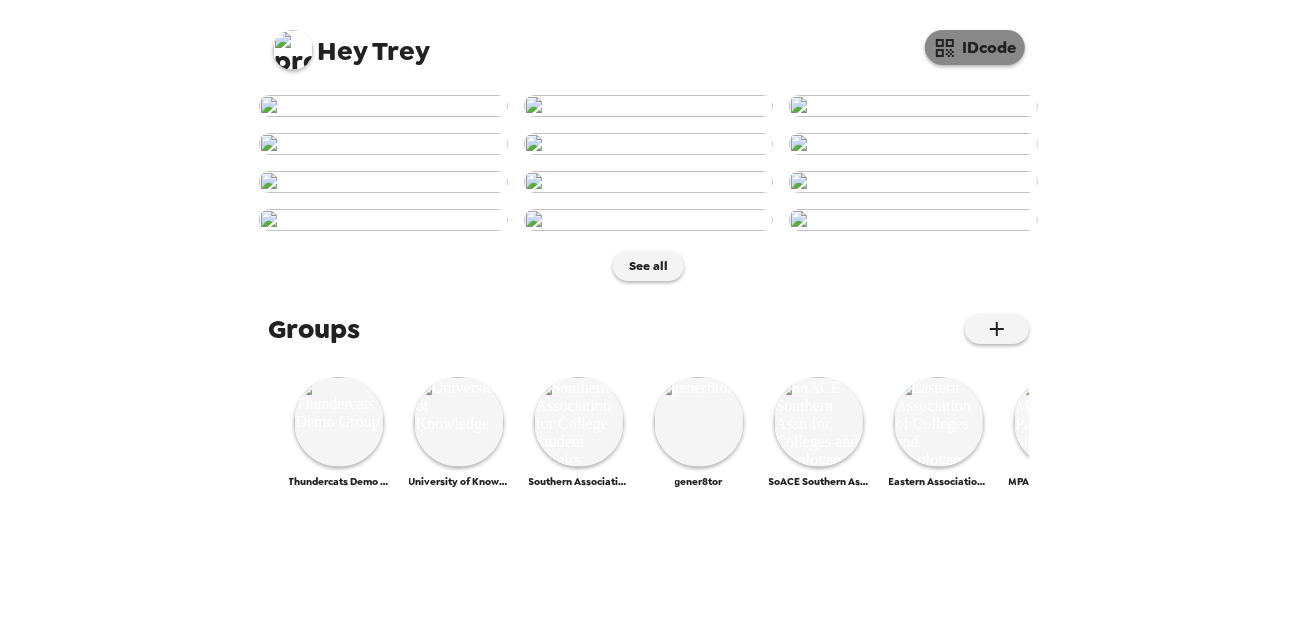 click on "IDcode" at bounding box center [975, 47] 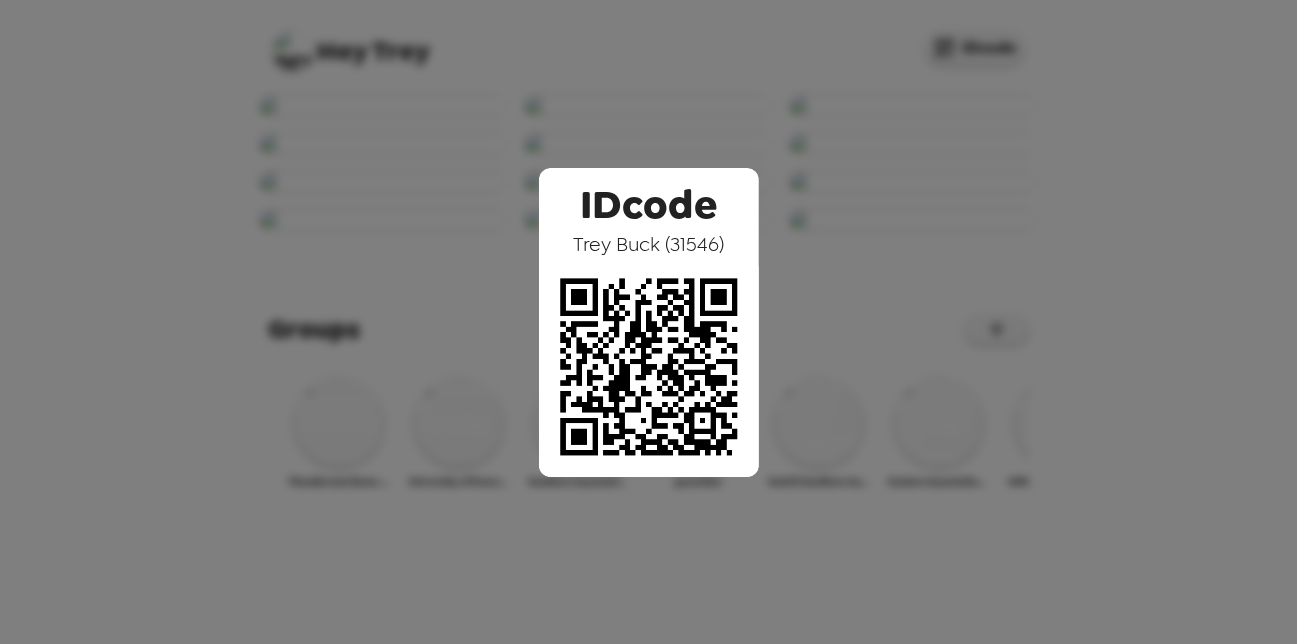click on "IDcode [PERSON_NAME]   ( 31546 )" at bounding box center [648, 322] 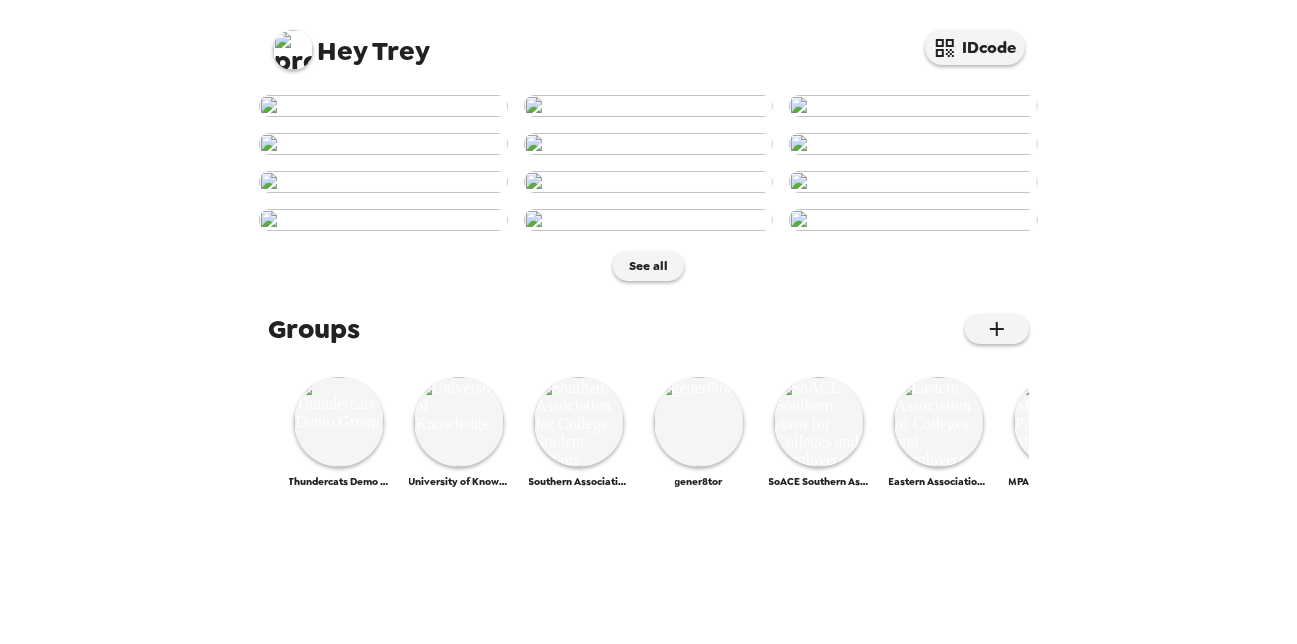 click at bounding box center [383, 106] 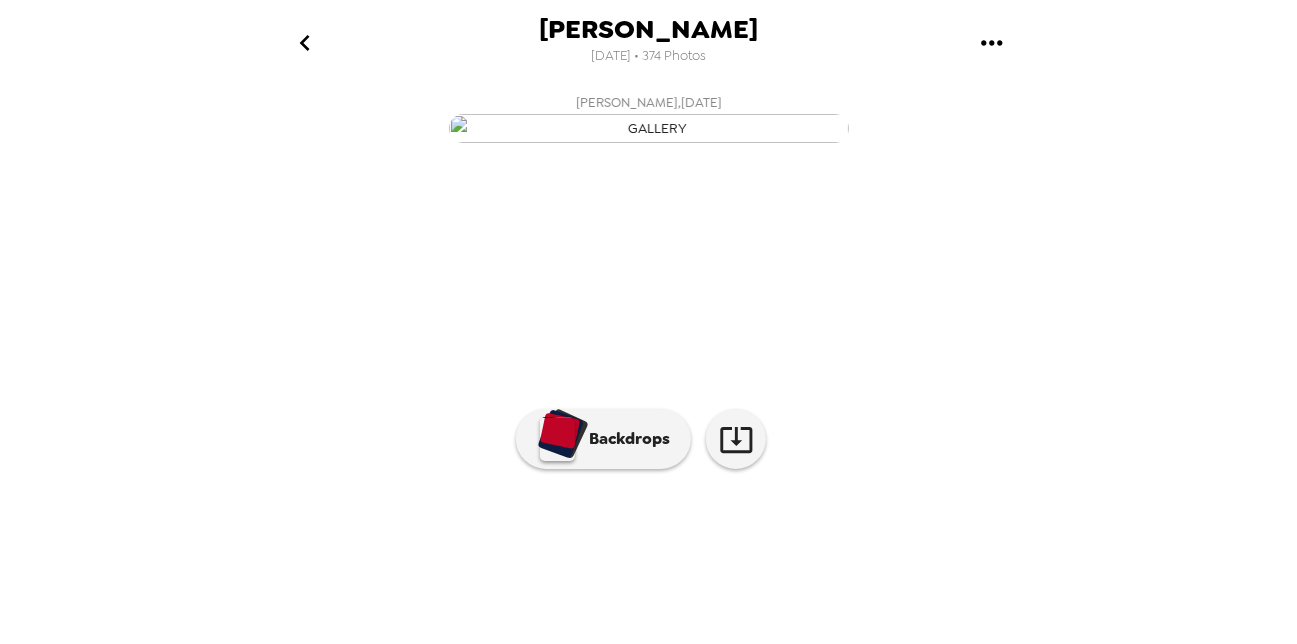 scroll, scrollTop: 219, scrollLeft: 0, axis: vertical 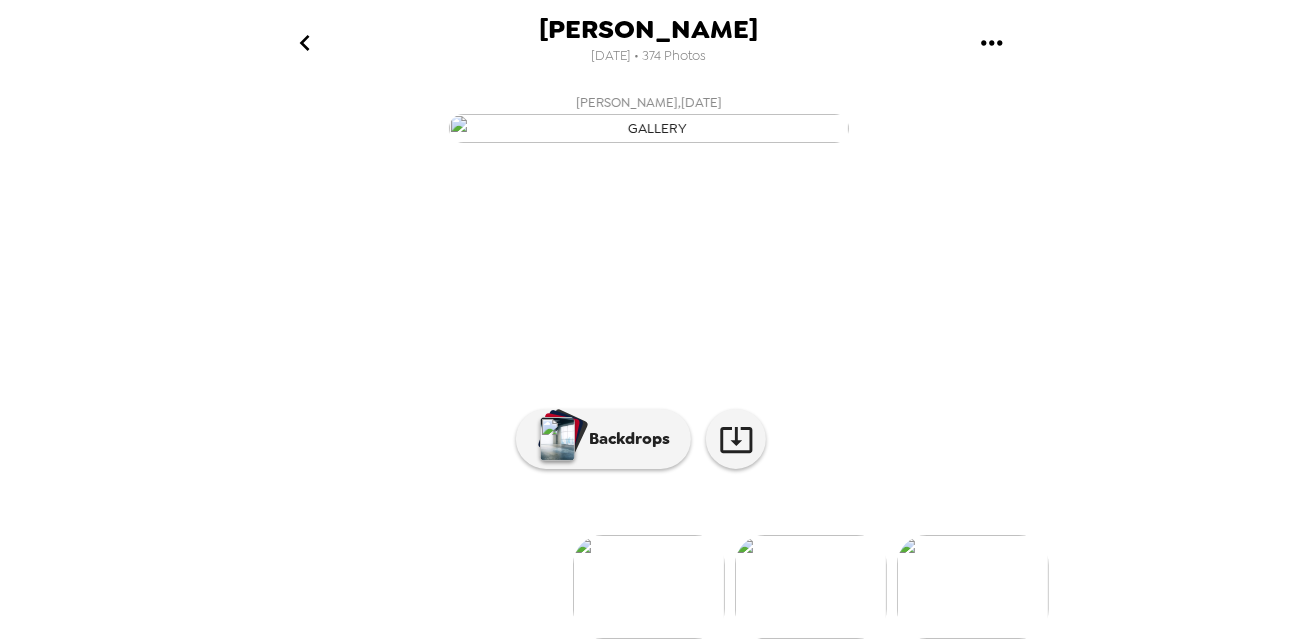 click at bounding box center [811, 587] 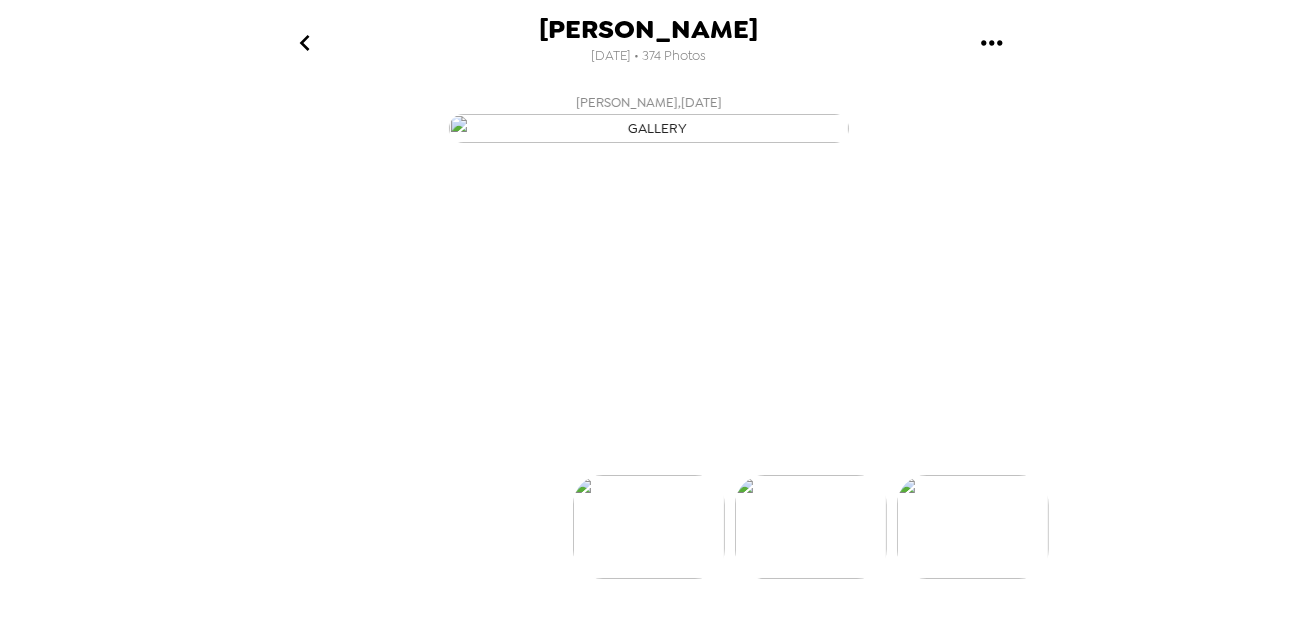 scroll, scrollTop: 159, scrollLeft: 0, axis: vertical 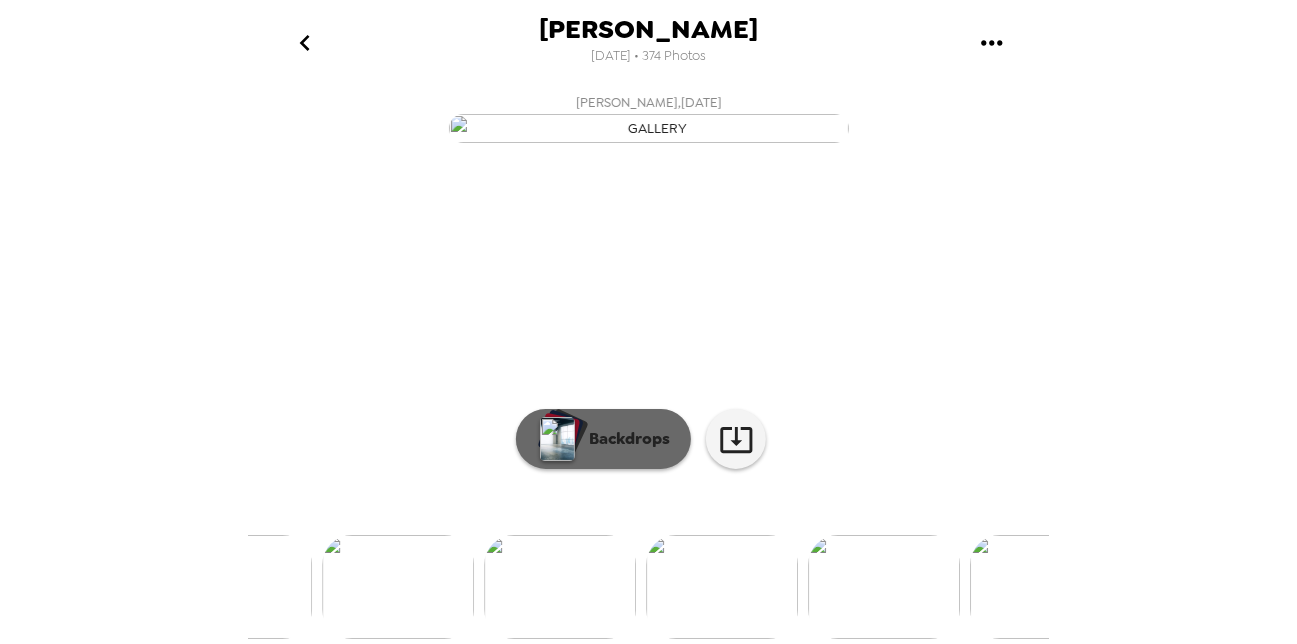 click on "Backdrops" at bounding box center (624, 439) 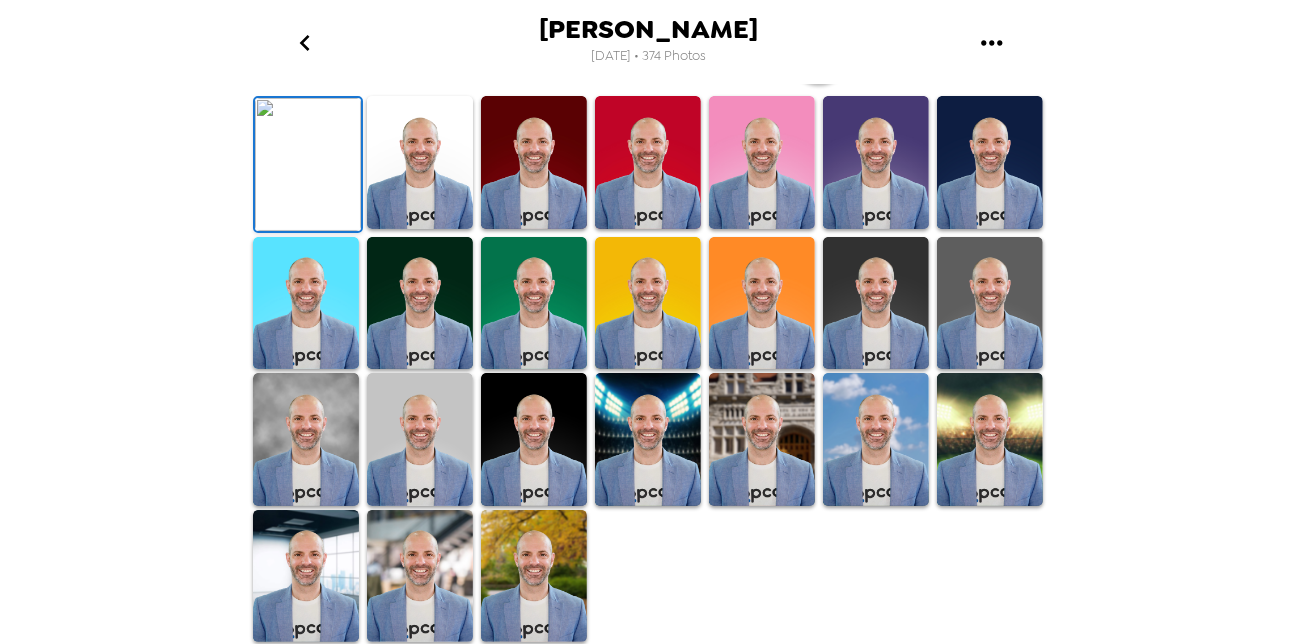 scroll, scrollTop: 363, scrollLeft: 0, axis: vertical 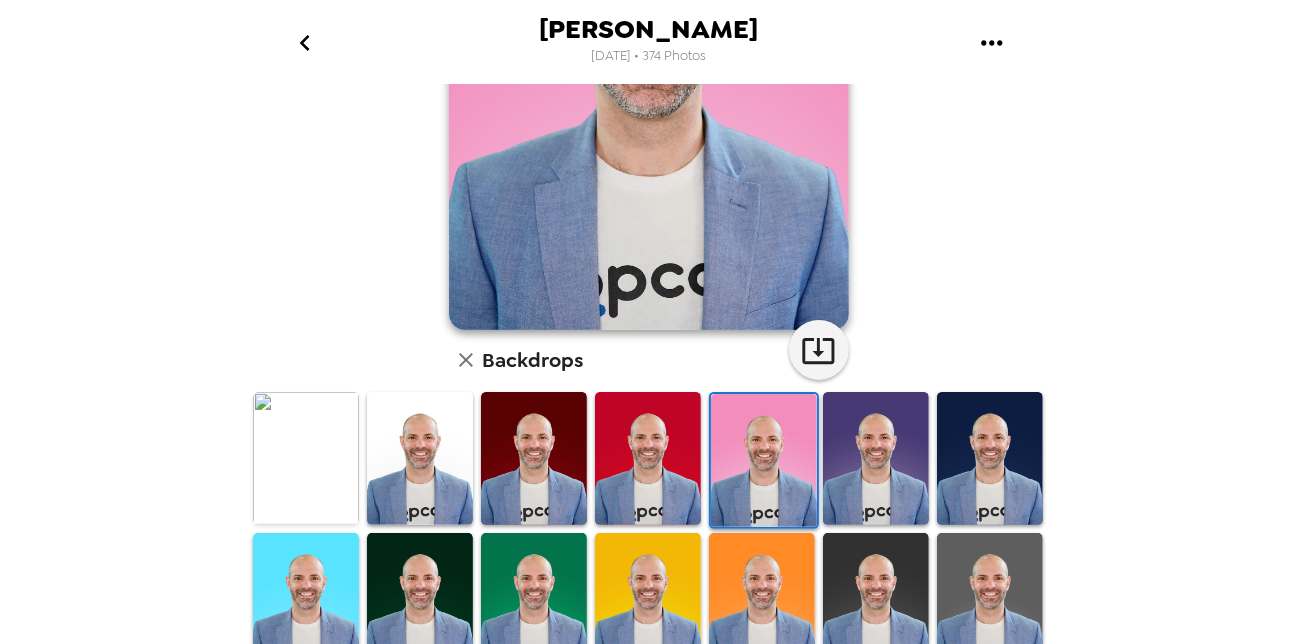 click at bounding box center (876, 458) 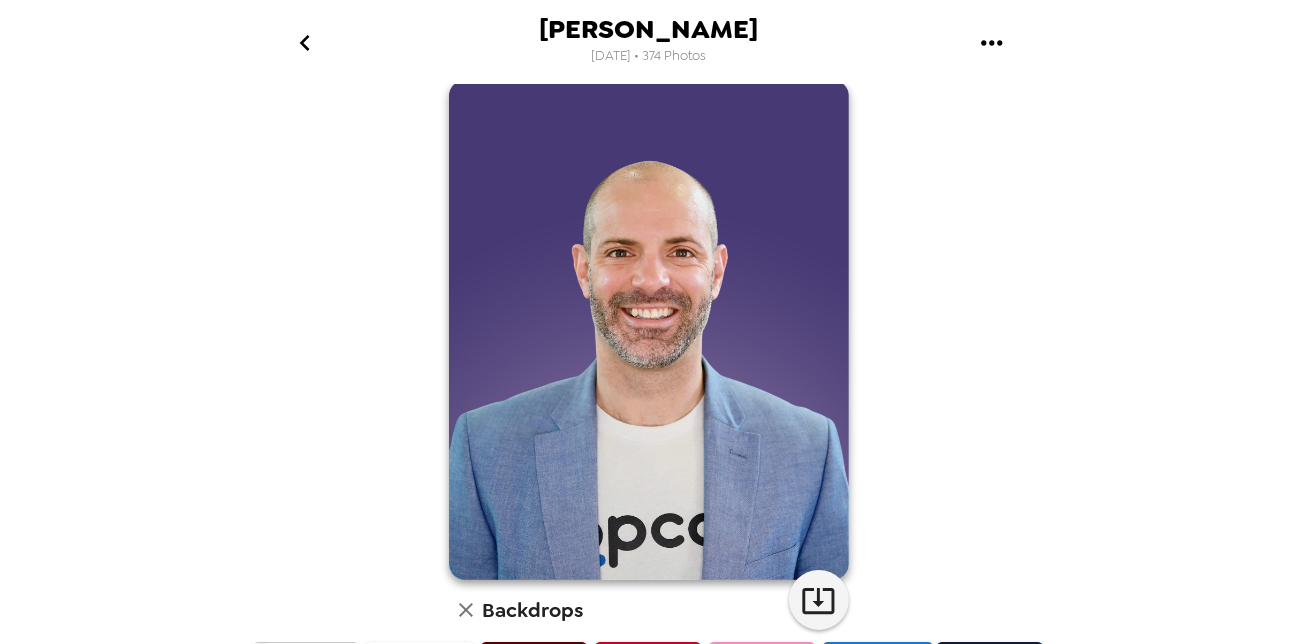 scroll, scrollTop: 0, scrollLeft: 0, axis: both 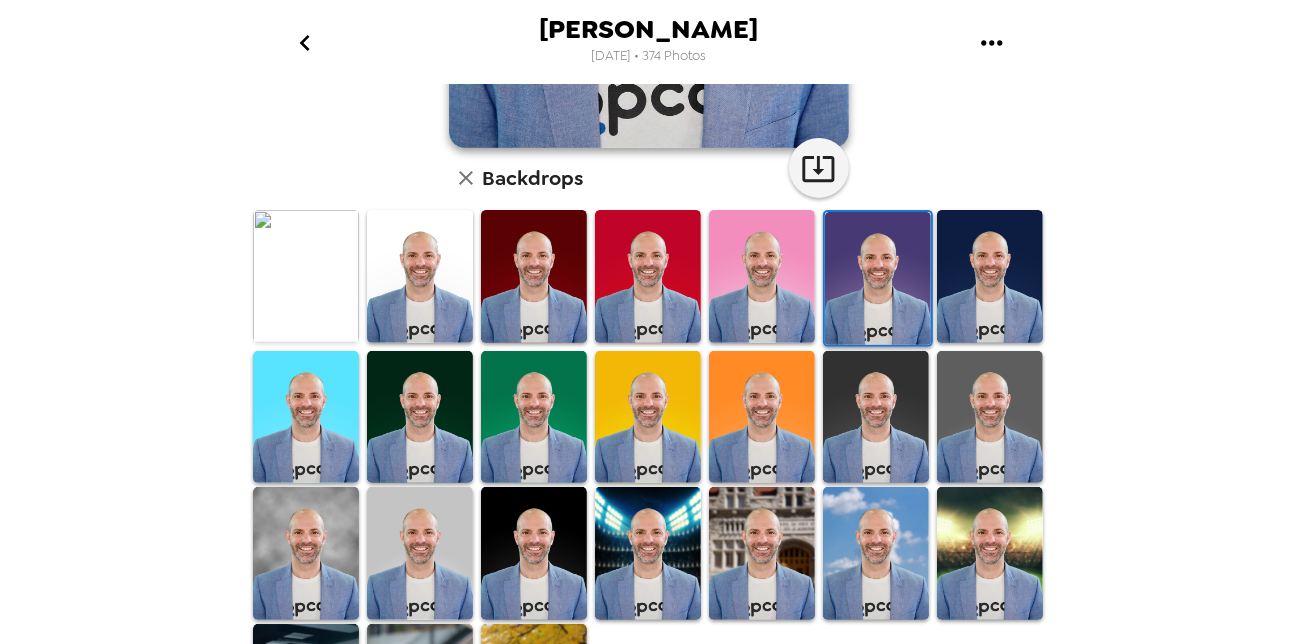 click on "[PERSON_NAME] [DATE] • 374 Photos [PERSON_NAME] ,  [DATE] Backdrops" at bounding box center [648, 322] 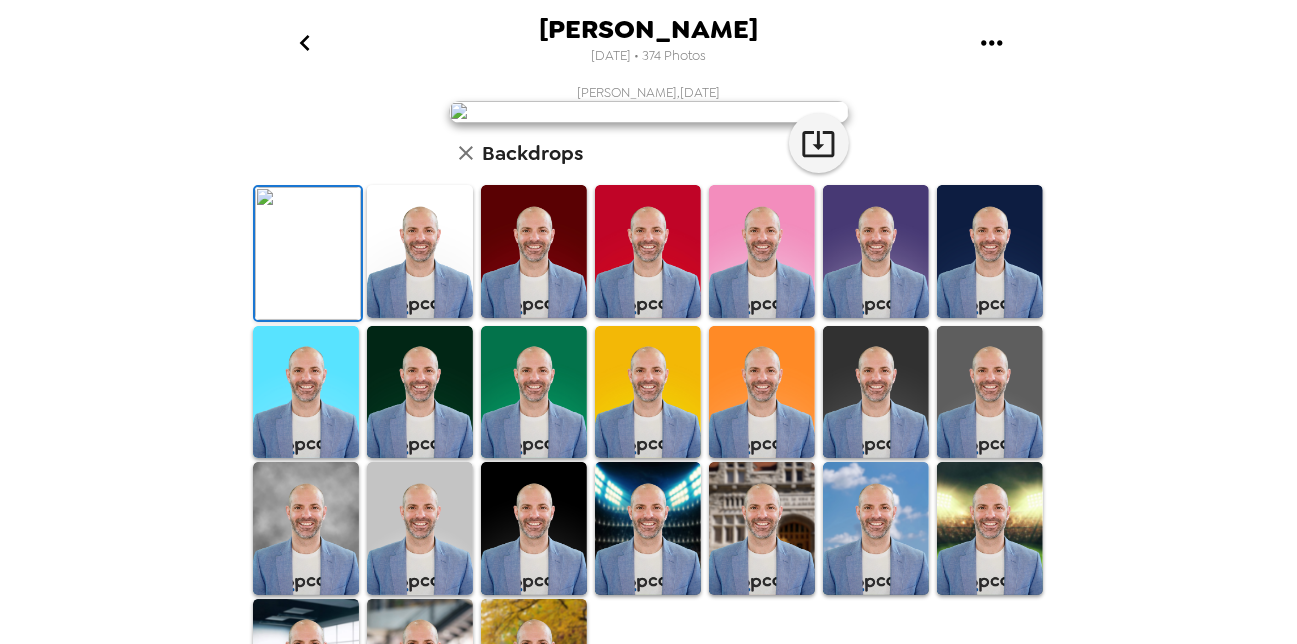scroll, scrollTop: 0, scrollLeft: 0, axis: both 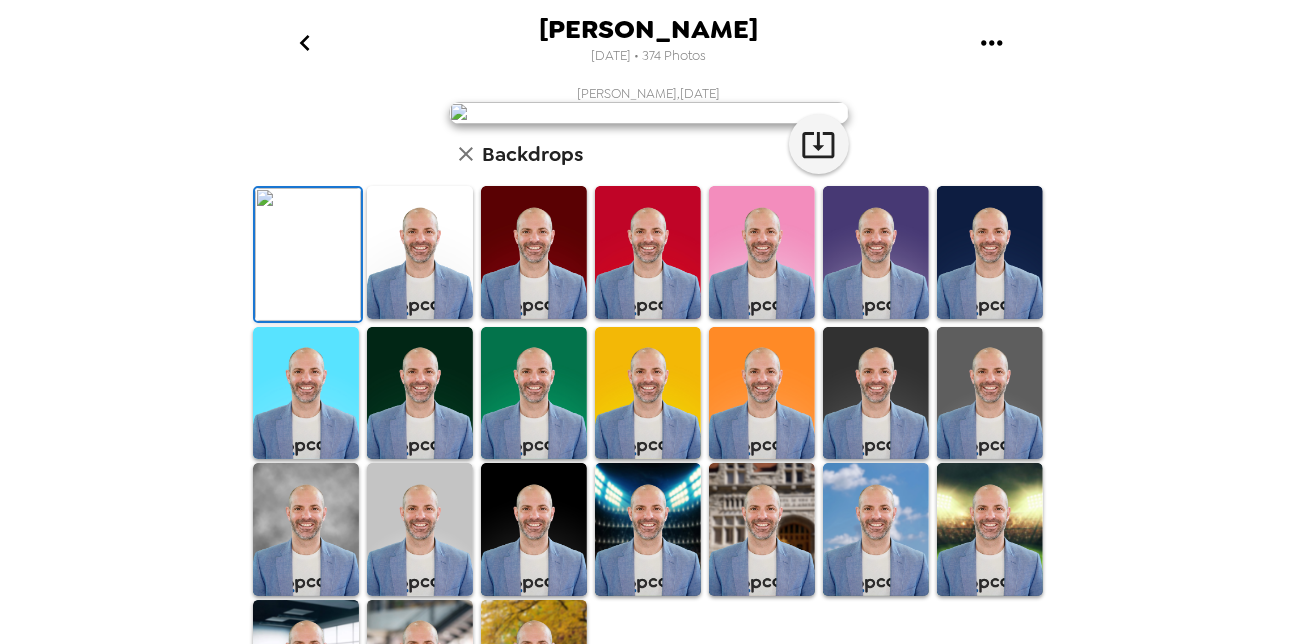 click 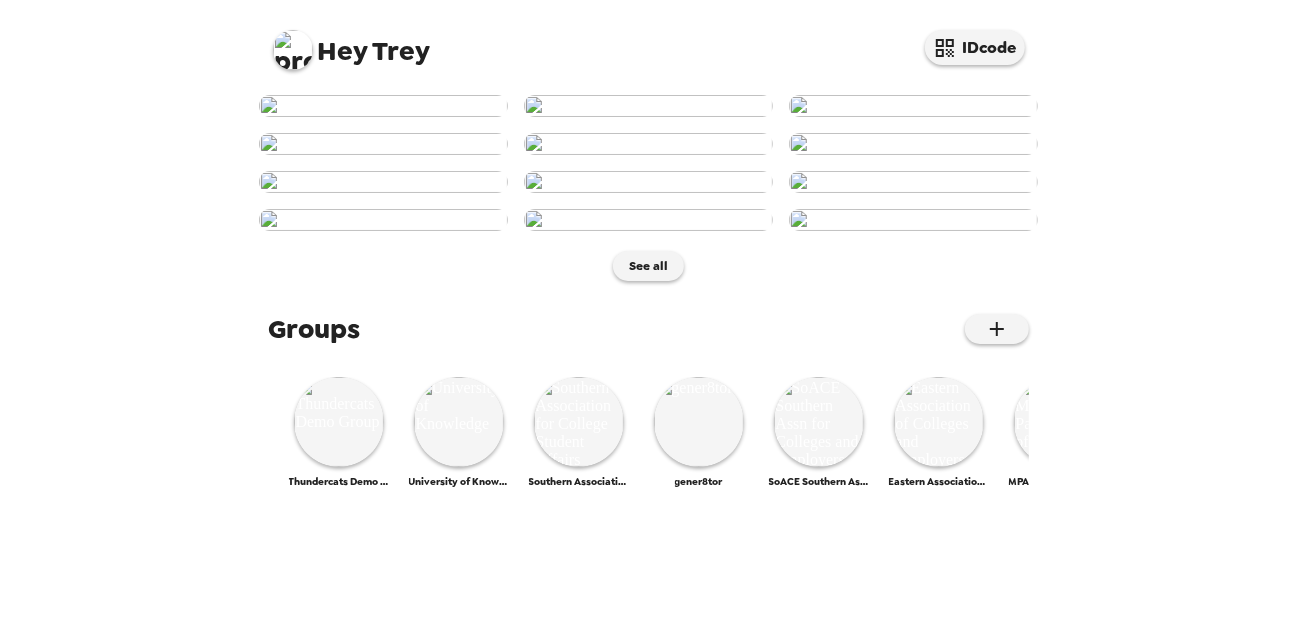 scroll, scrollTop: 1030, scrollLeft: 0, axis: vertical 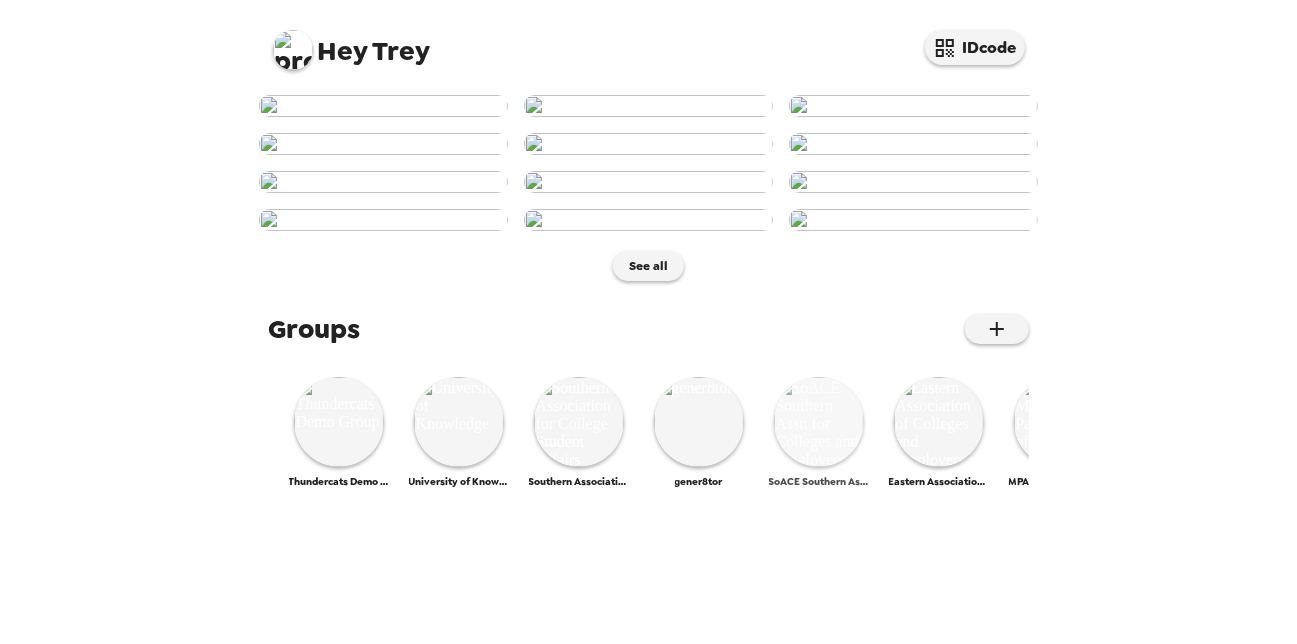 click at bounding box center (819, 422) 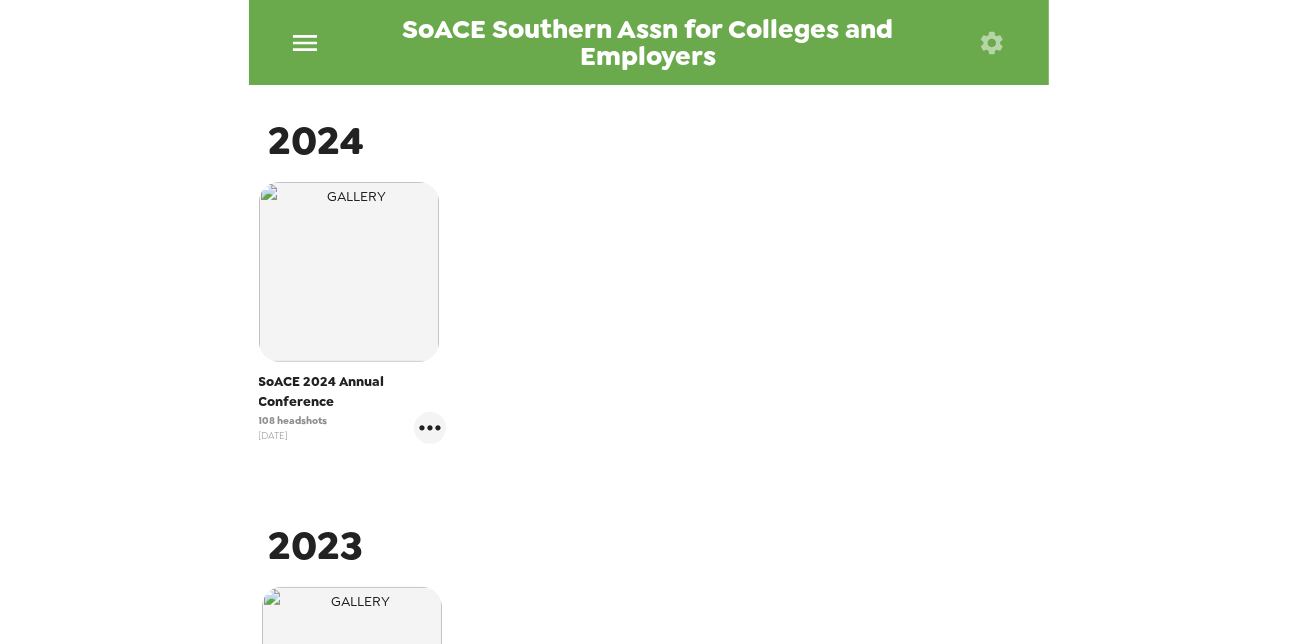 scroll, scrollTop: 454, scrollLeft: 0, axis: vertical 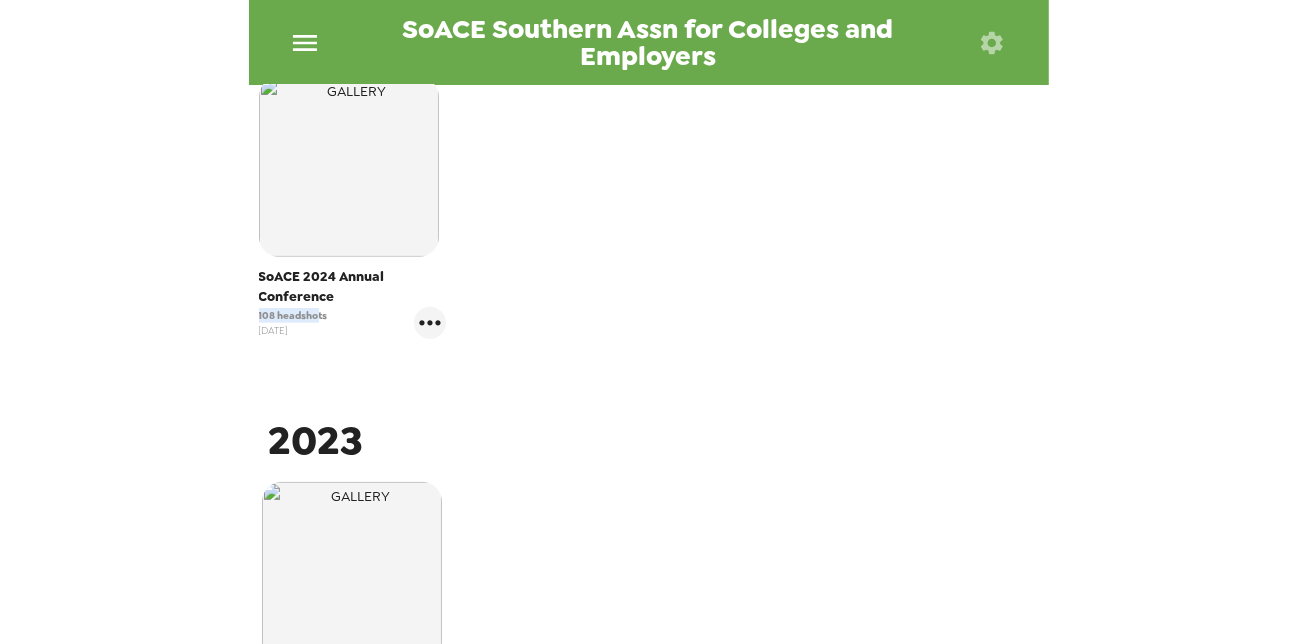drag, startPoint x: 317, startPoint y: 314, endPoint x: 232, endPoint y: 314, distance: 85 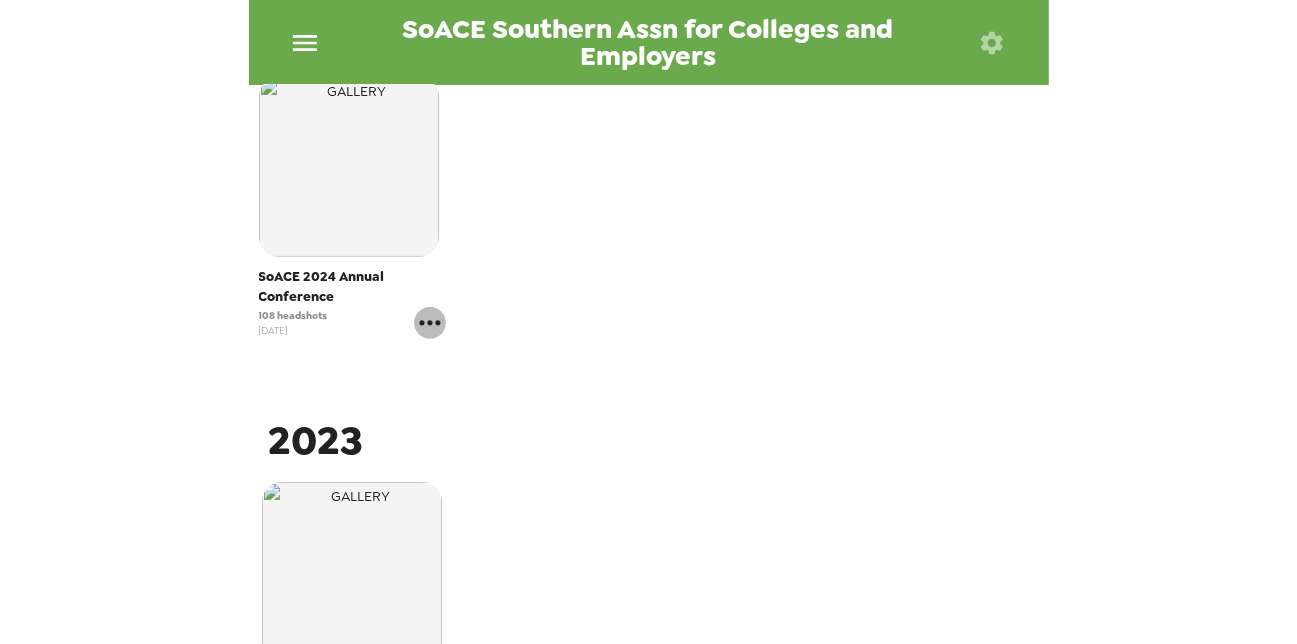 click 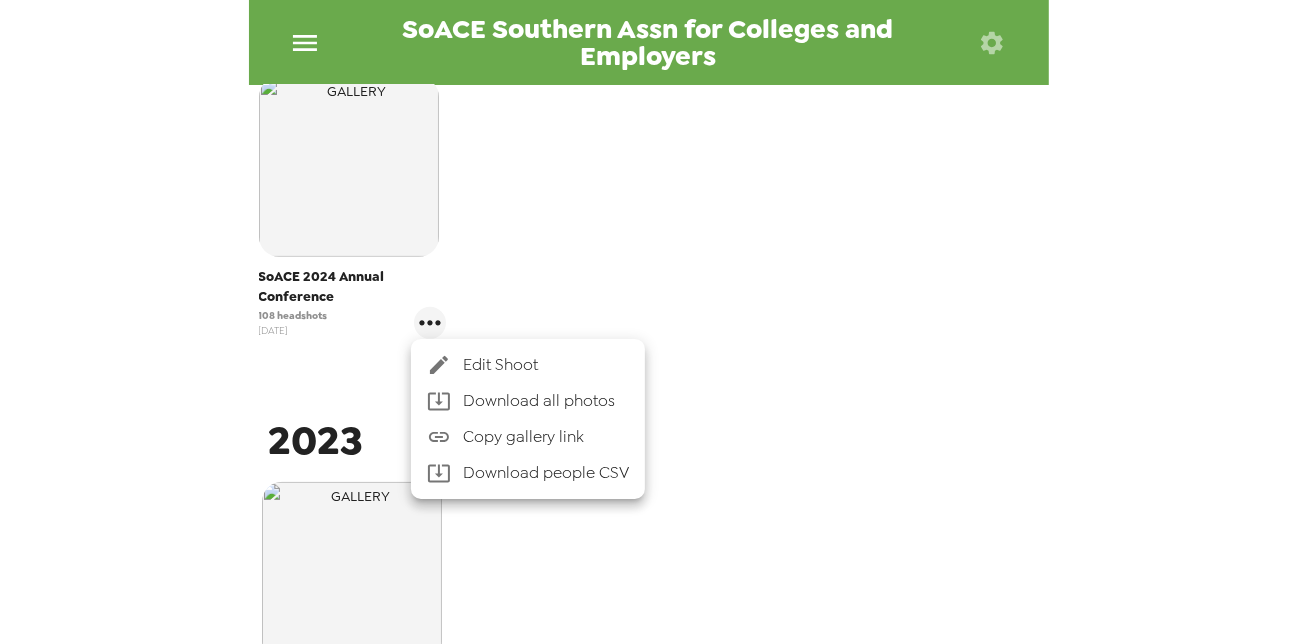 click at bounding box center (648, 322) 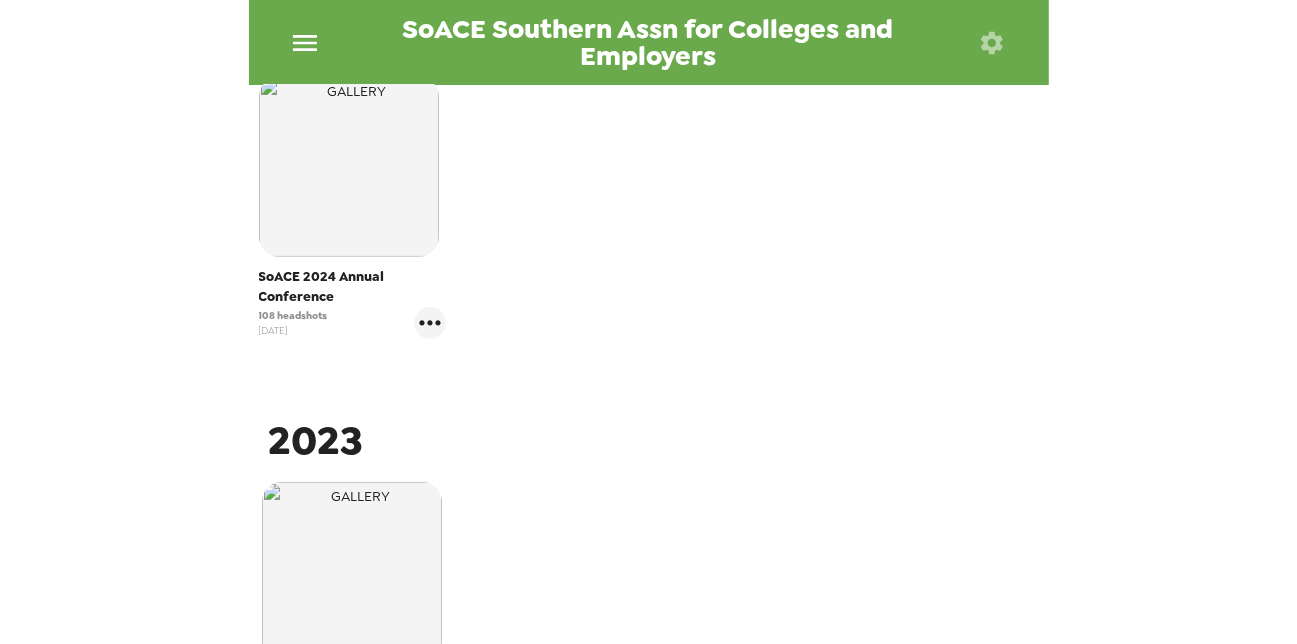 click at bounding box center [349, 167] 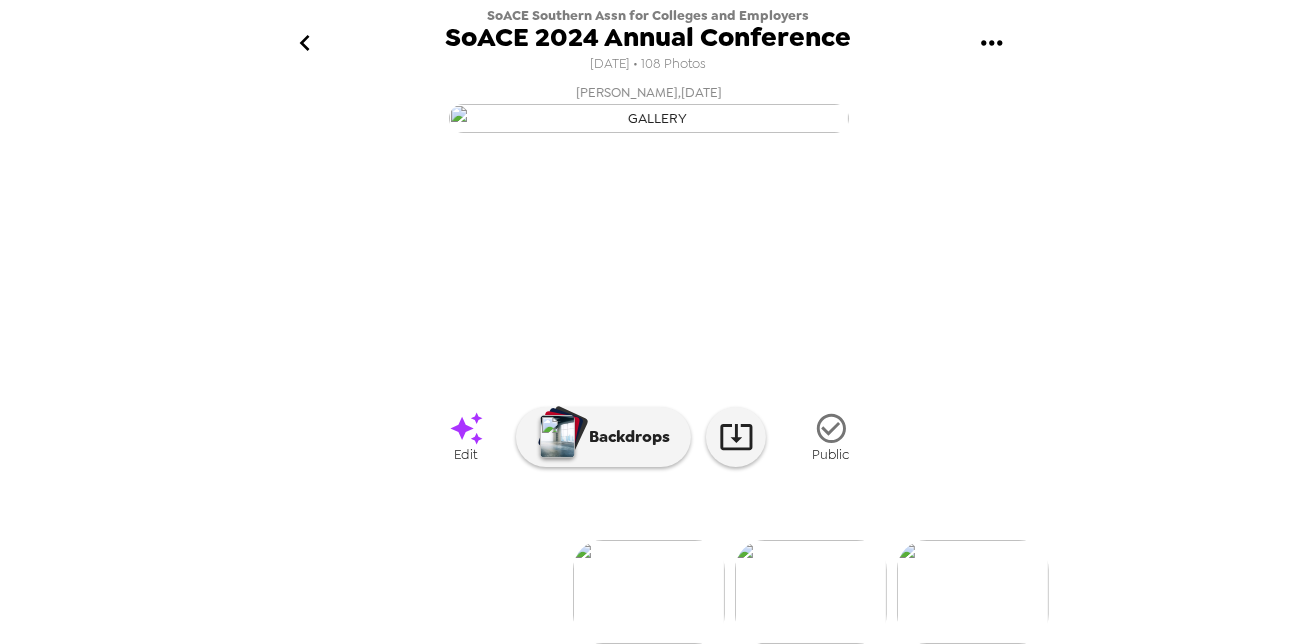 scroll, scrollTop: 90, scrollLeft: 0, axis: vertical 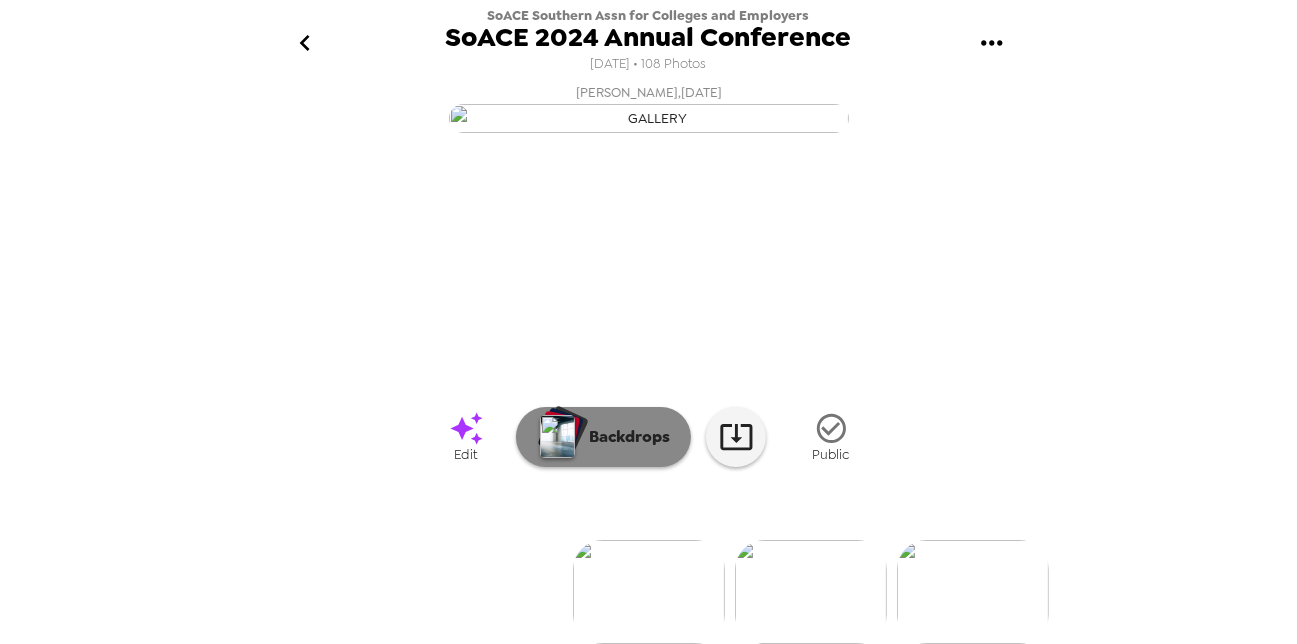 click on "Backdrops" at bounding box center (624, 437) 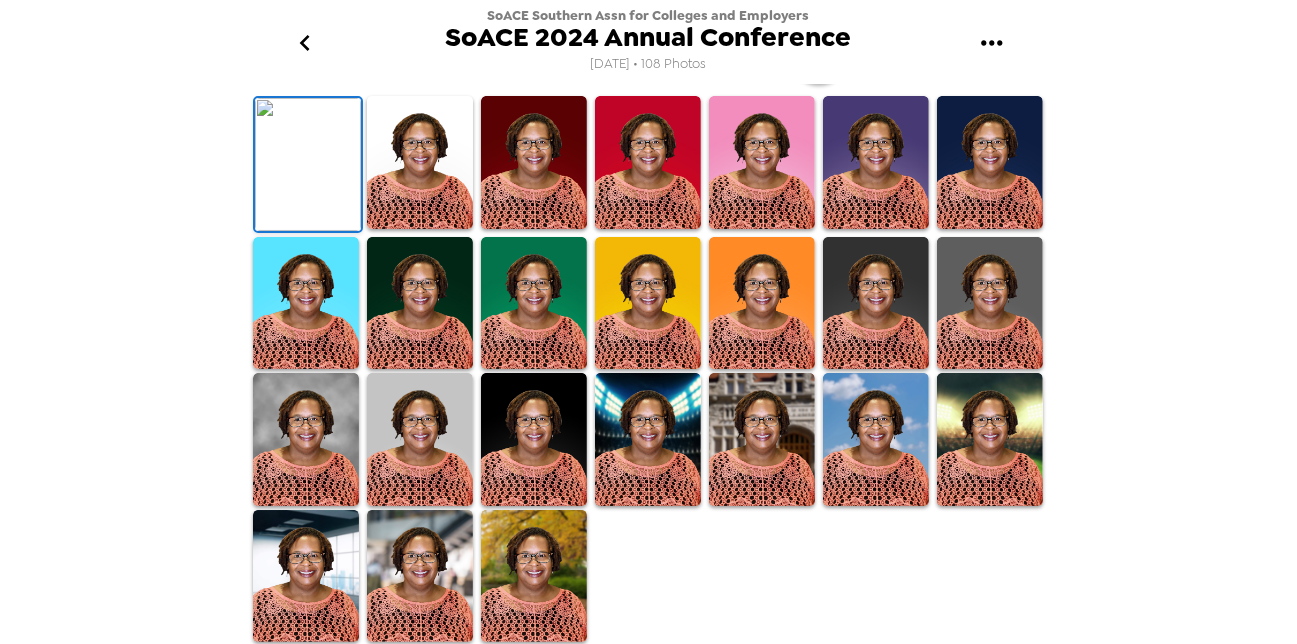 scroll, scrollTop: 0, scrollLeft: 0, axis: both 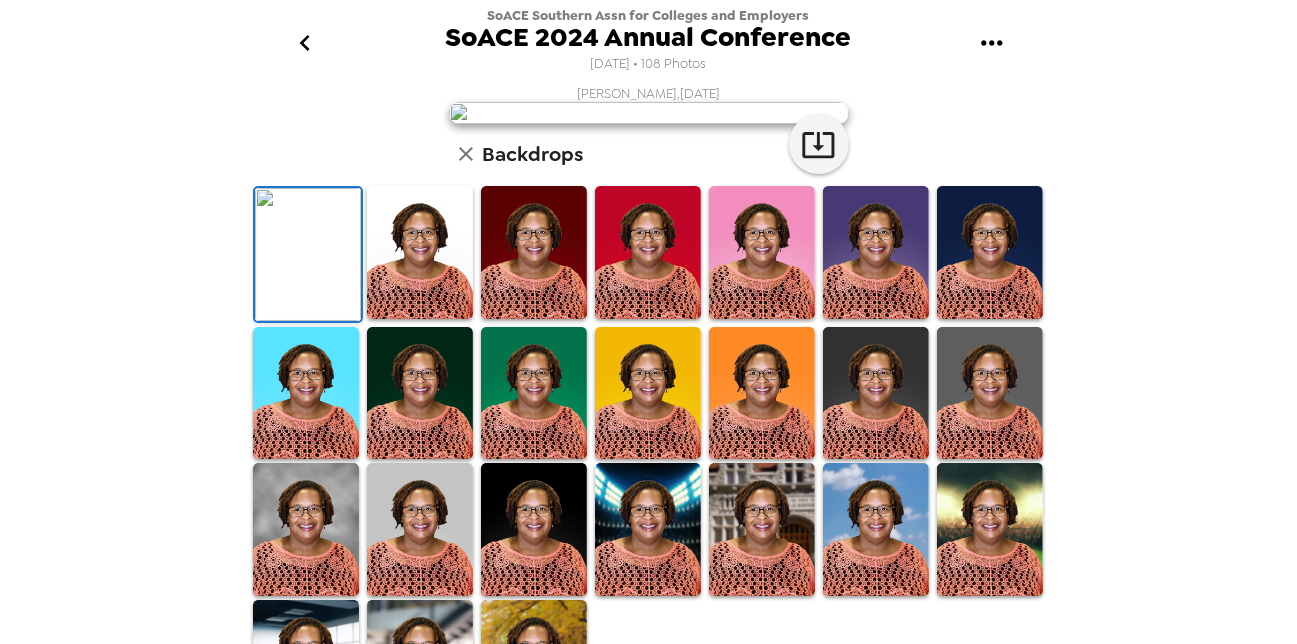 click 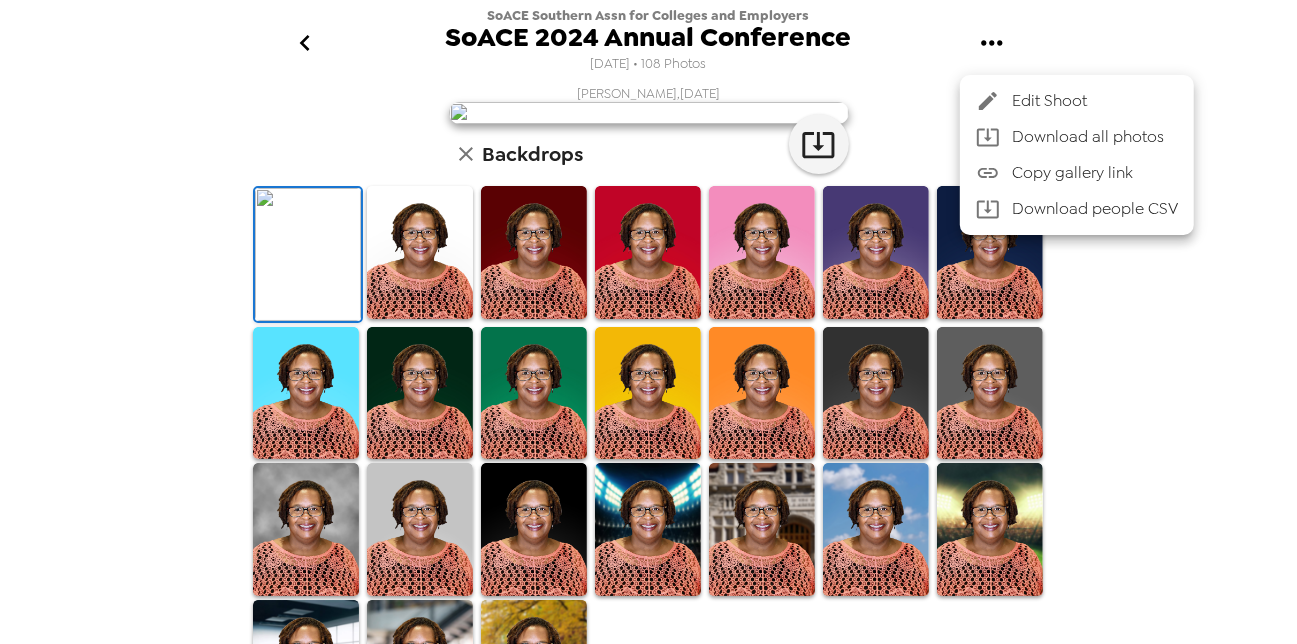 click at bounding box center (648, 322) 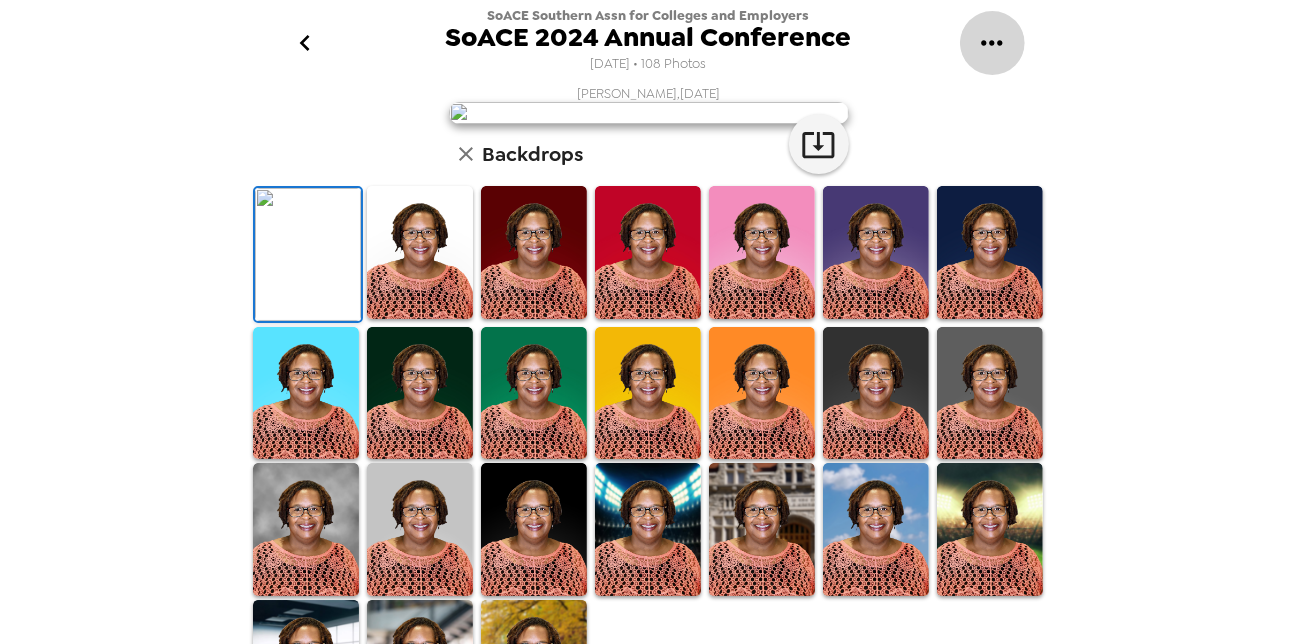 click 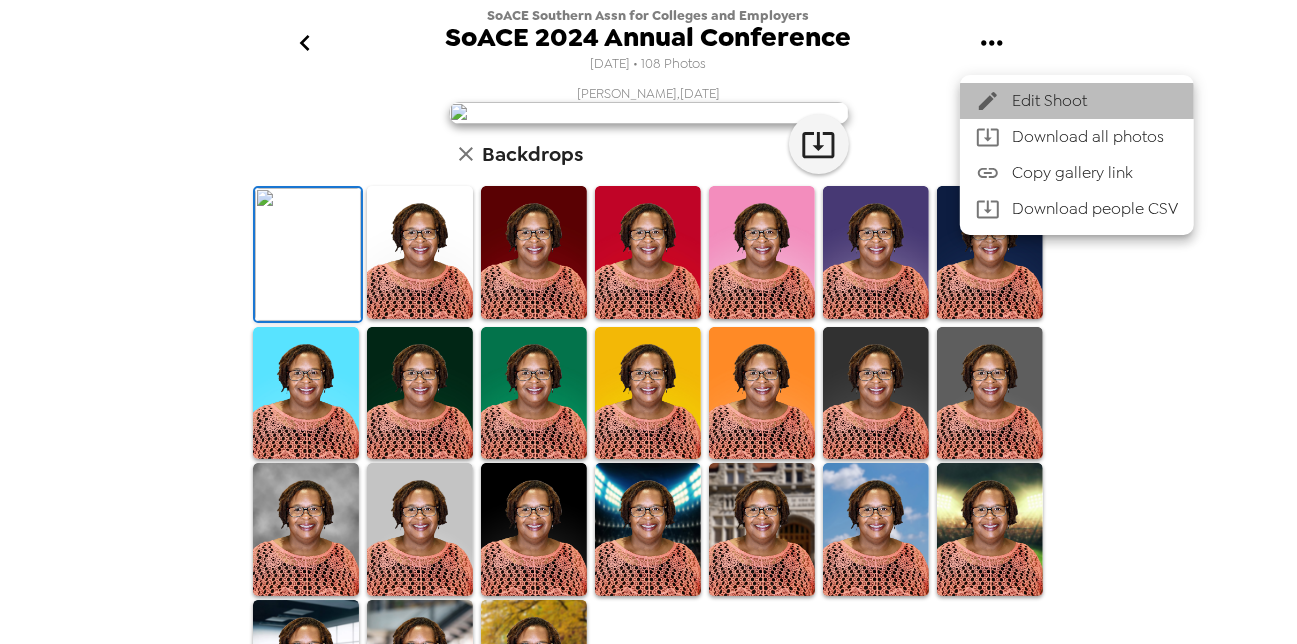 click on "Edit Shoot" at bounding box center (1095, 101) 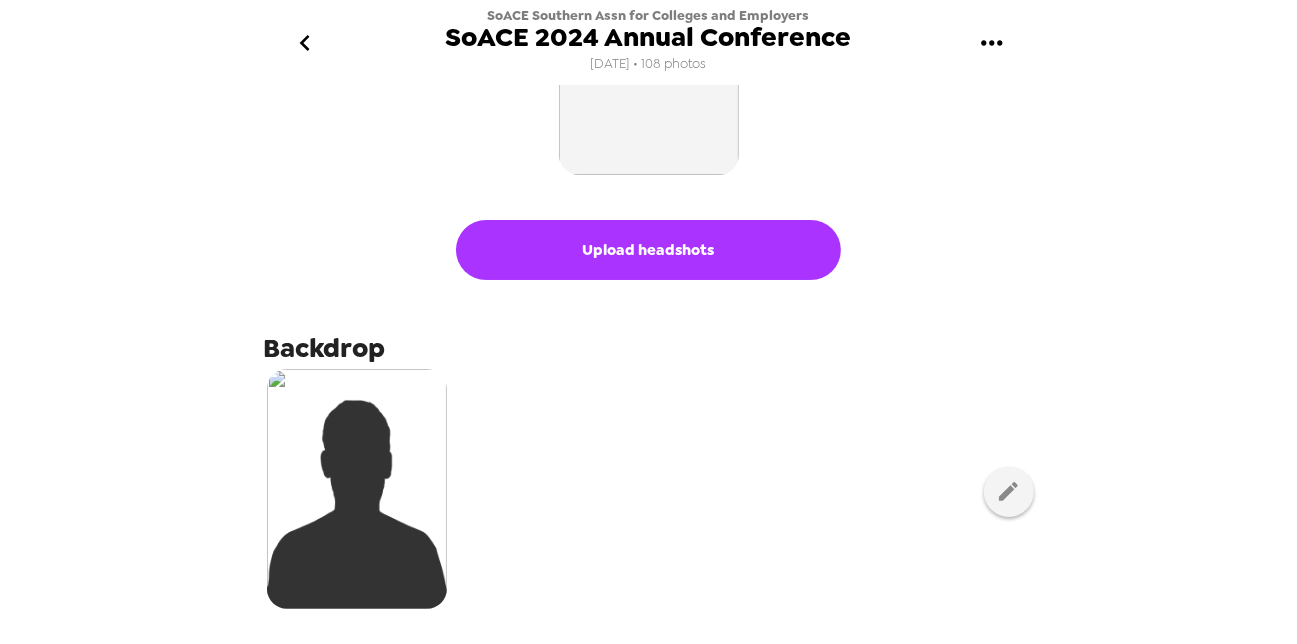 scroll, scrollTop: 181, scrollLeft: 0, axis: vertical 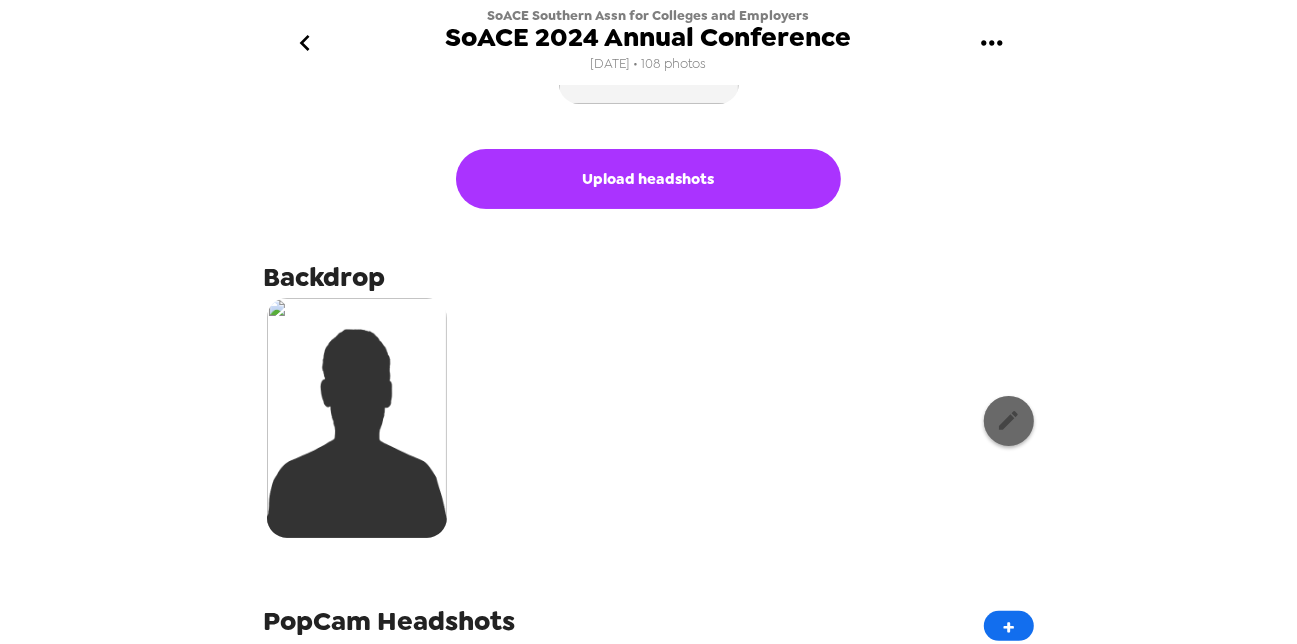 click 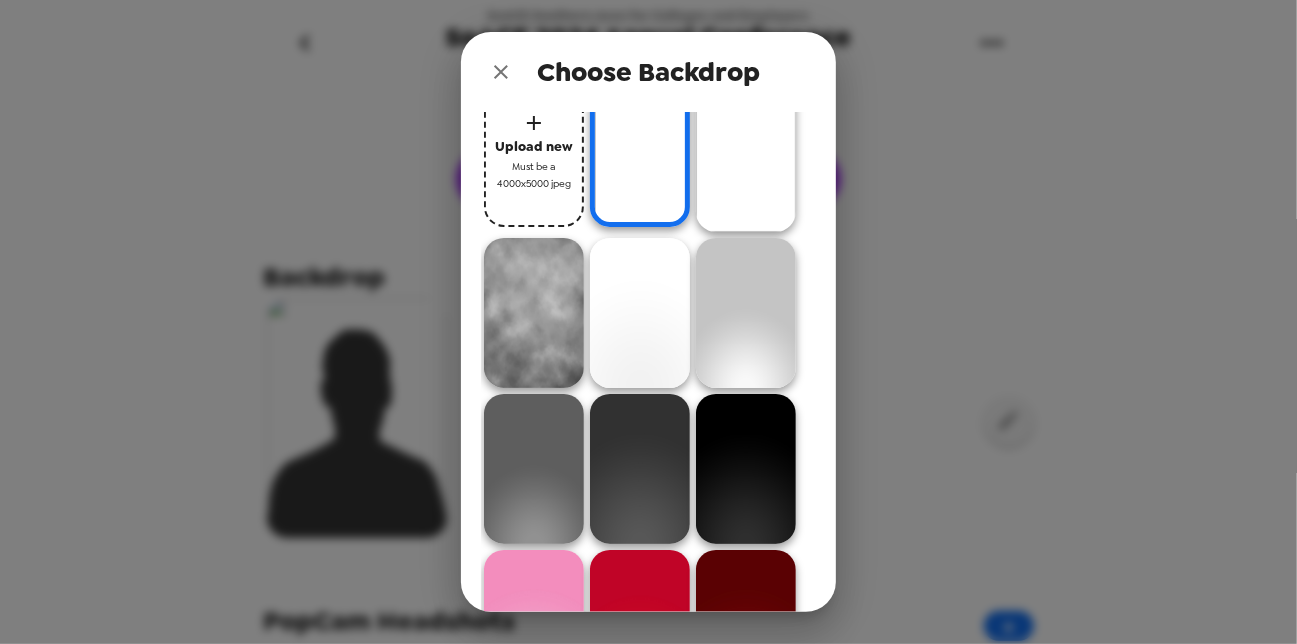 scroll, scrollTop: 10, scrollLeft: 0, axis: vertical 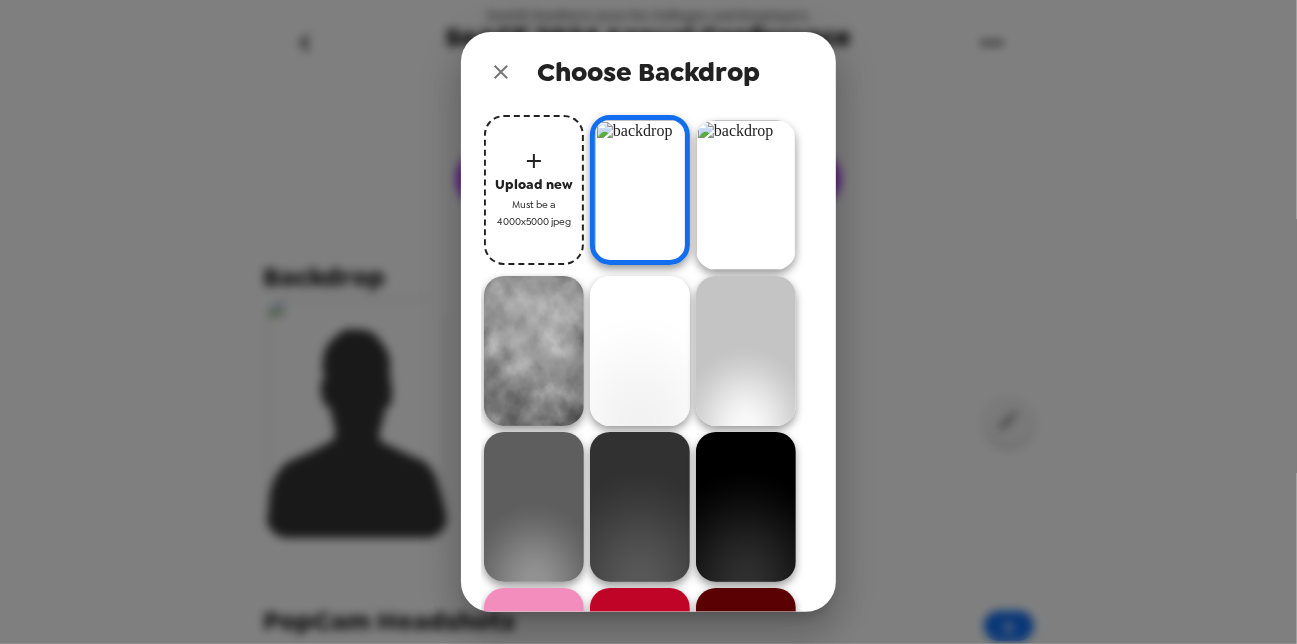 click at bounding box center (640, 190) 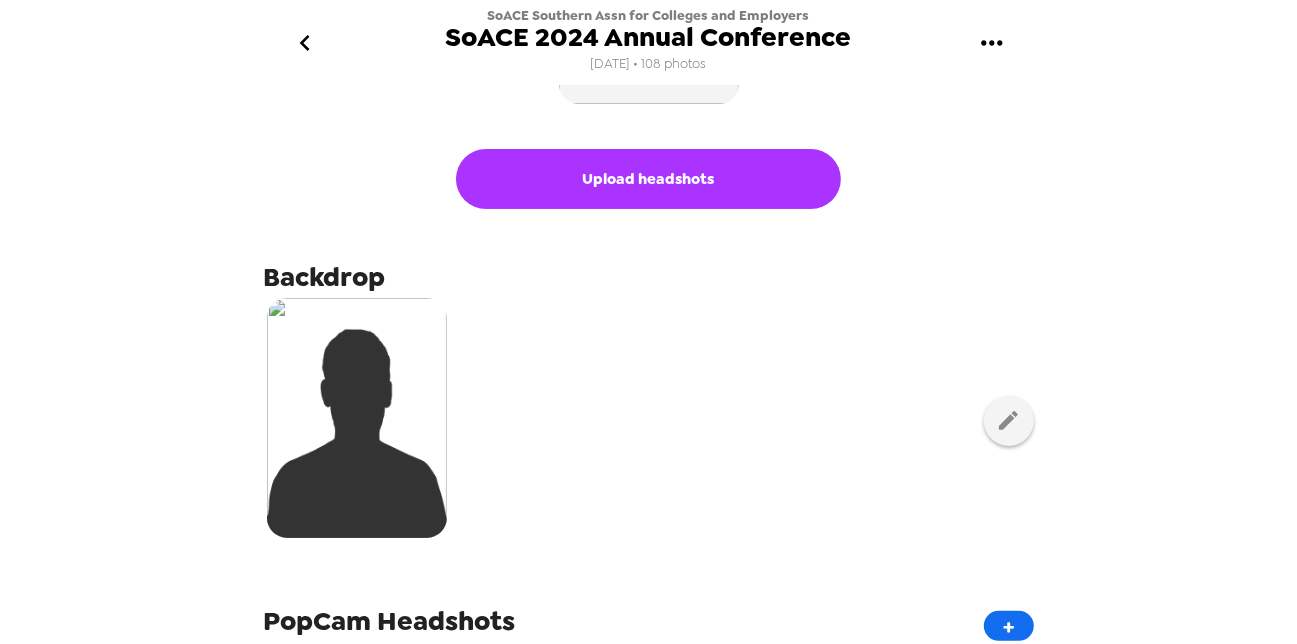 scroll, scrollTop: 272, scrollLeft: 0, axis: vertical 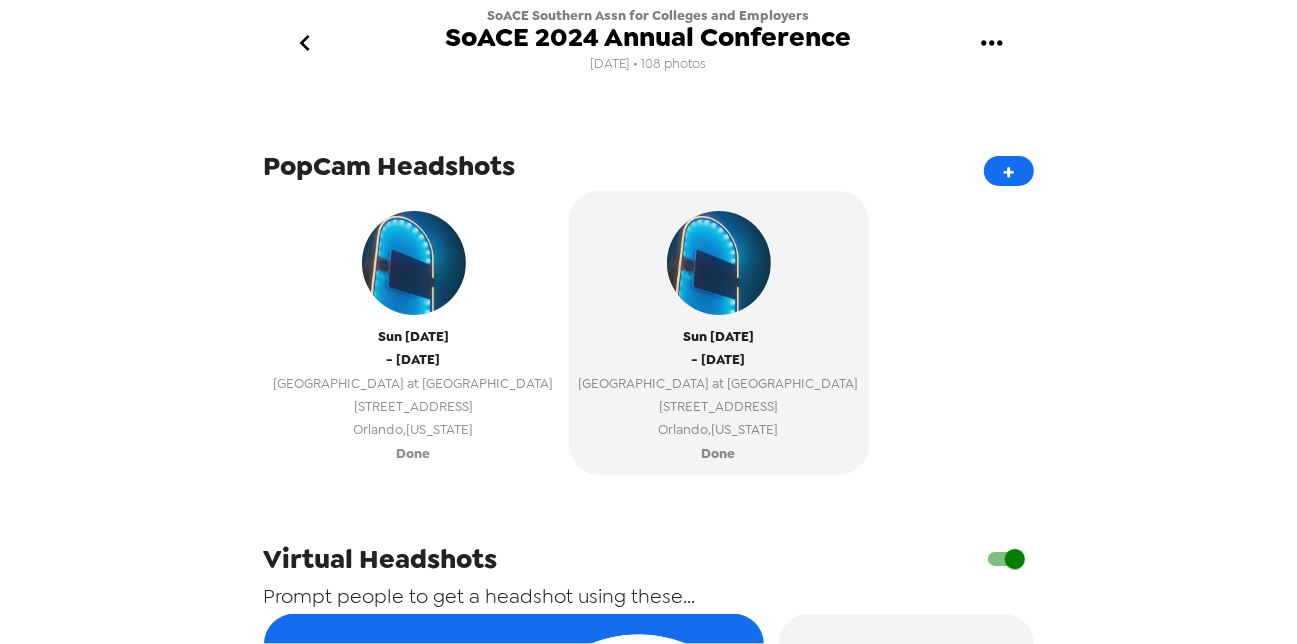 click on "- [DATE]" at bounding box center [414, 359] 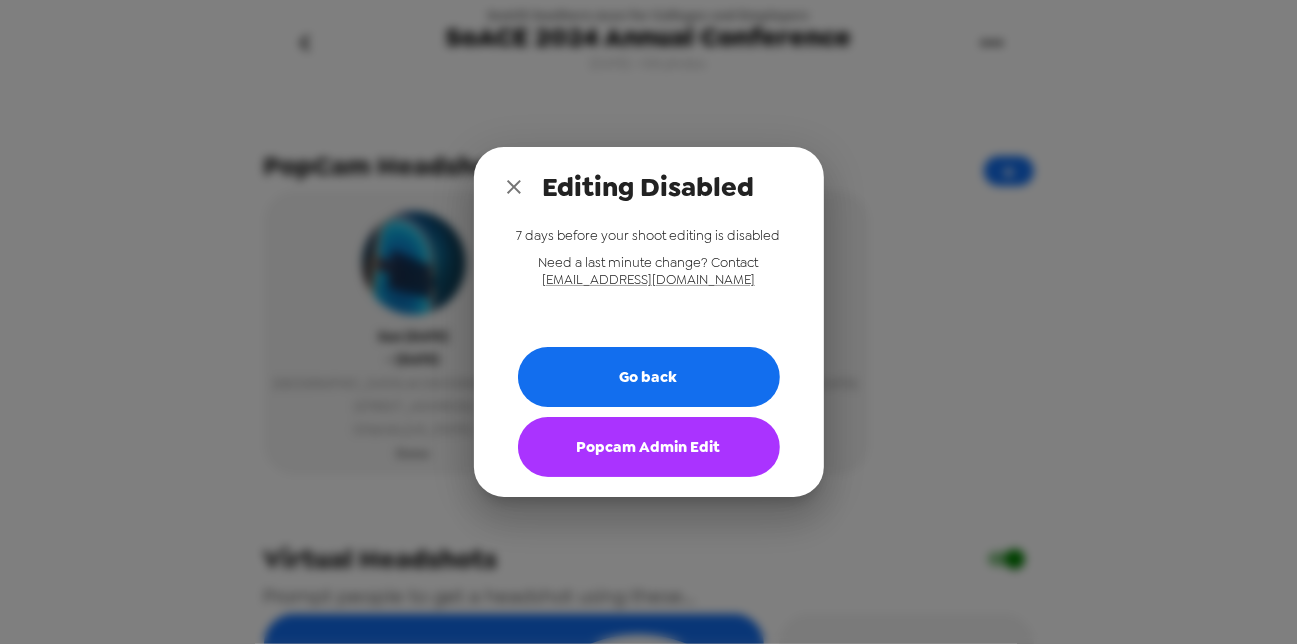 click on "Popcam Admin Edit" at bounding box center [649, 447] 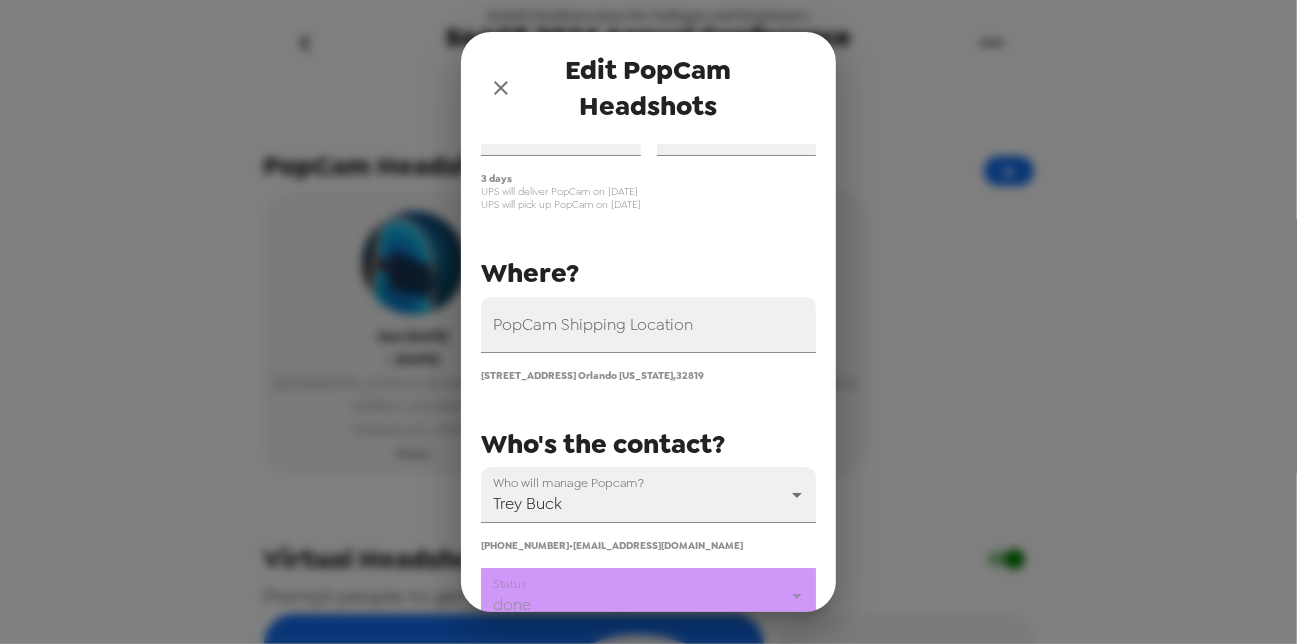 scroll, scrollTop: 0, scrollLeft: 0, axis: both 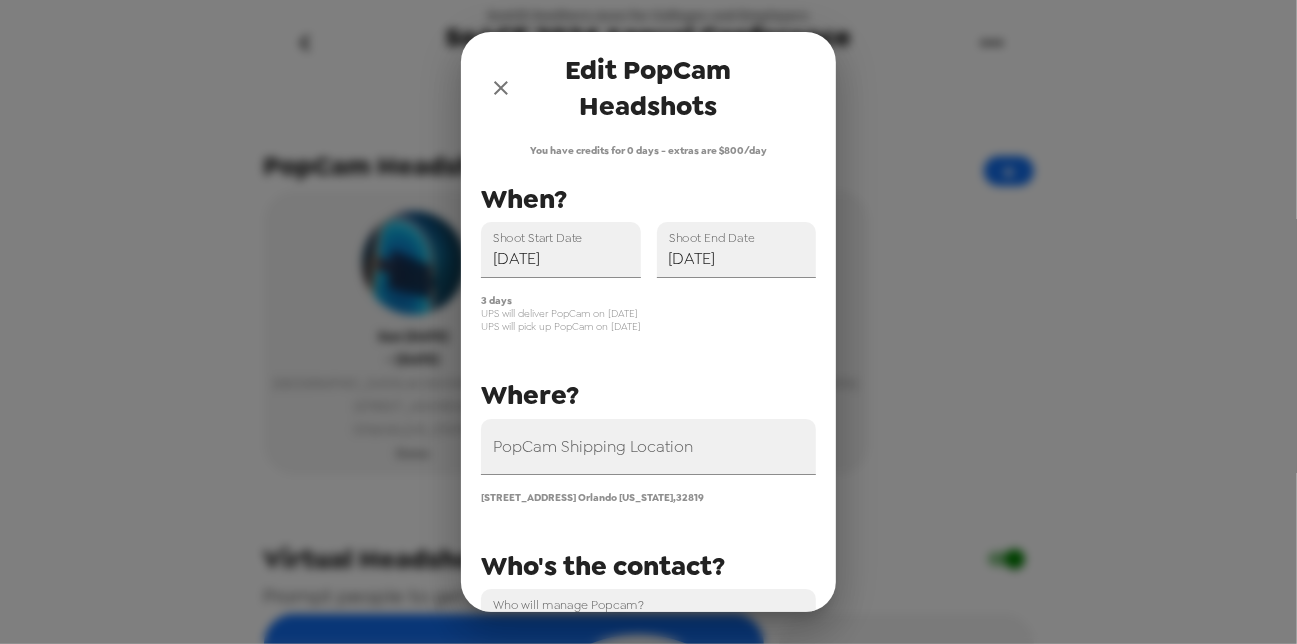 drag, startPoint x: 564, startPoint y: 306, endPoint x: 645, endPoint y: 310, distance: 81.09871 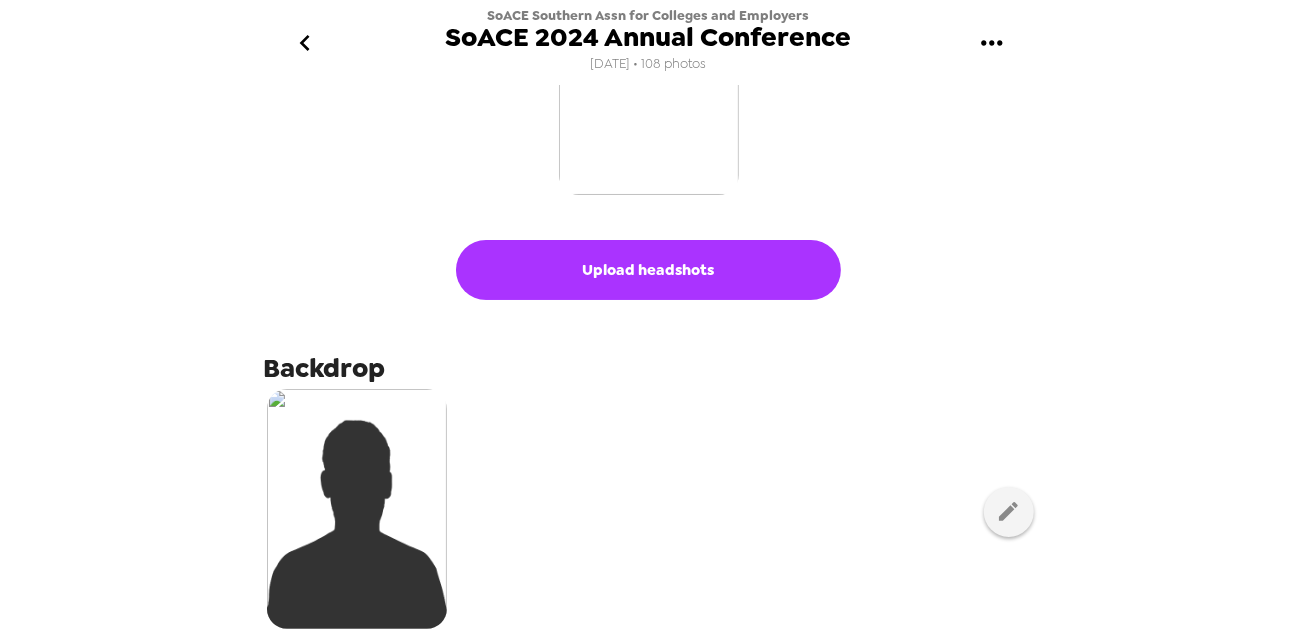 scroll, scrollTop: 0, scrollLeft: 0, axis: both 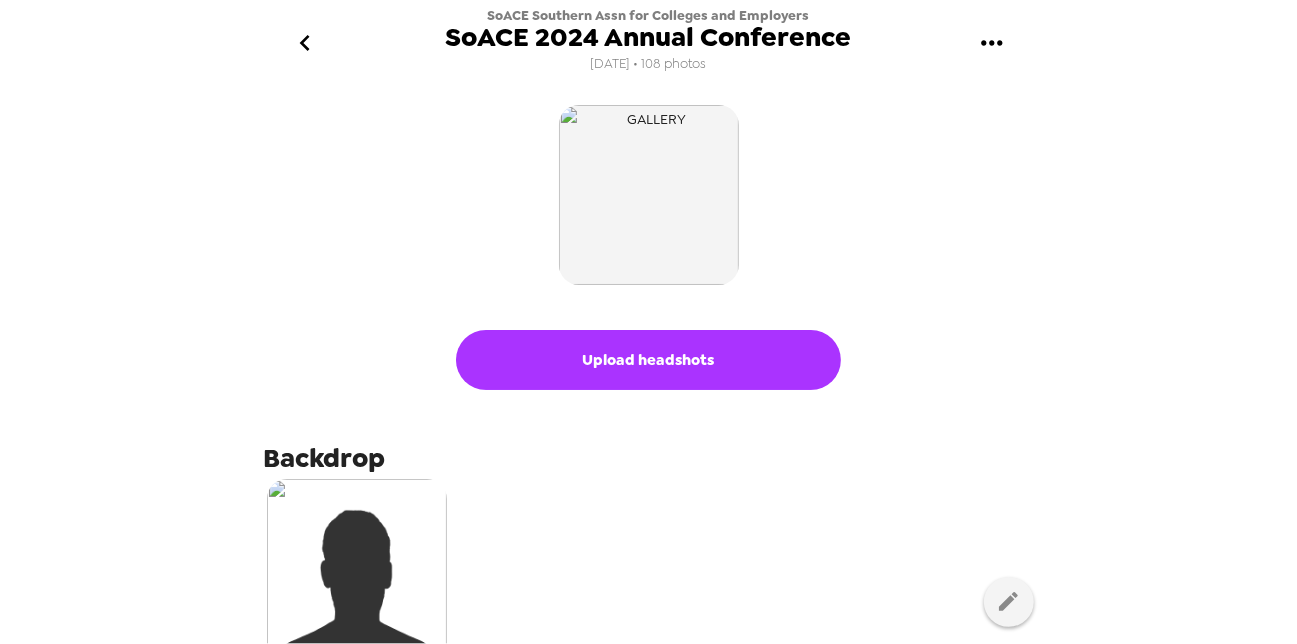 click at bounding box center (649, 195) 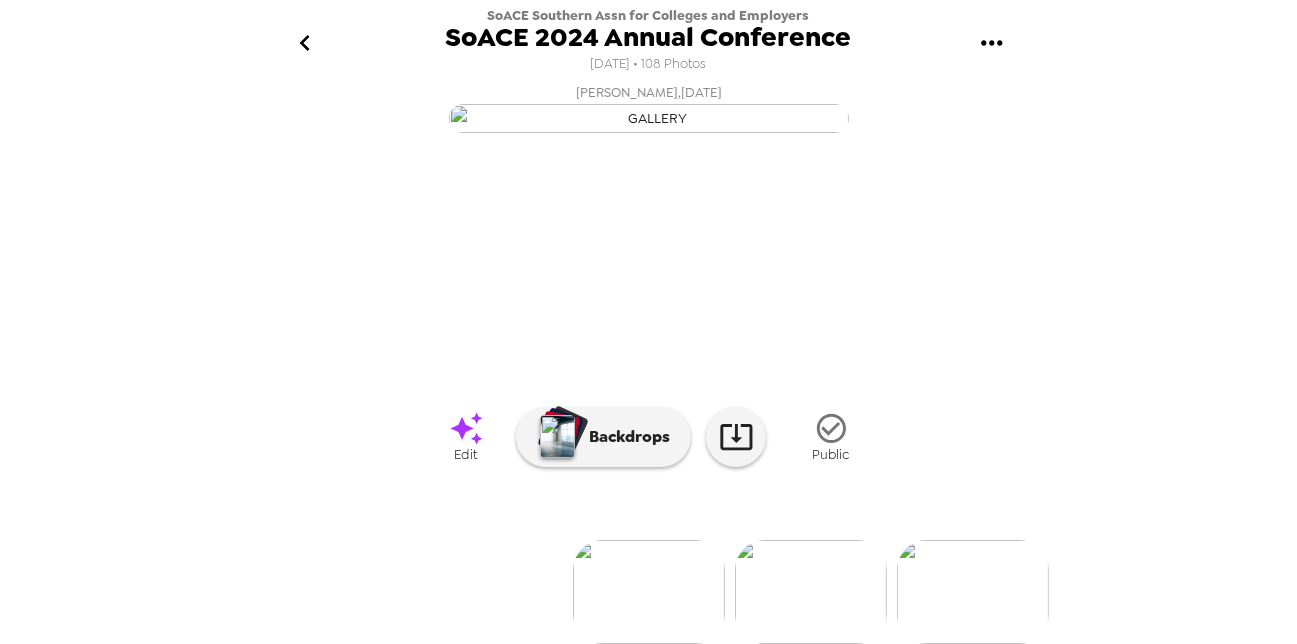 scroll, scrollTop: 234, scrollLeft: 0, axis: vertical 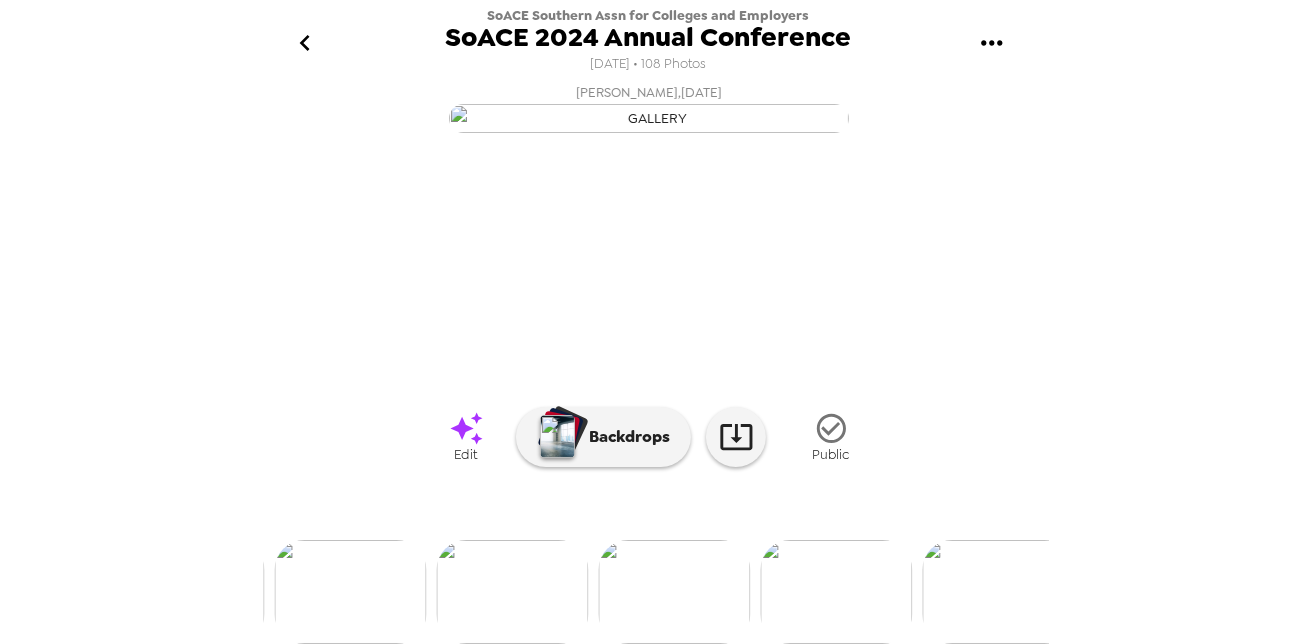 click at bounding box center (512, 592) 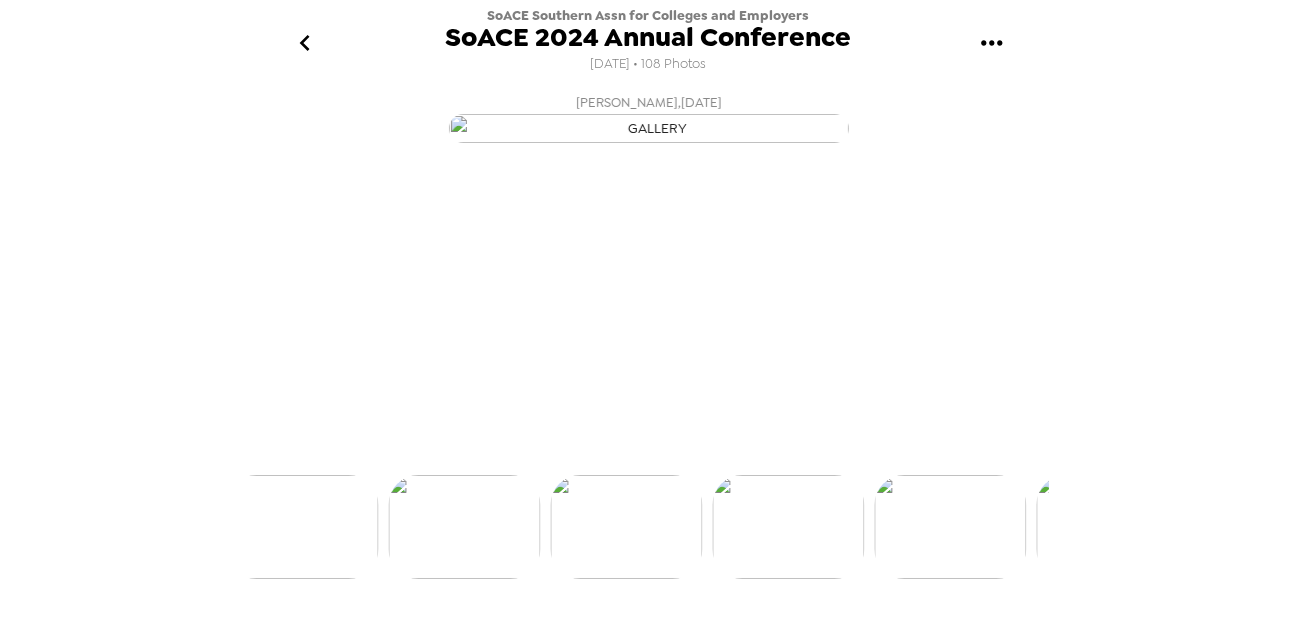 scroll, scrollTop: 0, scrollLeft: 2266, axis: horizontal 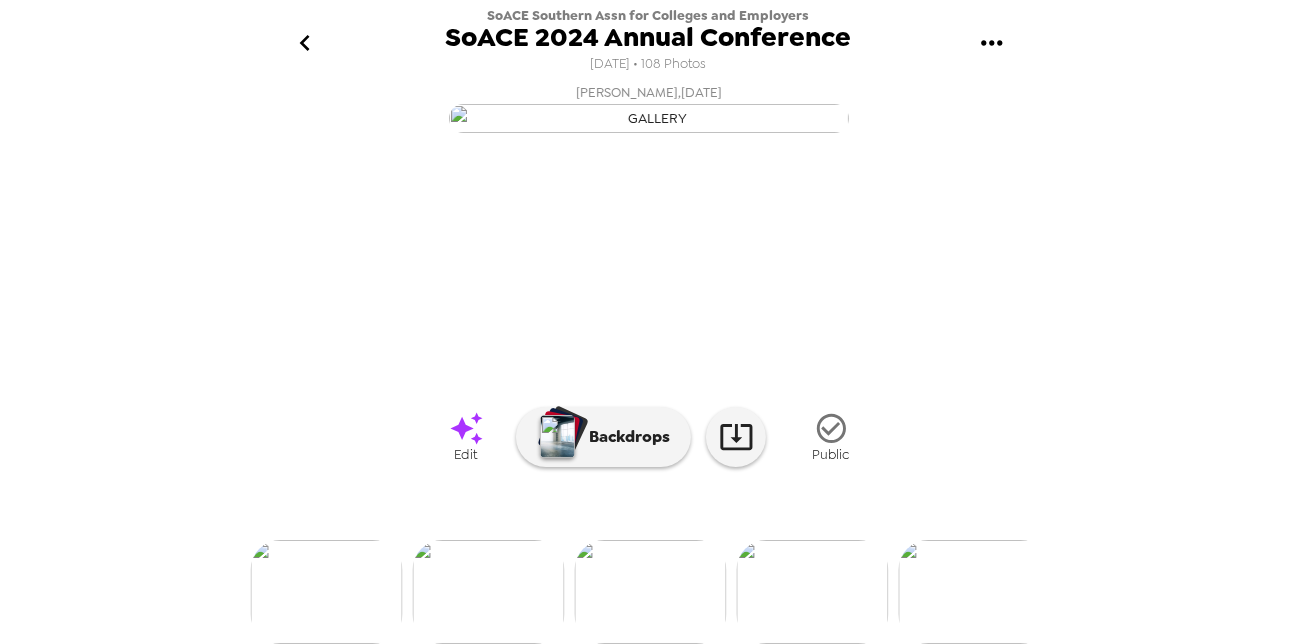 click at bounding box center (813, 592) 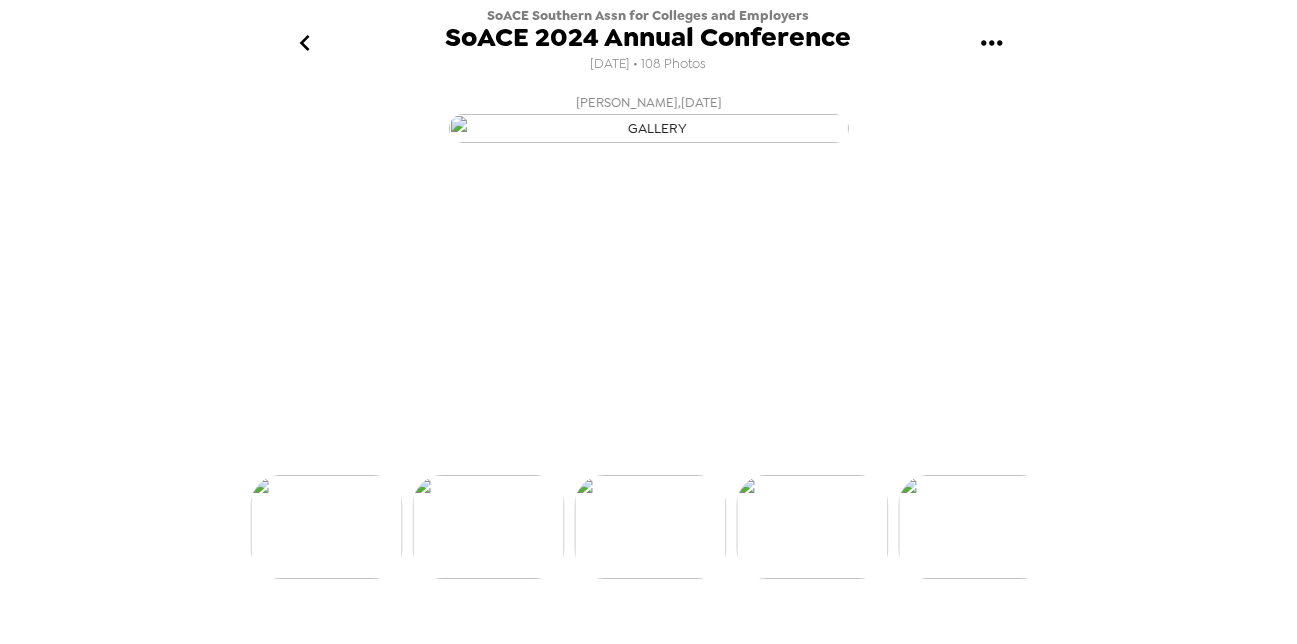 scroll, scrollTop: 159, scrollLeft: 0, axis: vertical 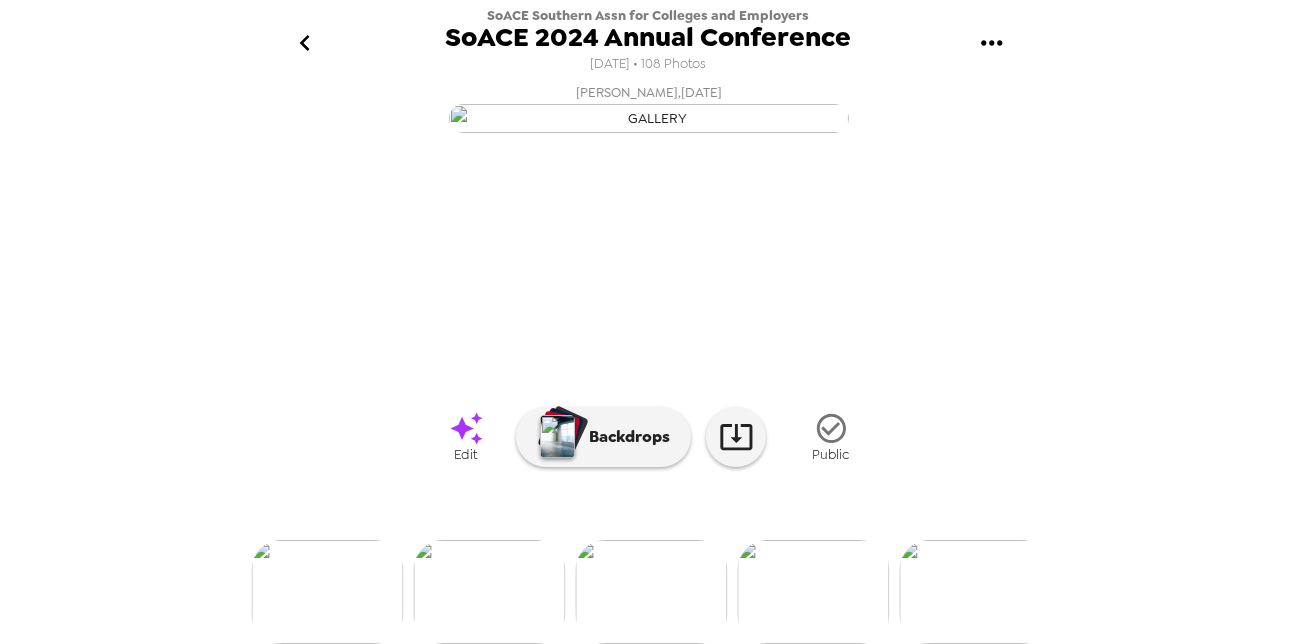 click at bounding box center (489, 592) 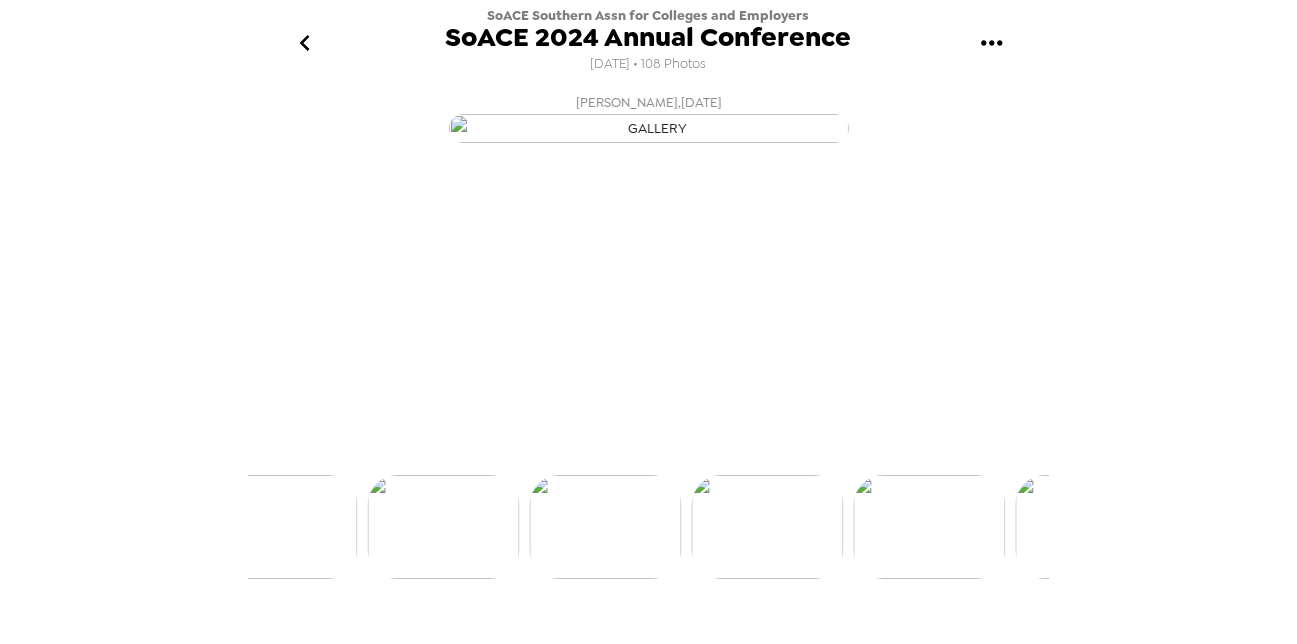 scroll, scrollTop: 0, scrollLeft: 2266, axis: horizontal 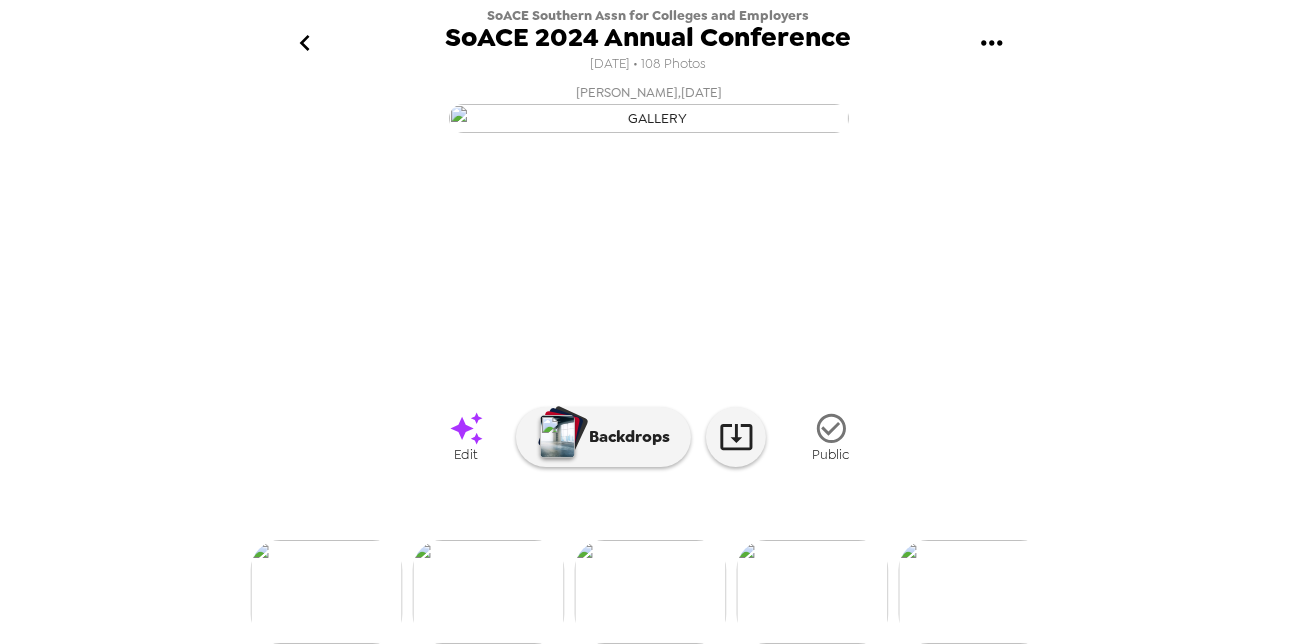 click 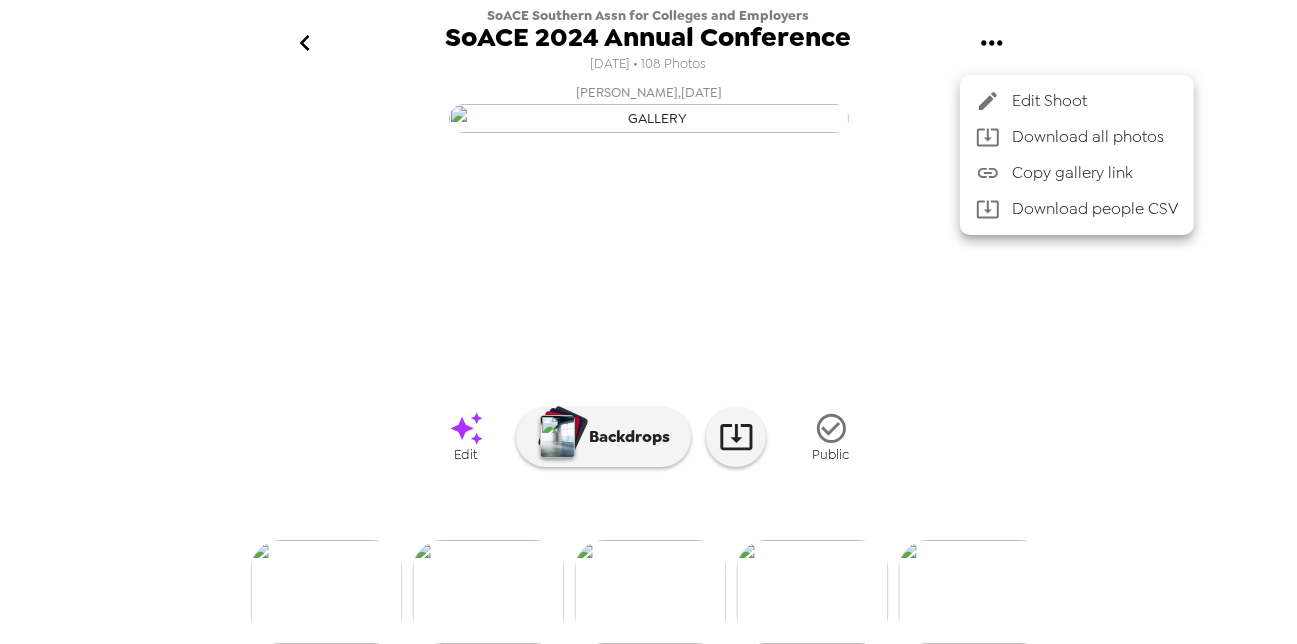 click on "Edit Shoot" at bounding box center [1095, 101] 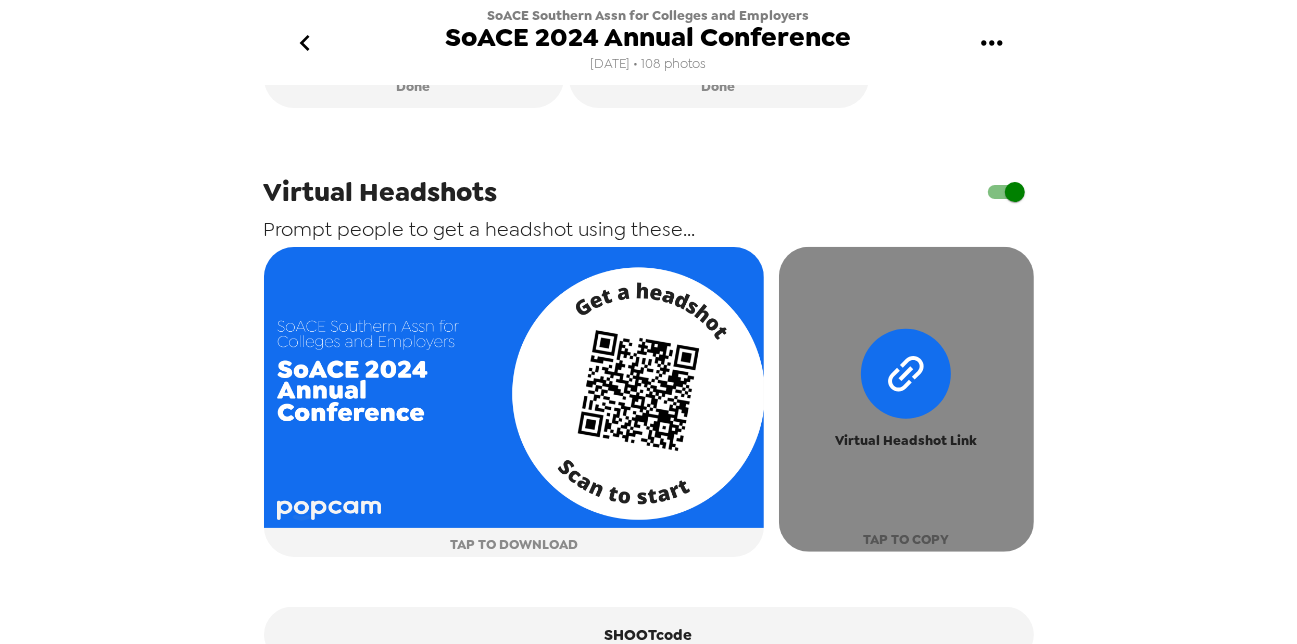 scroll, scrollTop: 1111, scrollLeft: 0, axis: vertical 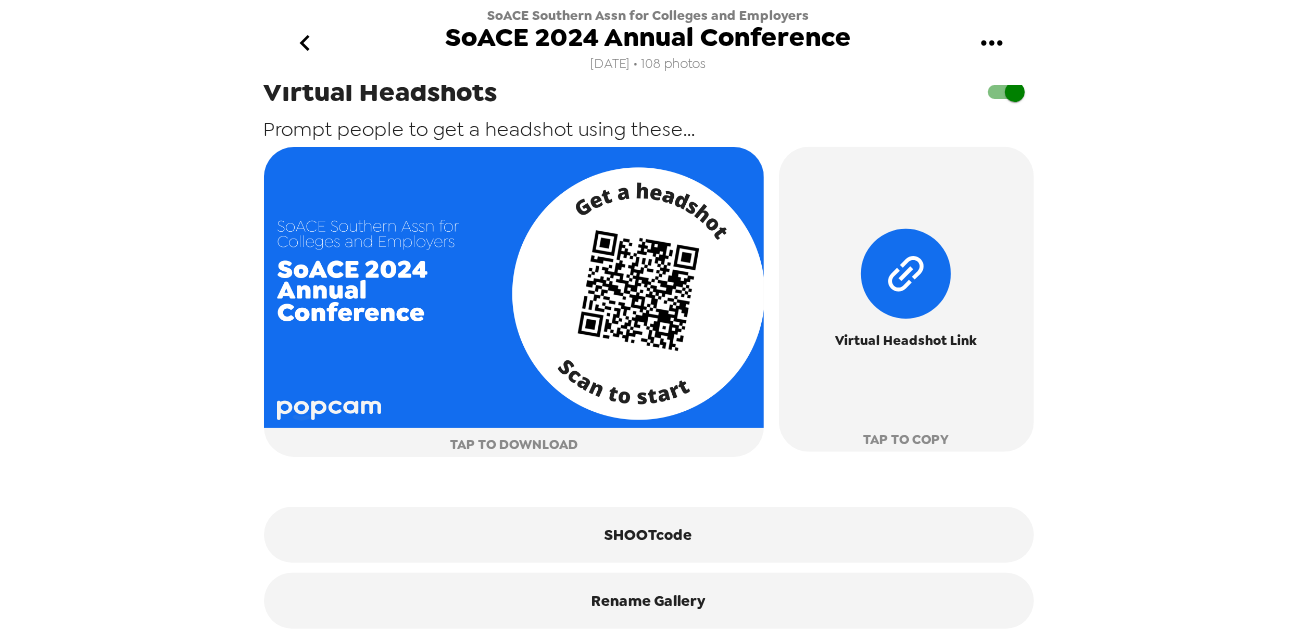 click 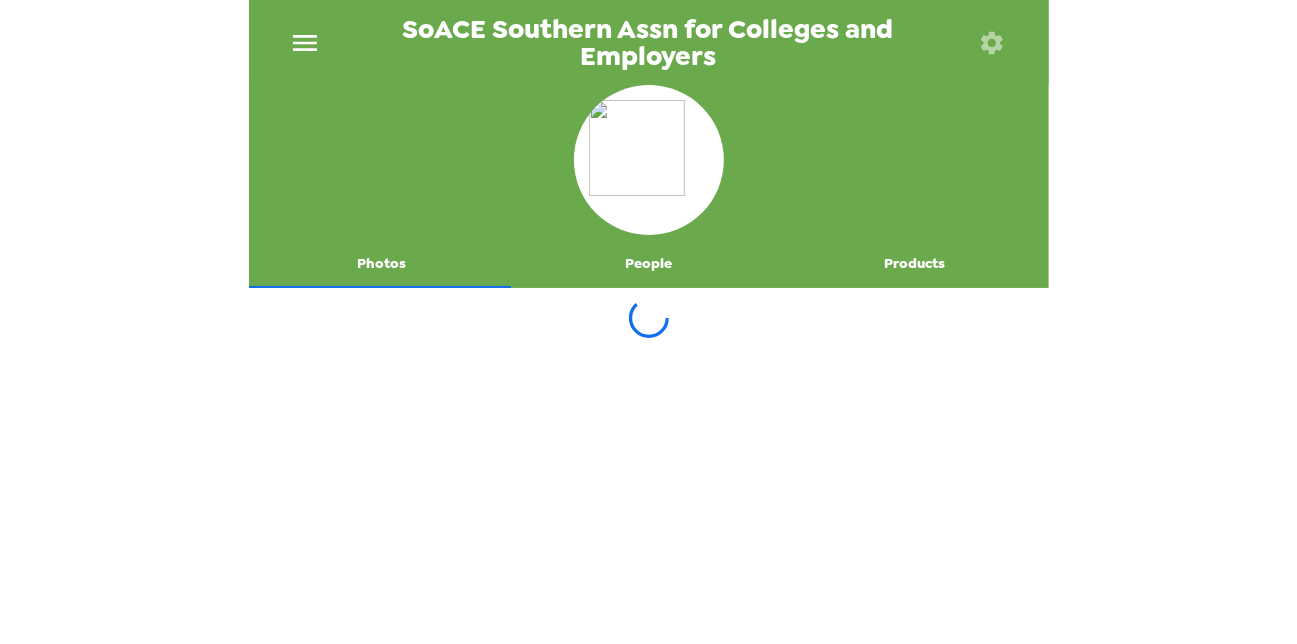 click 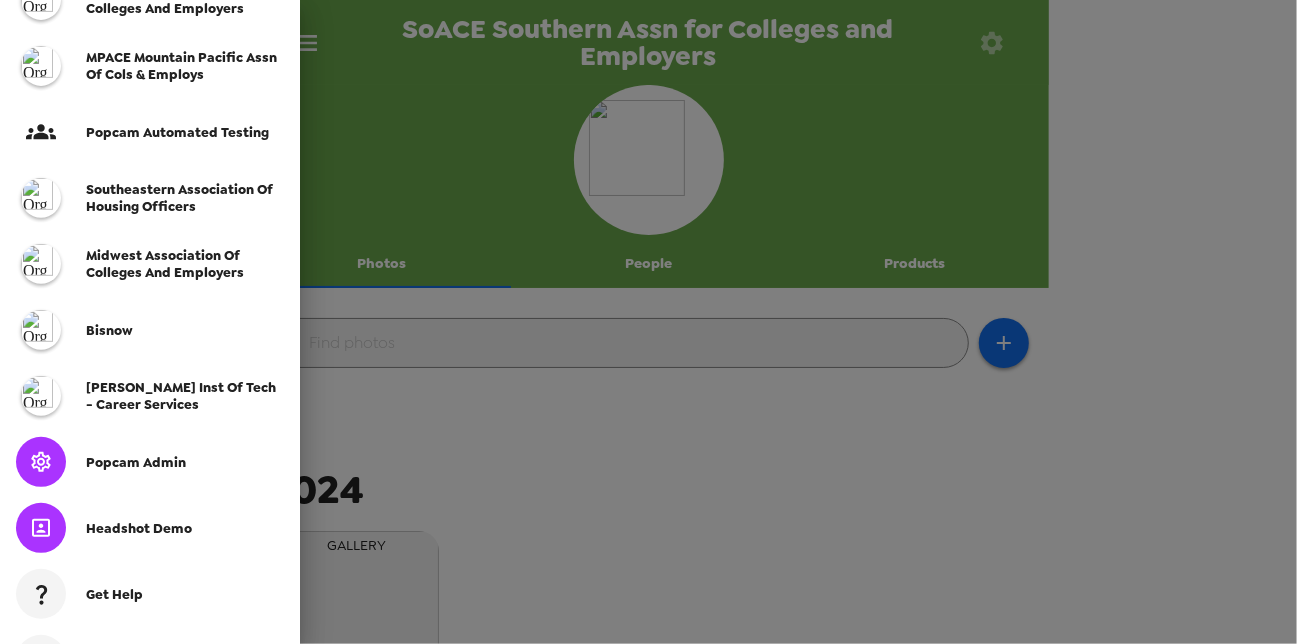 scroll, scrollTop: 545, scrollLeft: 0, axis: vertical 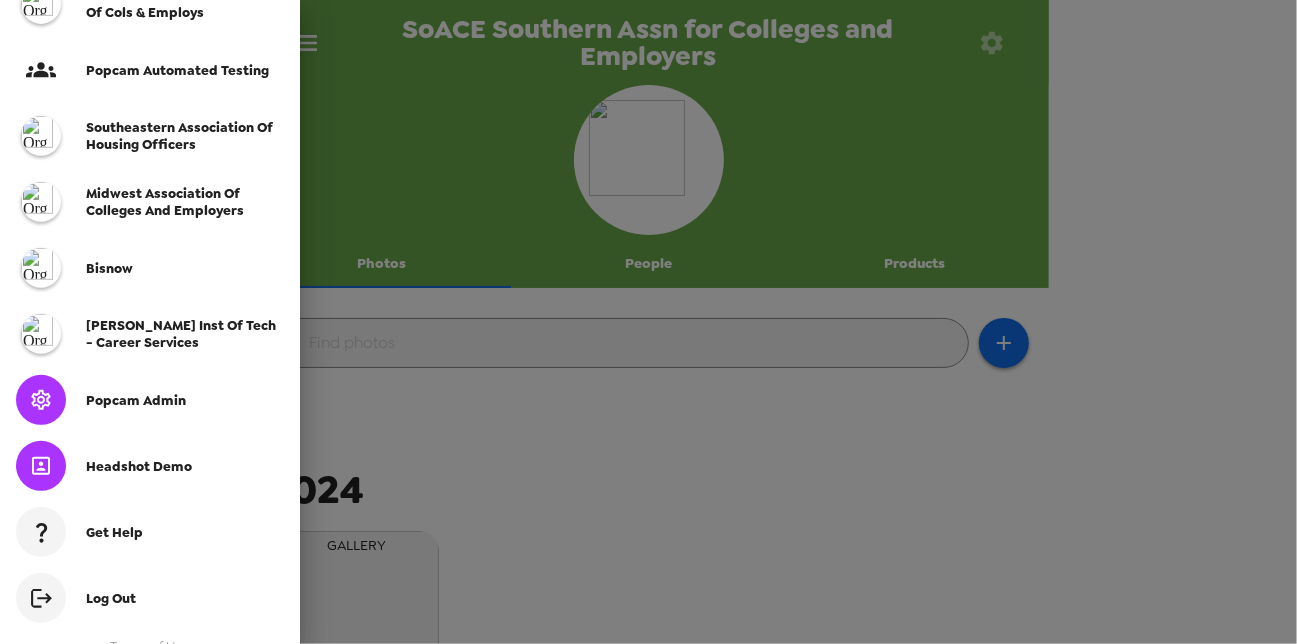 drag, startPoint x: 143, startPoint y: 402, endPoint x: 150, endPoint y: 394, distance: 10.630146 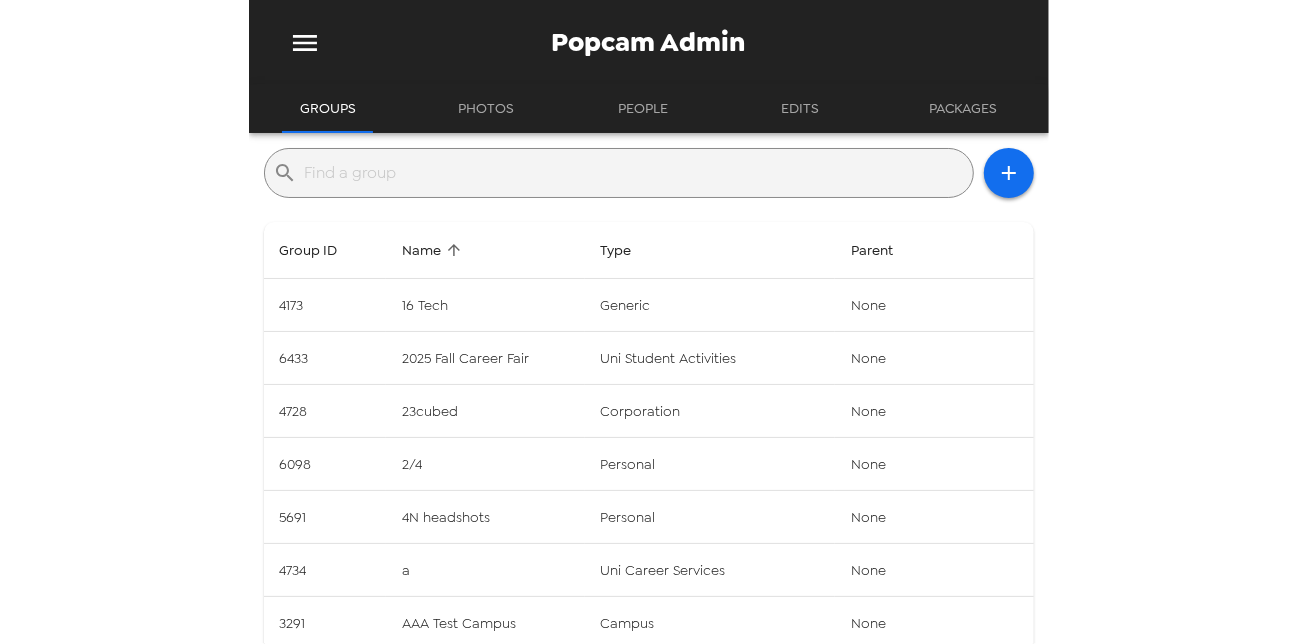 click at bounding box center (635, 173) 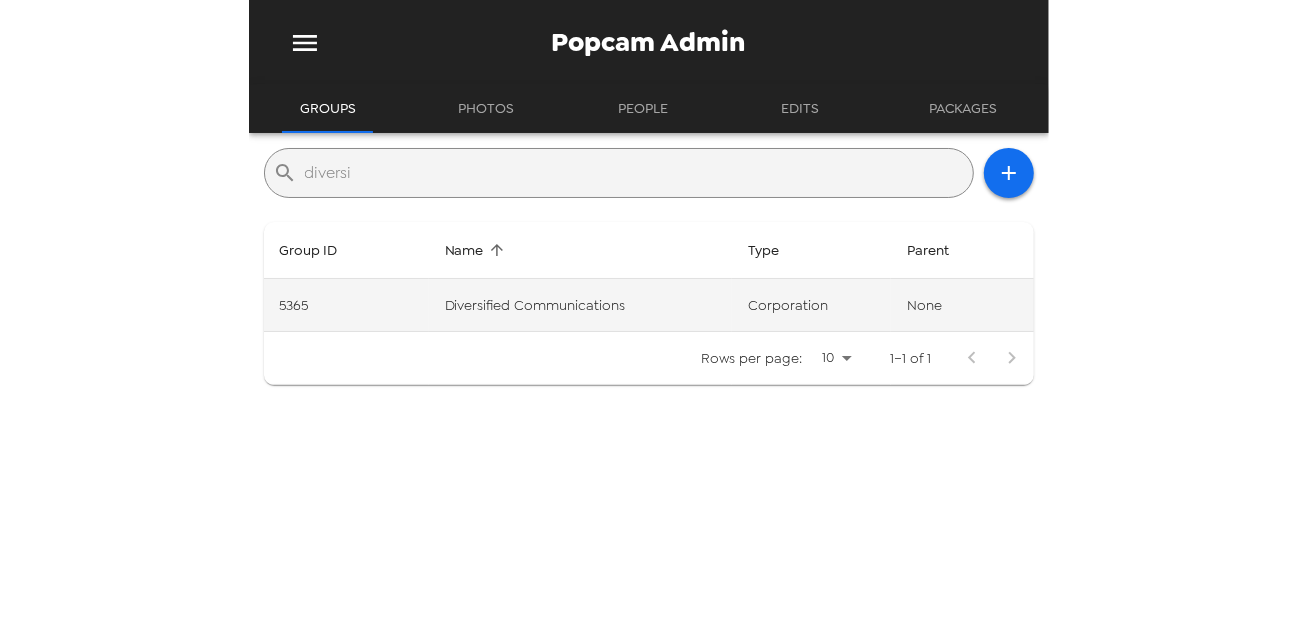 type on "diversi" 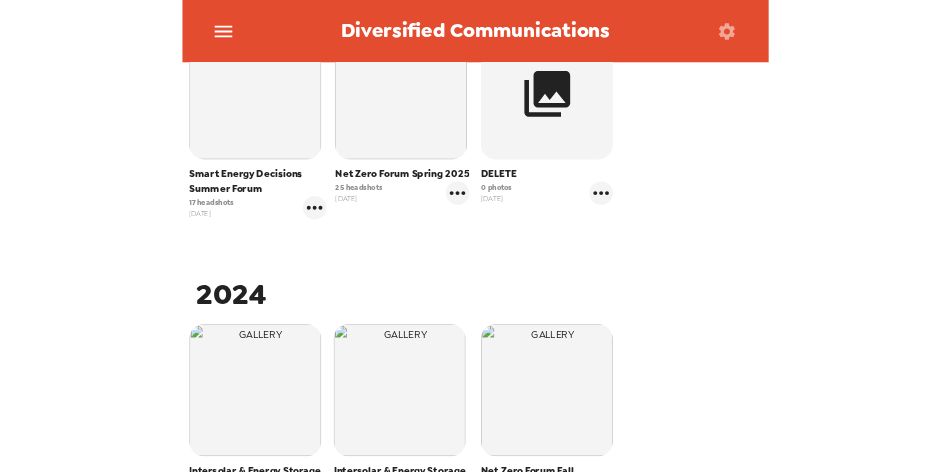 scroll, scrollTop: 454, scrollLeft: 0, axis: vertical 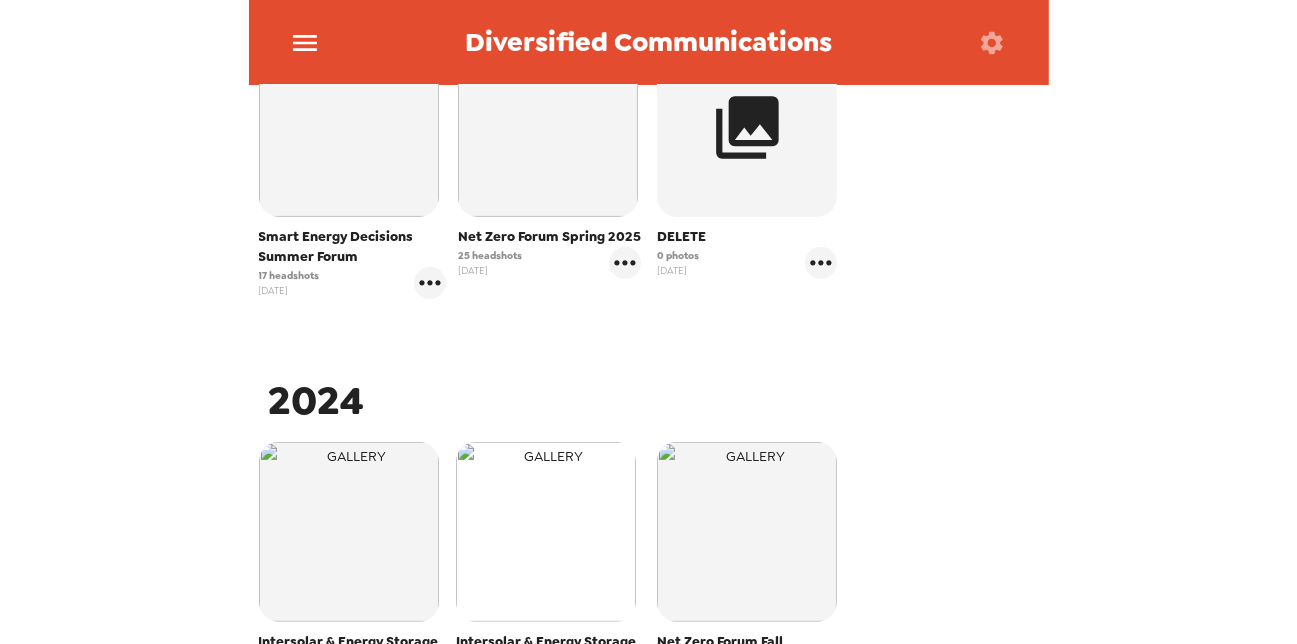 click at bounding box center [546, 532] 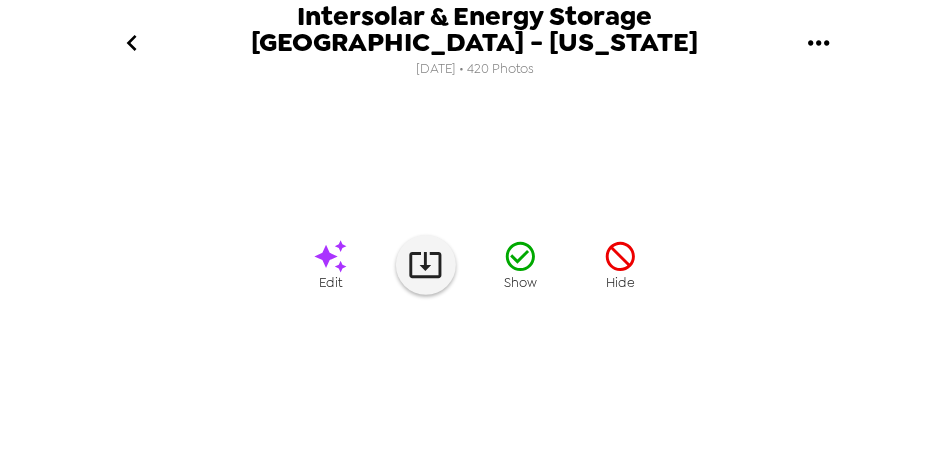 scroll, scrollTop: 379, scrollLeft: 0, axis: vertical 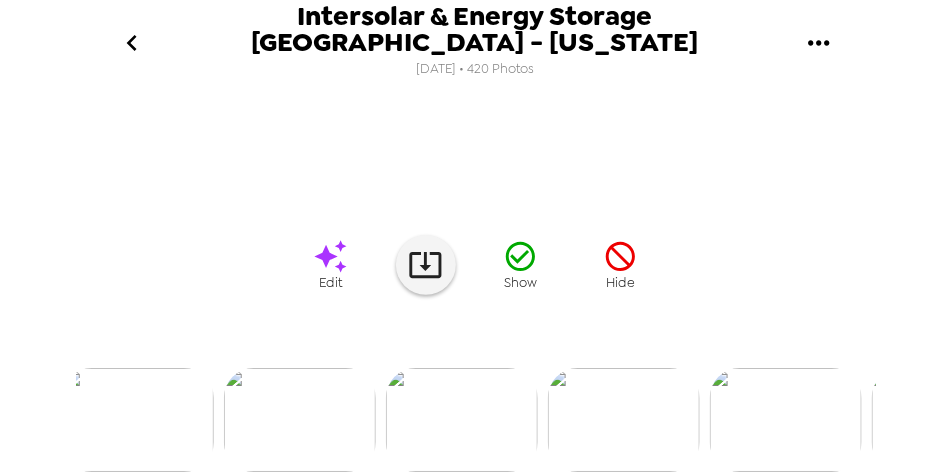 click at bounding box center [300, 420] 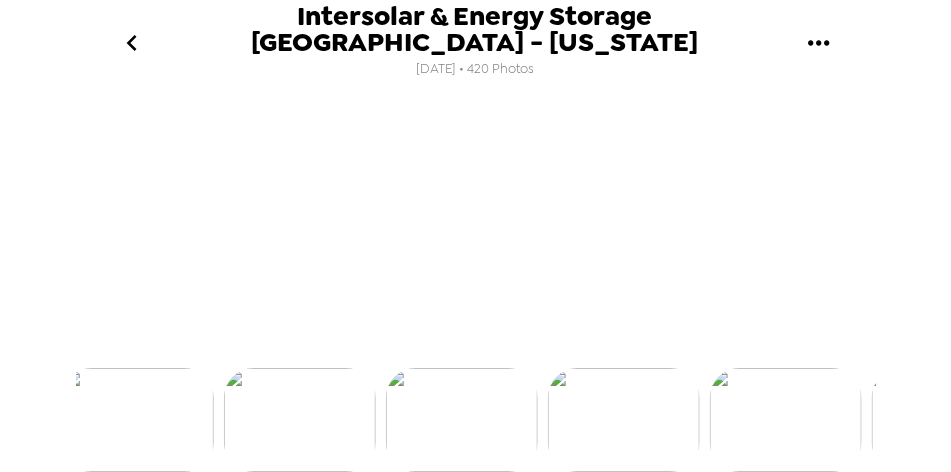 scroll, scrollTop: 304, scrollLeft: 0, axis: vertical 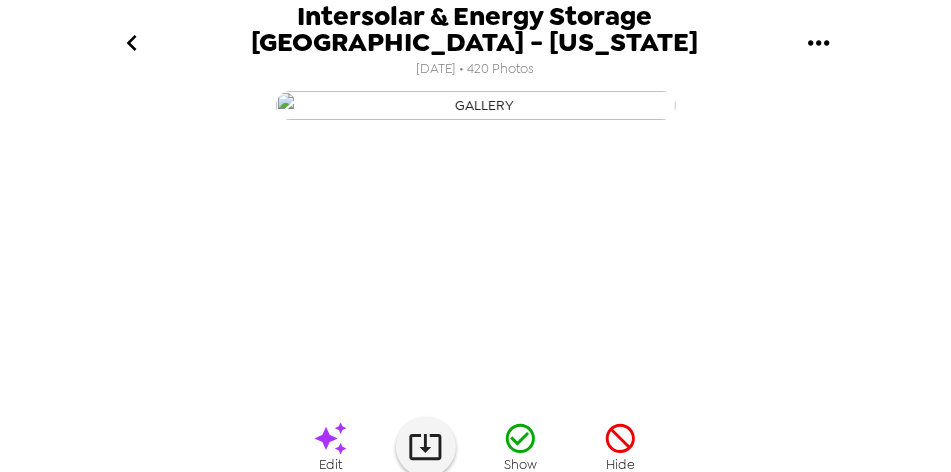 click 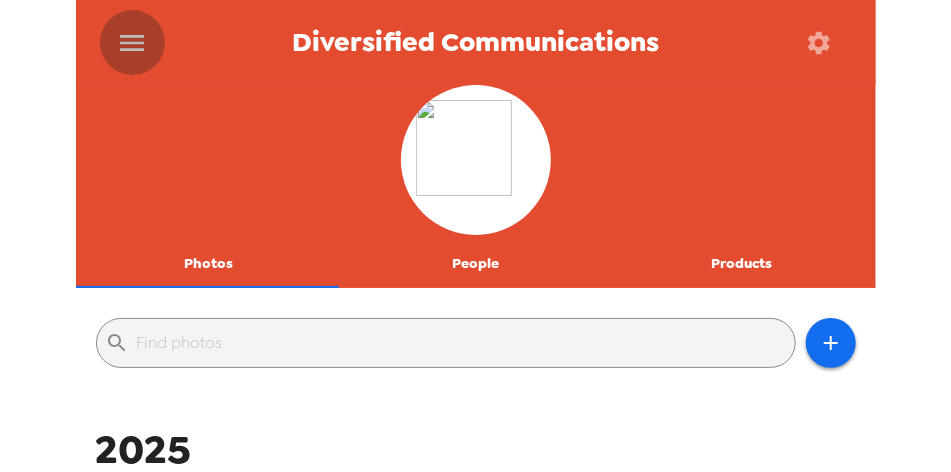 click 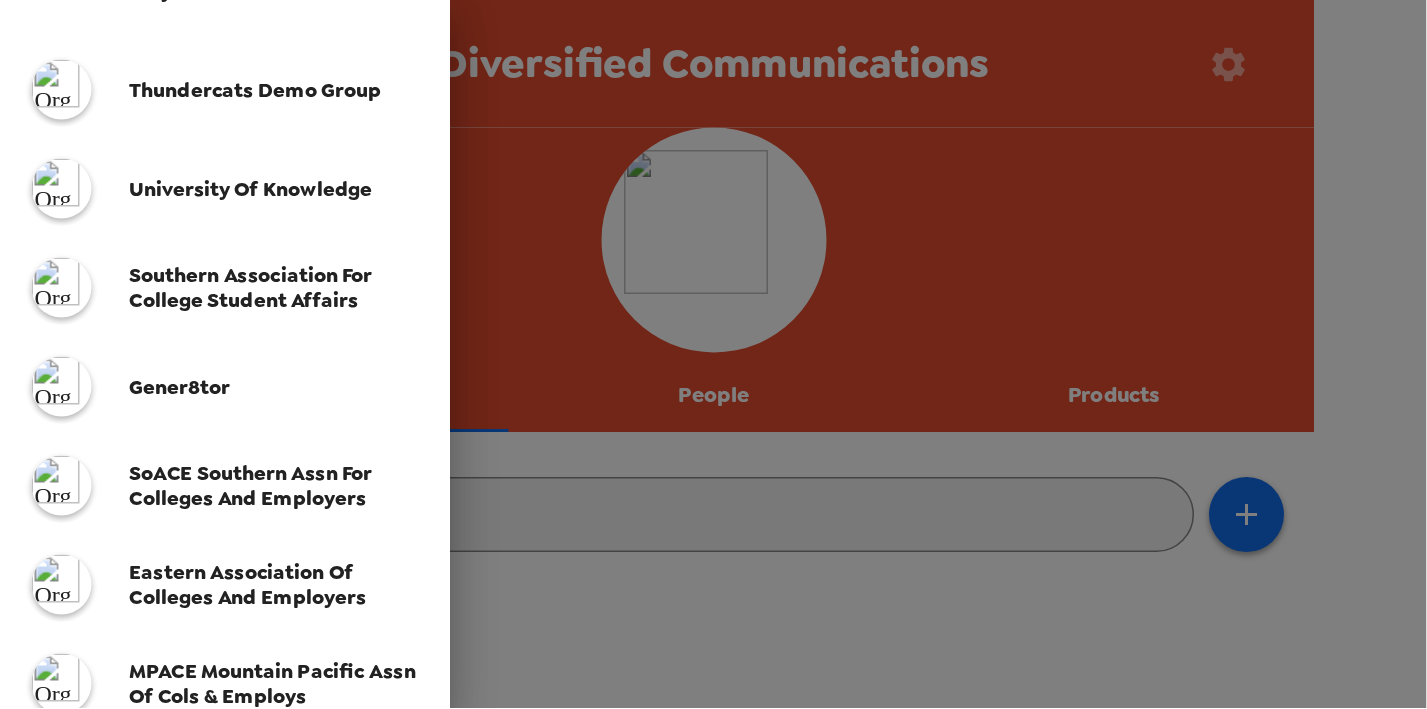 scroll, scrollTop: 133, scrollLeft: 0, axis: vertical 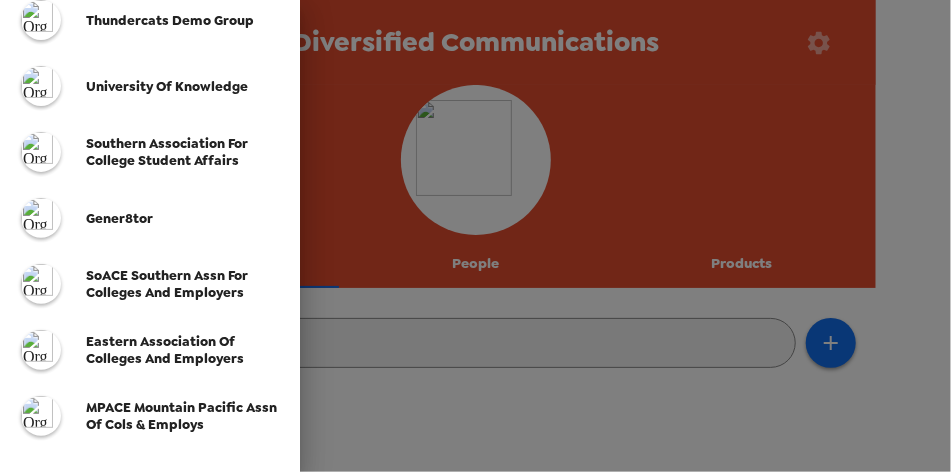 click on "SoACE Southern Assn for Colleges and Employers" at bounding box center [167, 284] 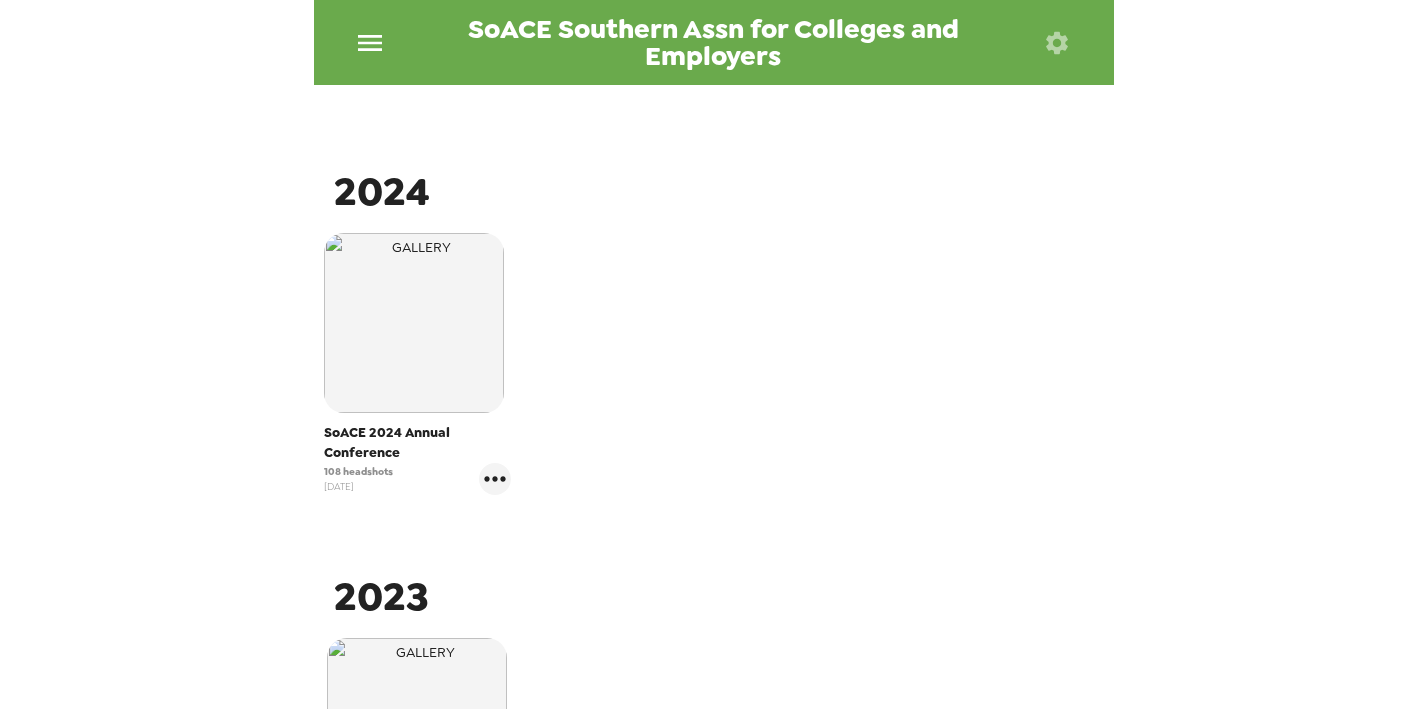 scroll, scrollTop: 300, scrollLeft: 0, axis: vertical 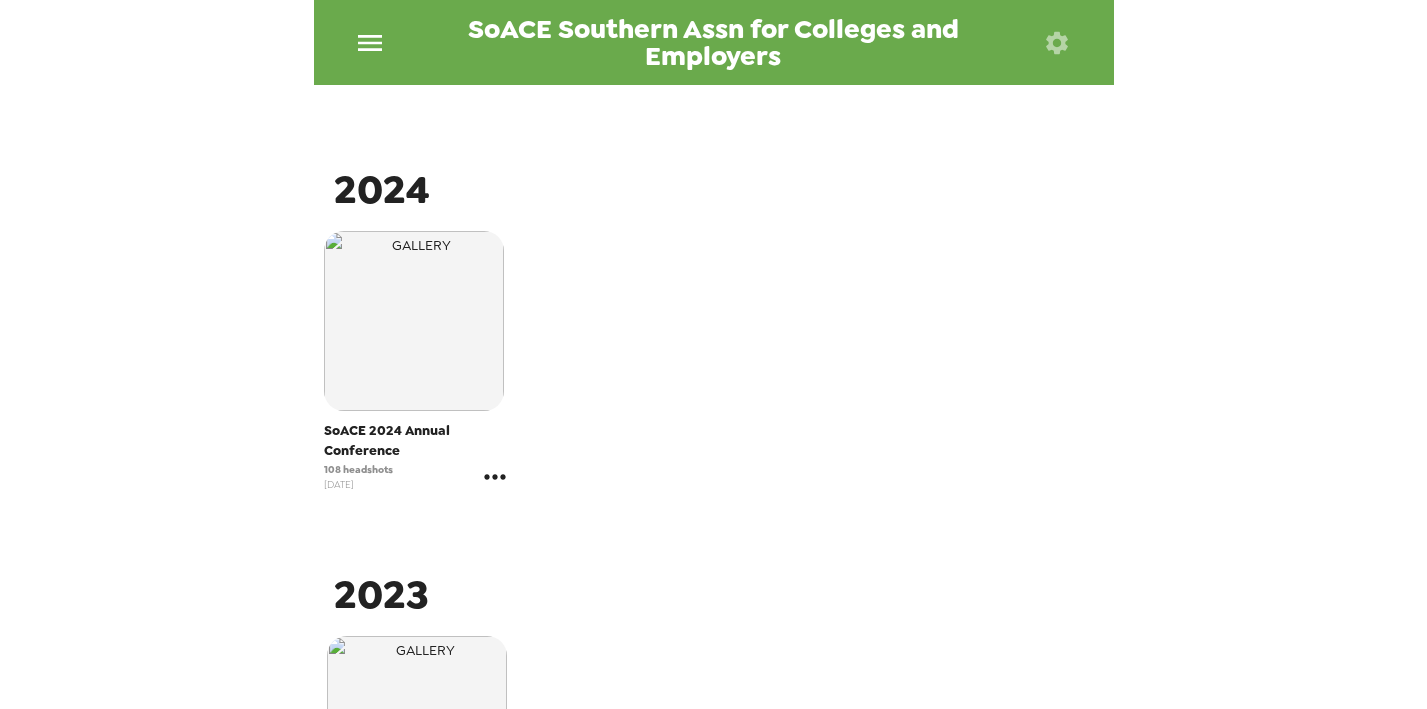 click 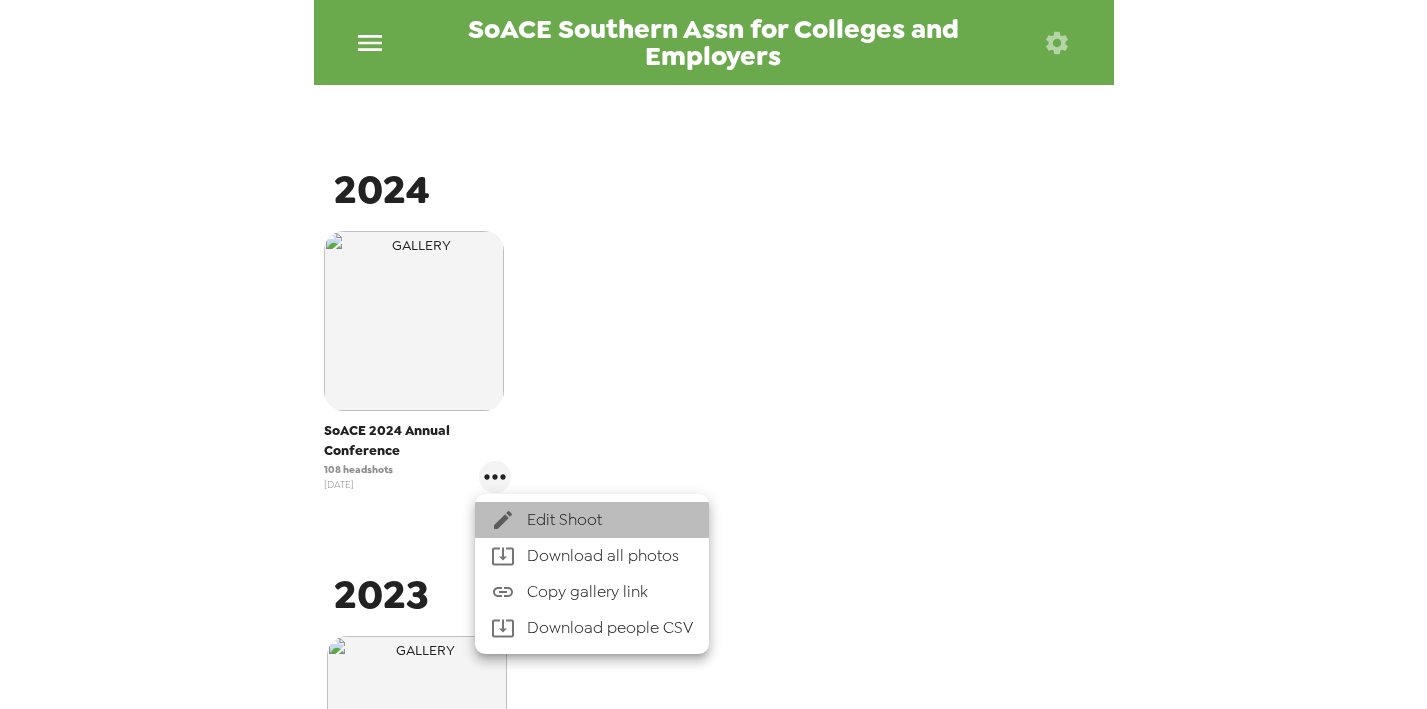 click on "Edit Shoot" at bounding box center [592, 520] 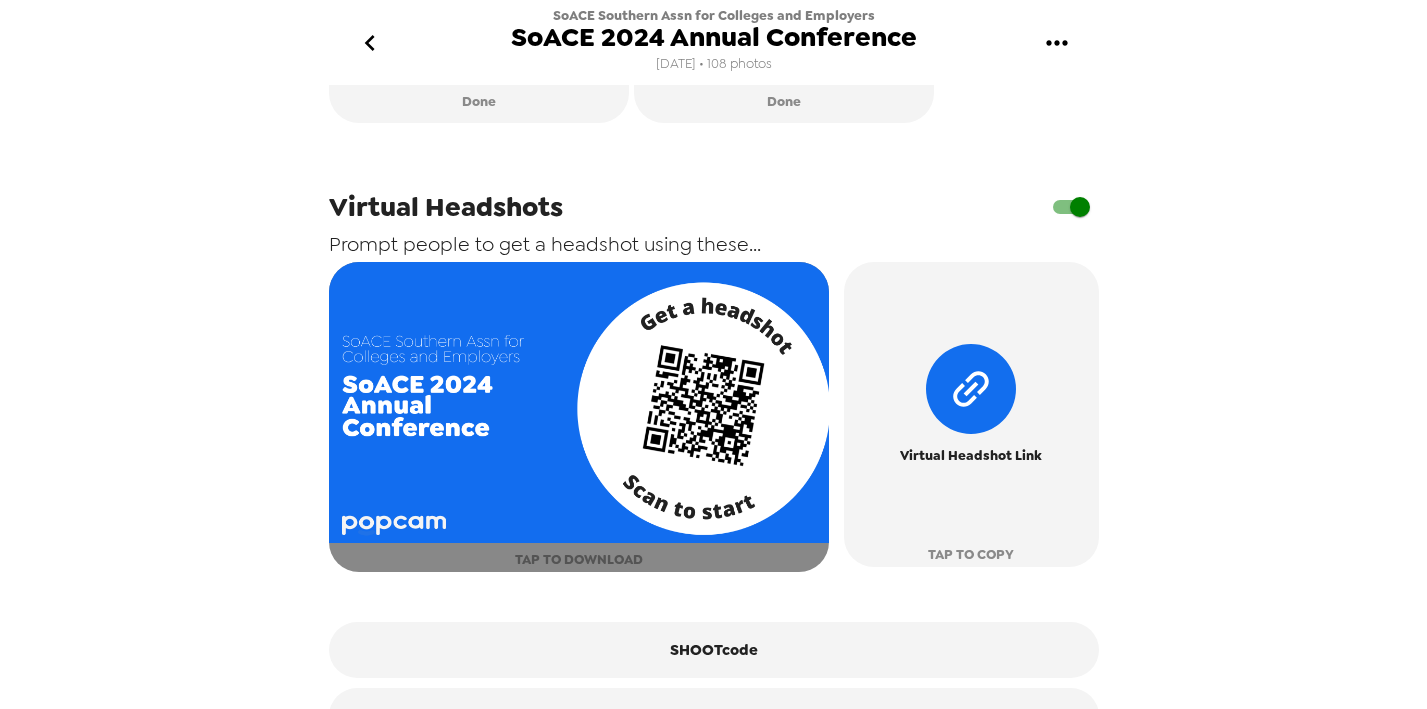 scroll, scrollTop: 1000, scrollLeft: 0, axis: vertical 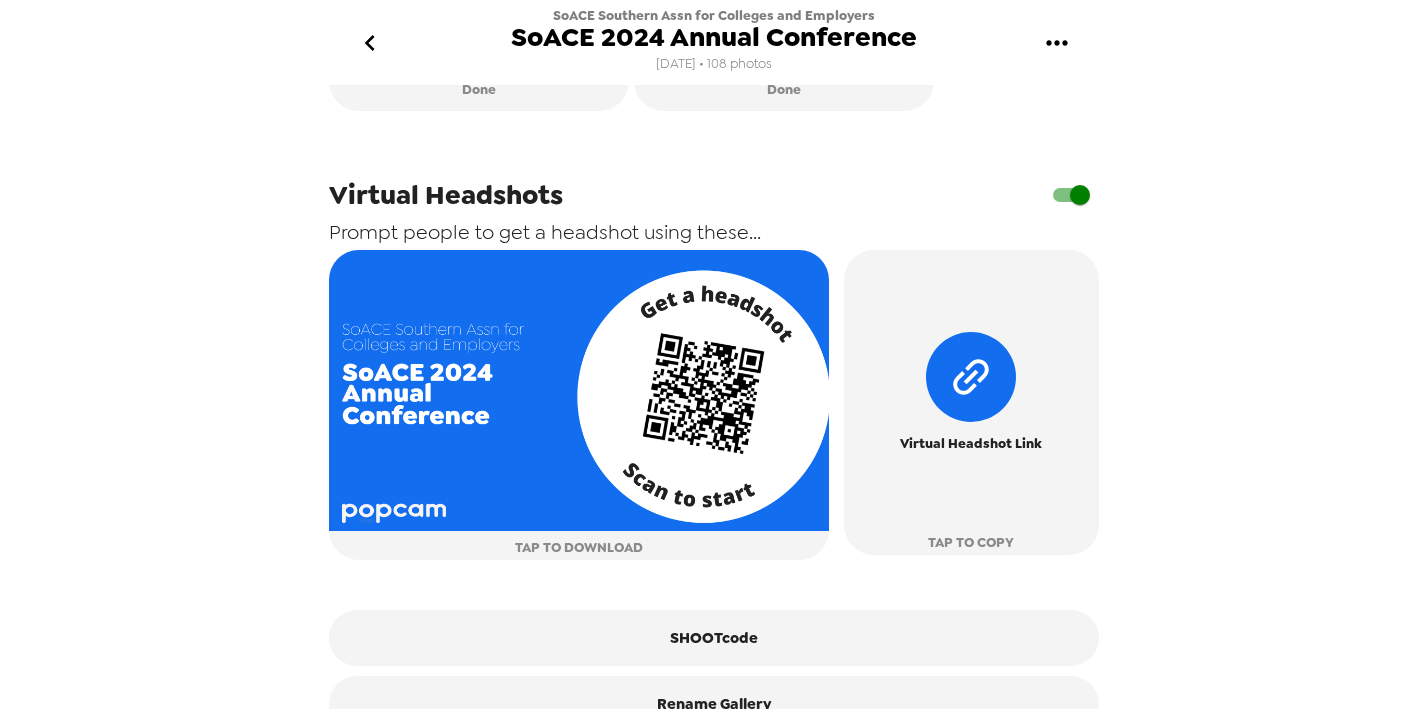 click 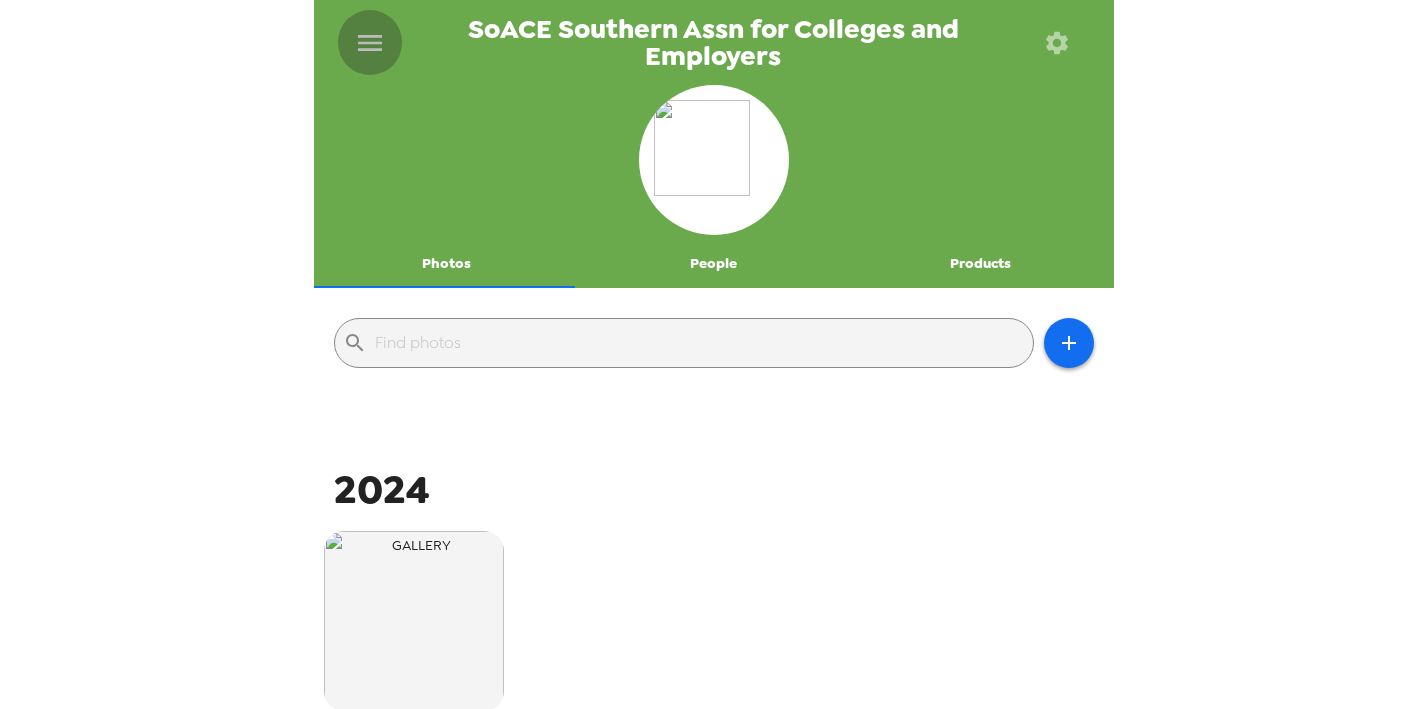 click 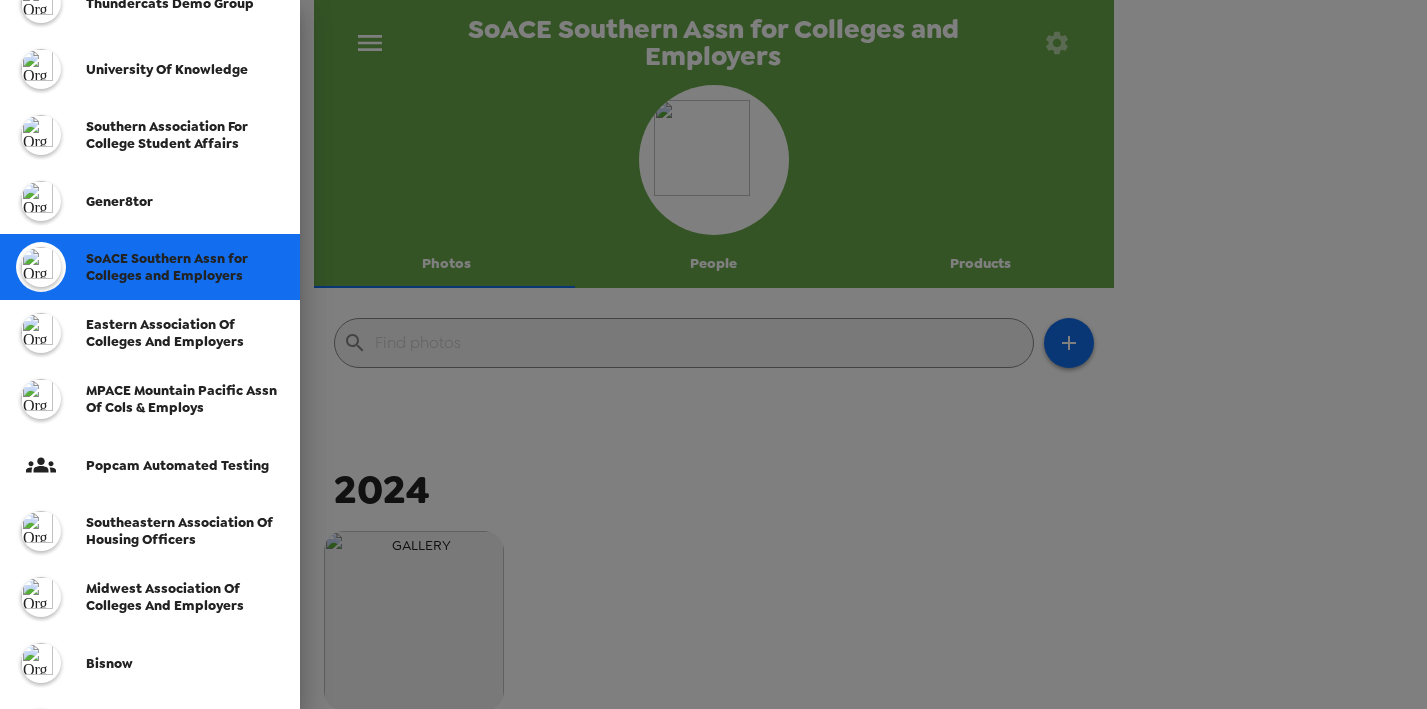 scroll, scrollTop: 300, scrollLeft: 0, axis: vertical 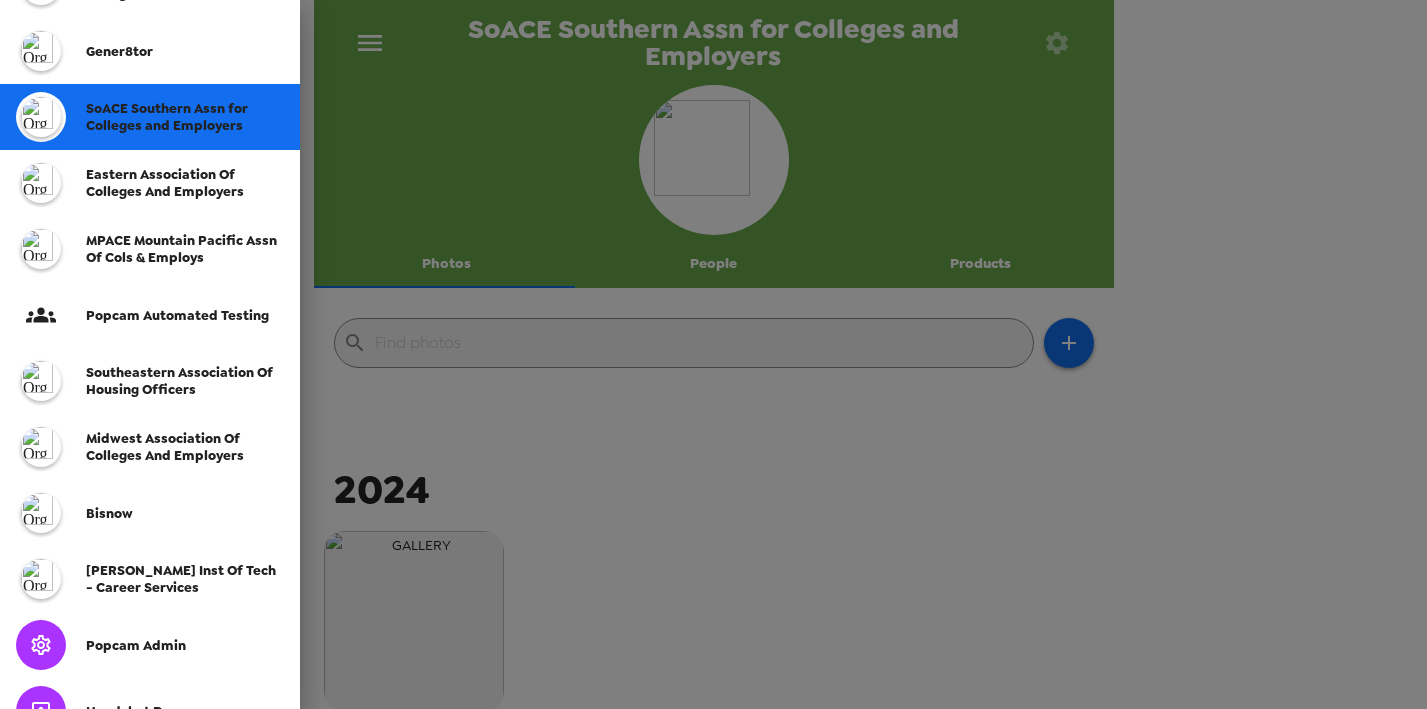 click on "Popcam Admin" at bounding box center (150, 645) 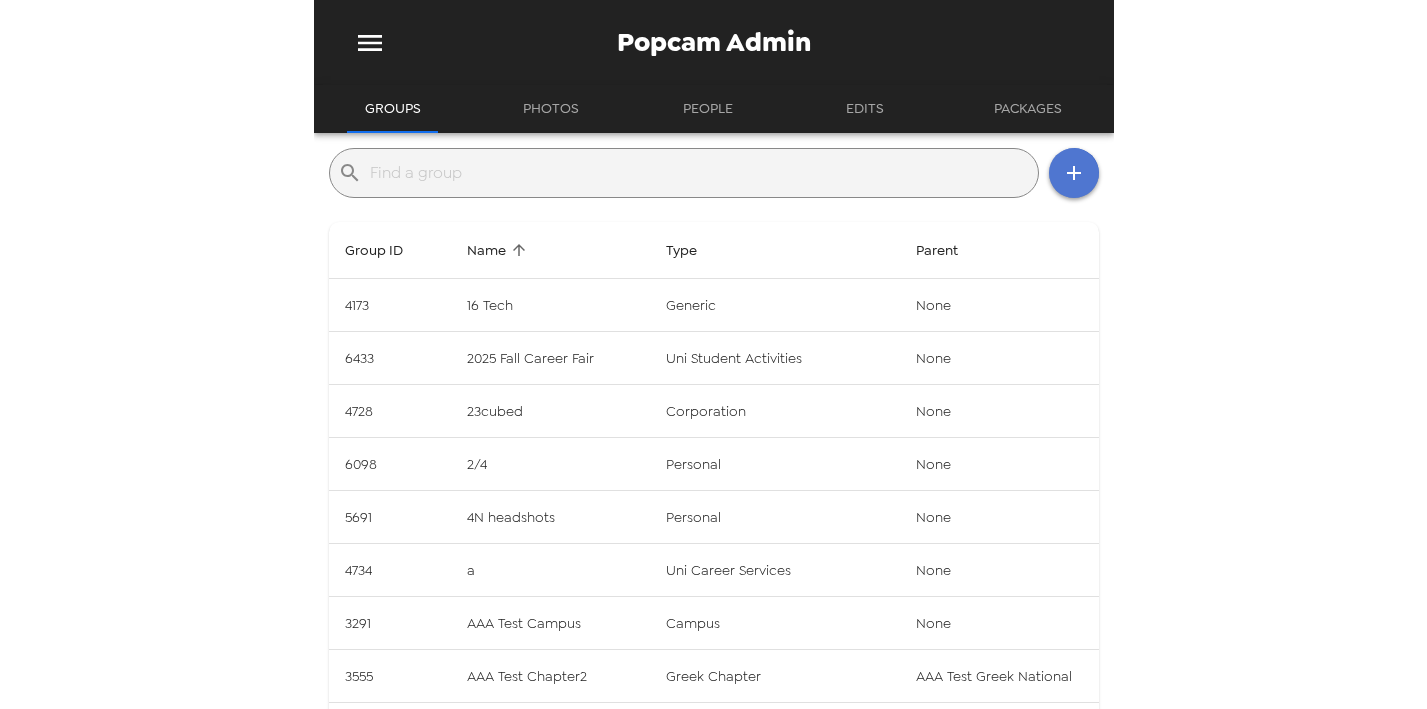 click 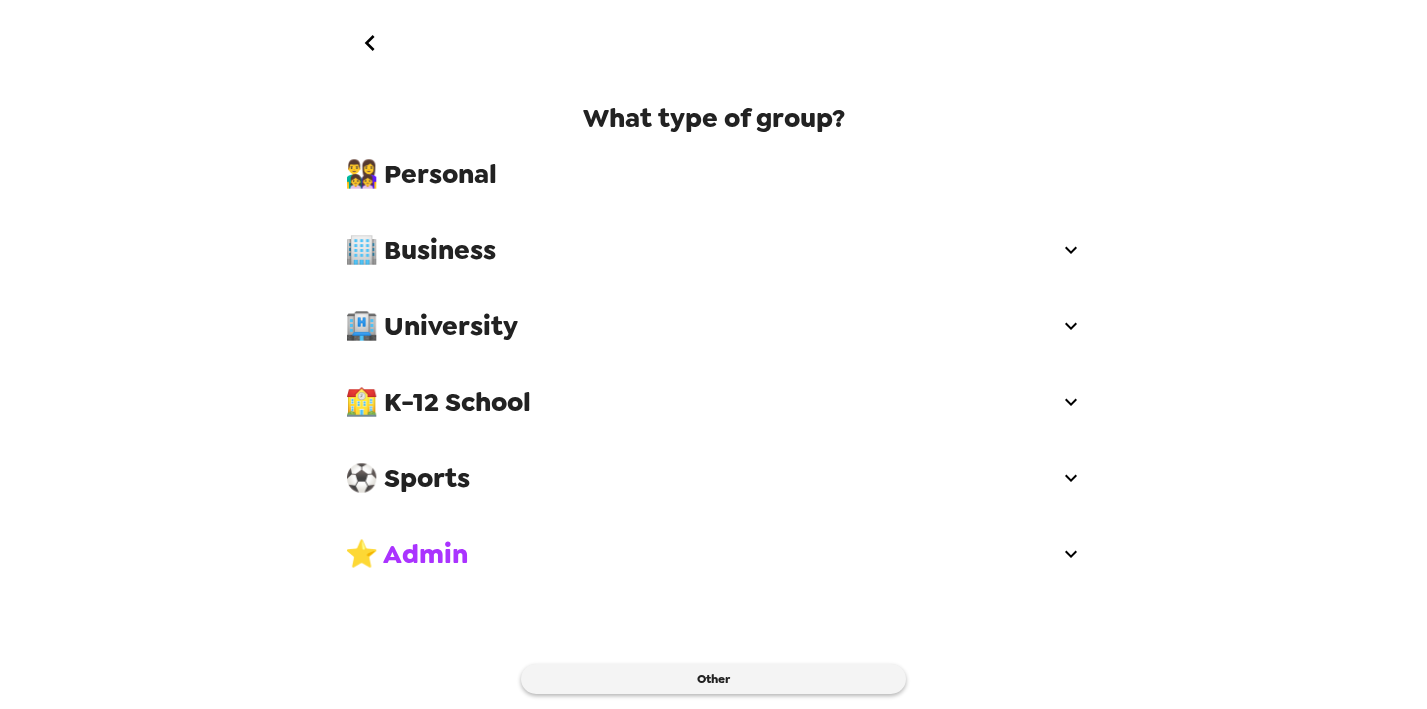 click on "🏢 Business" at bounding box center (702, 250) 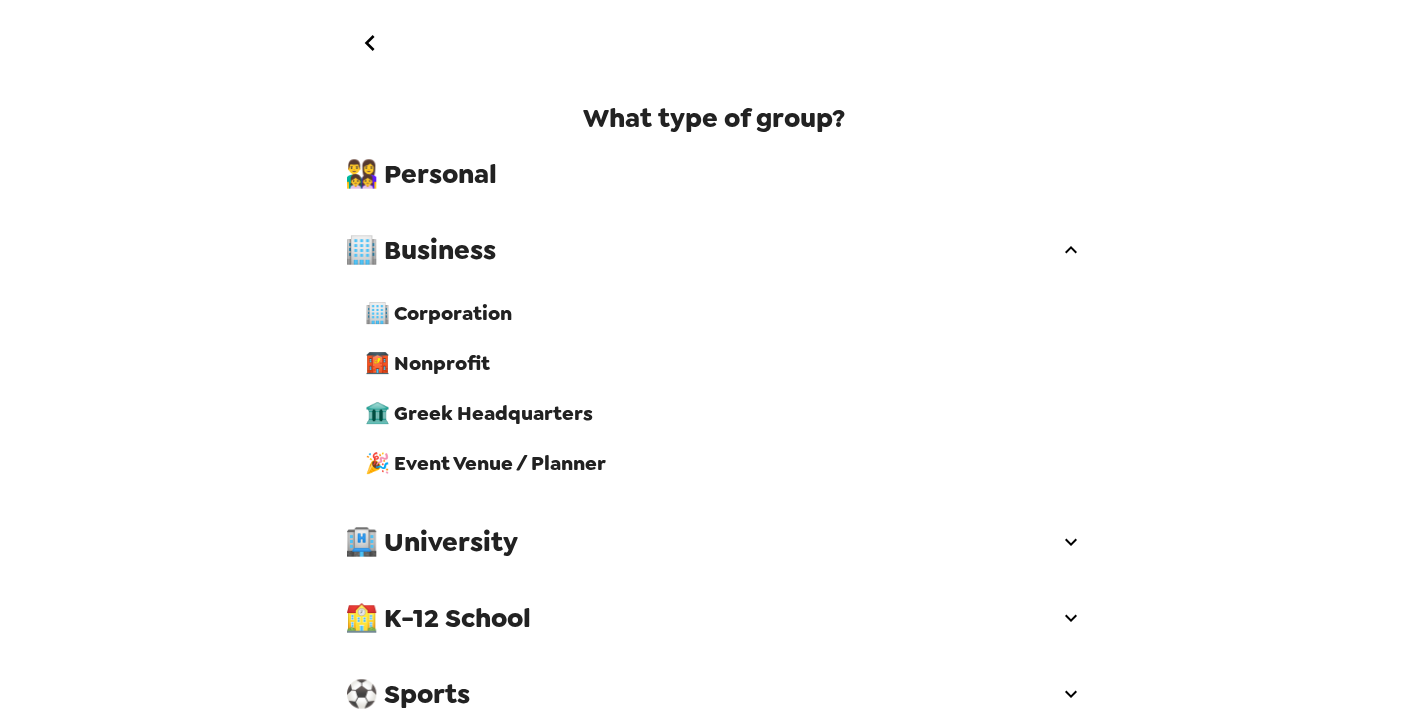 click on "🏢 Corporation" at bounding box center [724, 313] 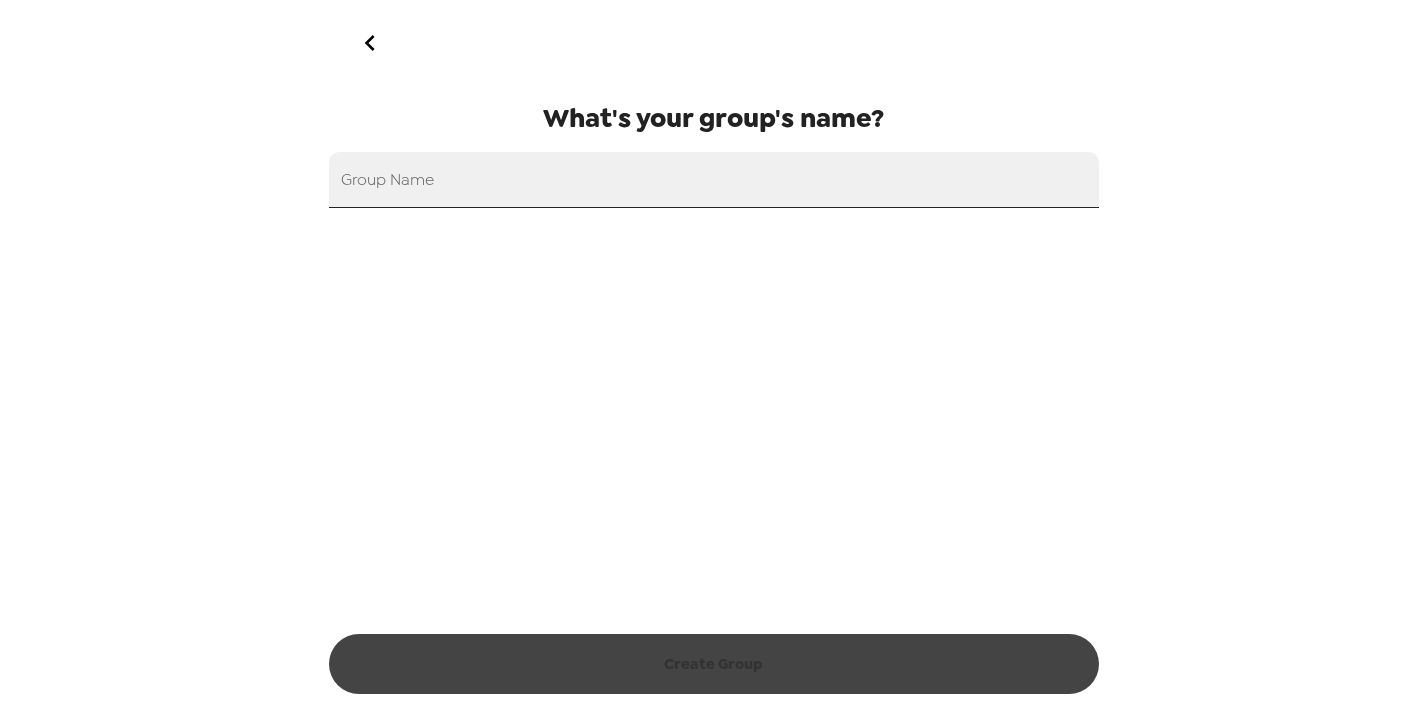 click on "Group Name" at bounding box center (714, 180) 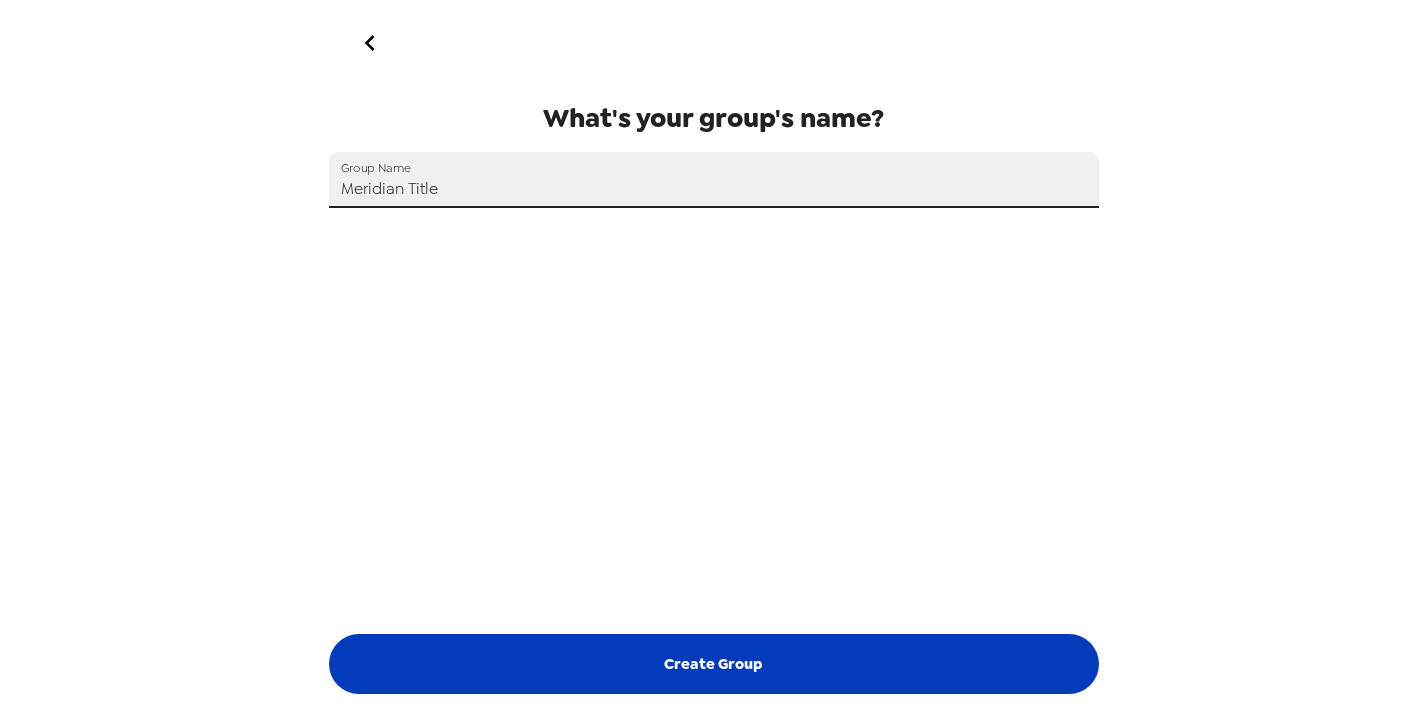 type on "Meridian Title" 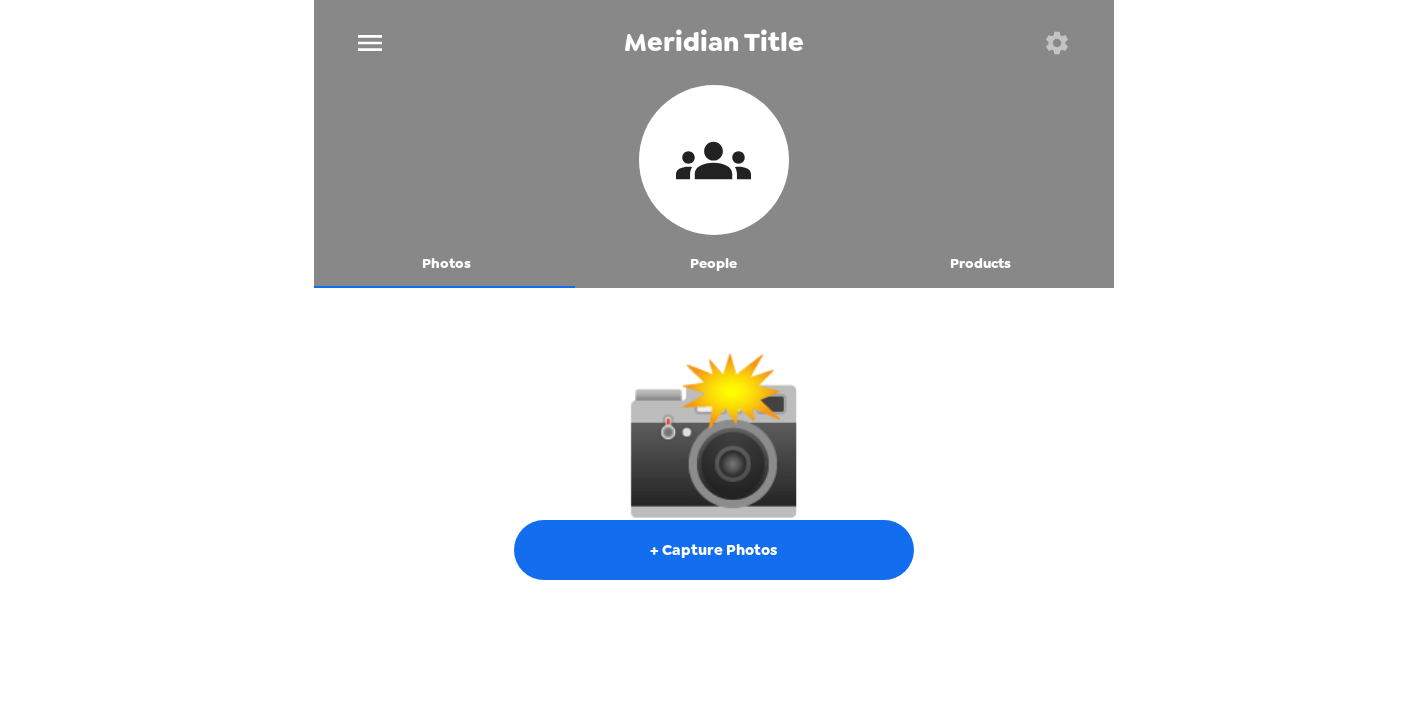 drag, startPoint x: 697, startPoint y: 267, endPoint x: 711, endPoint y: 266, distance: 14.035668 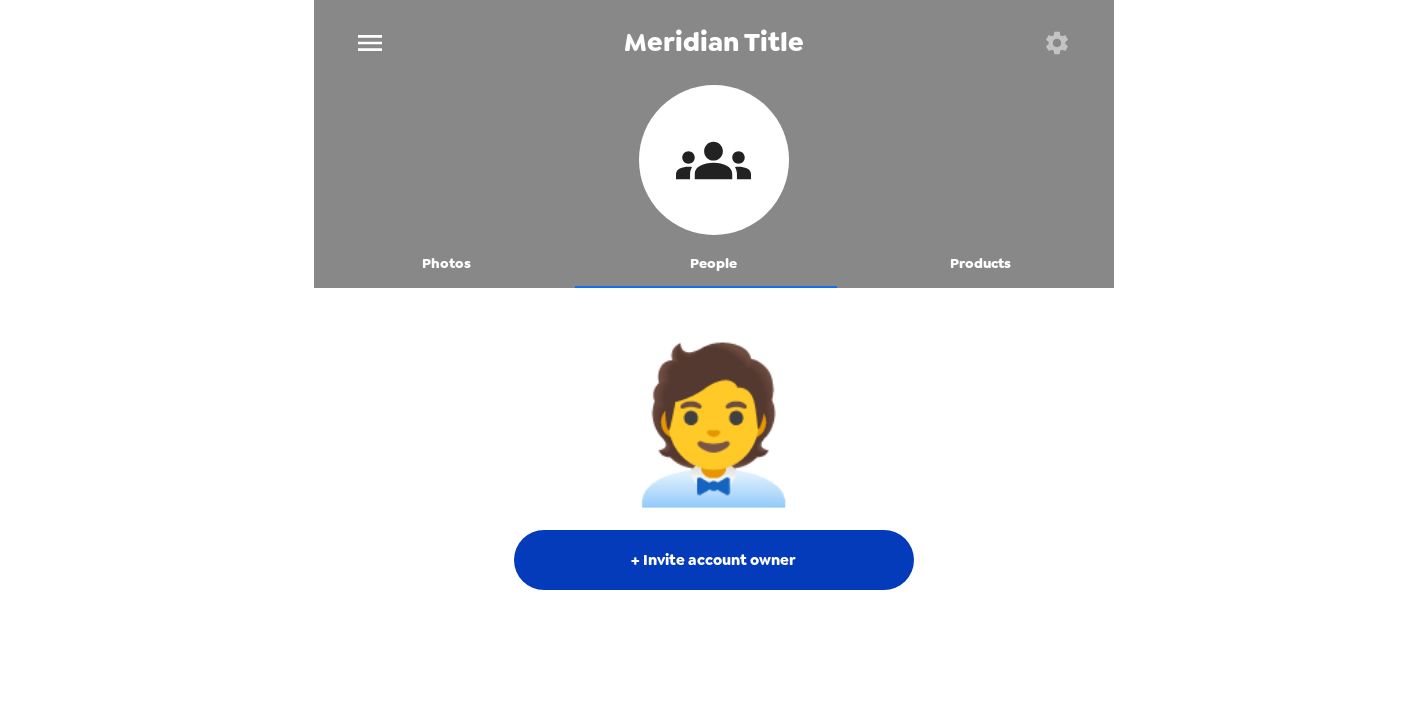 click on "+ Invite   account owner" at bounding box center (714, 560) 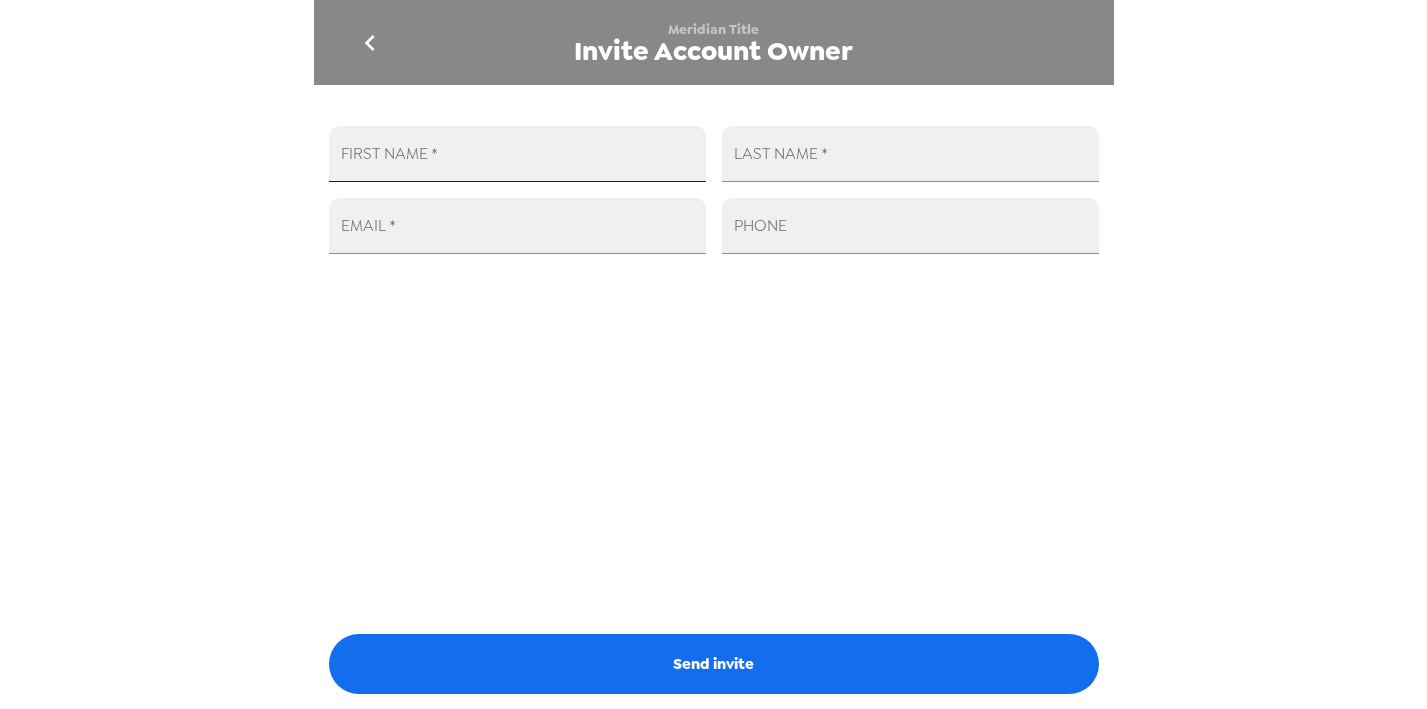 click on "FIRST NAME   *" at bounding box center (517, 154) 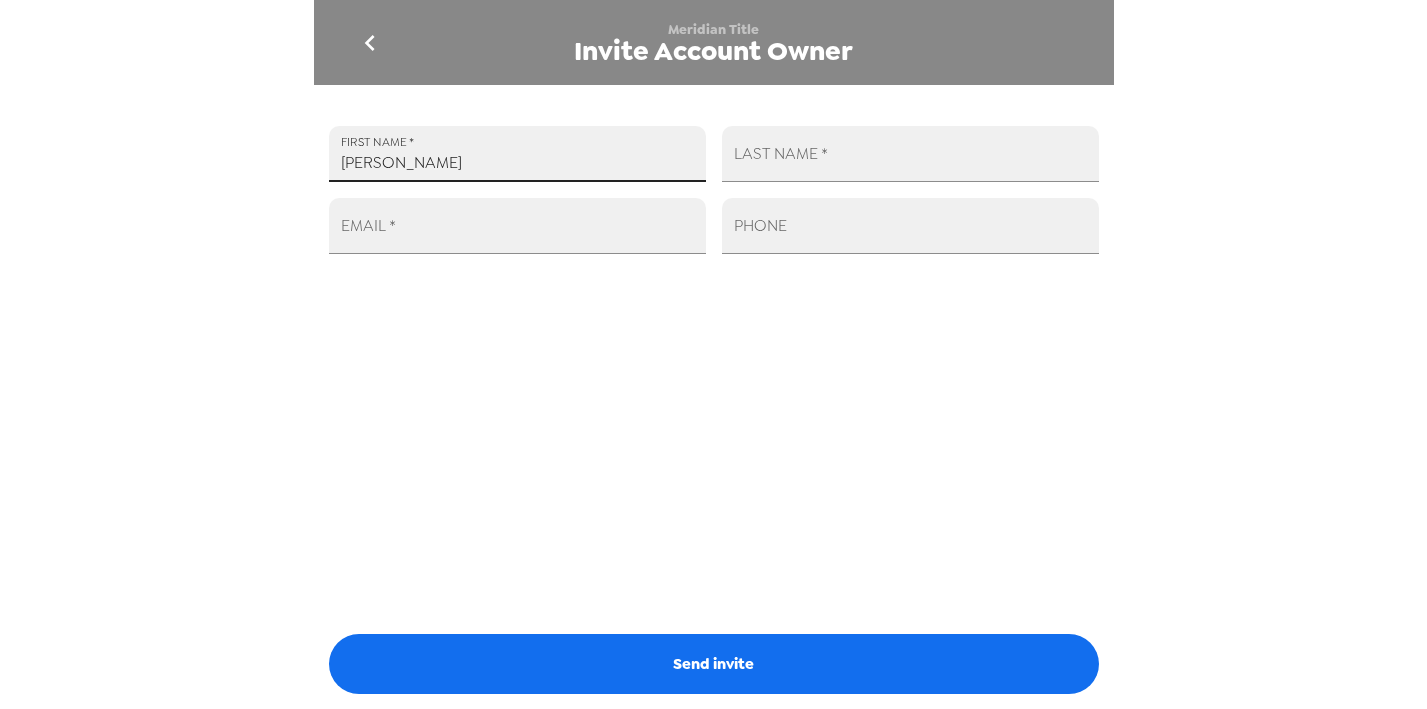 type on "Brenna" 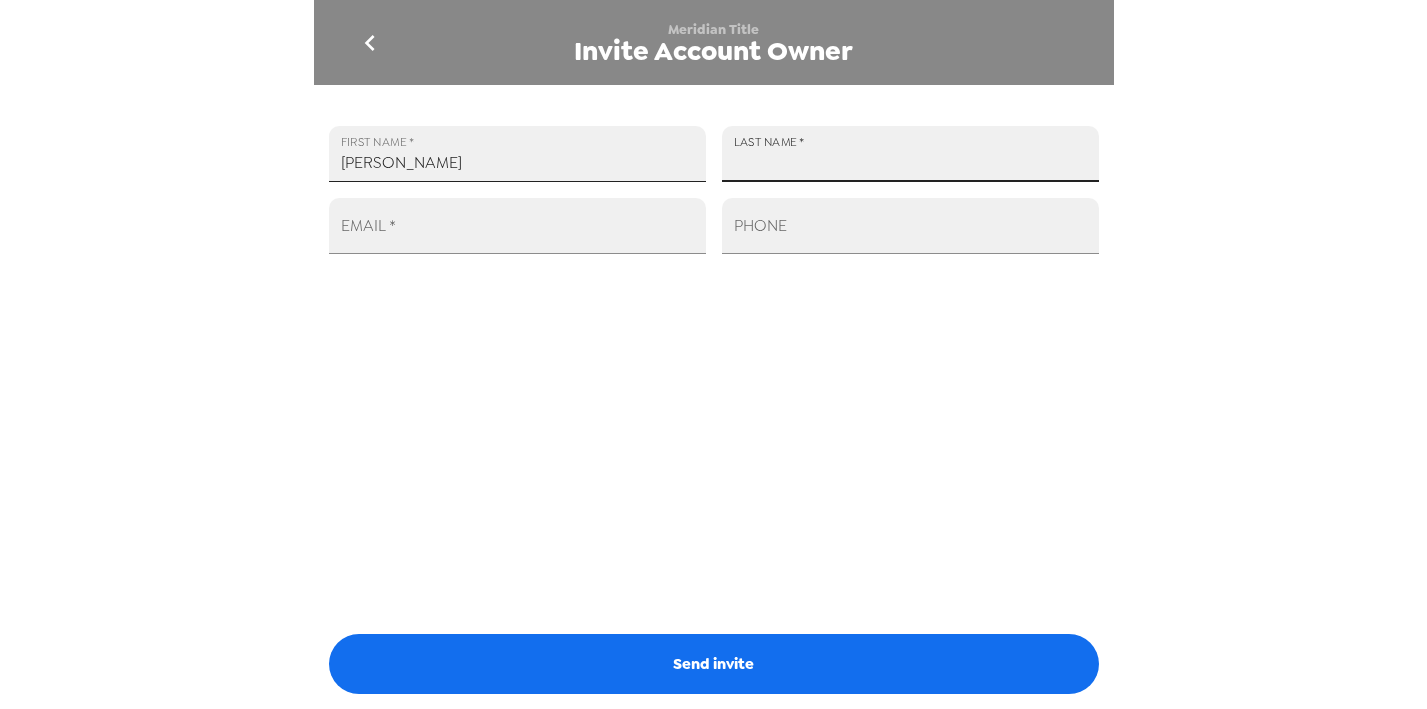 paste on "bdick@meridiantitle.com" 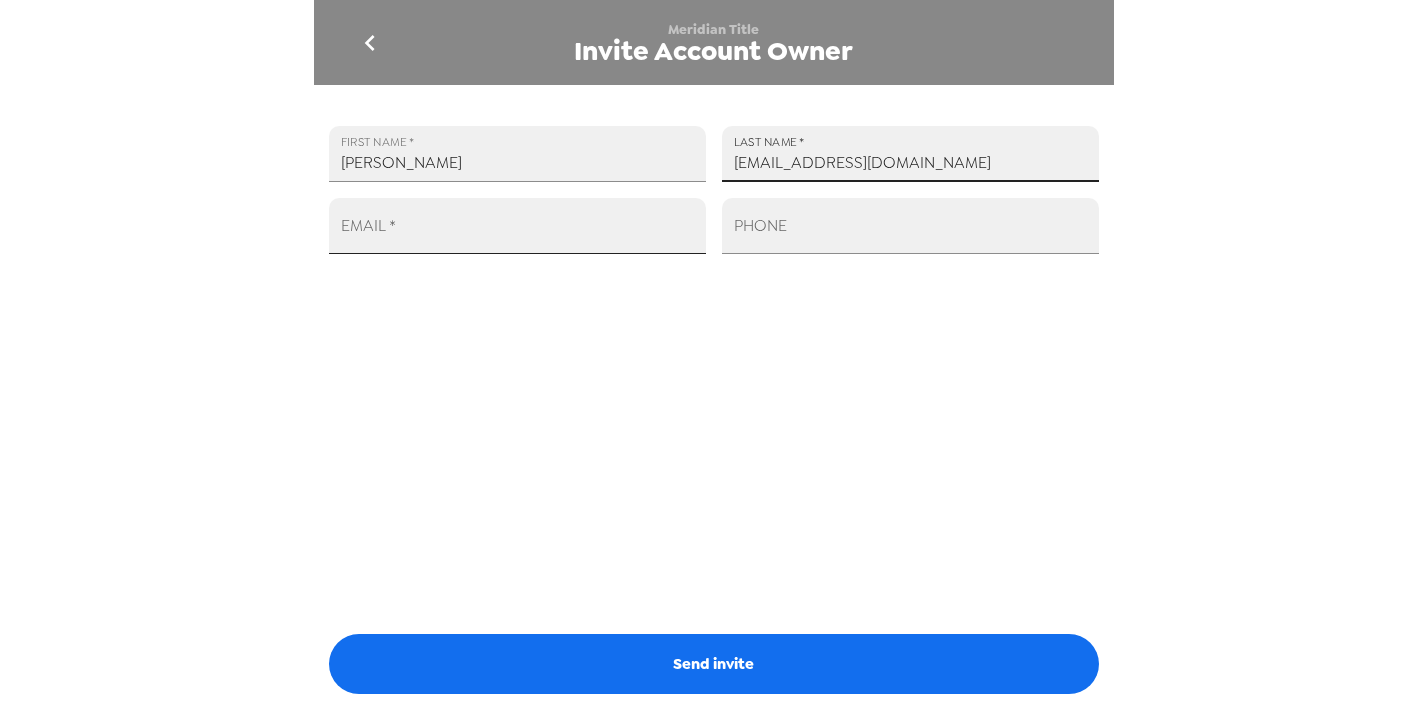 type on "bdick@meridiantitle.com" 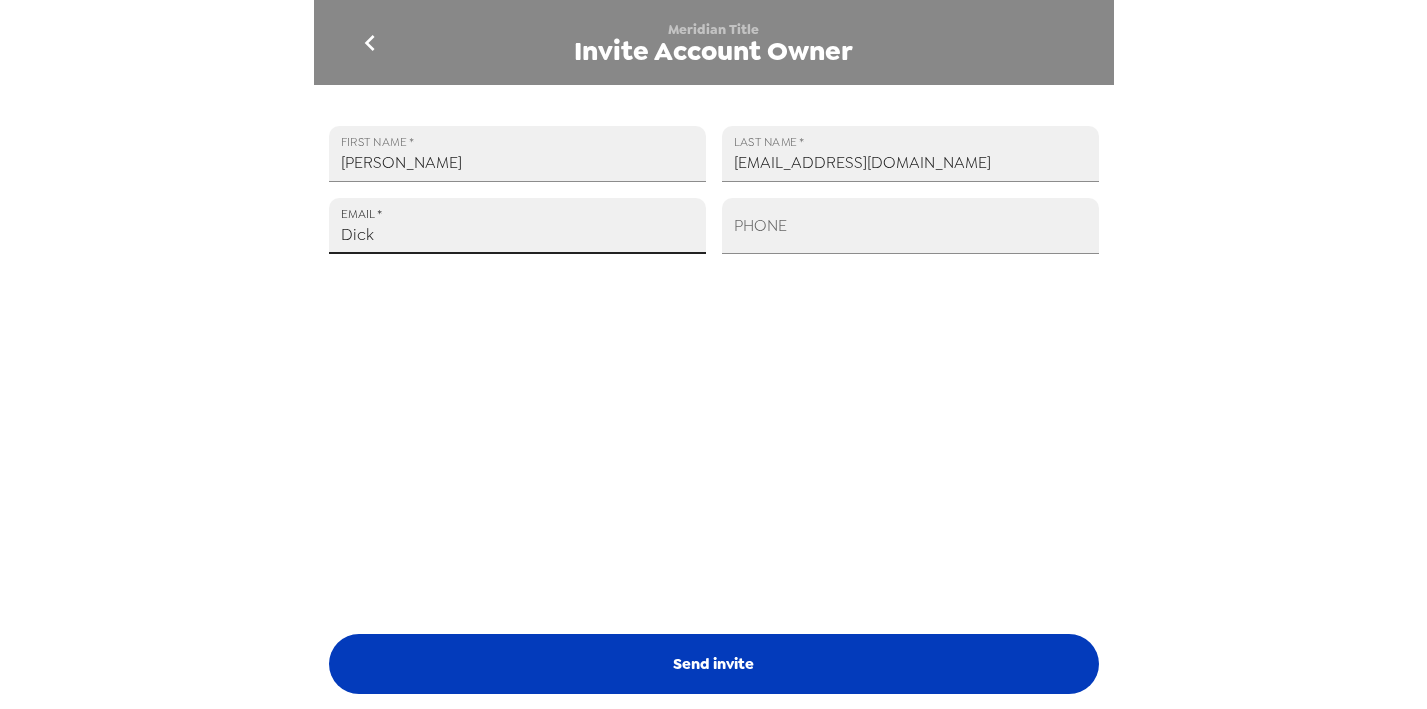 type on "Dick" 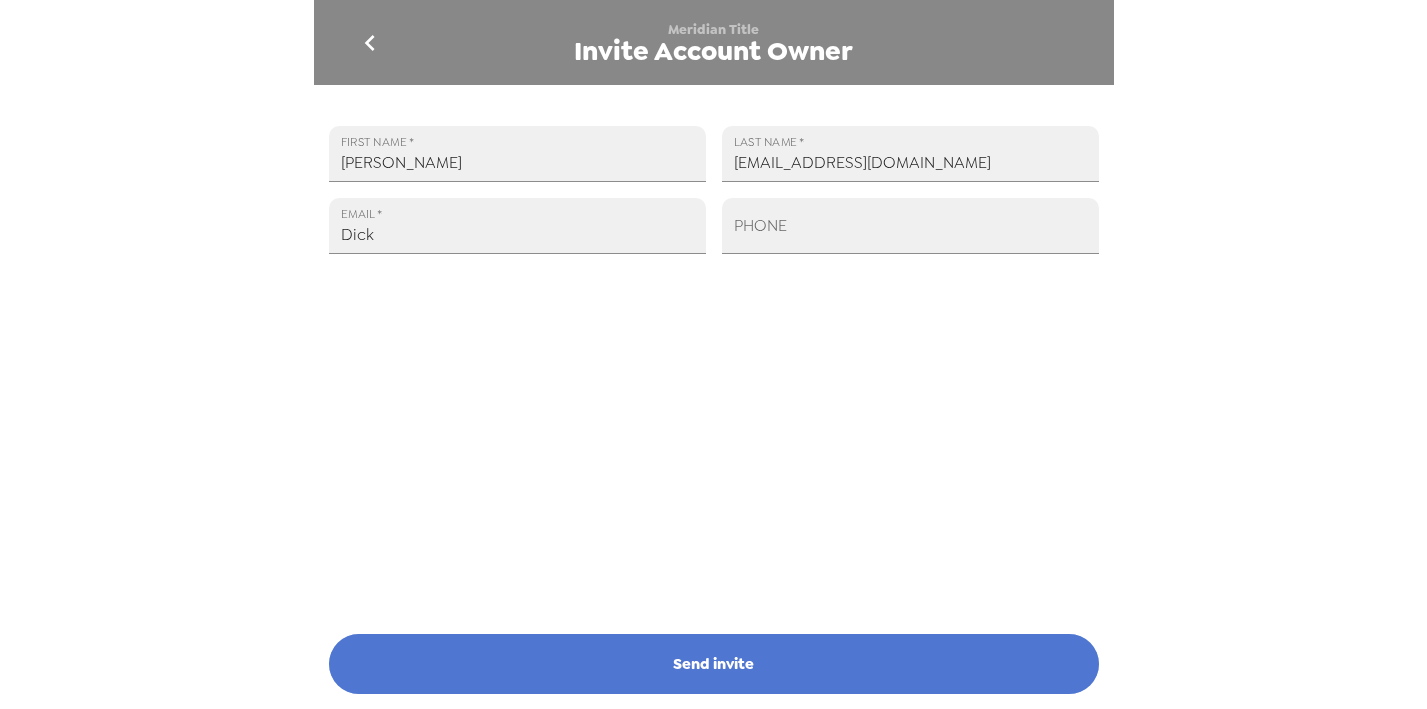 click on "Send invite" at bounding box center [714, 664] 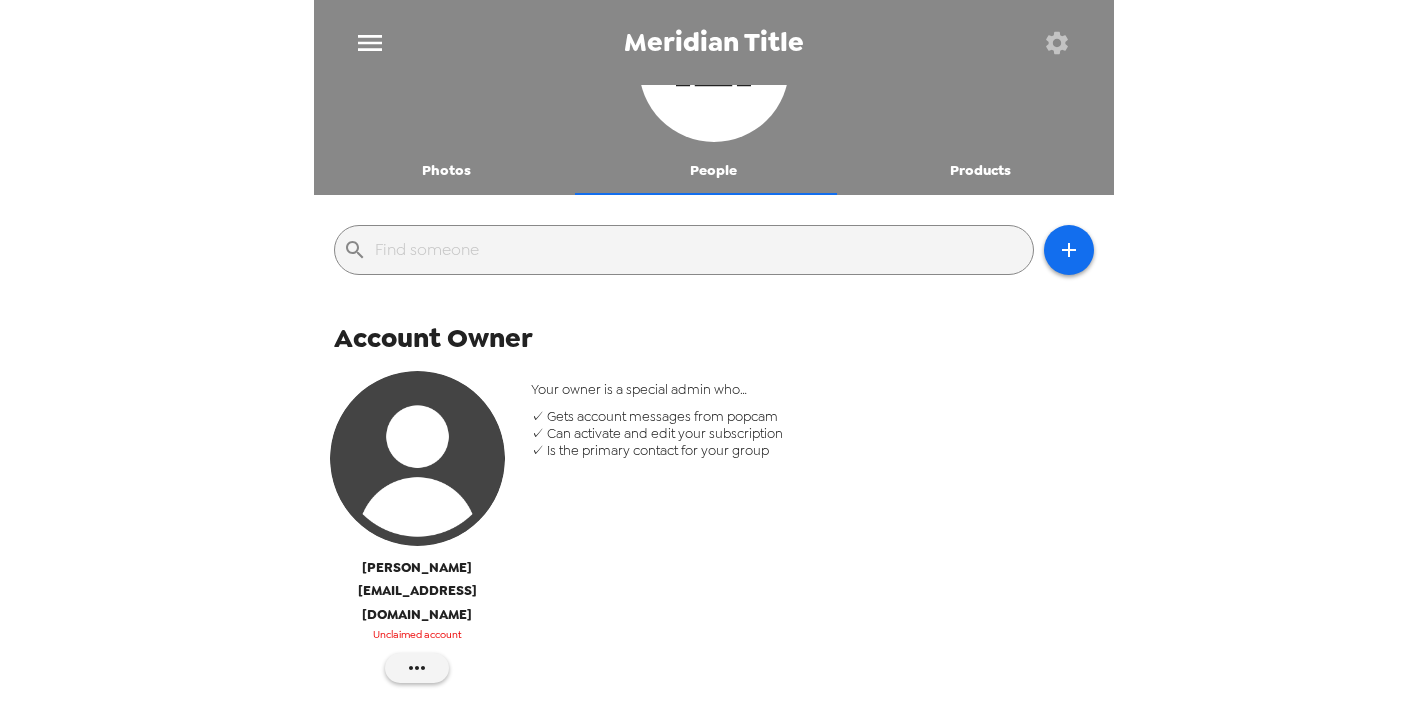 scroll, scrollTop: 0, scrollLeft: 0, axis: both 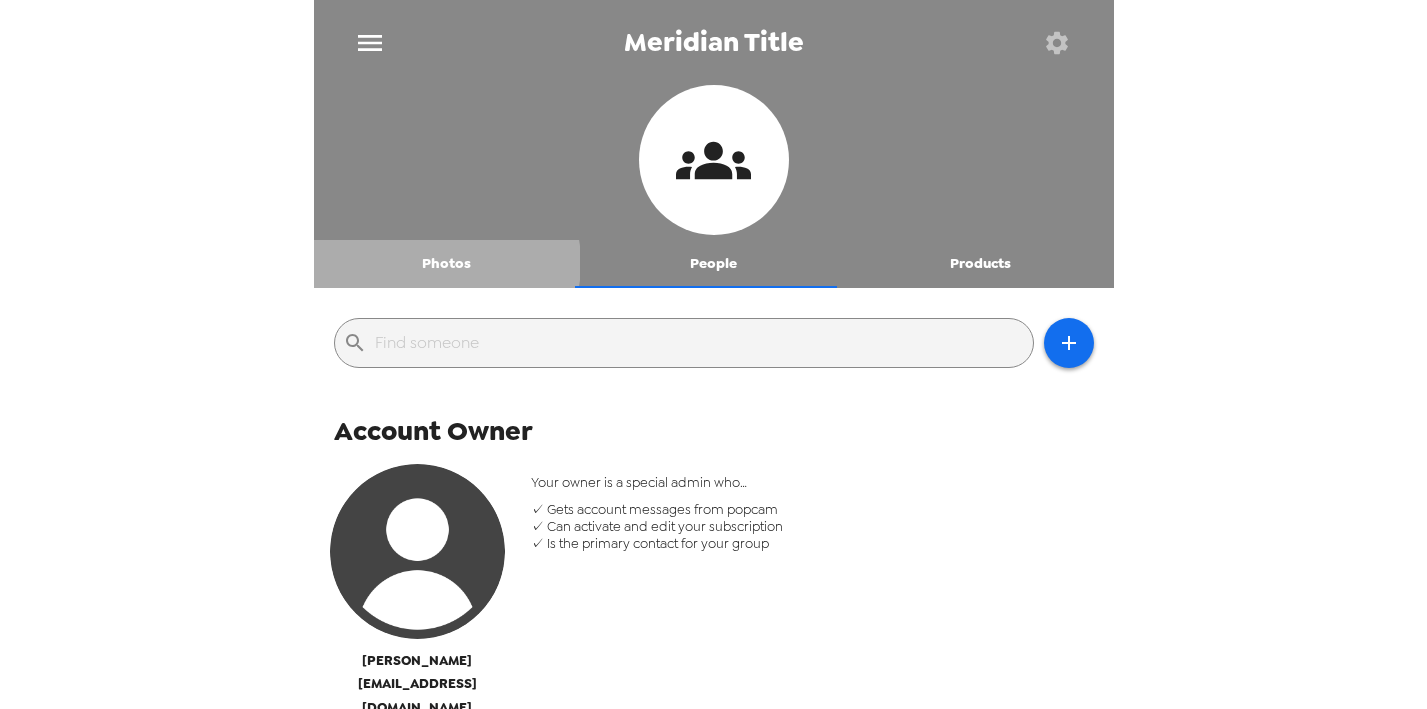 click on "Photos" at bounding box center (447, 264) 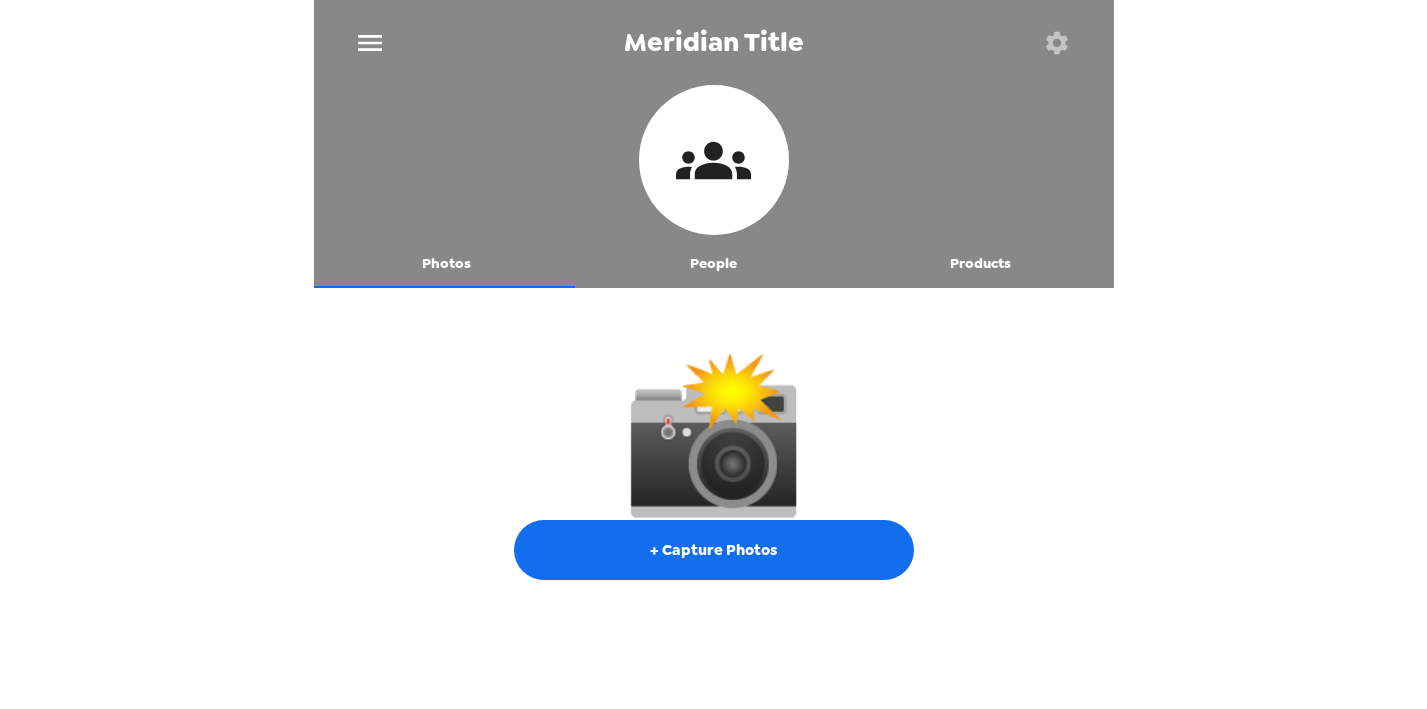 click on "People" at bounding box center (713, 264) 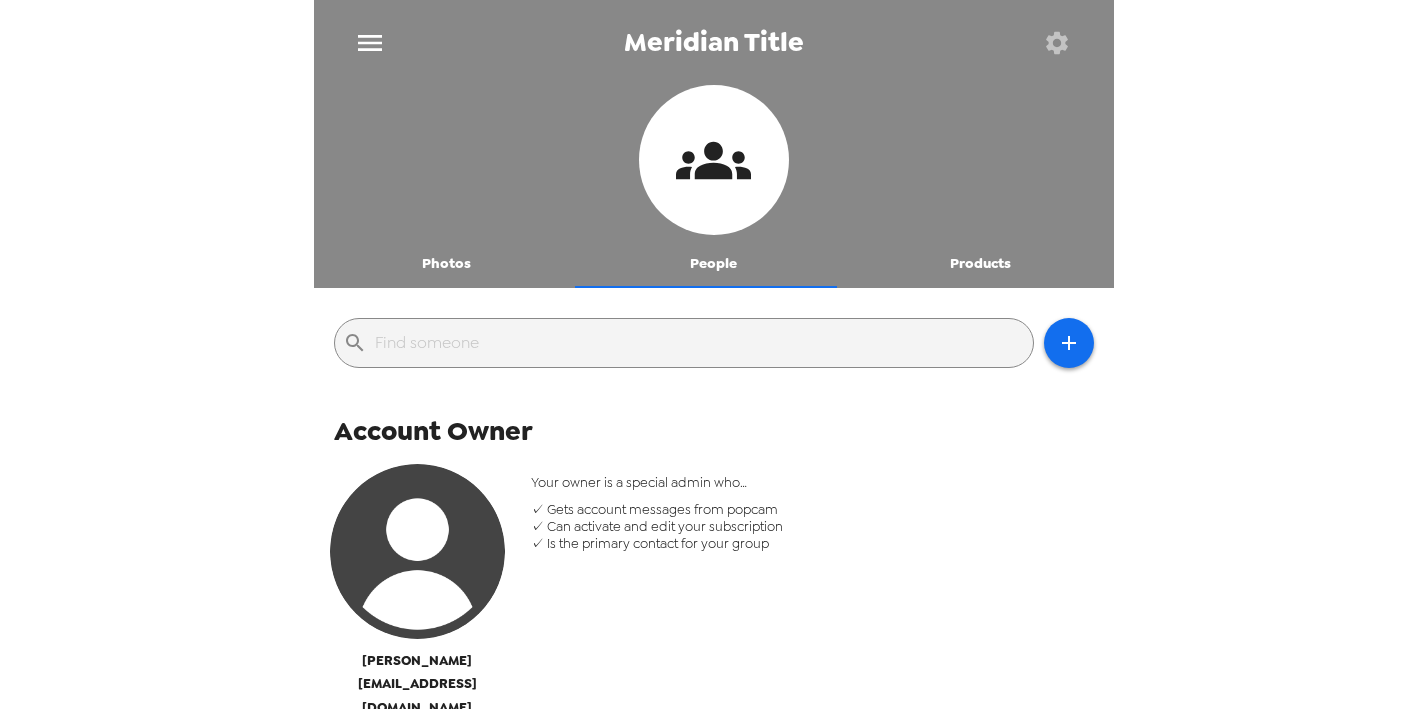 scroll, scrollTop: 200, scrollLeft: 0, axis: vertical 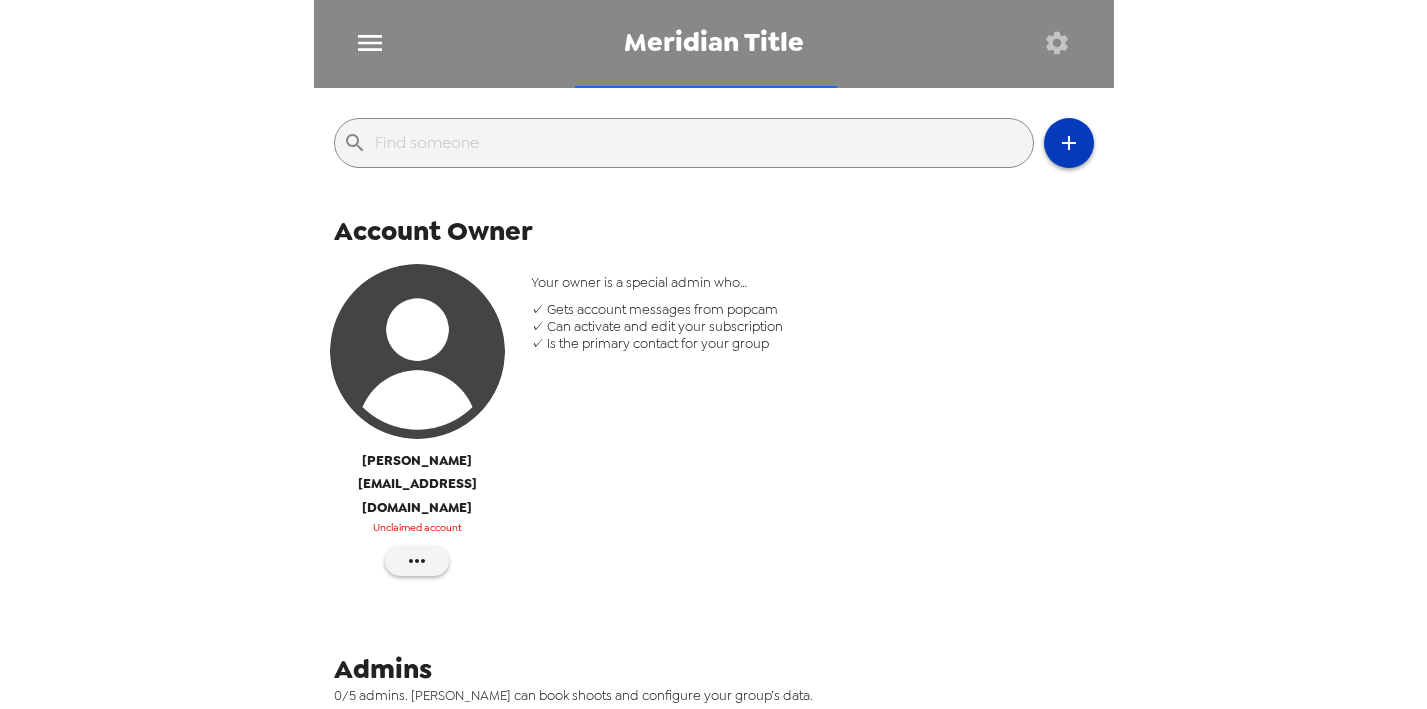 click 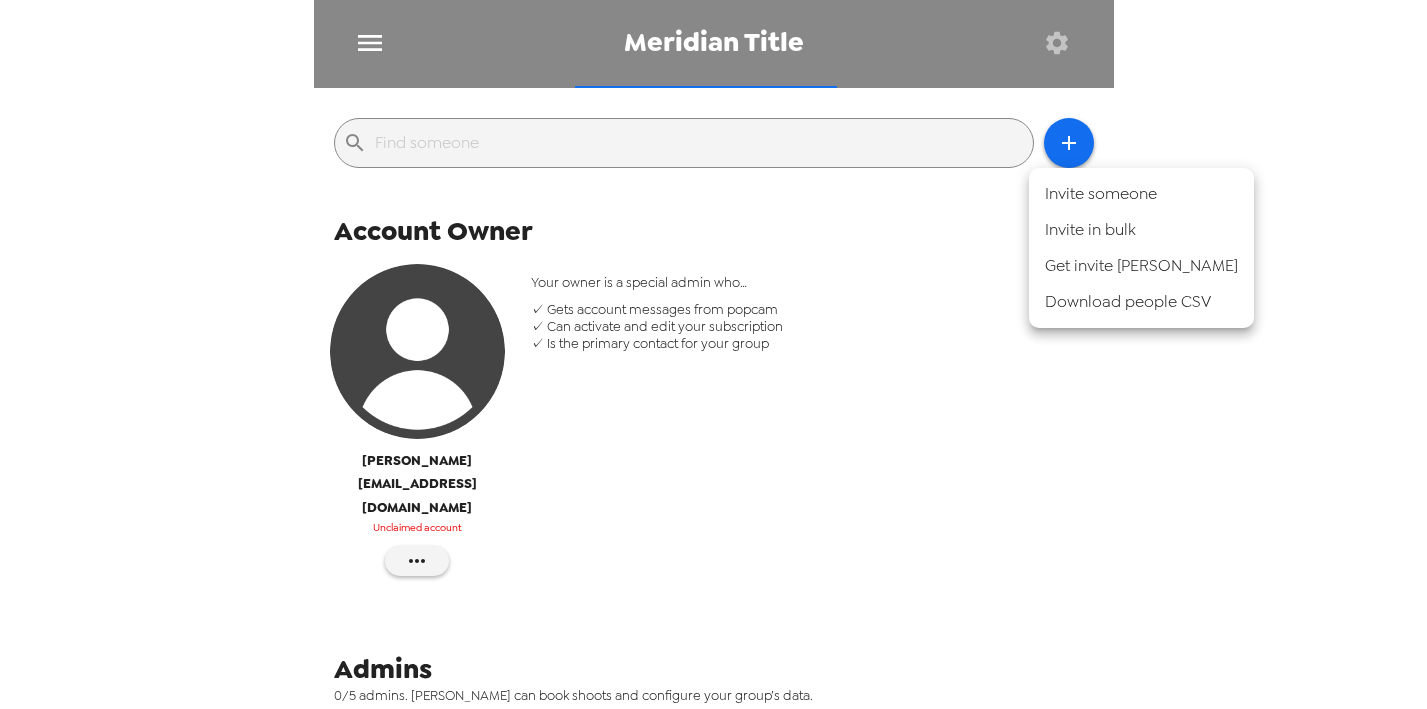click on "Invite someone" at bounding box center [1141, 194] 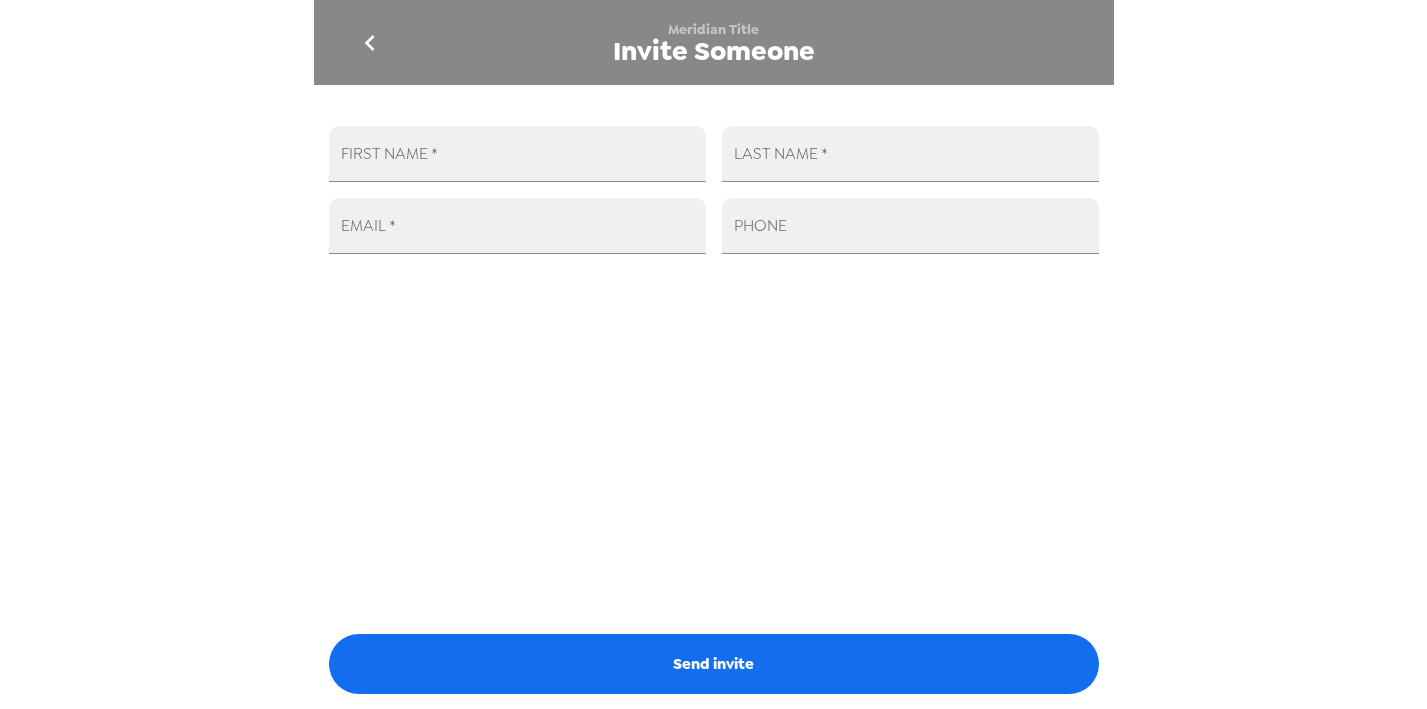 drag, startPoint x: 566, startPoint y: 166, endPoint x: 692, endPoint y: 96, distance: 144.13882 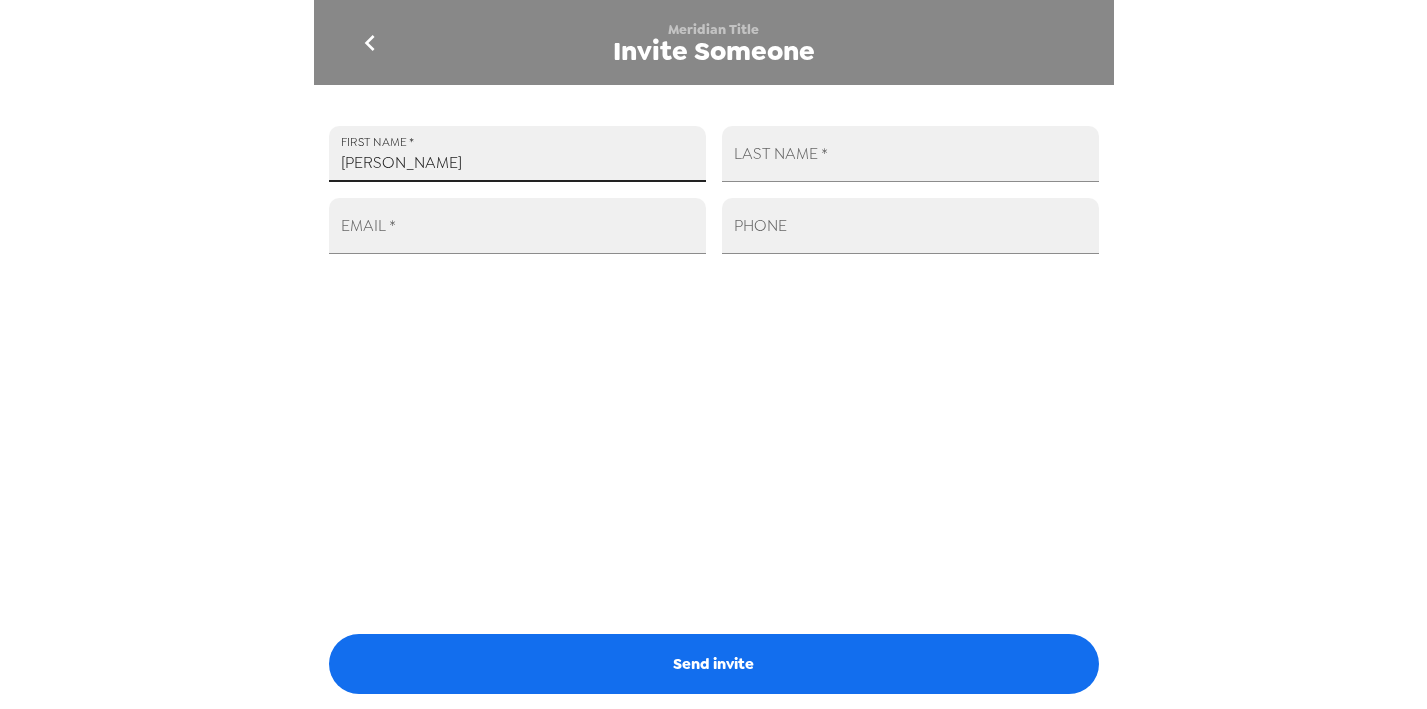 type on "Nichole" 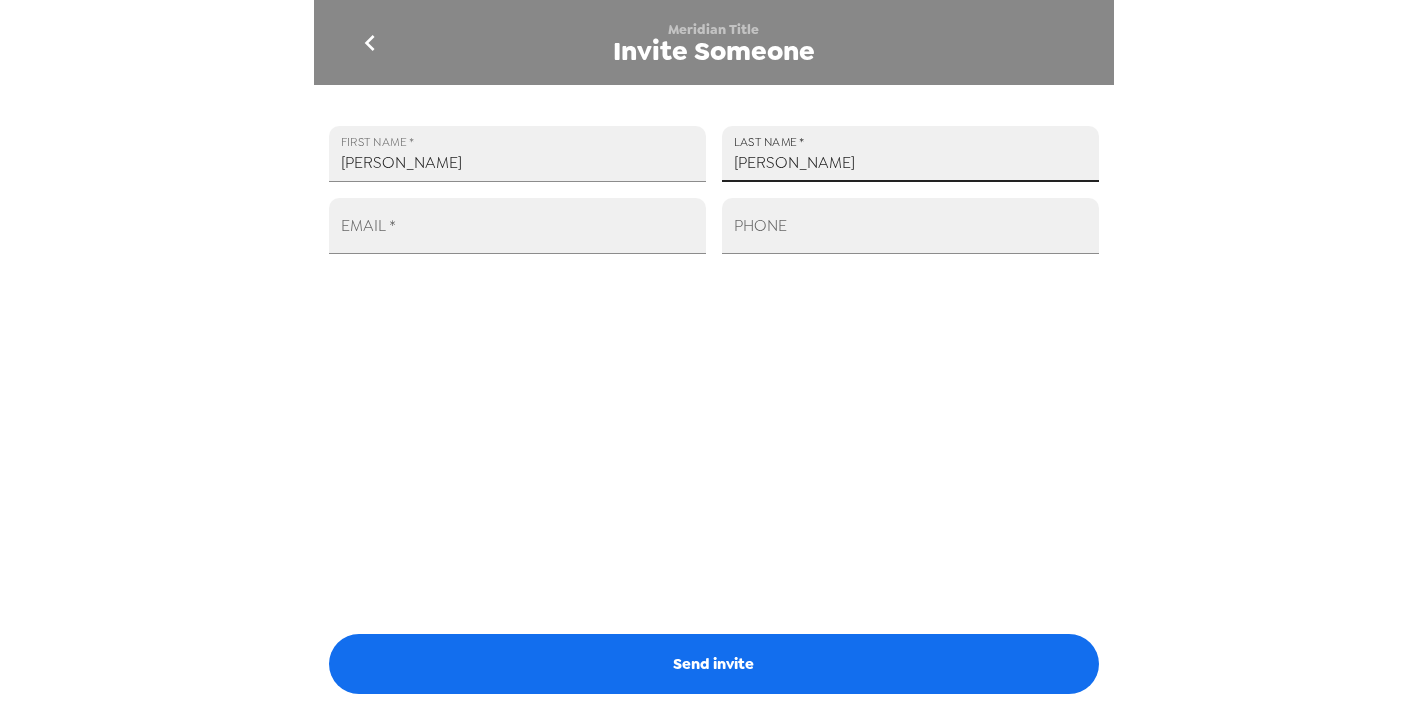 type on "Jehl" 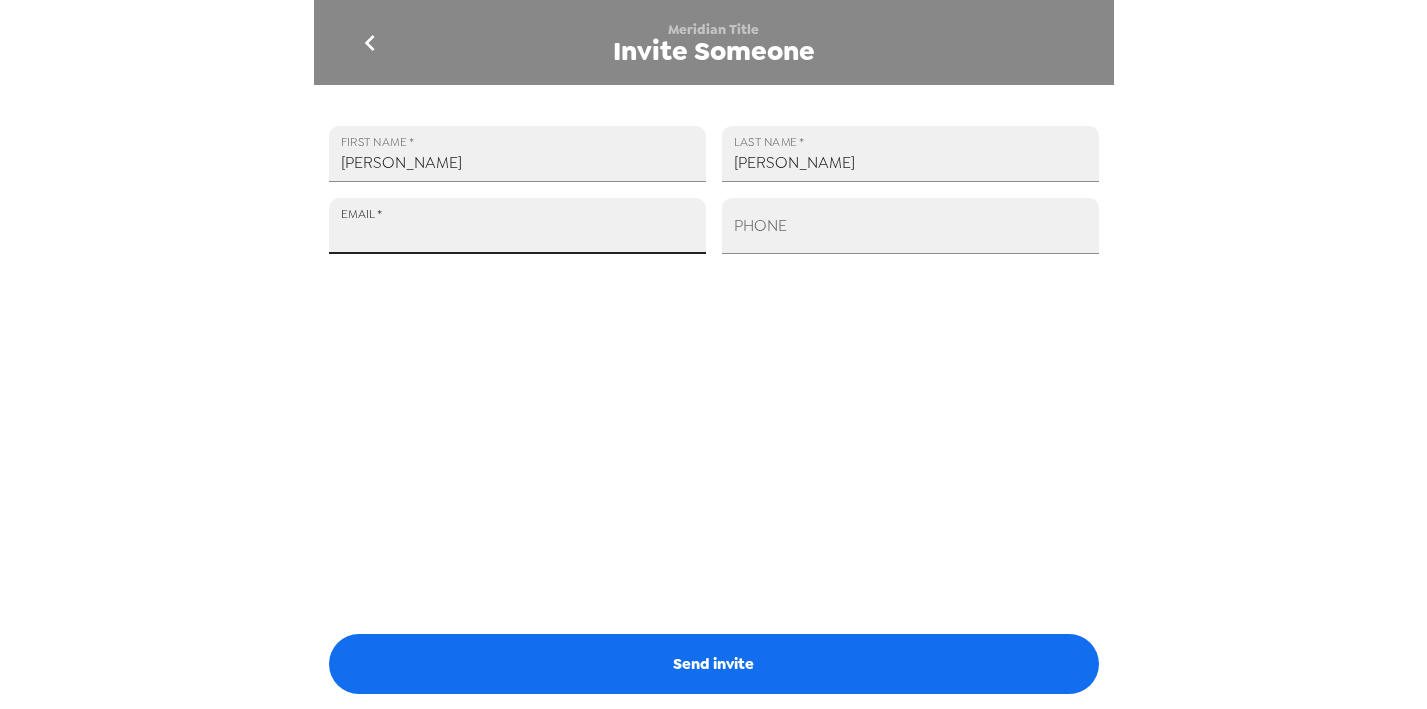 paste on "njehl@meridiantitle.com" 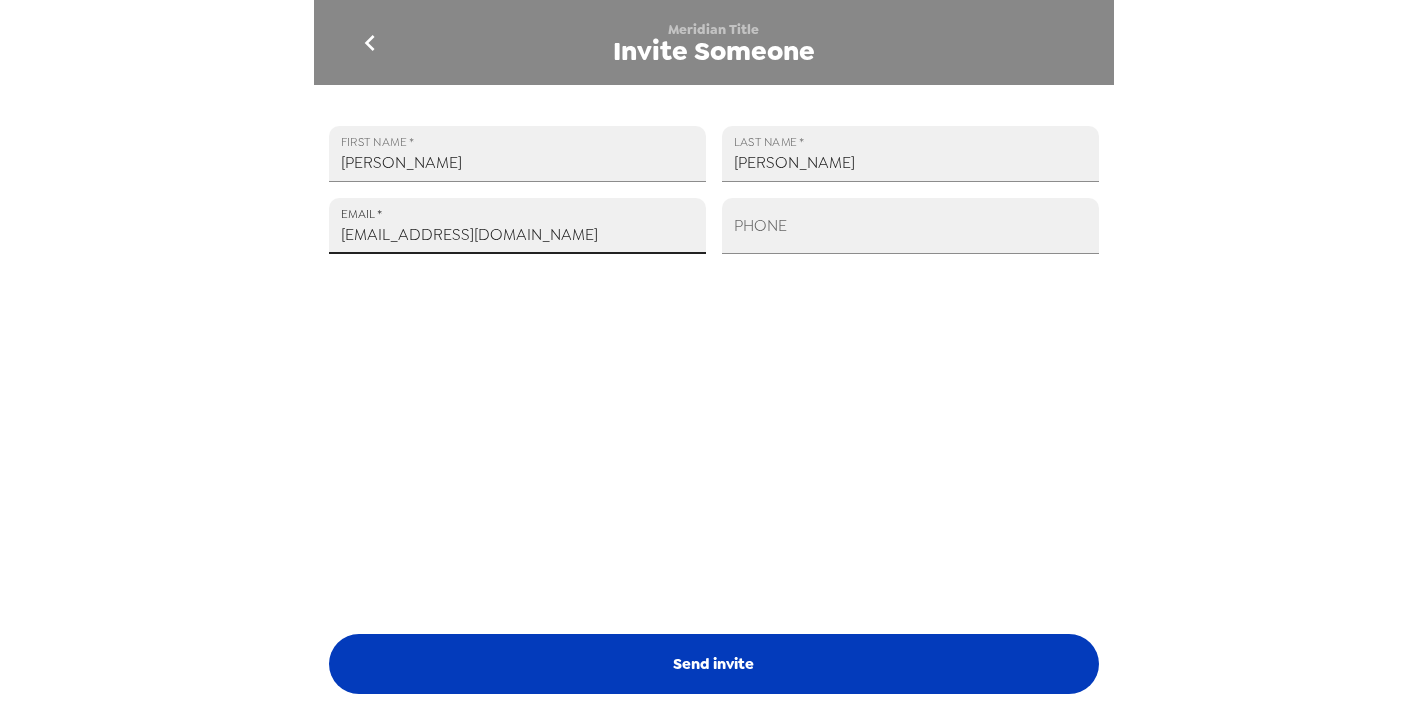 type on "njehl@meridiantitle.com" 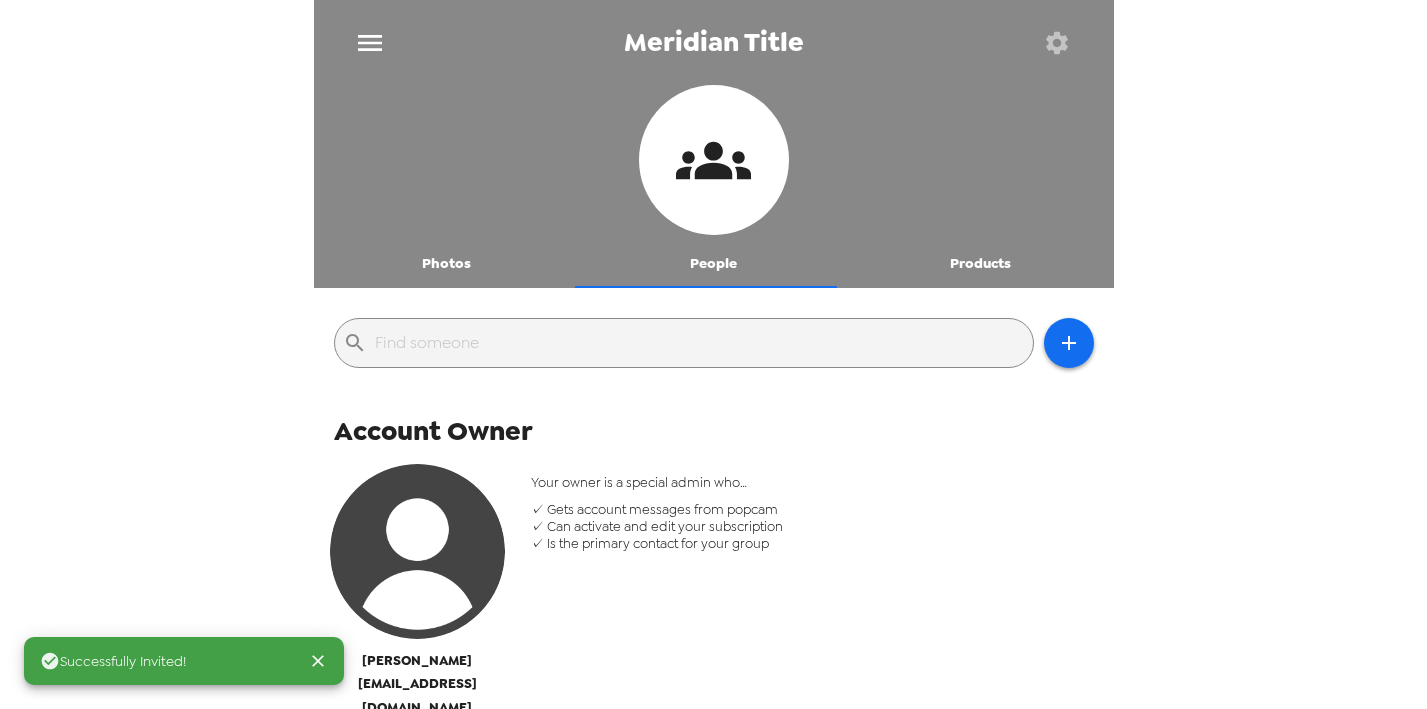 click on "Photos" at bounding box center [447, 264] 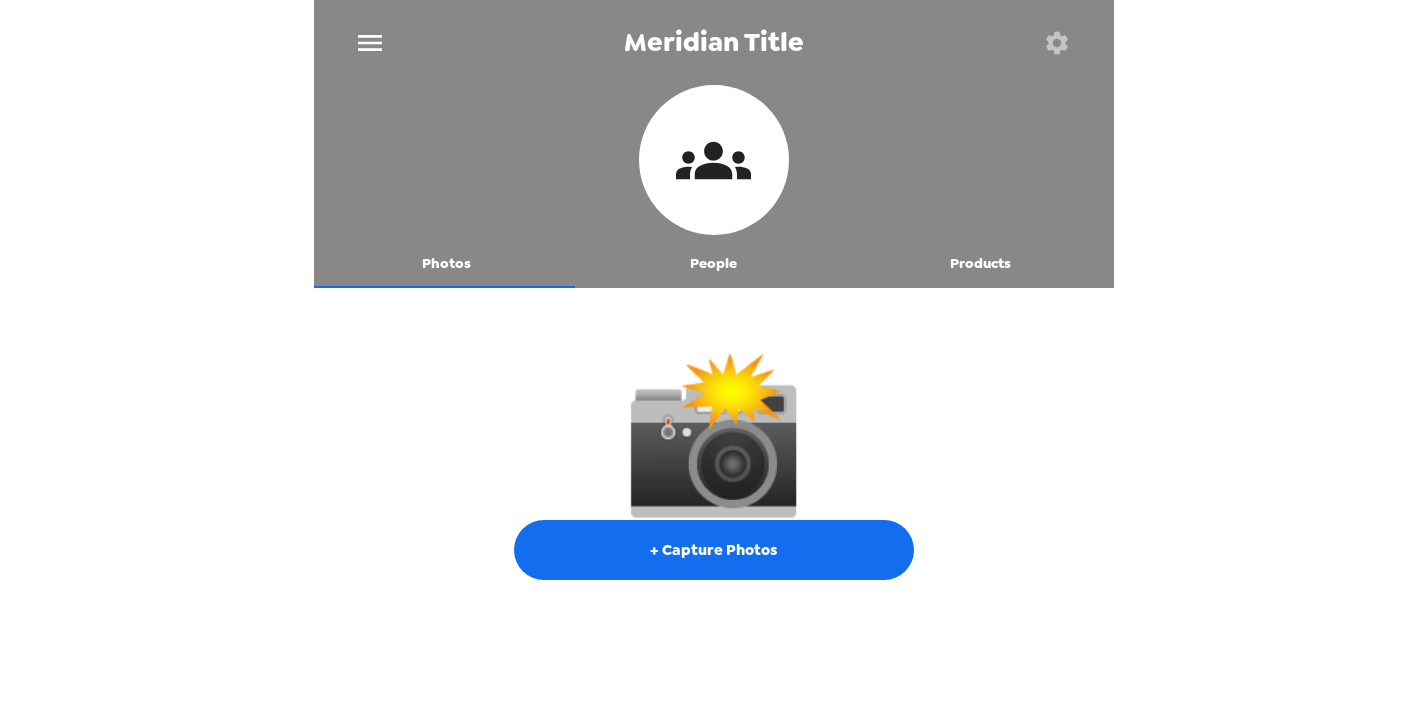 drag, startPoint x: 675, startPoint y: 254, endPoint x: 683, endPoint y: 293, distance: 39.812057 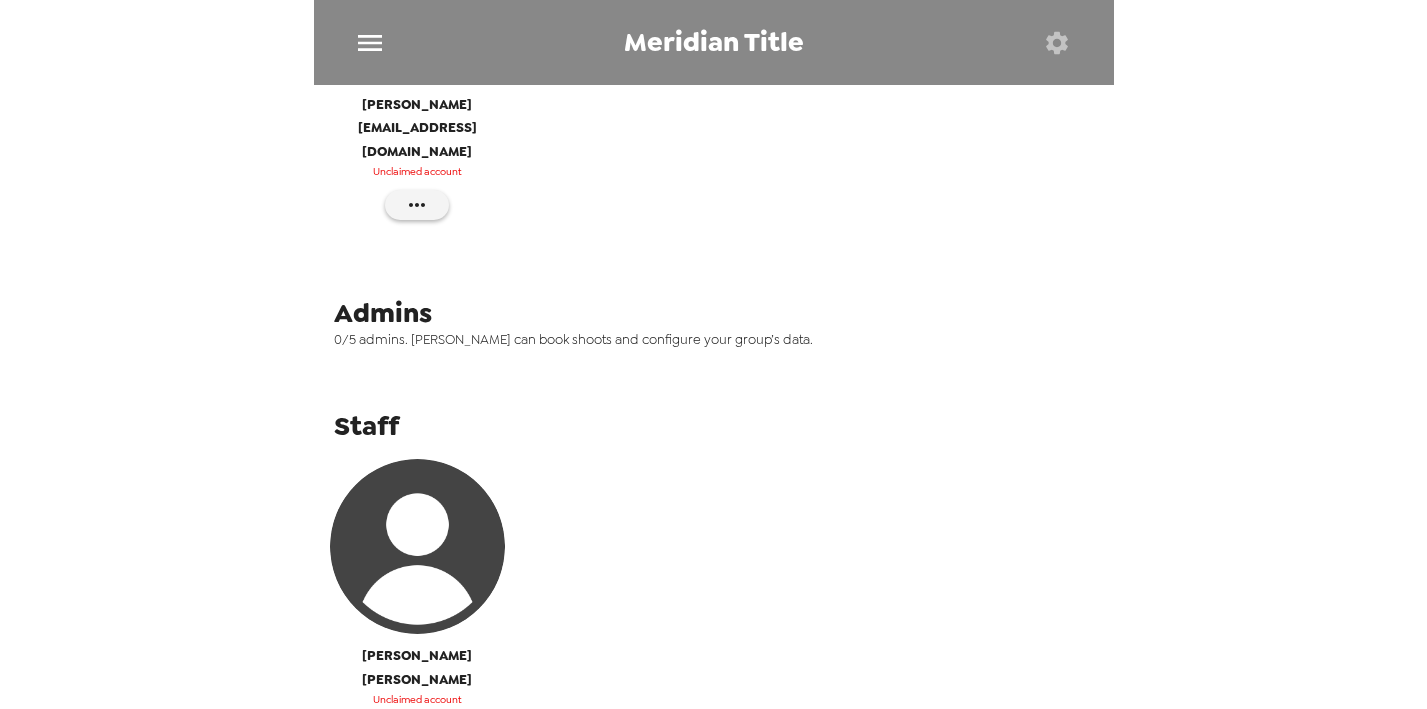 scroll, scrollTop: 618, scrollLeft: 0, axis: vertical 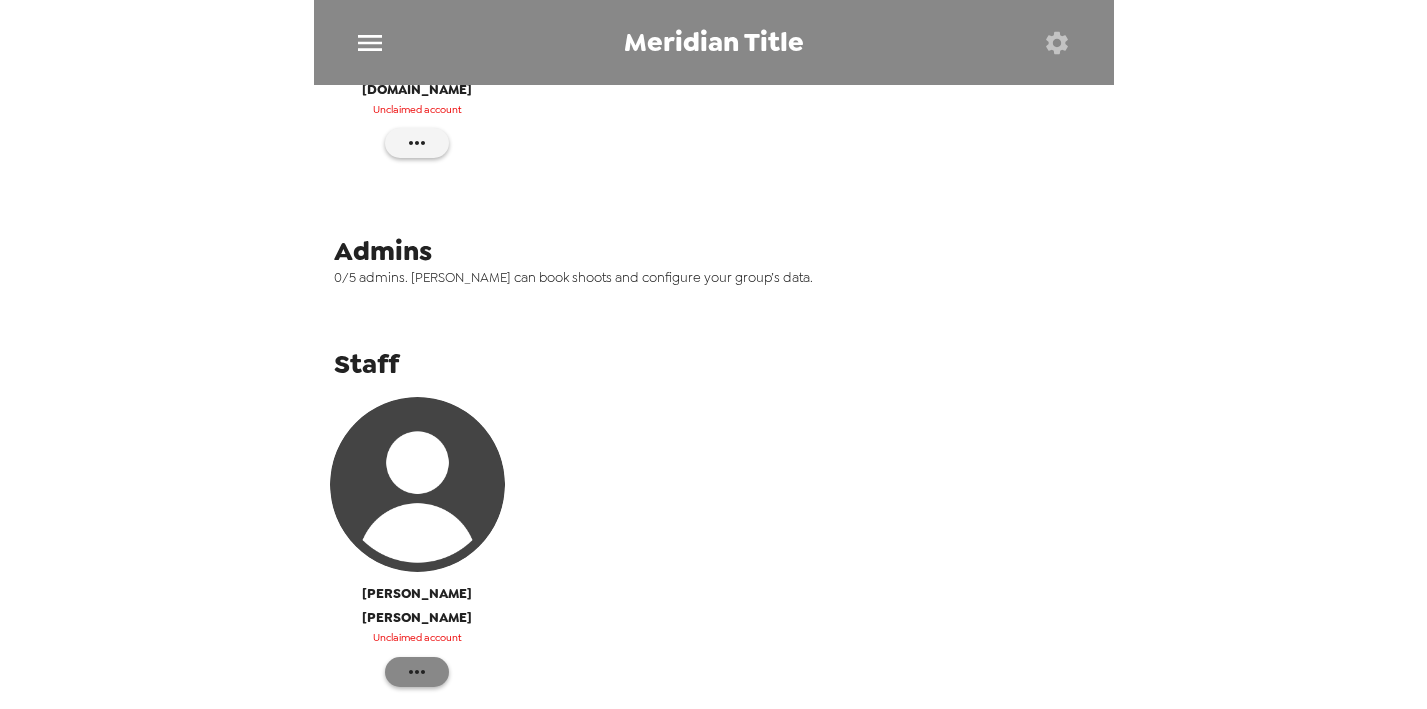 click at bounding box center [417, 672] 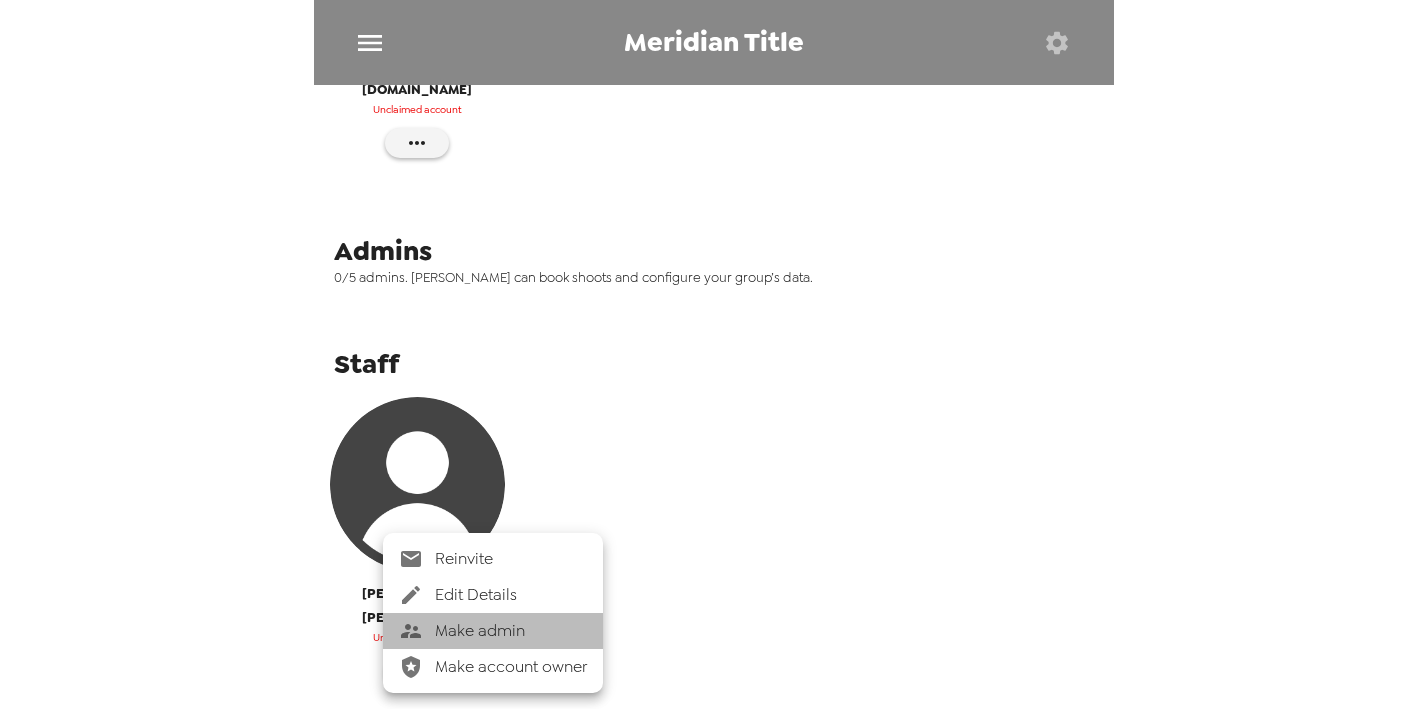 click on "Make admin" at bounding box center (511, 631) 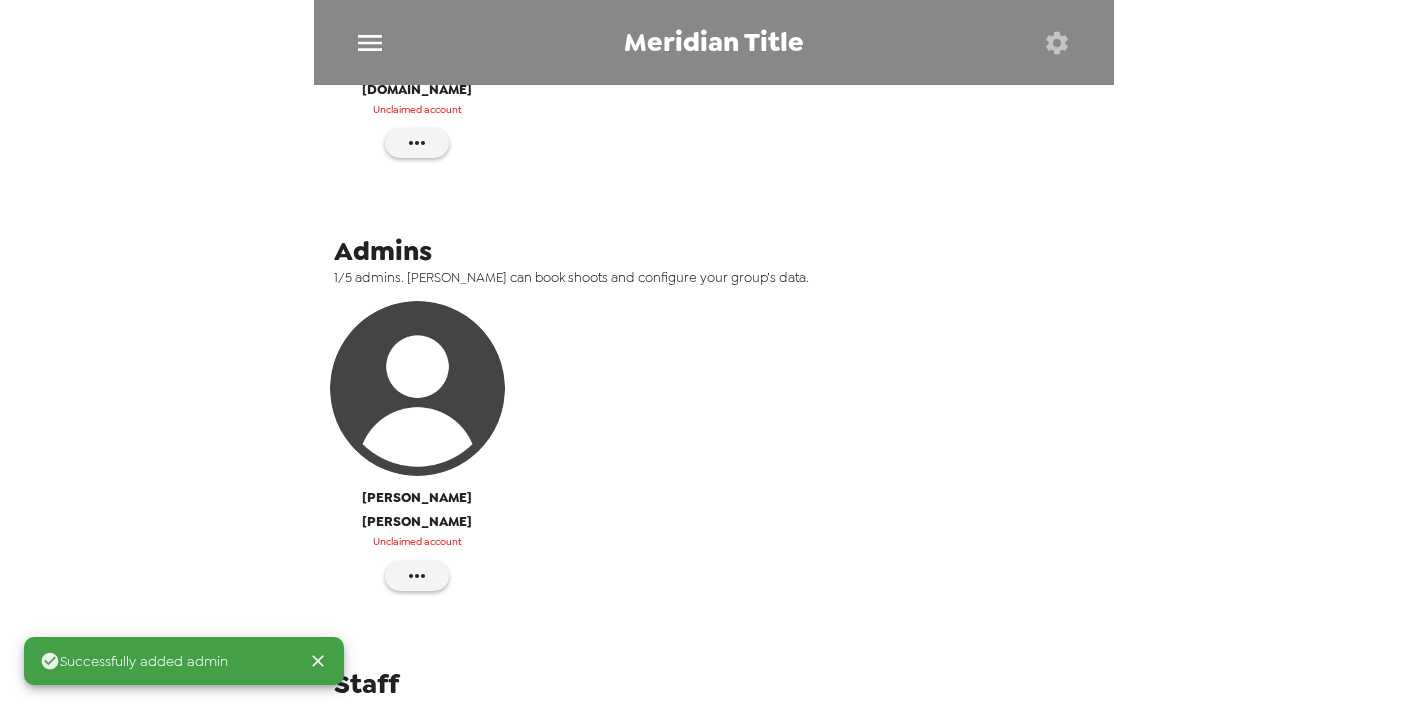 scroll, scrollTop: 118, scrollLeft: 0, axis: vertical 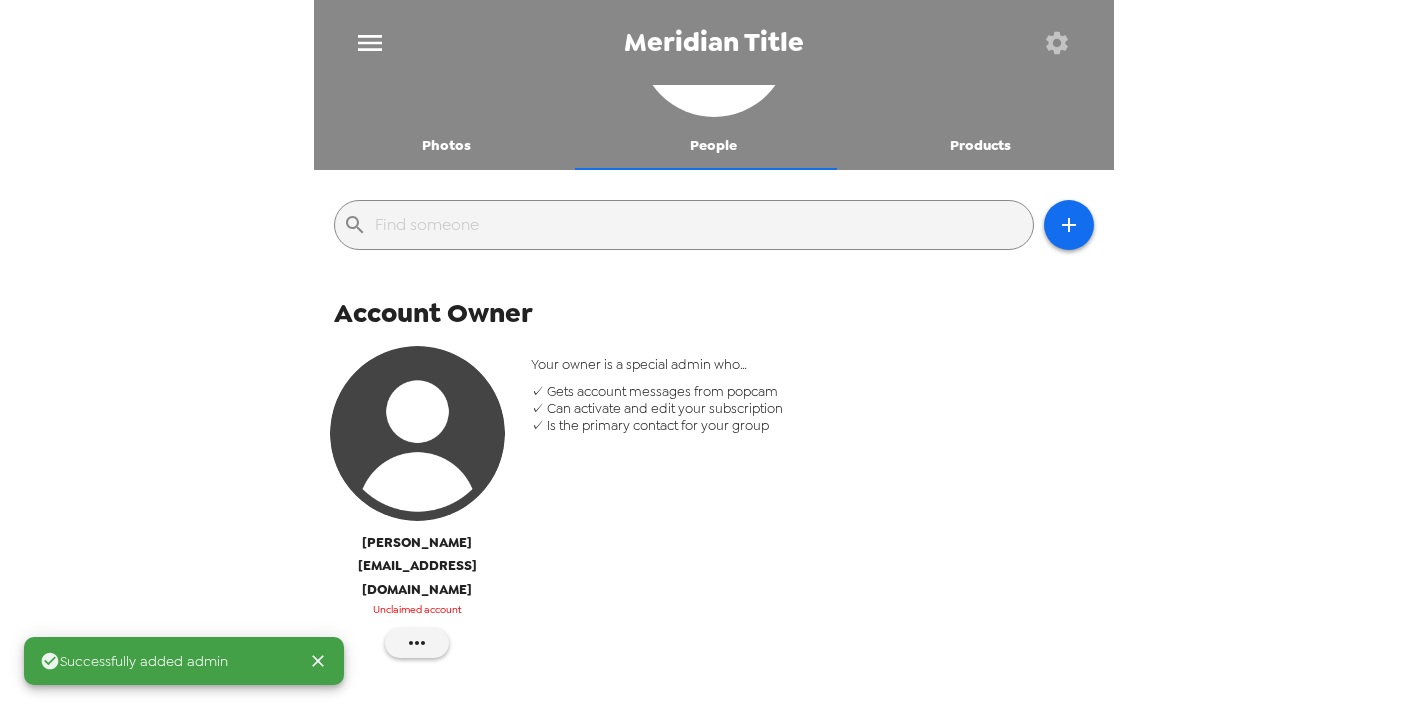 click on "Photos" at bounding box center (447, 146) 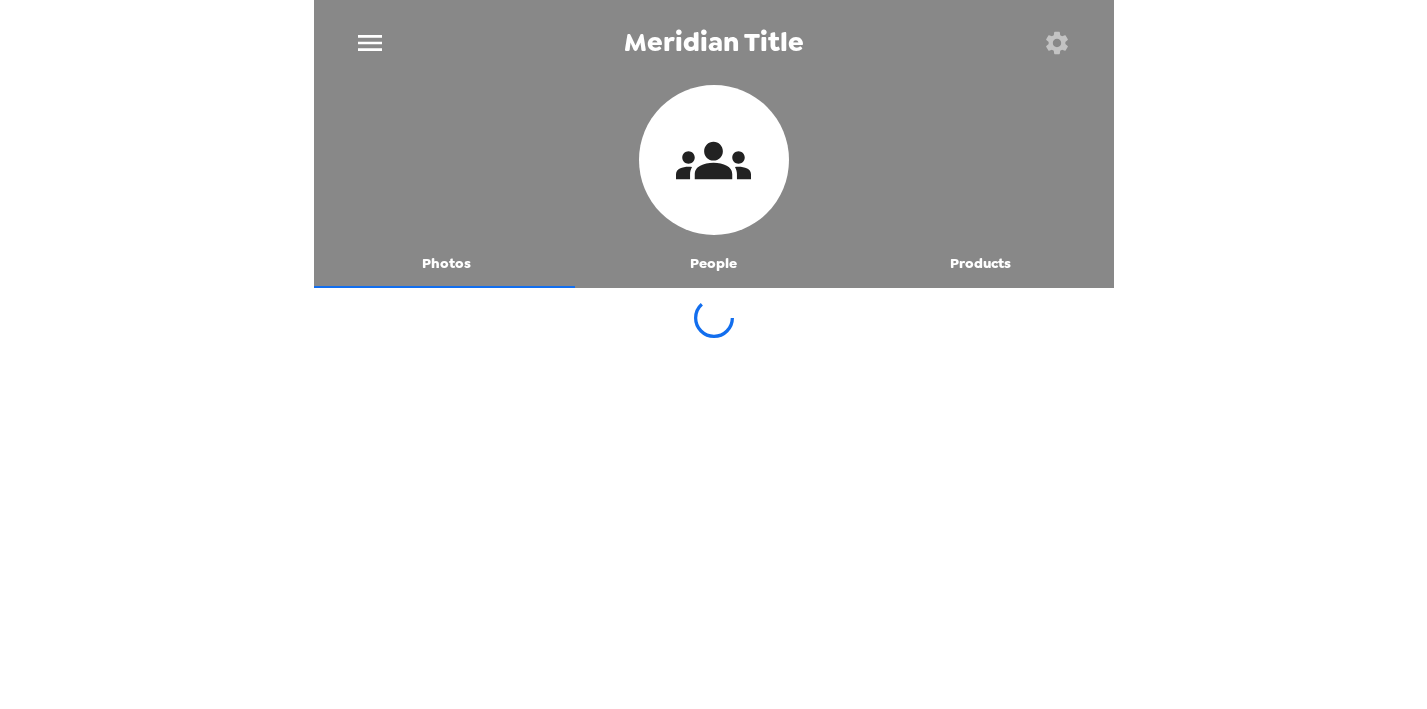 scroll, scrollTop: 0, scrollLeft: 0, axis: both 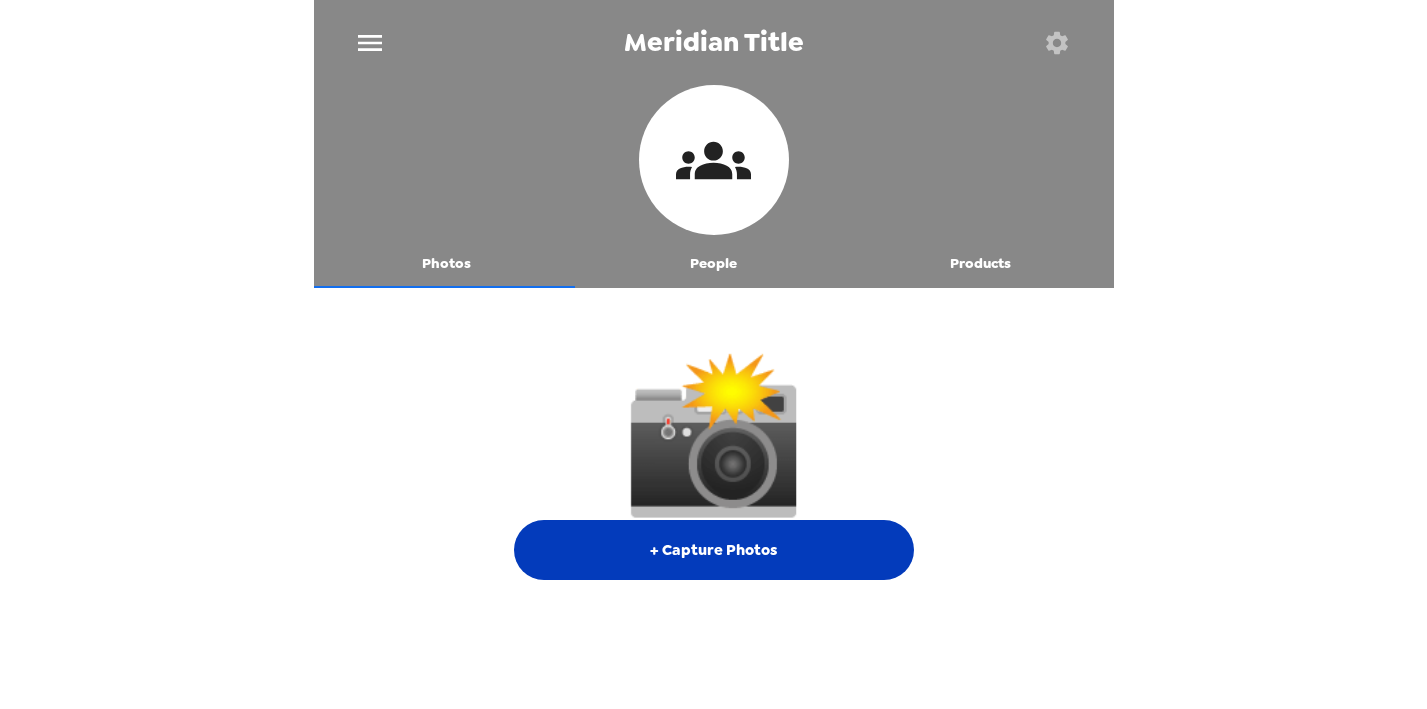 click on "+ Capture Photos" at bounding box center (714, 550) 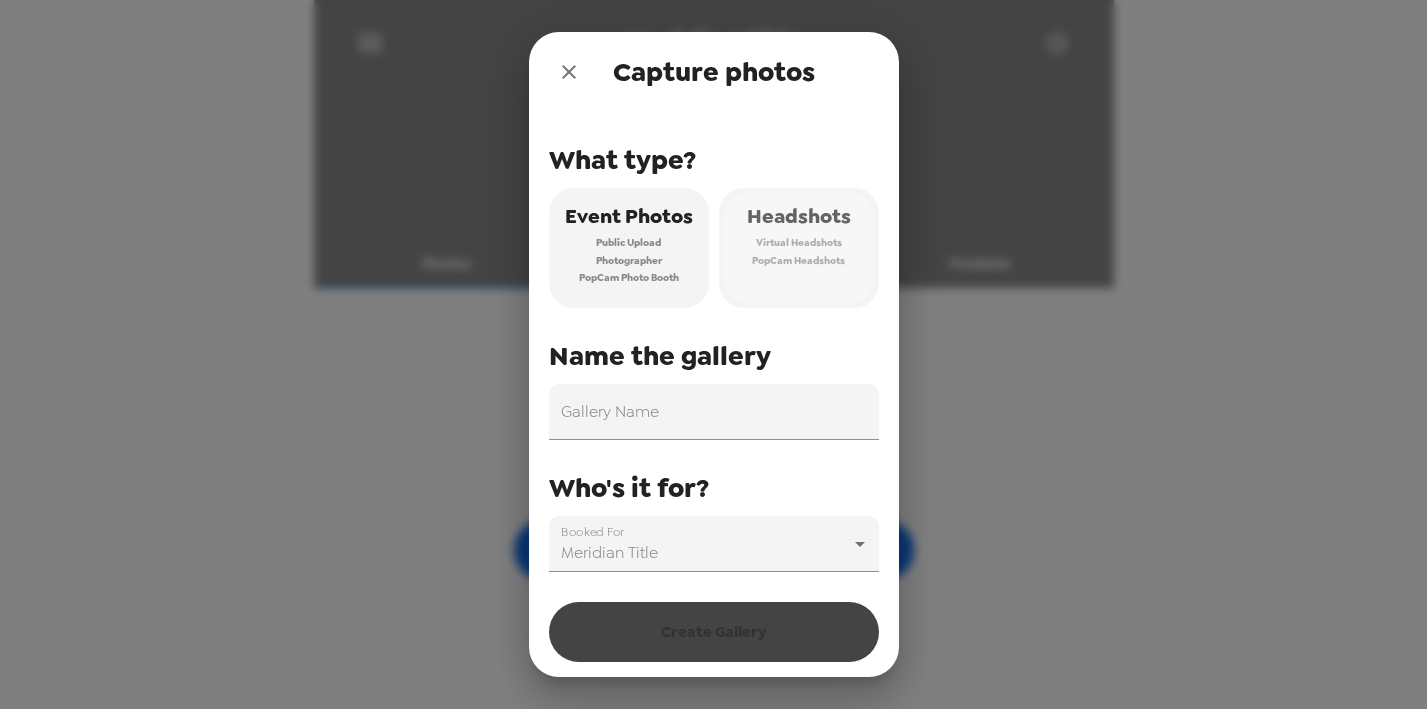 click on "Virtual Headshots" at bounding box center (799, 243) 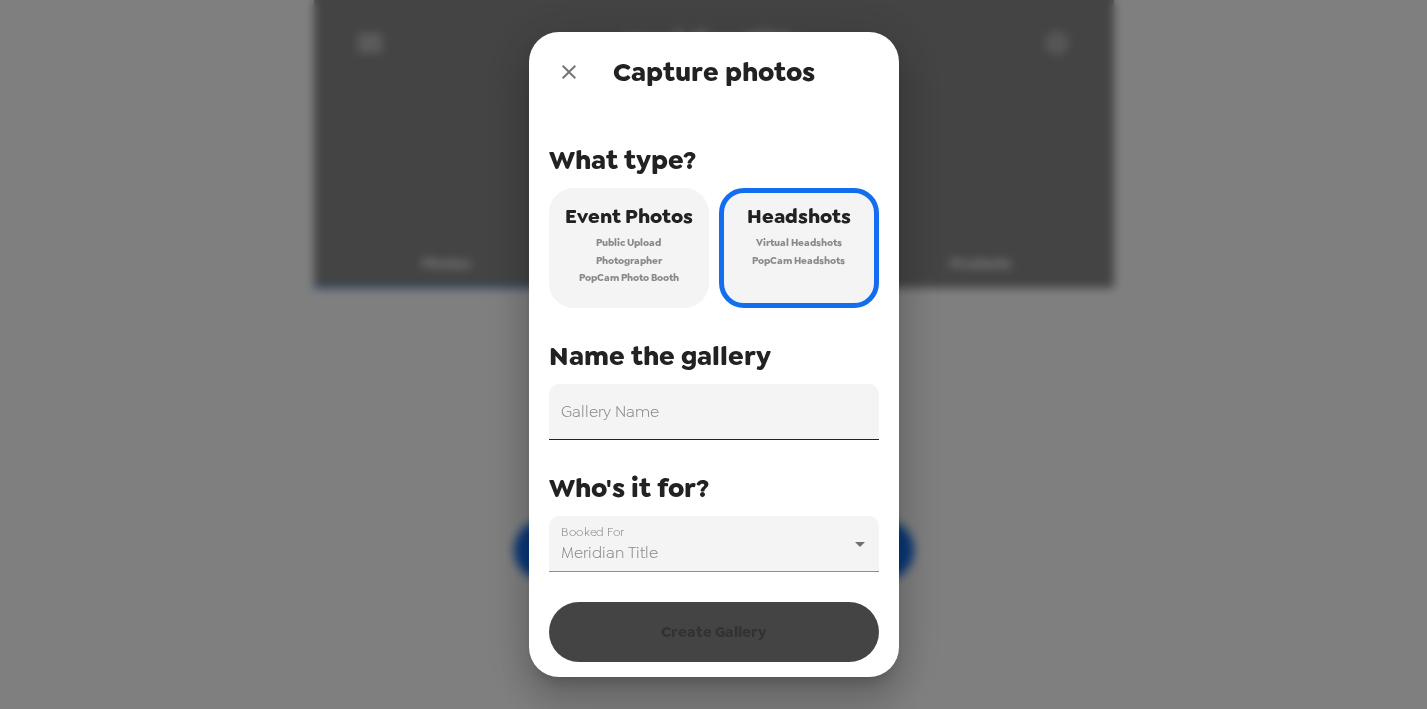 drag, startPoint x: 711, startPoint y: 395, endPoint x: 710, endPoint y: 405, distance: 10.049875 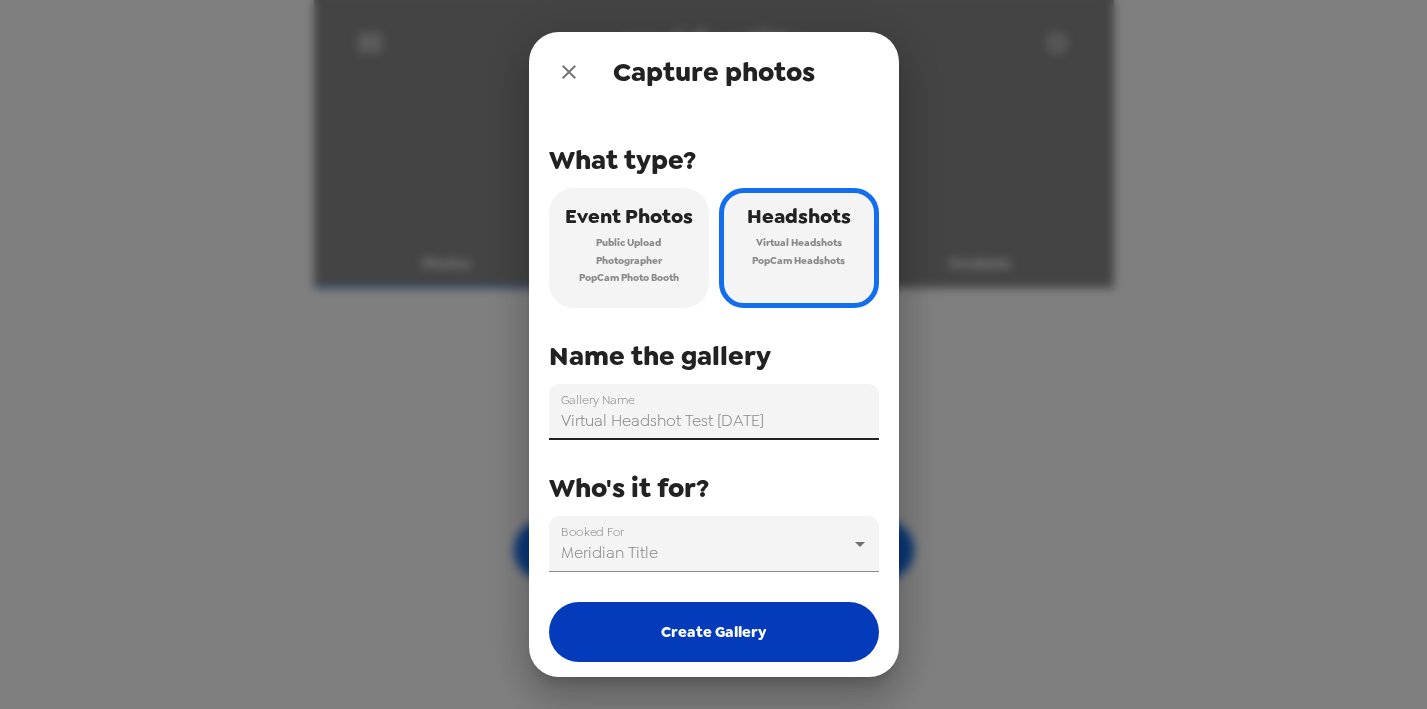 type on "Virtual Headshot Test 7/15/25" 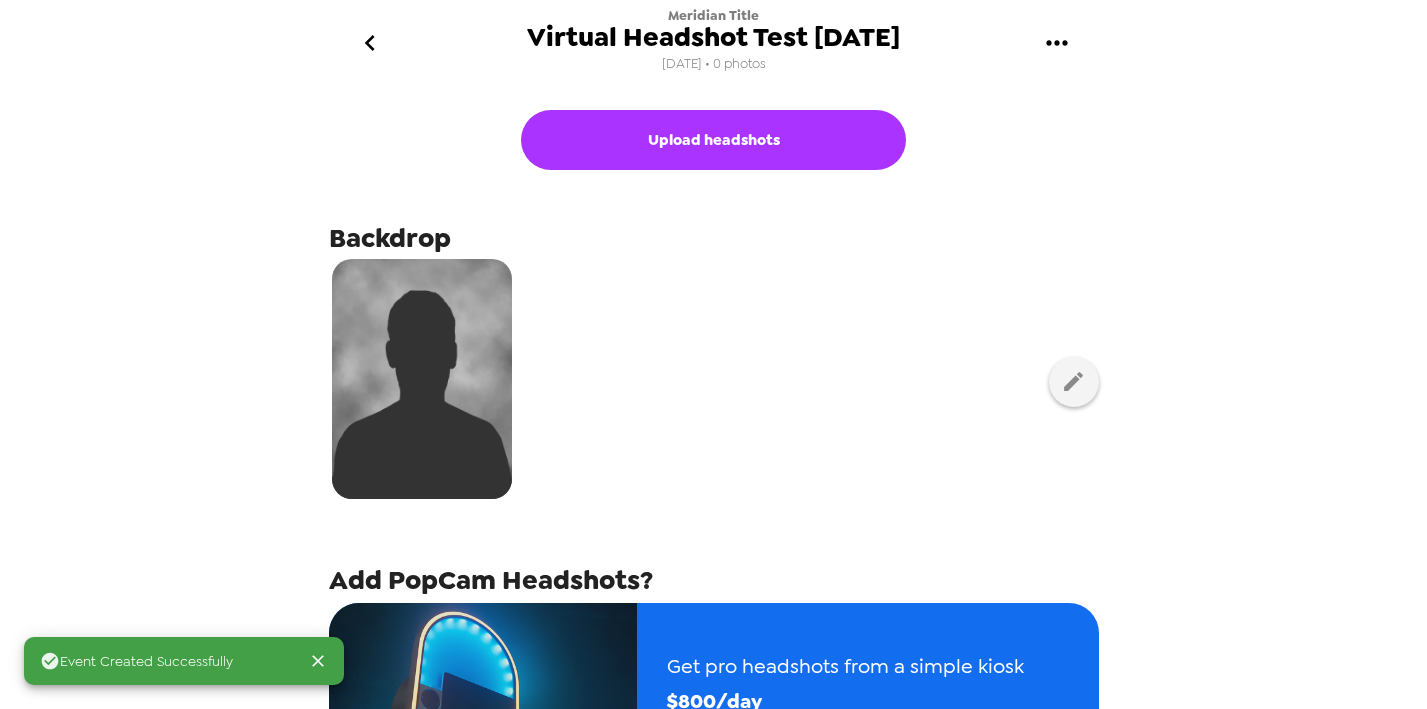 click 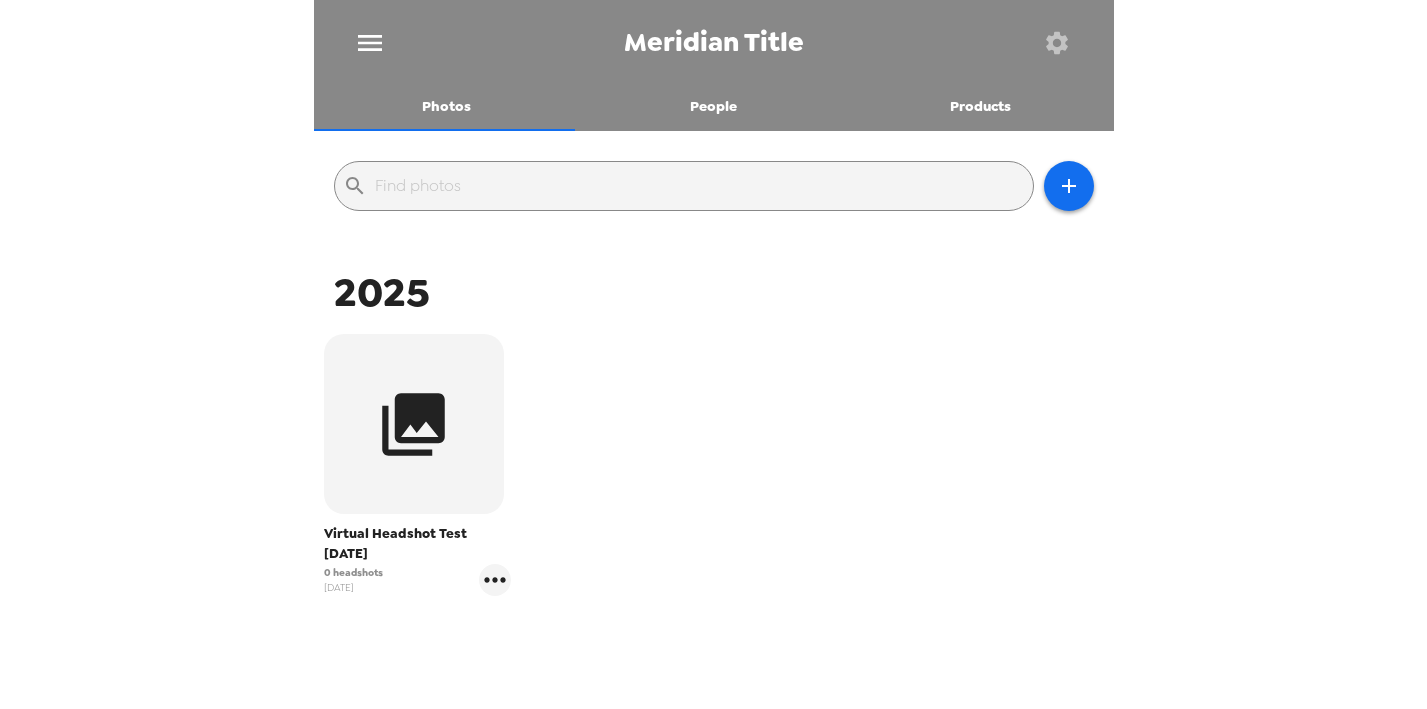 scroll, scrollTop: 244, scrollLeft: 0, axis: vertical 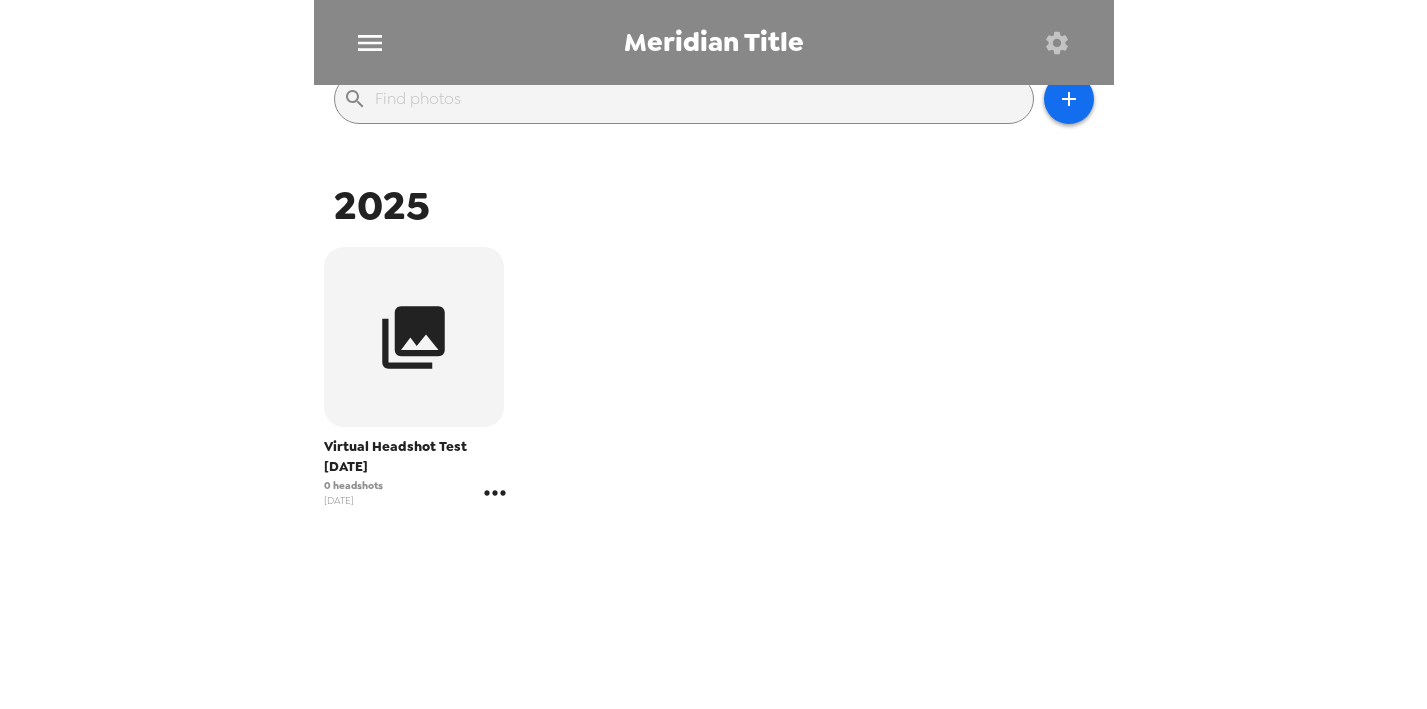 click 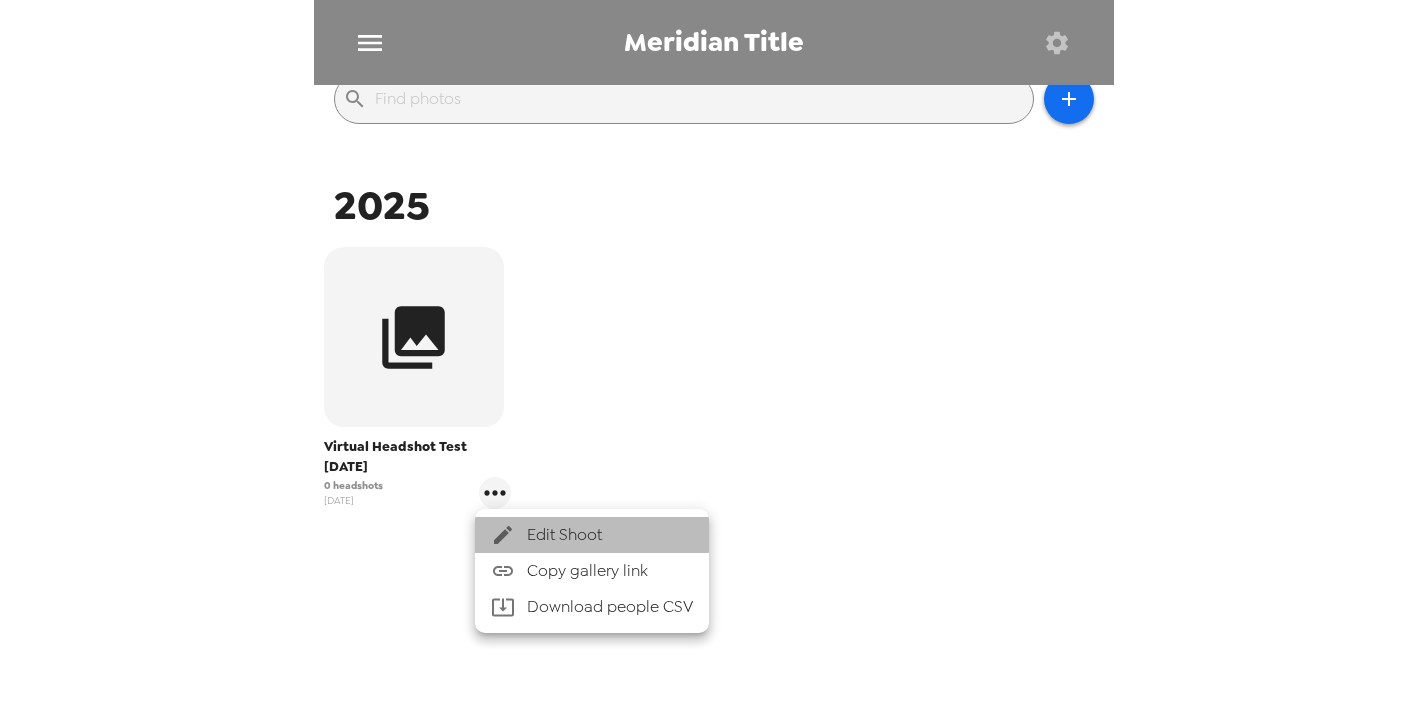 click on "Edit Shoot" at bounding box center (610, 535) 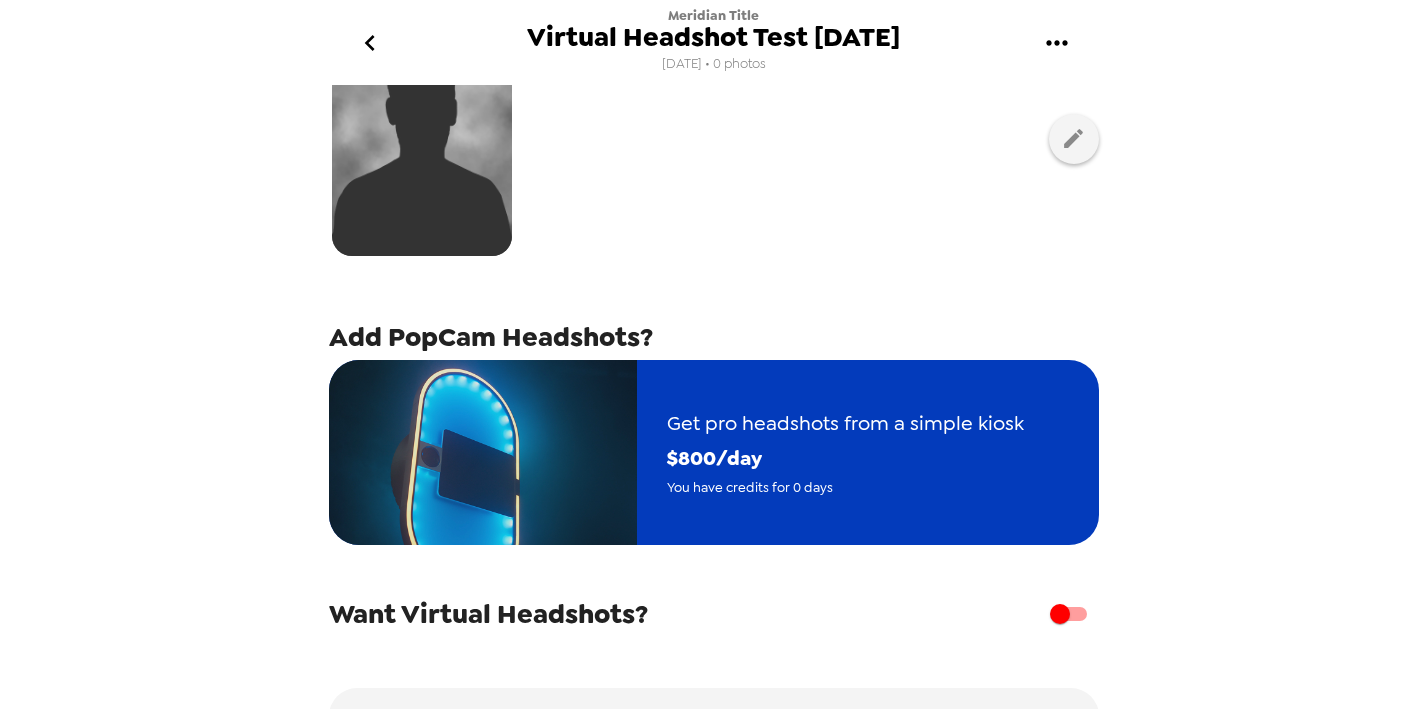 scroll, scrollTop: 369, scrollLeft: 0, axis: vertical 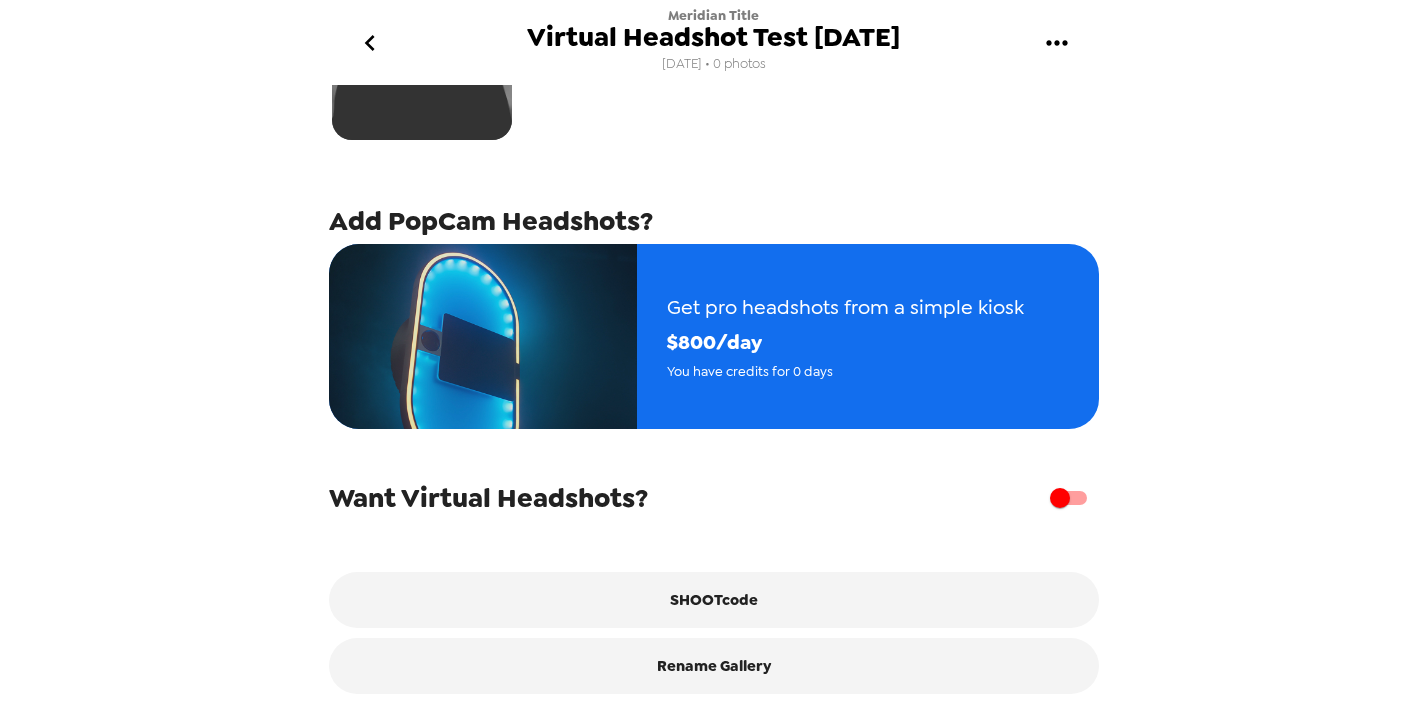 click at bounding box center [1060, 498] 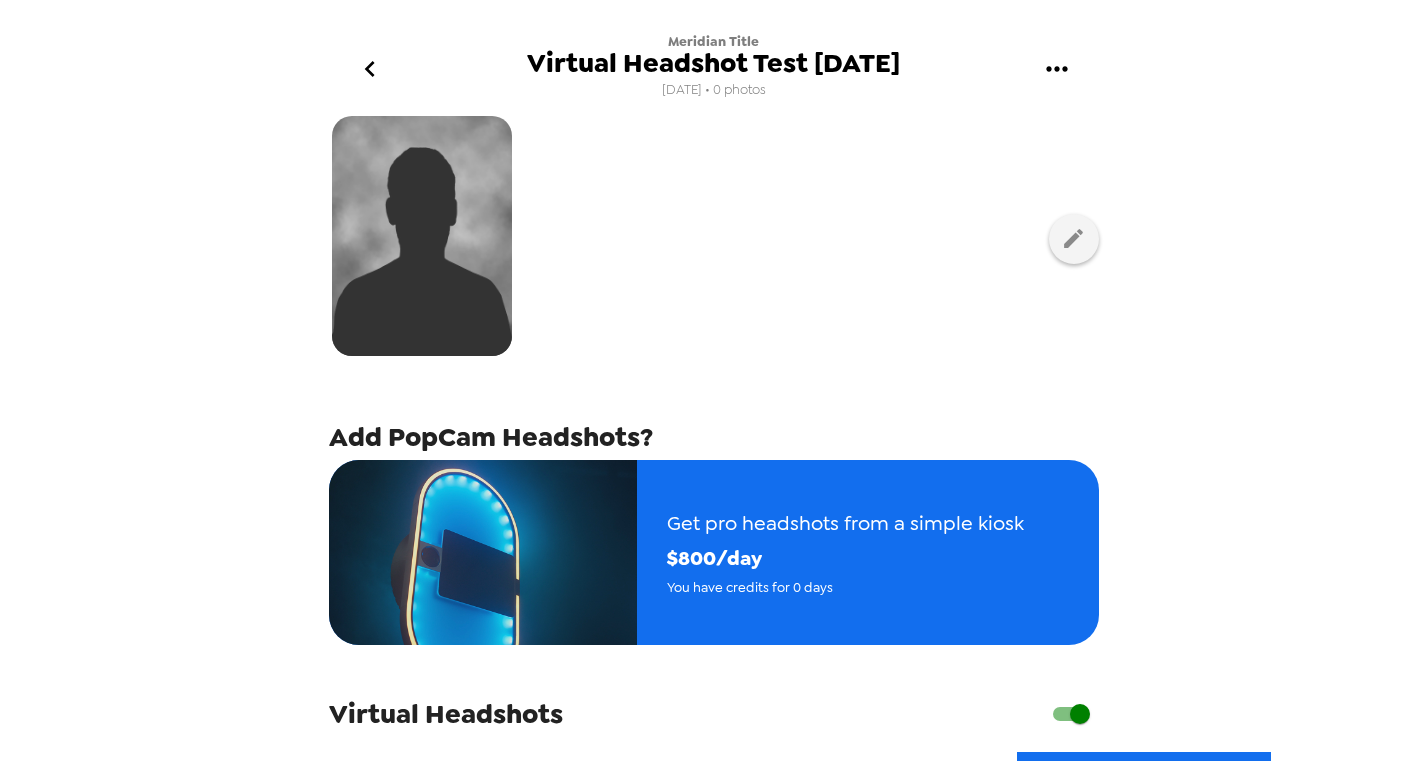 scroll, scrollTop: 0, scrollLeft: 0, axis: both 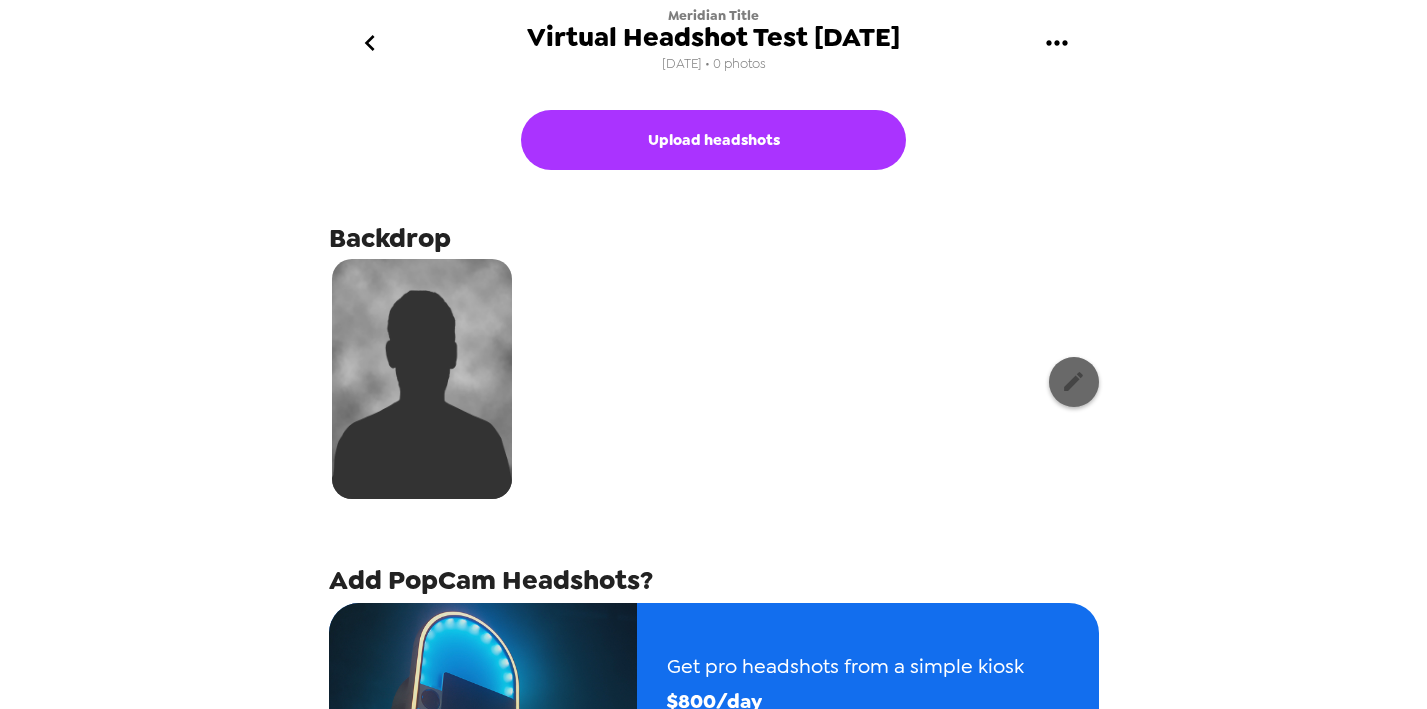 click 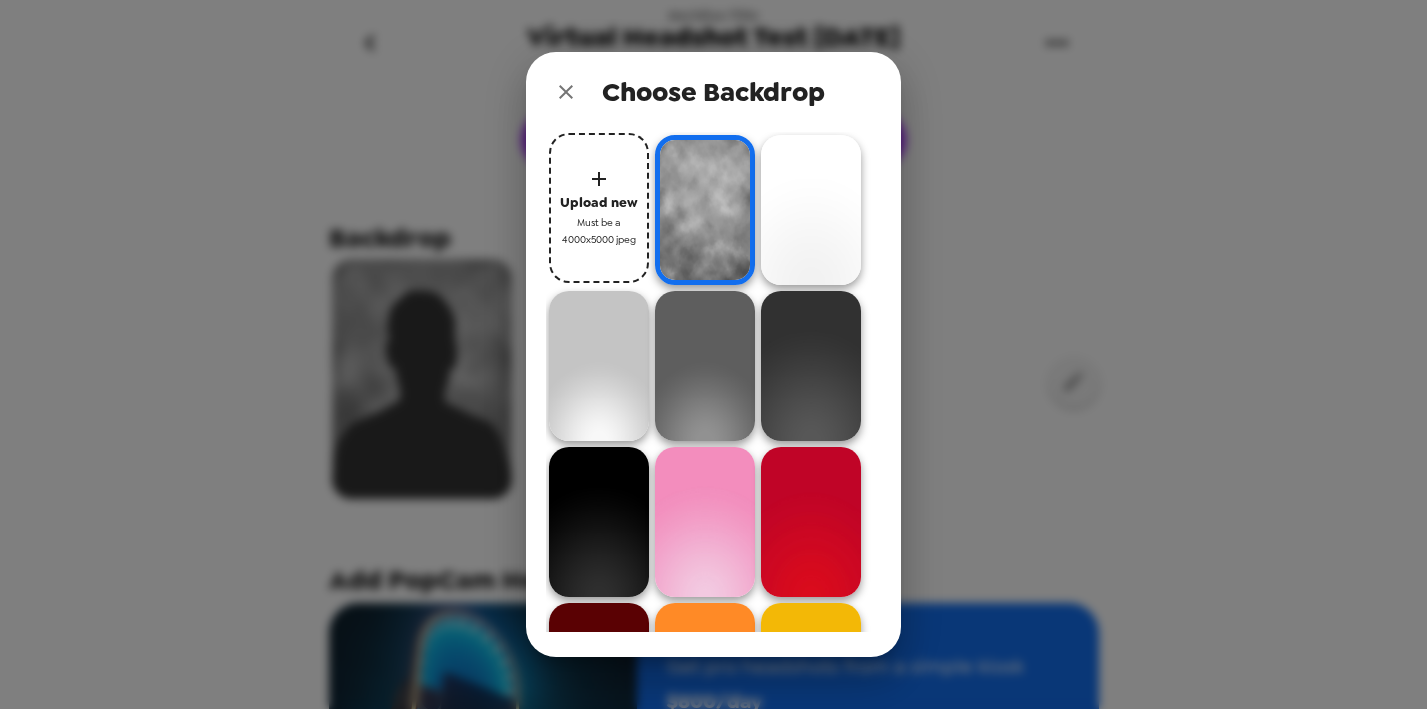 click 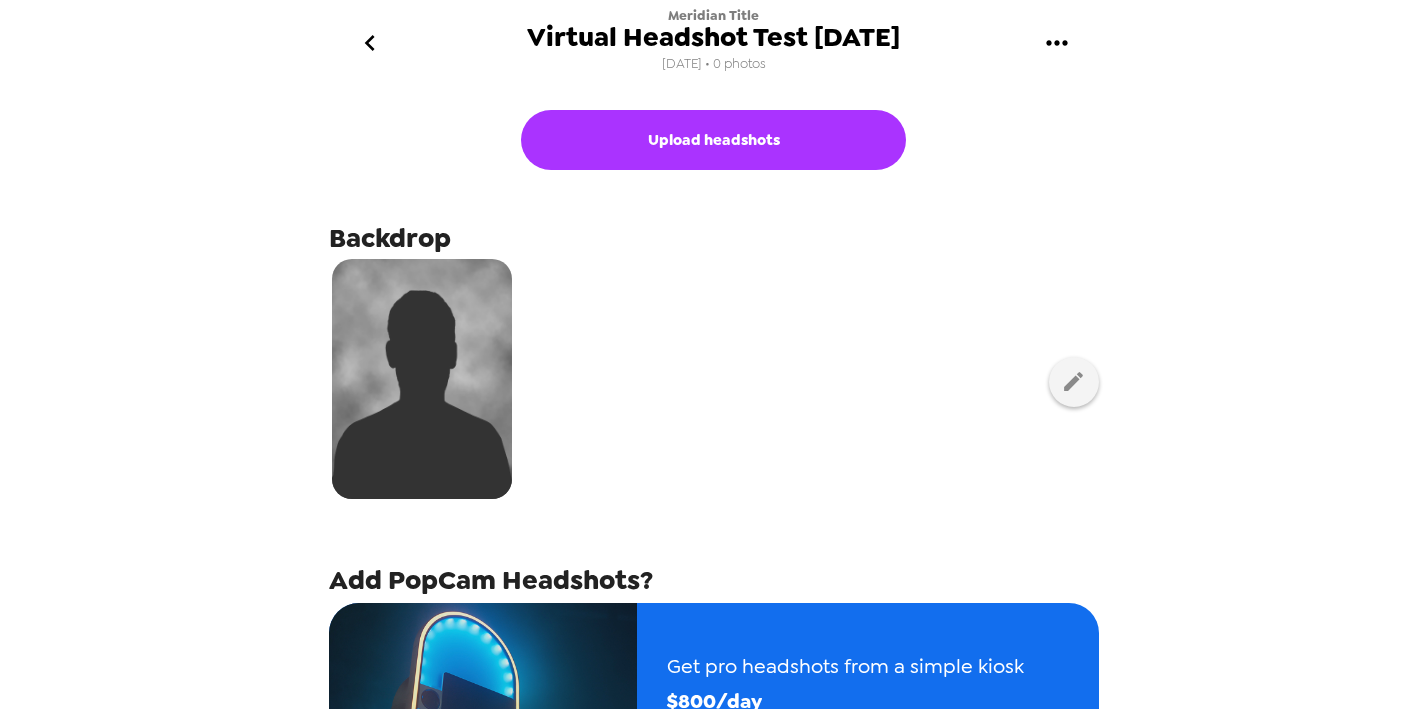 click 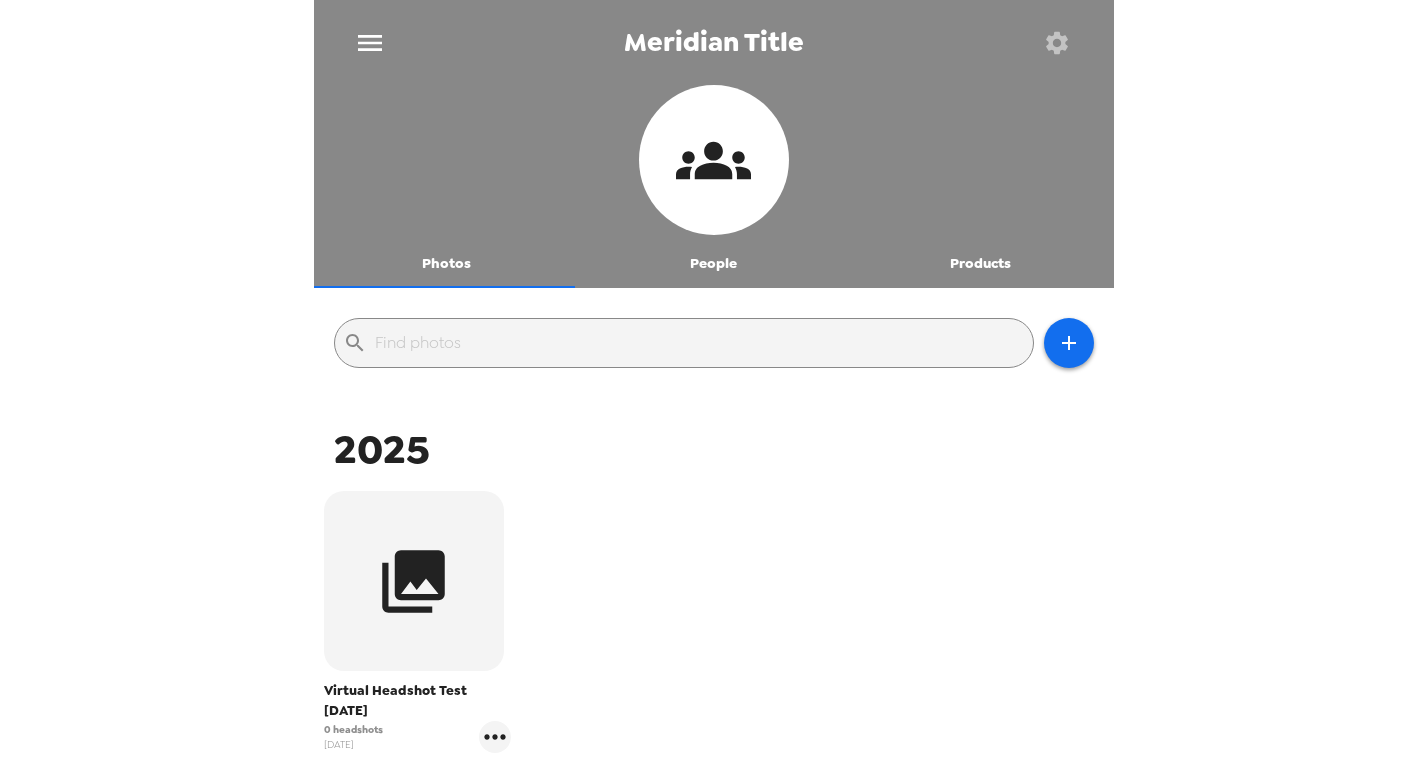 click 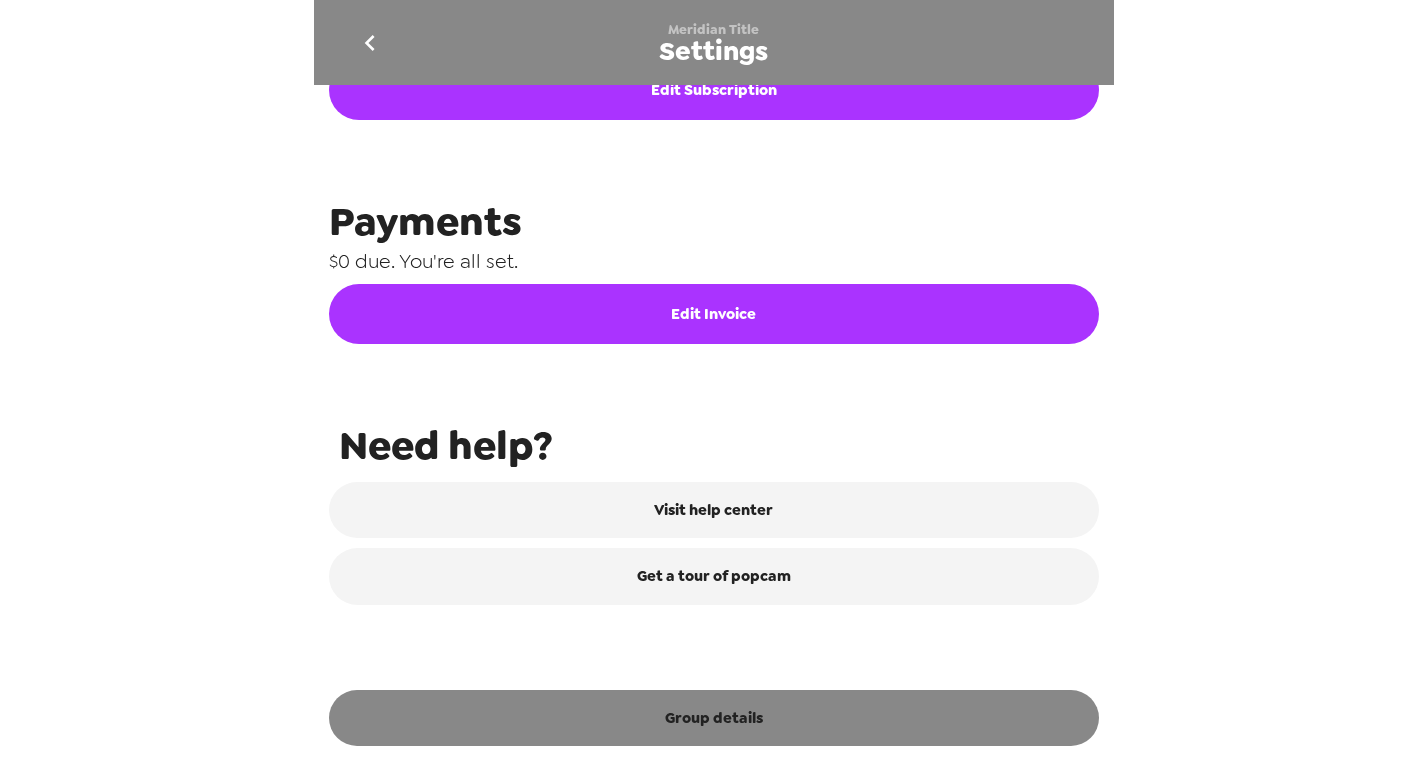 click on "Group details" at bounding box center [714, 718] 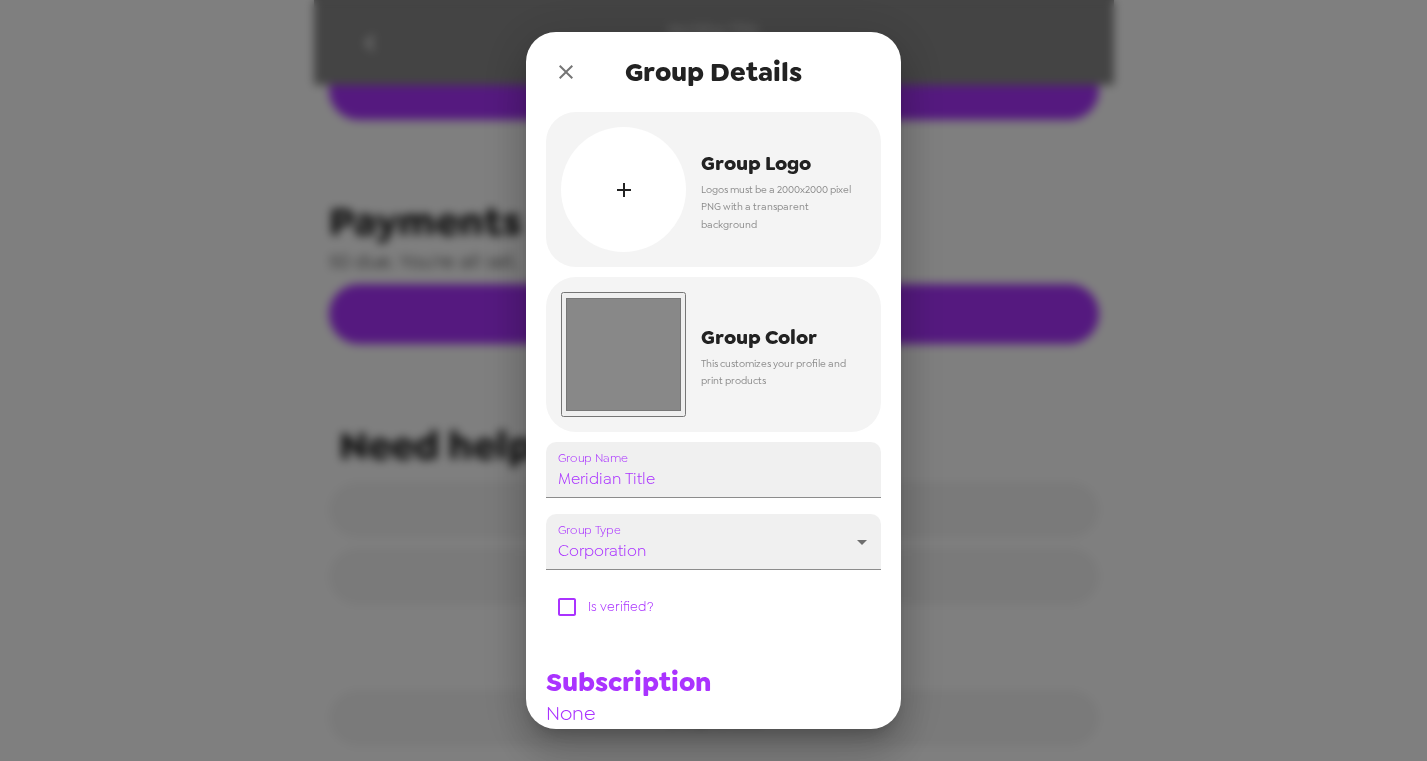 scroll, scrollTop: 937, scrollLeft: 0, axis: vertical 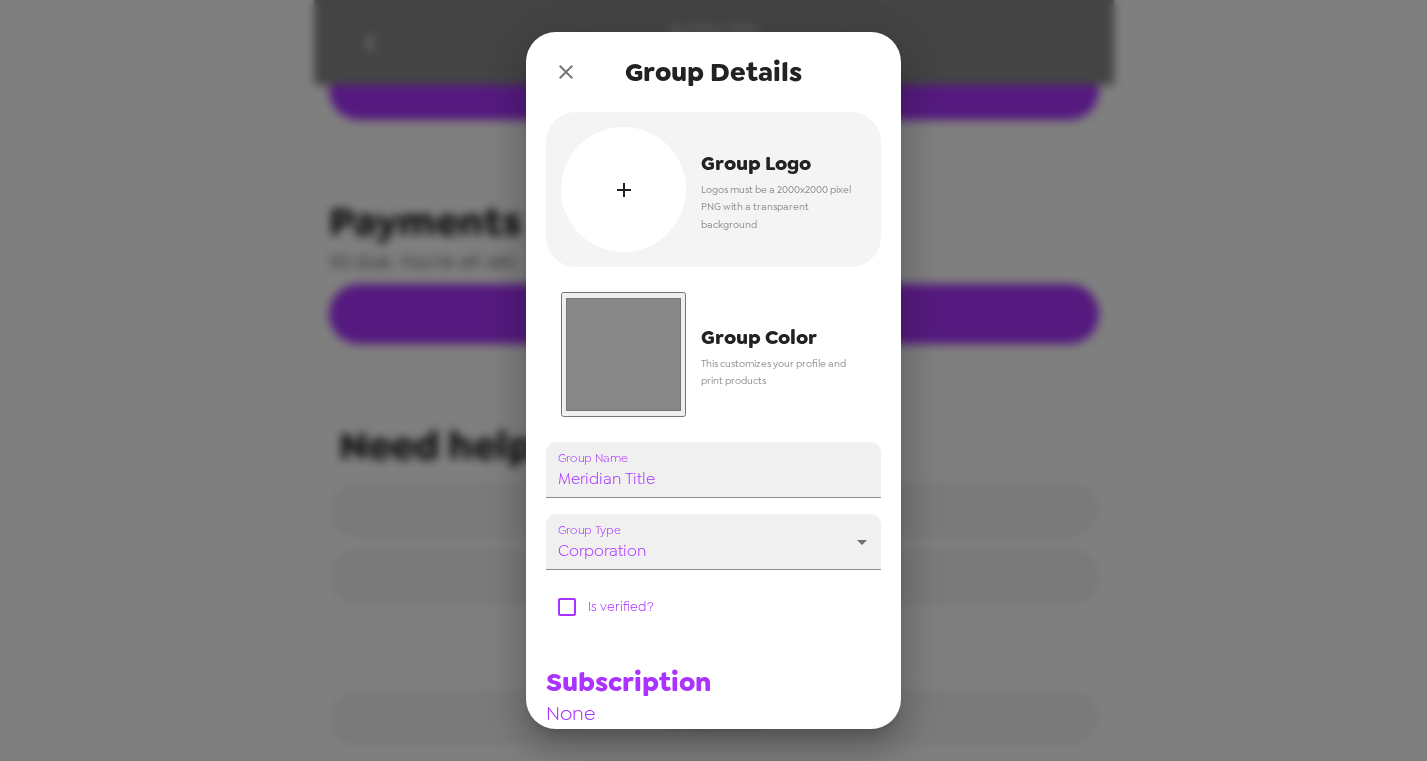 click on "#888888" at bounding box center [623, 354] 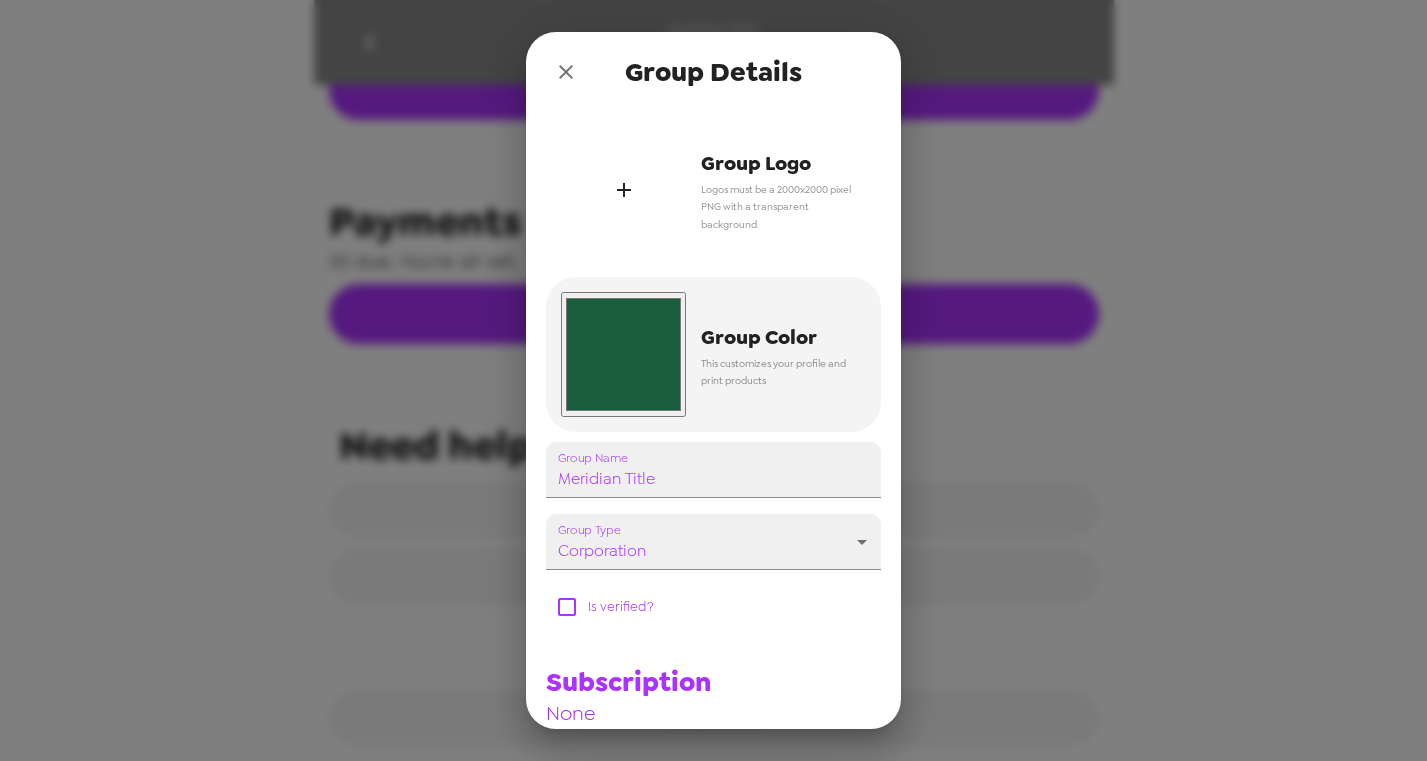 type on "#195e3c" 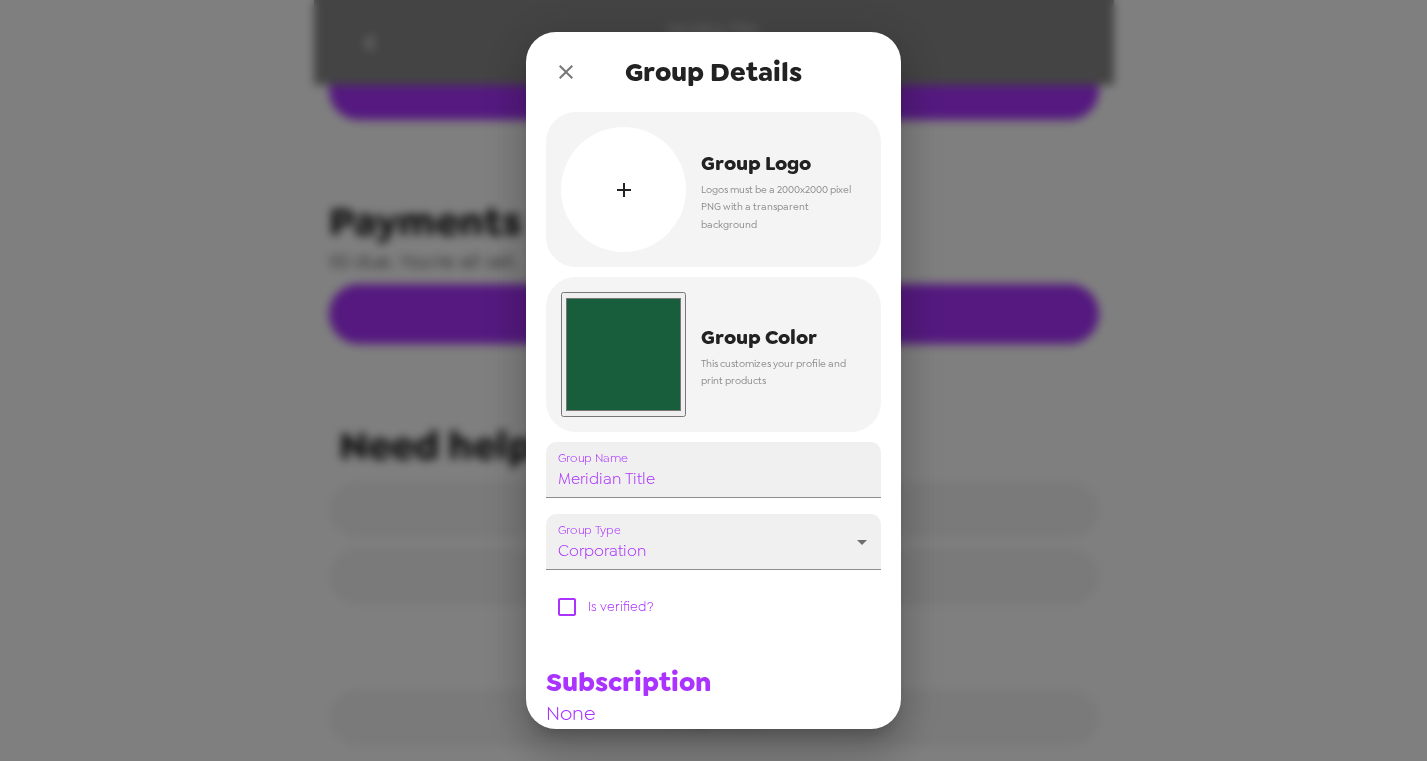 scroll, scrollTop: 937, scrollLeft: 0, axis: vertical 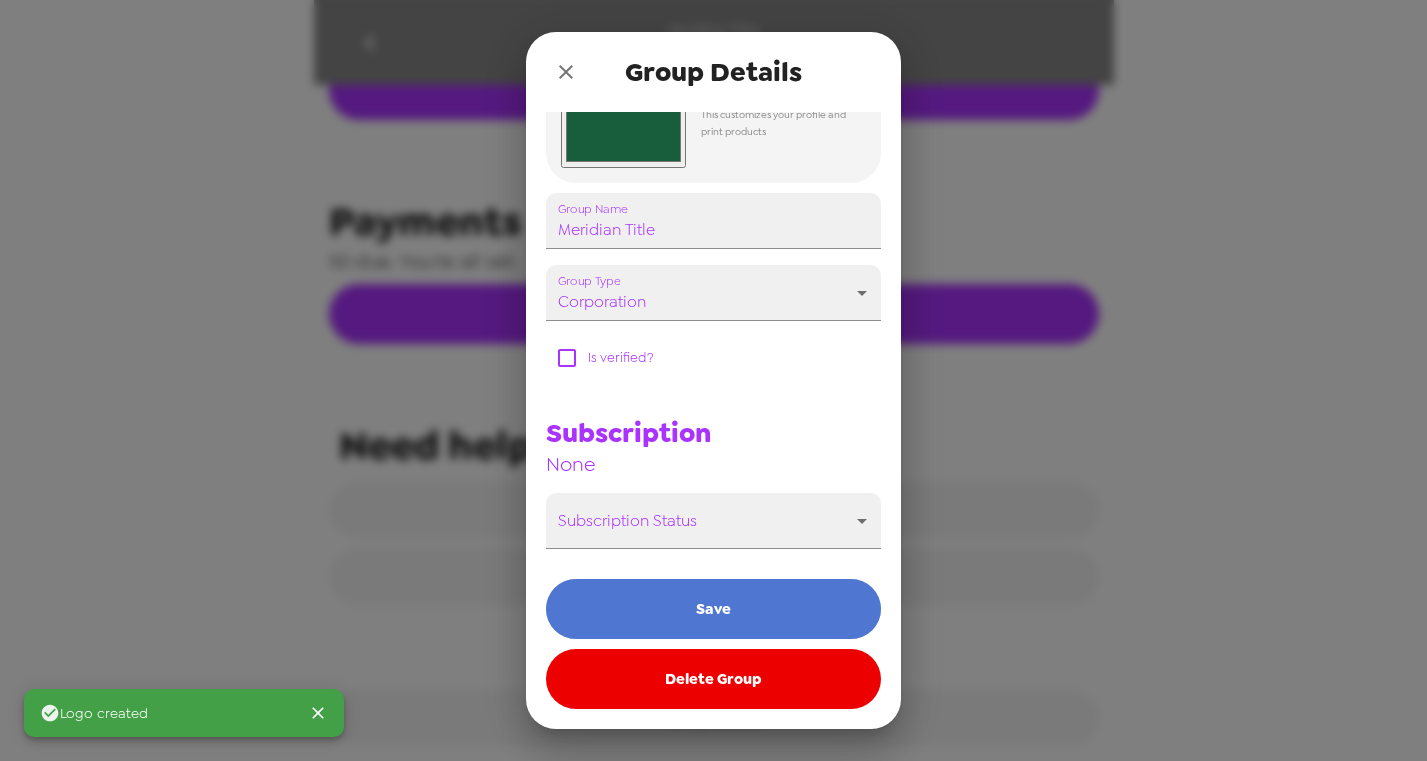 click on "Save" at bounding box center (713, 609) 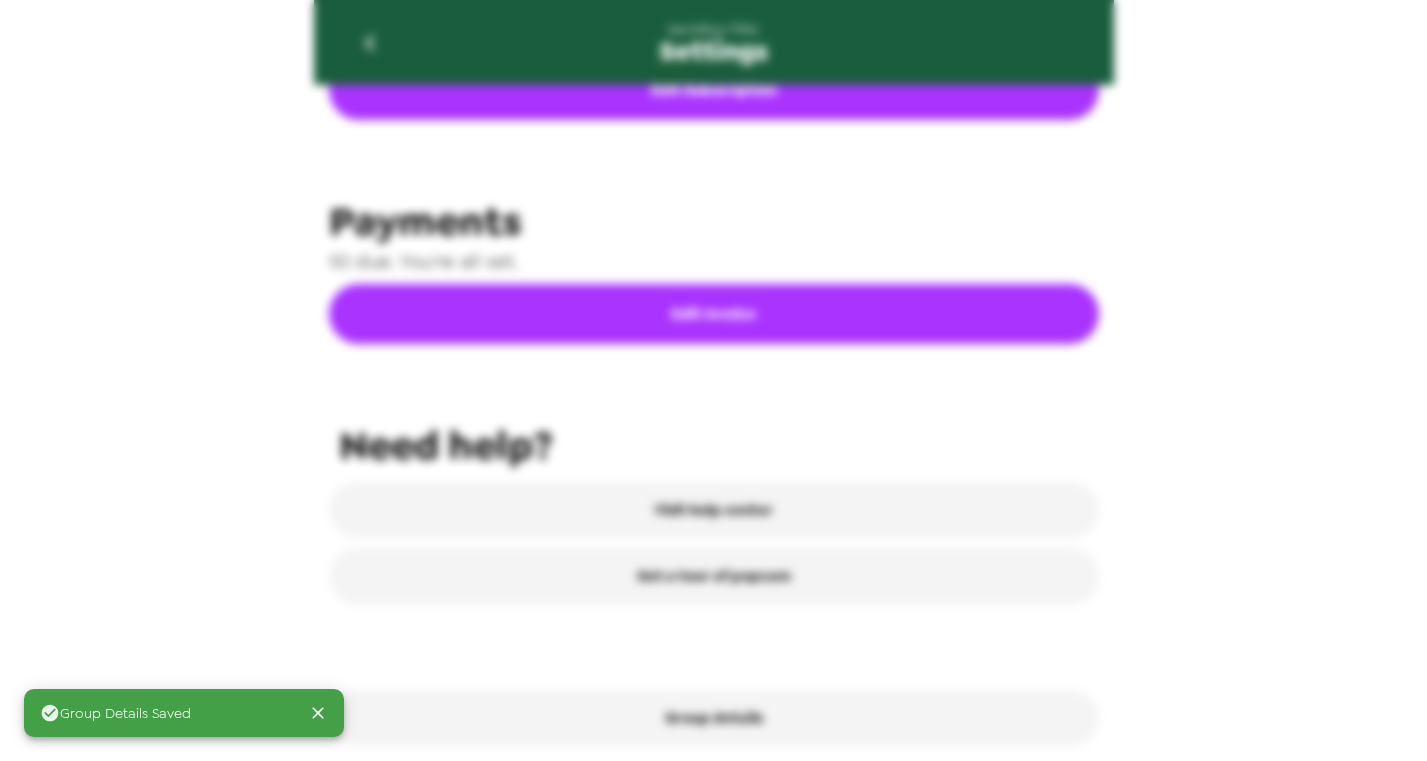 scroll, scrollTop: 937, scrollLeft: 0, axis: vertical 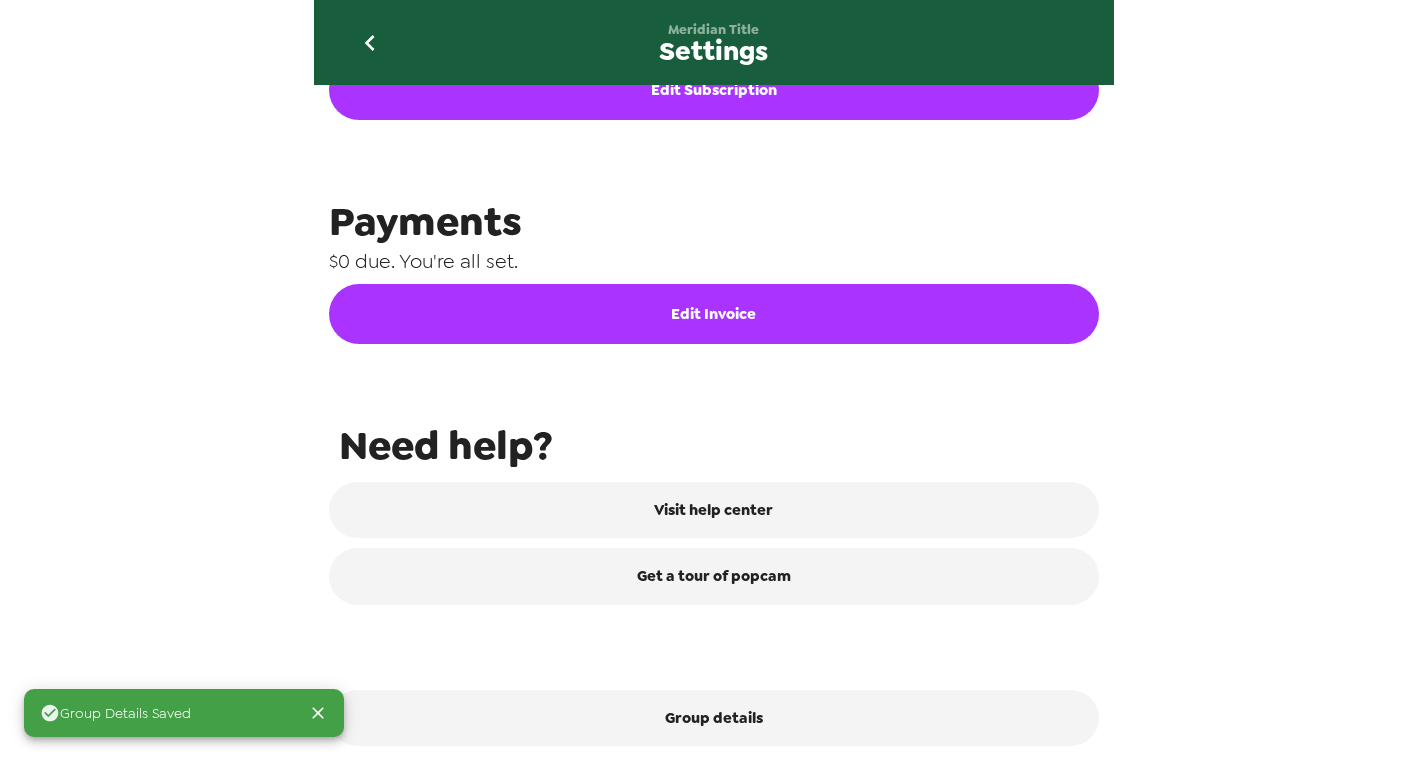 click 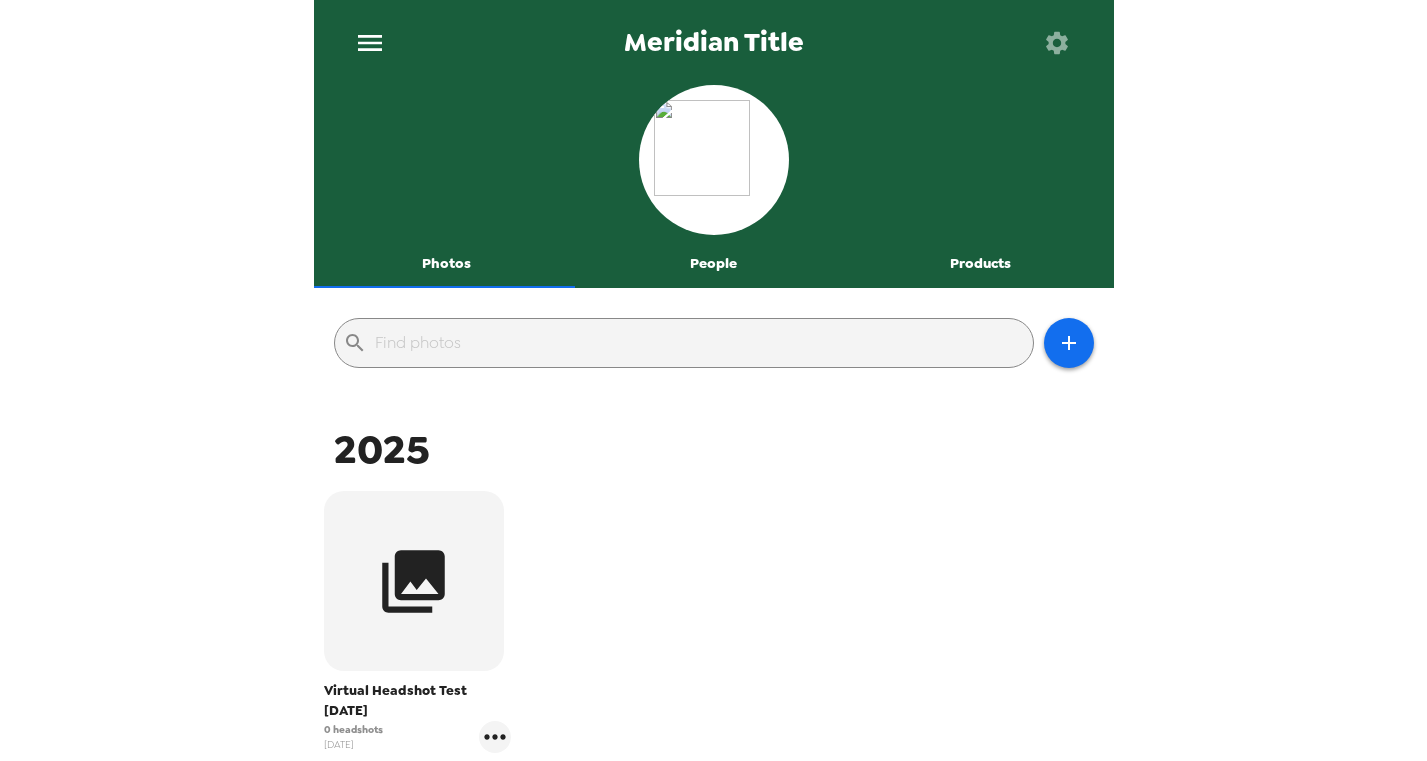 click on "People" at bounding box center [713, 264] 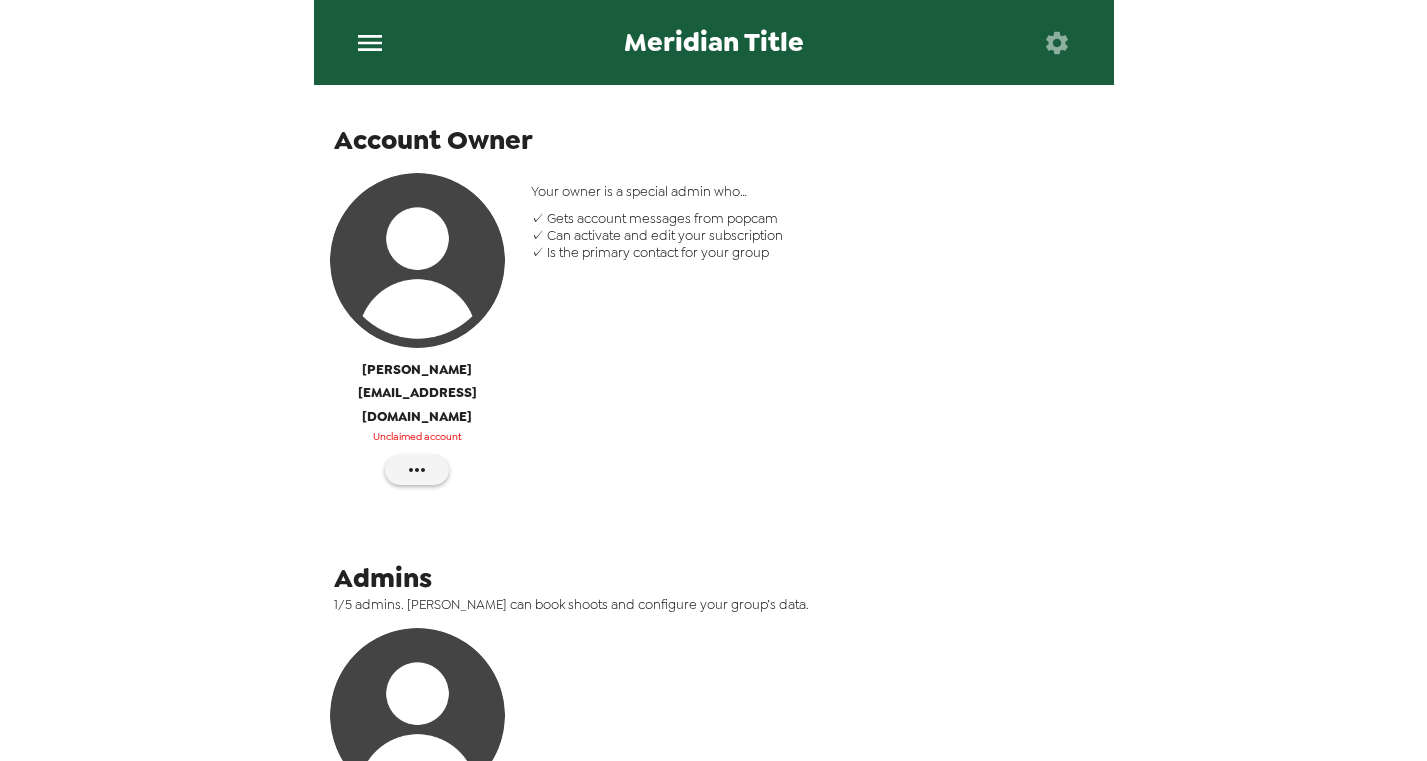 scroll, scrollTop: 166, scrollLeft: 0, axis: vertical 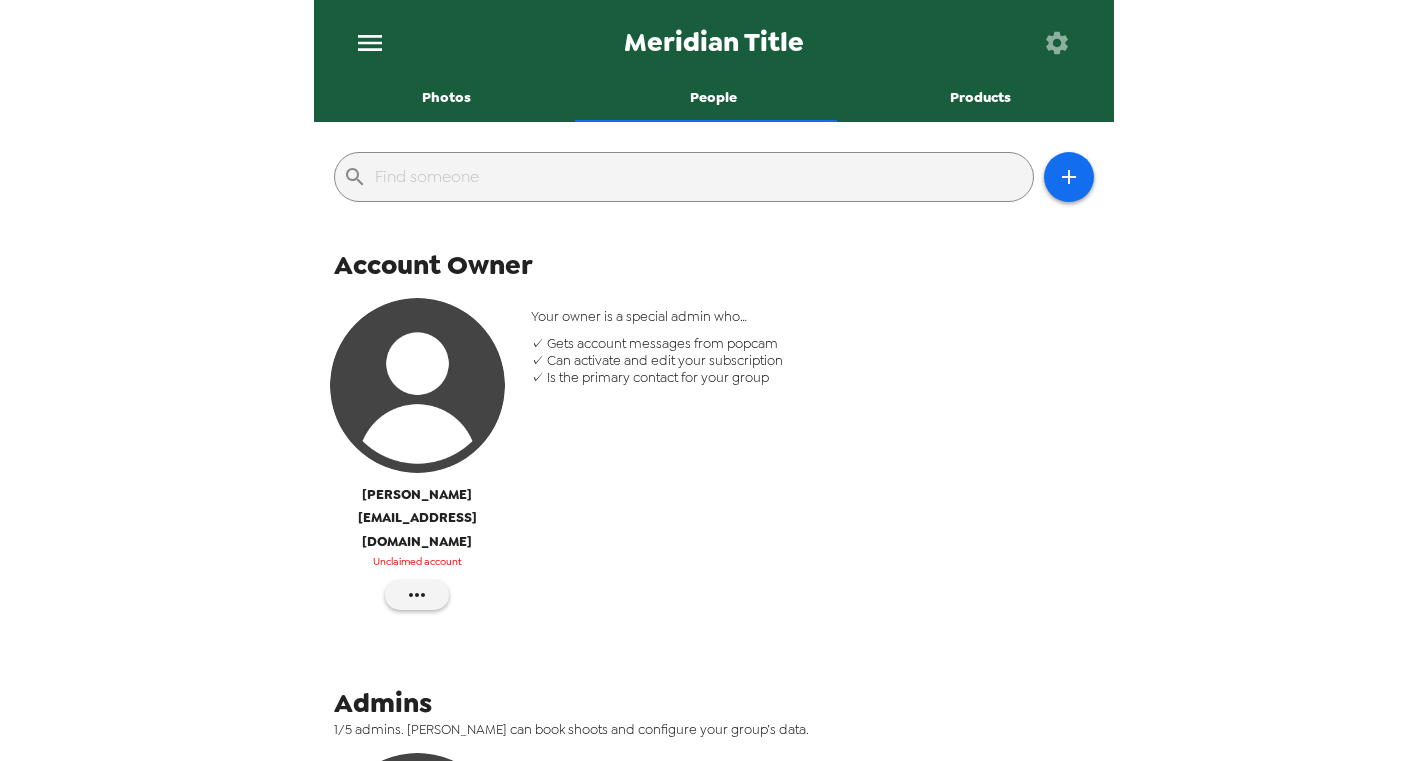 type 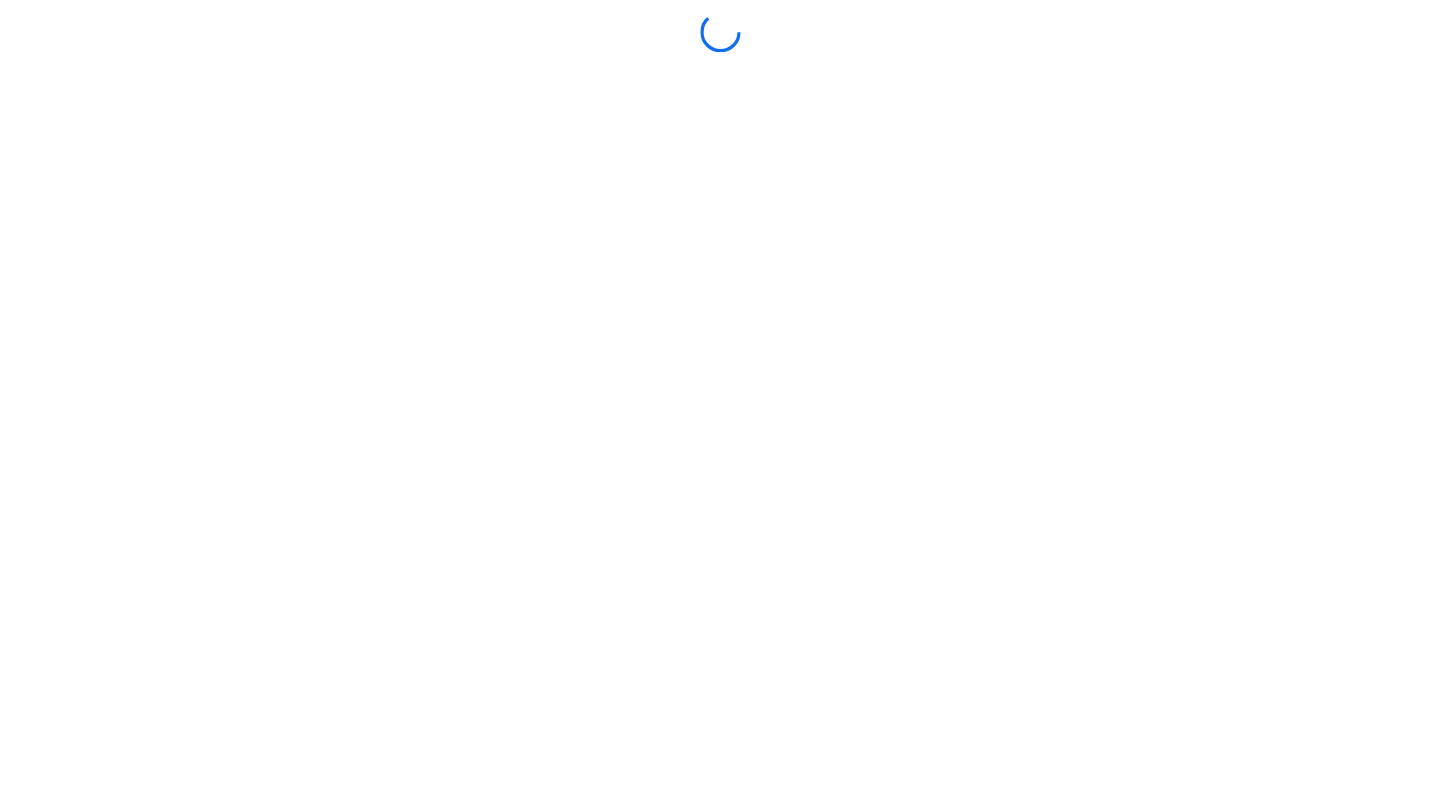 scroll, scrollTop: 0, scrollLeft: 0, axis: both 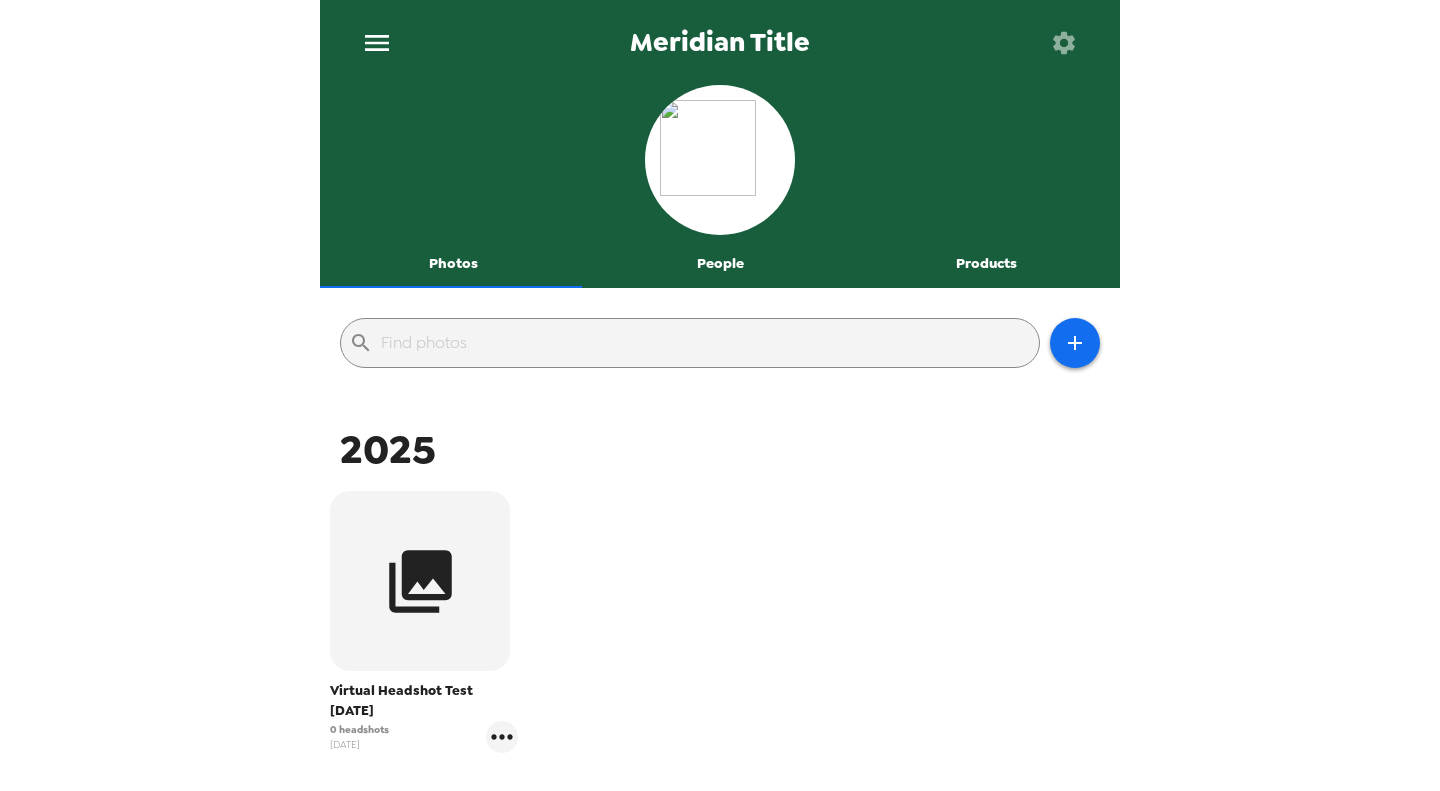 click on "People" at bounding box center (720, 264) 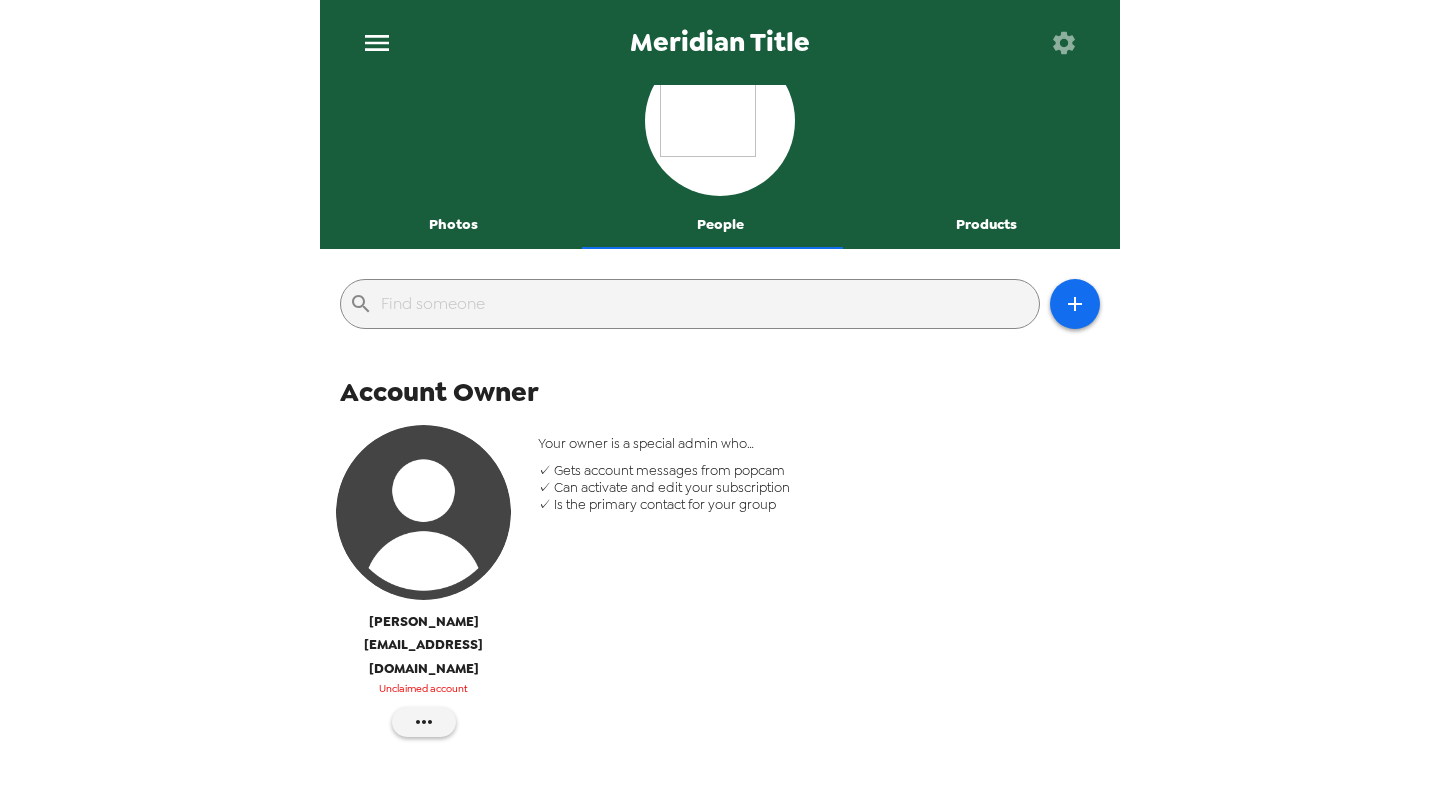 scroll, scrollTop: 36, scrollLeft: 0, axis: vertical 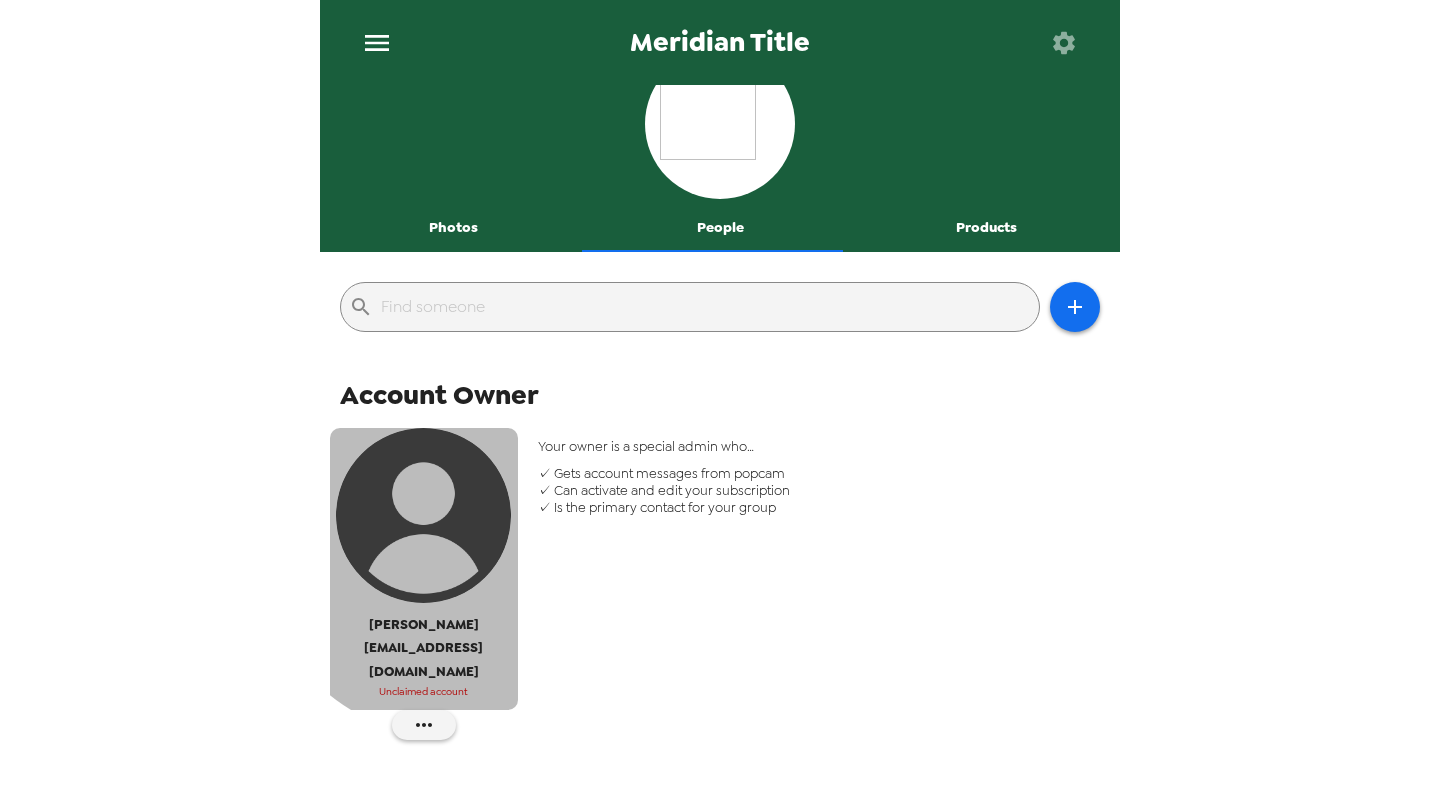 click at bounding box center [423, 515] 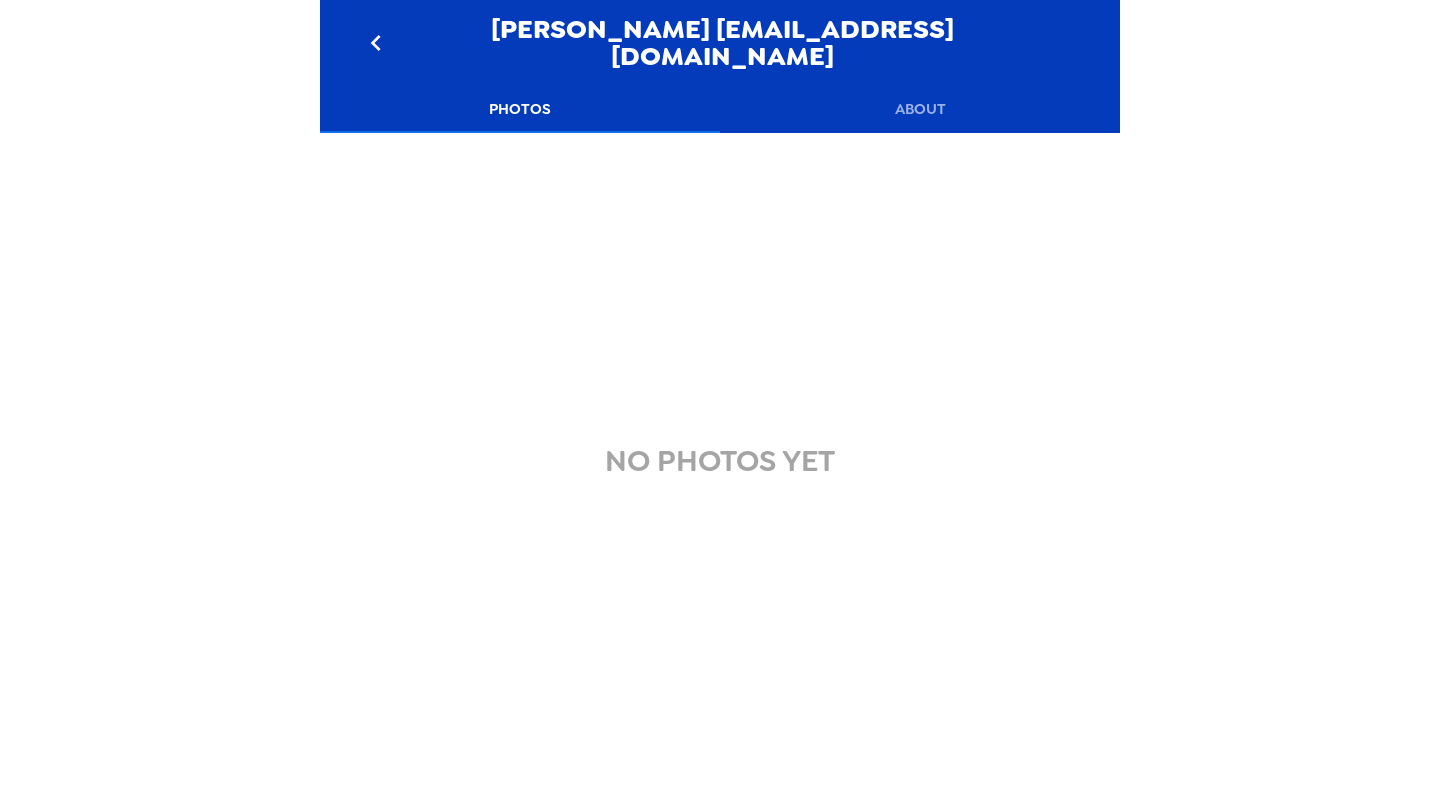 click on "About" at bounding box center (920, 109) 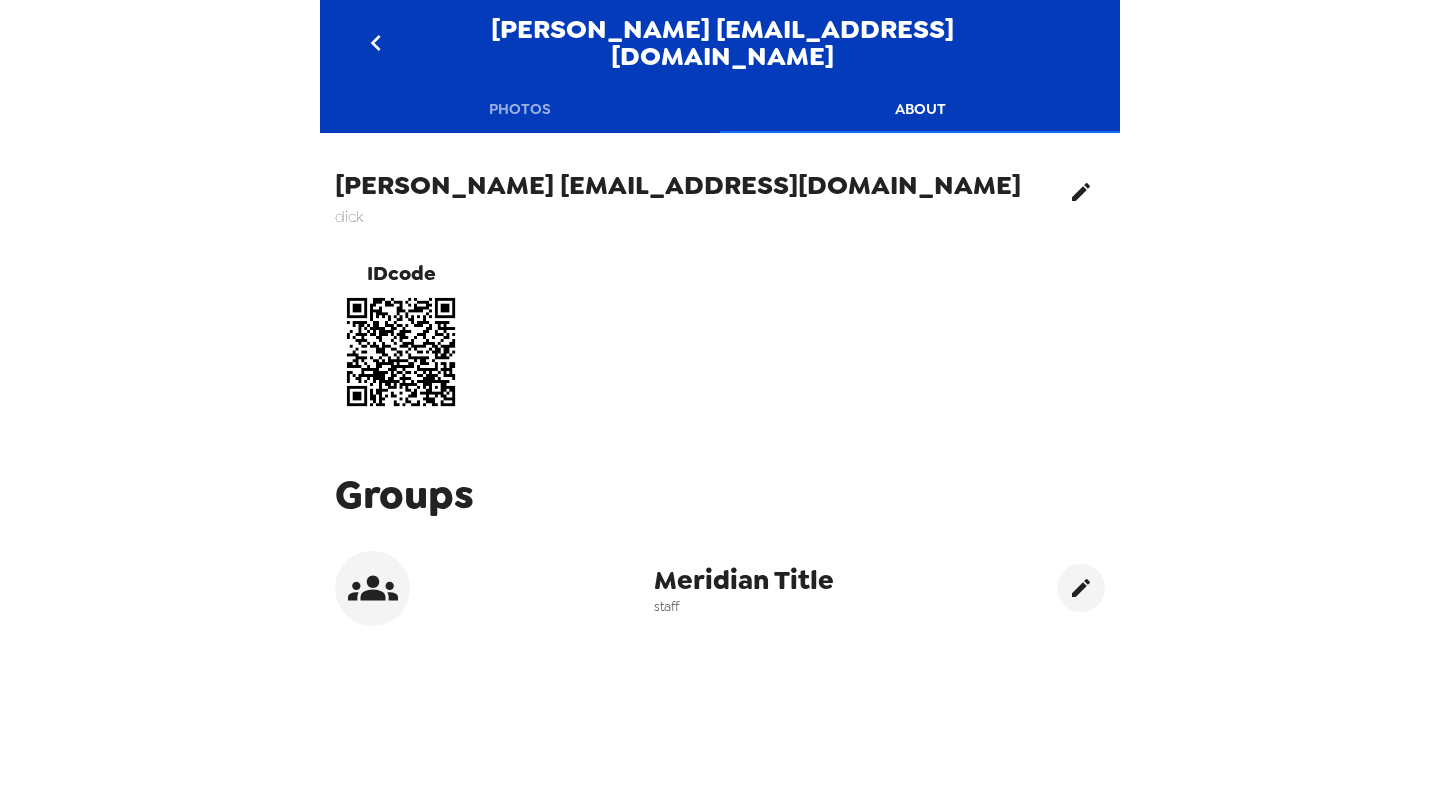 click 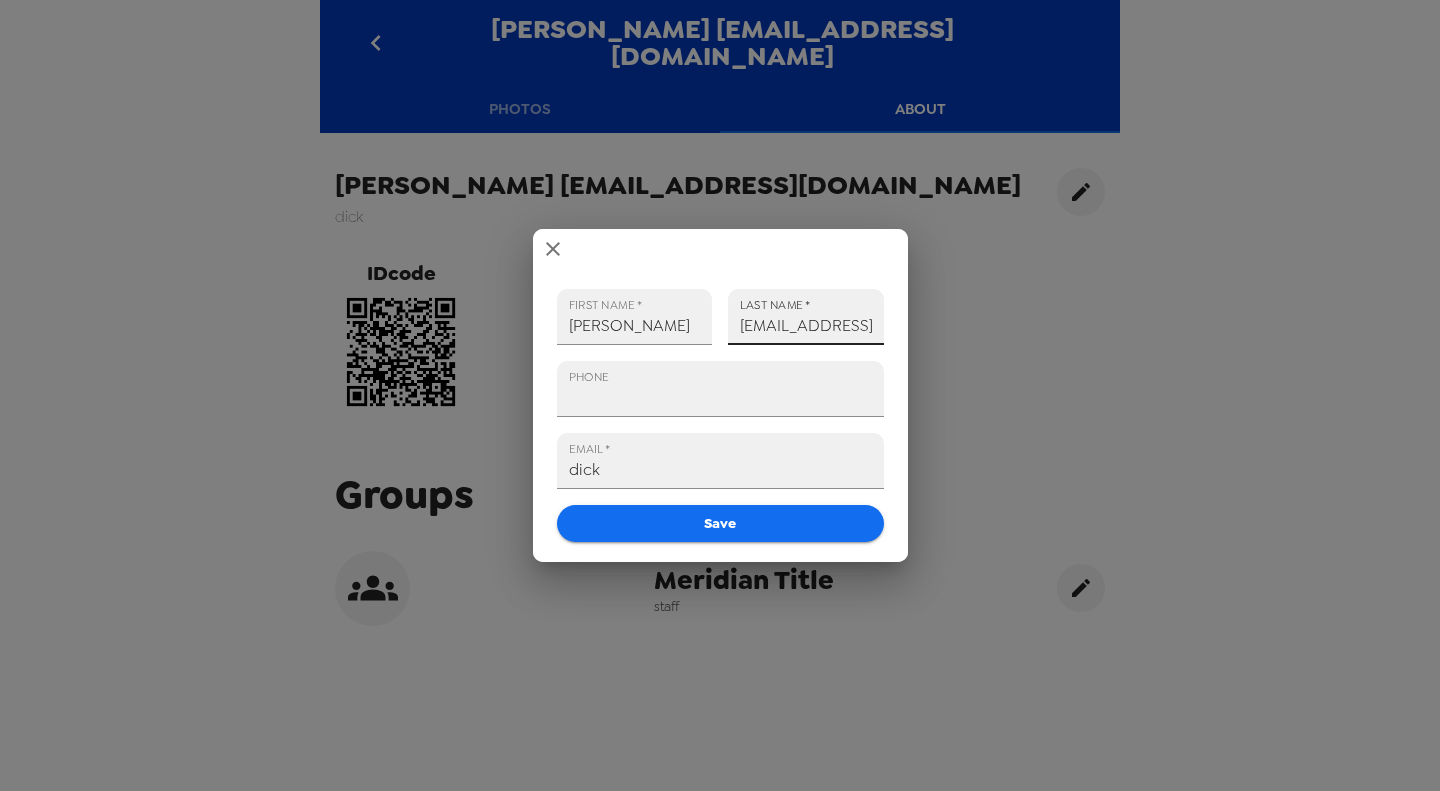 click on "bdick@meridiantitle.com" at bounding box center (806, 317) 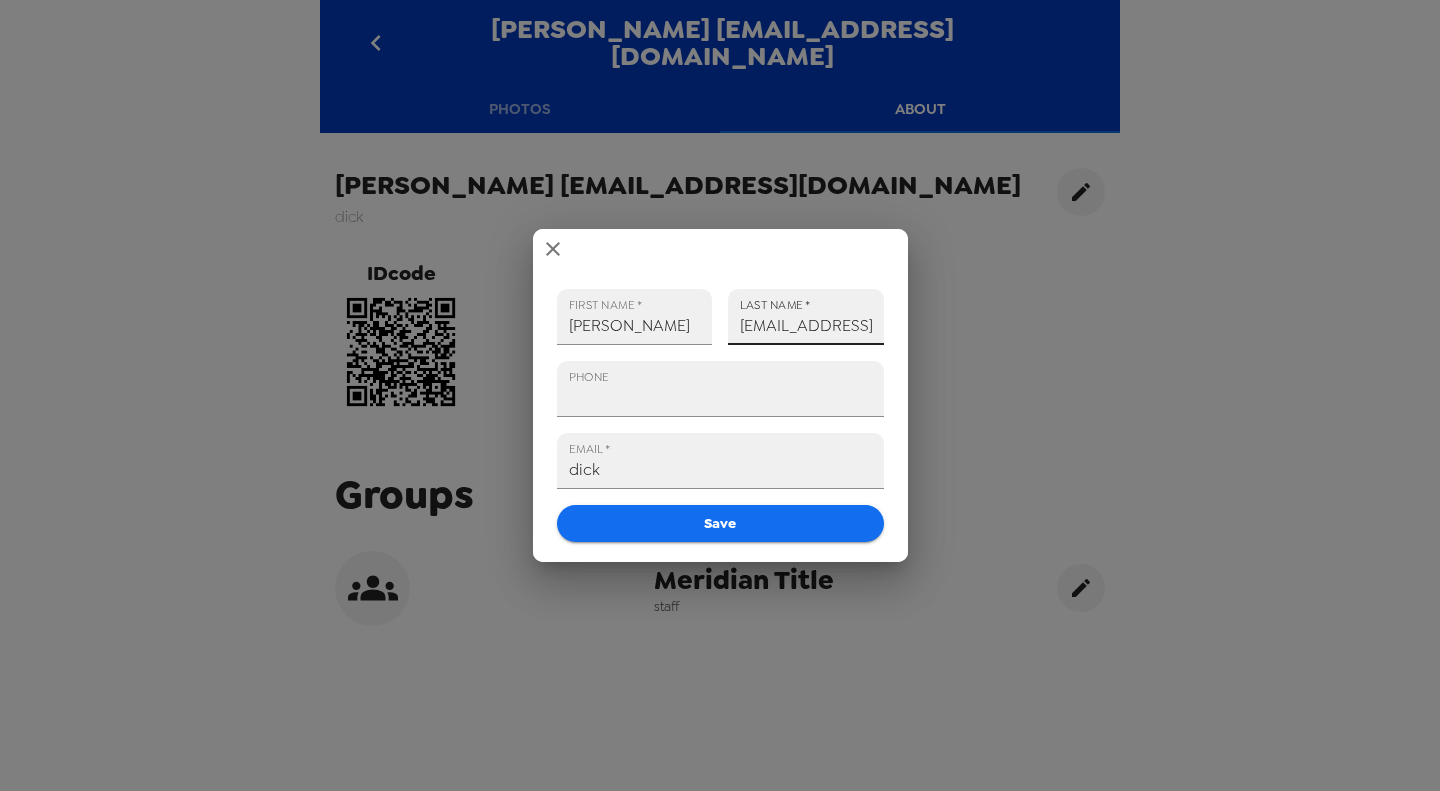 click on "bdick@meridiantitle.com" at bounding box center (806, 317) 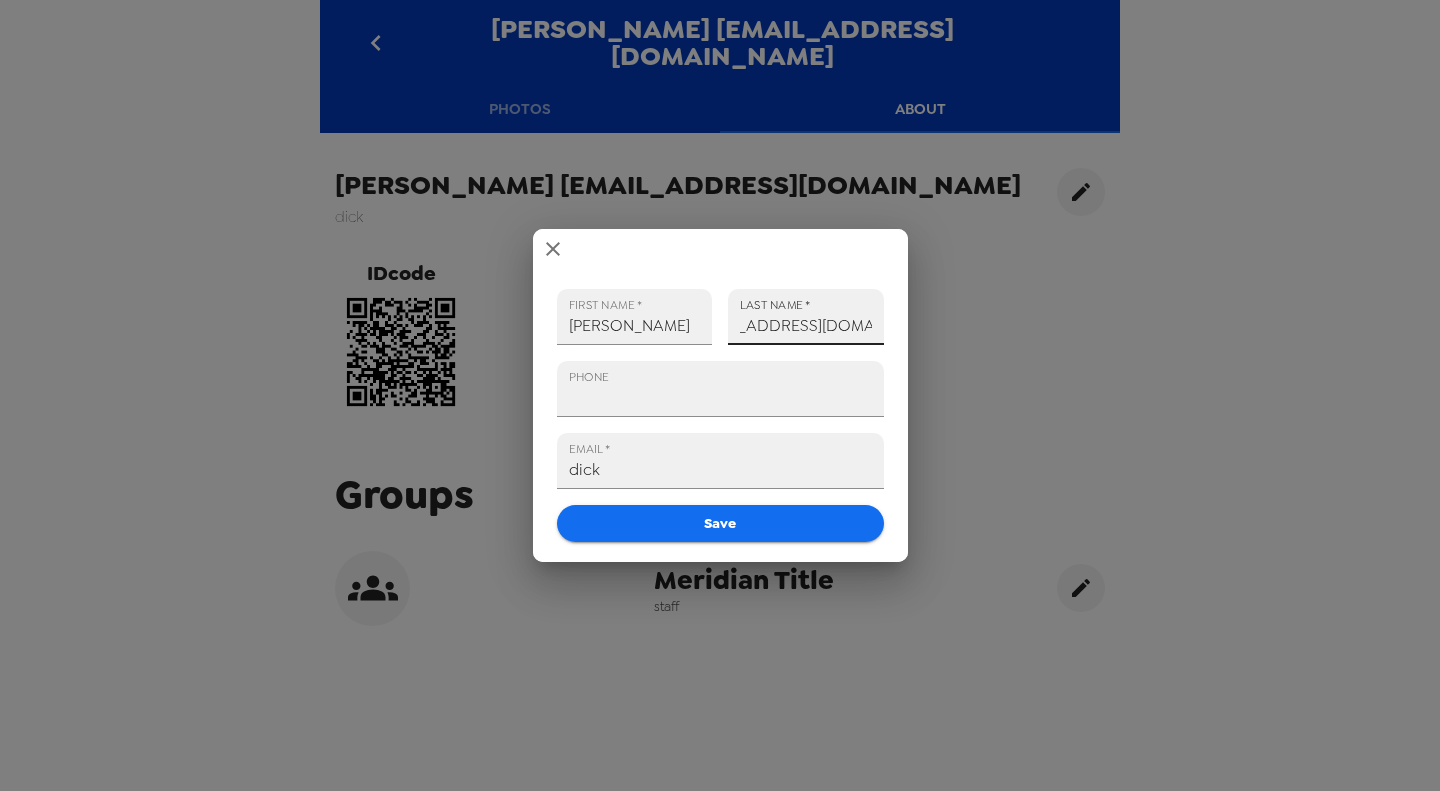 drag, startPoint x: 743, startPoint y: 327, endPoint x: 1061, endPoint y: 347, distance: 318.6283 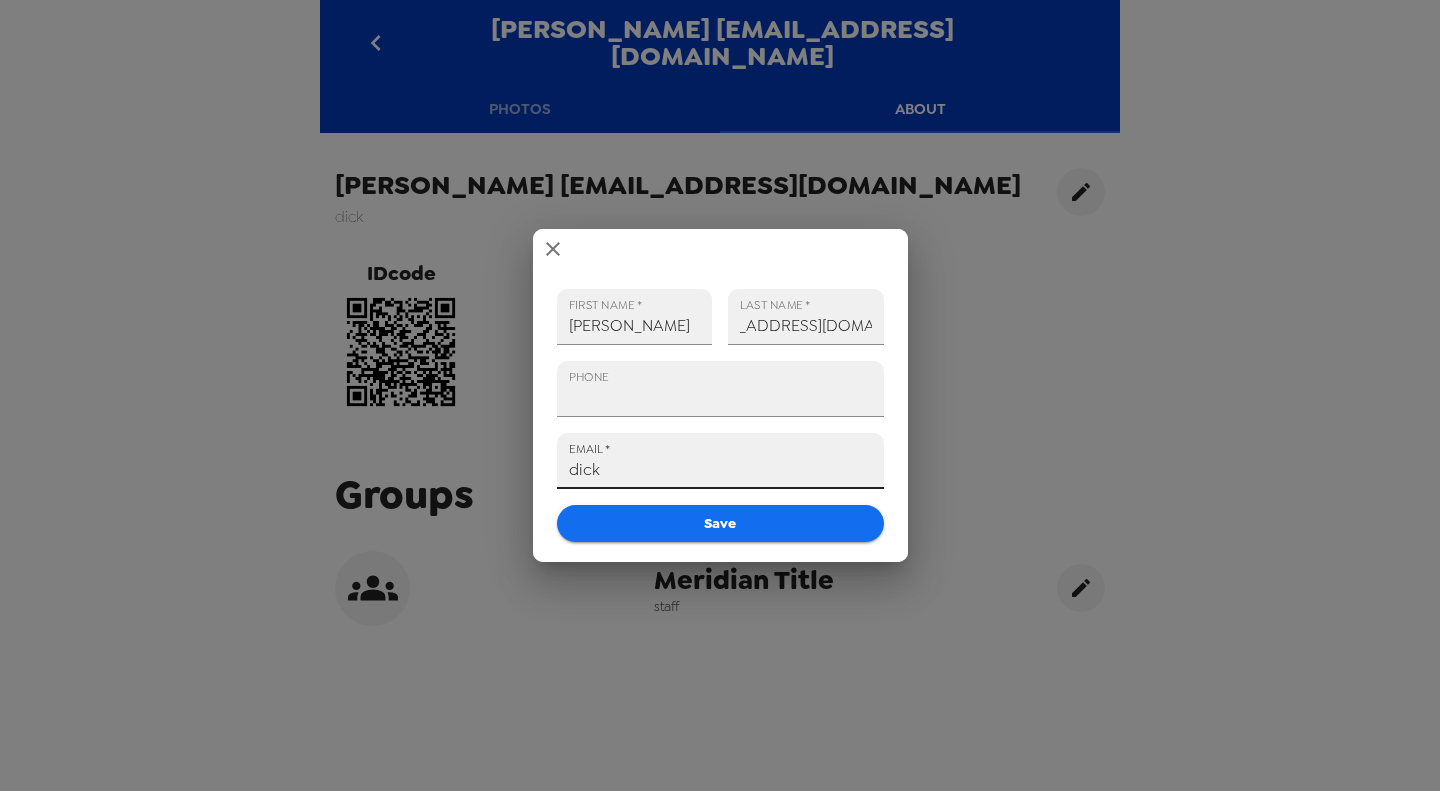 scroll, scrollTop: 0, scrollLeft: 0, axis: both 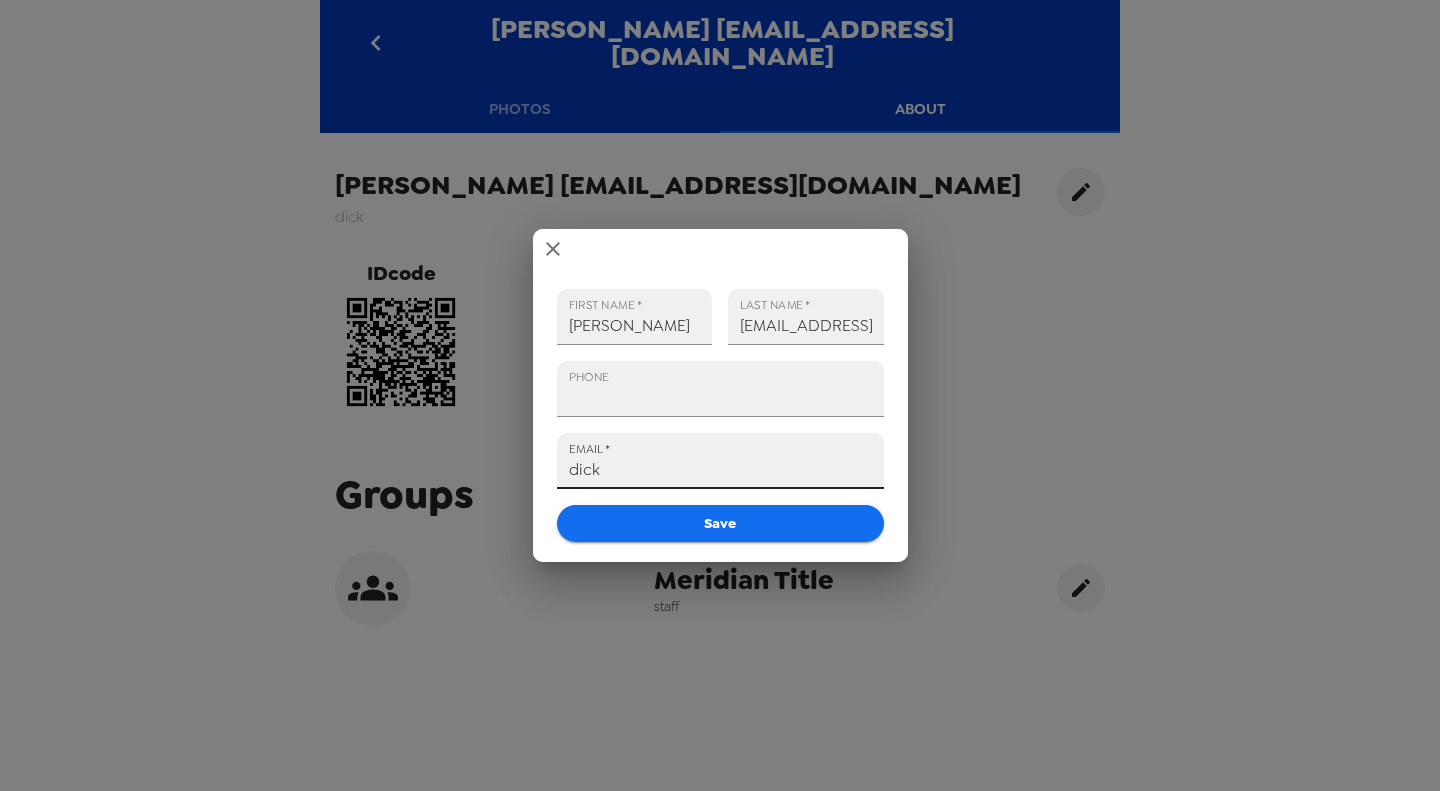 drag, startPoint x: 622, startPoint y: 469, endPoint x: 395, endPoint y: 463, distance: 227.07928 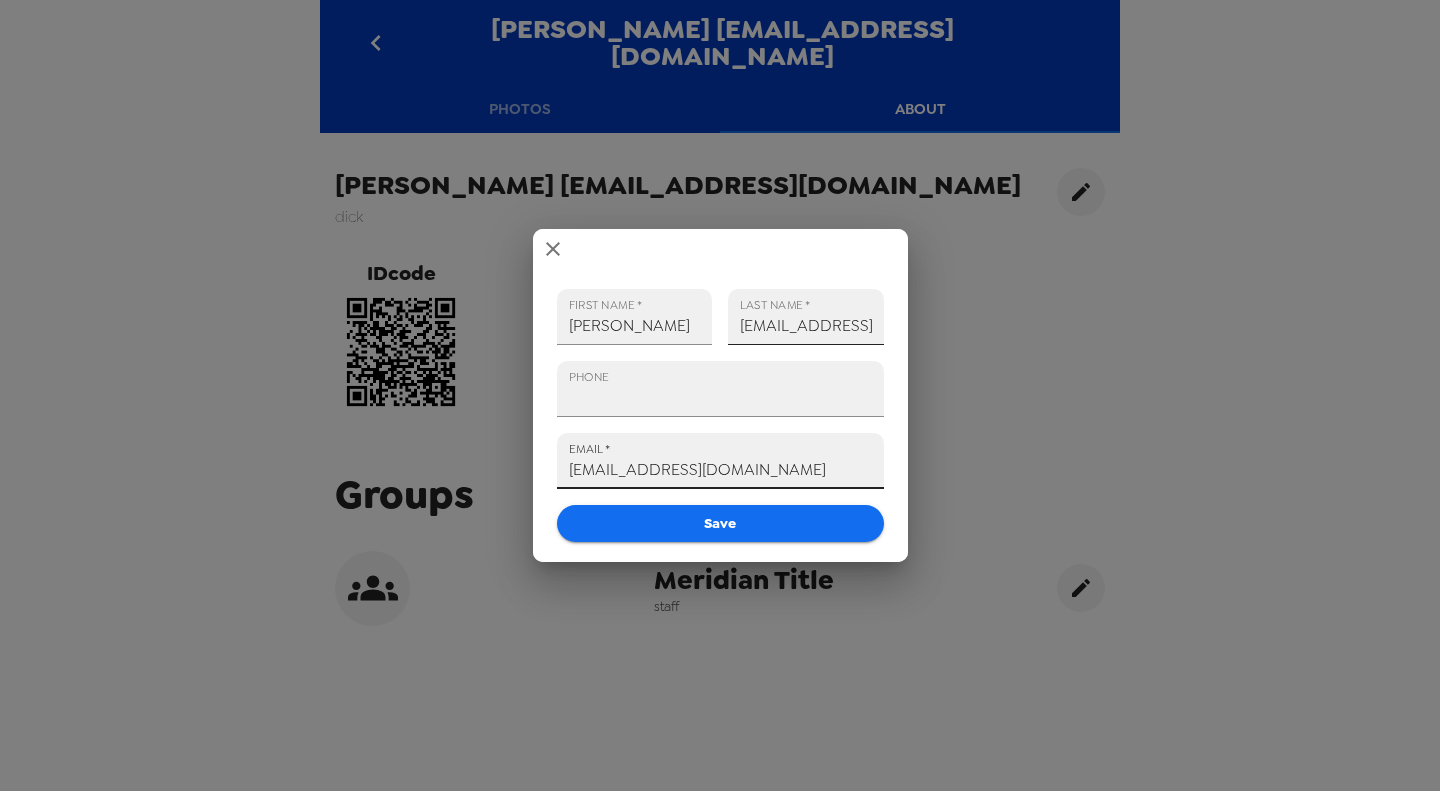 type on "bdick@meridiantitle.com" 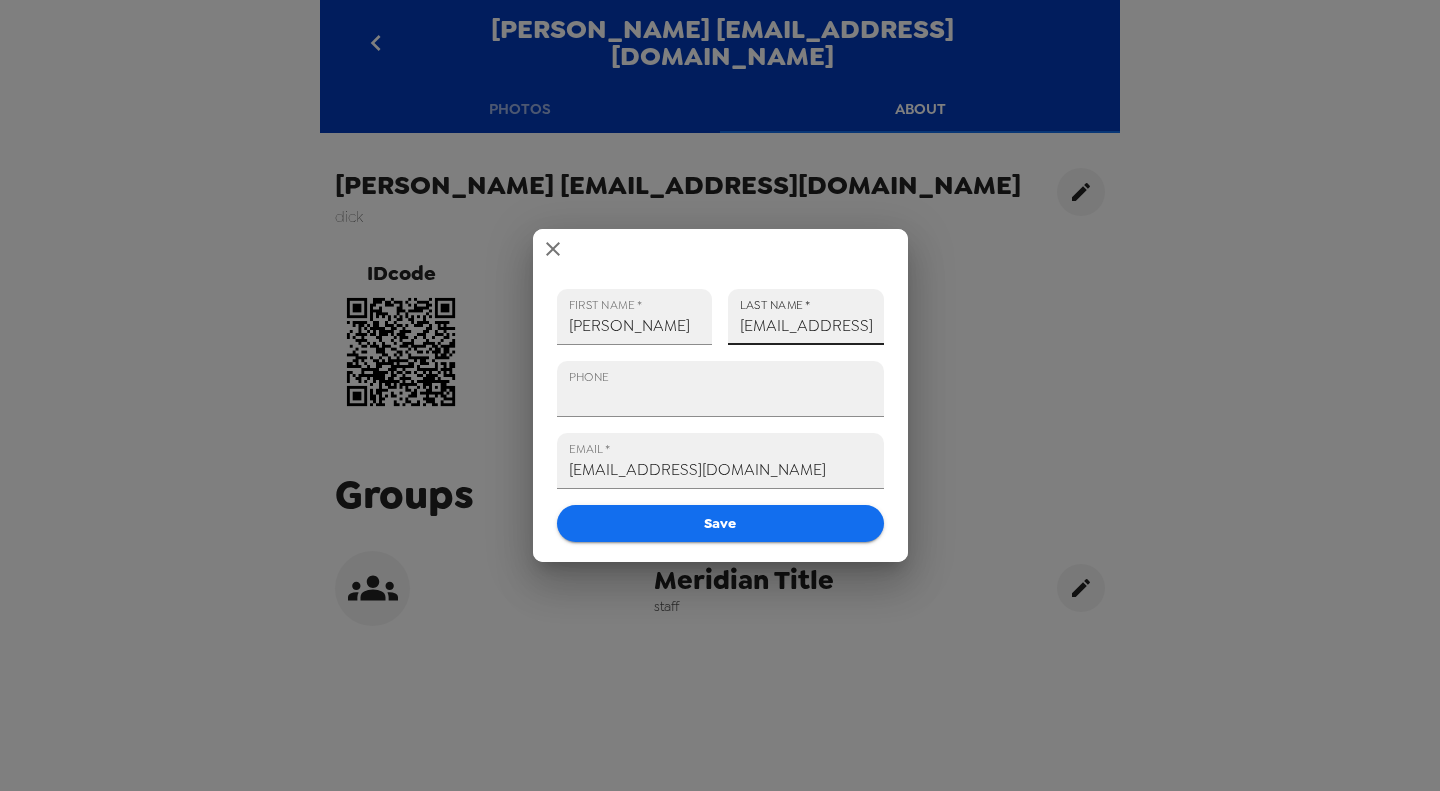 scroll, scrollTop: 0, scrollLeft: 51, axis: horizontal 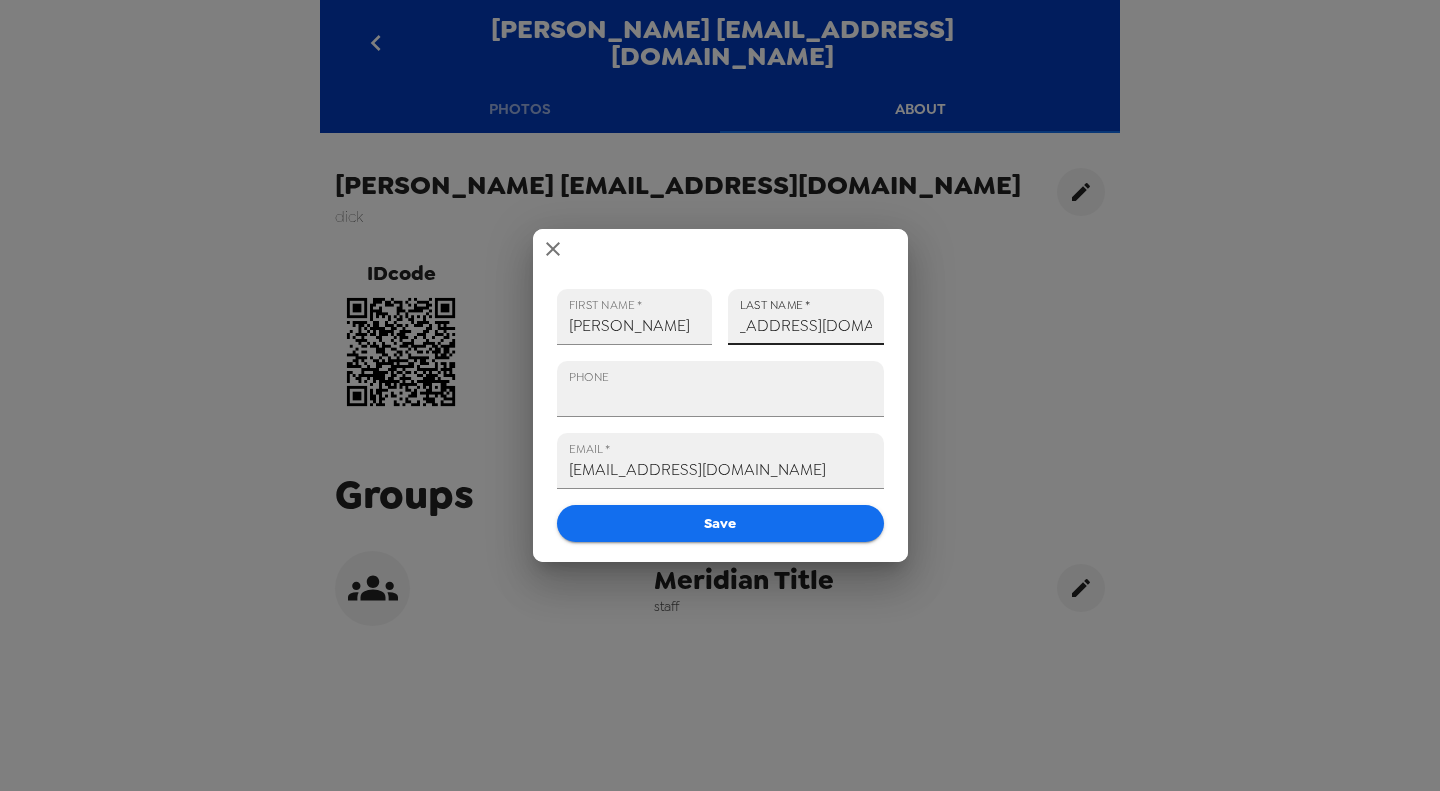 drag, startPoint x: 749, startPoint y: 331, endPoint x: 1096, endPoint y: 349, distance: 347.46655 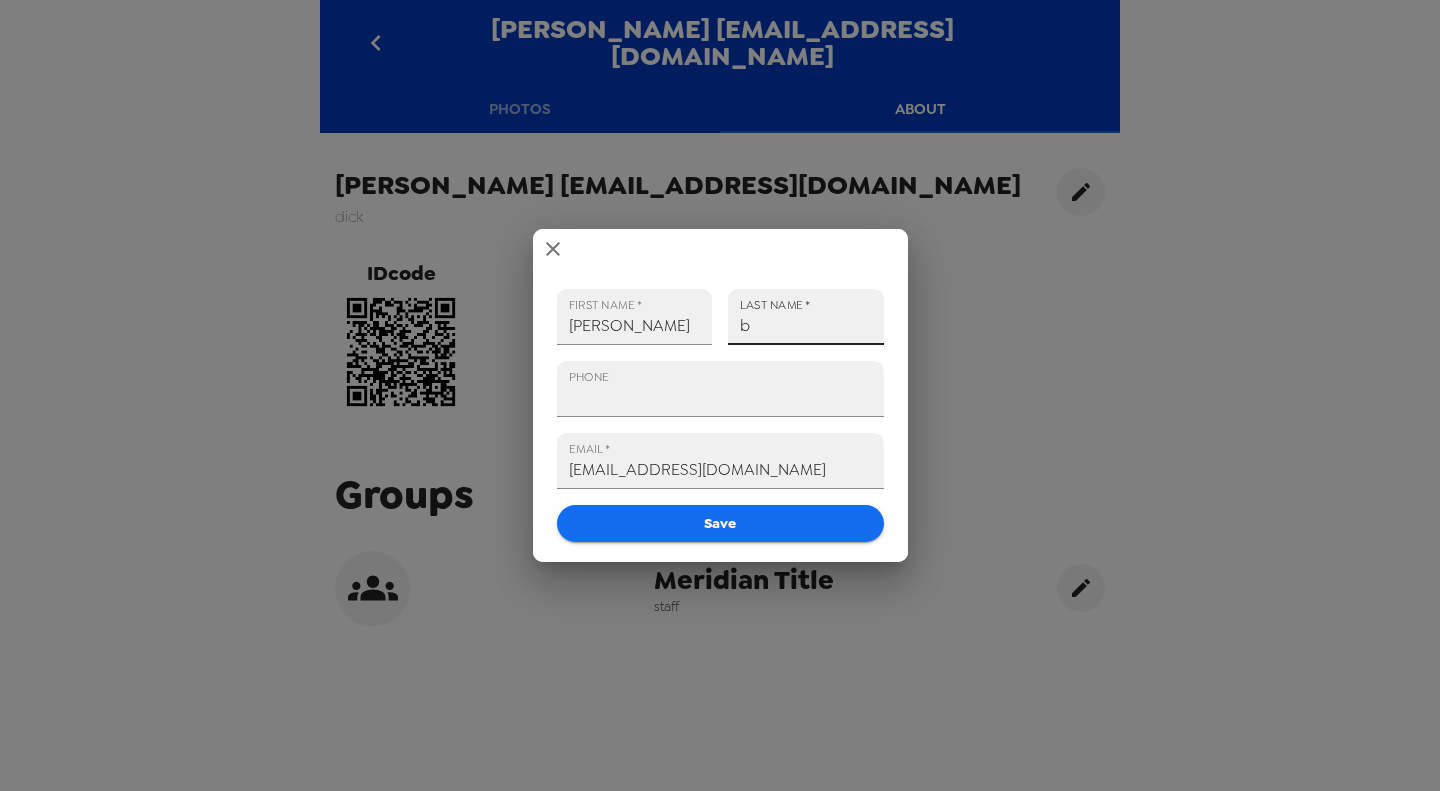 scroll, scrollTop: 0, scrollLeft: 0, axis: both 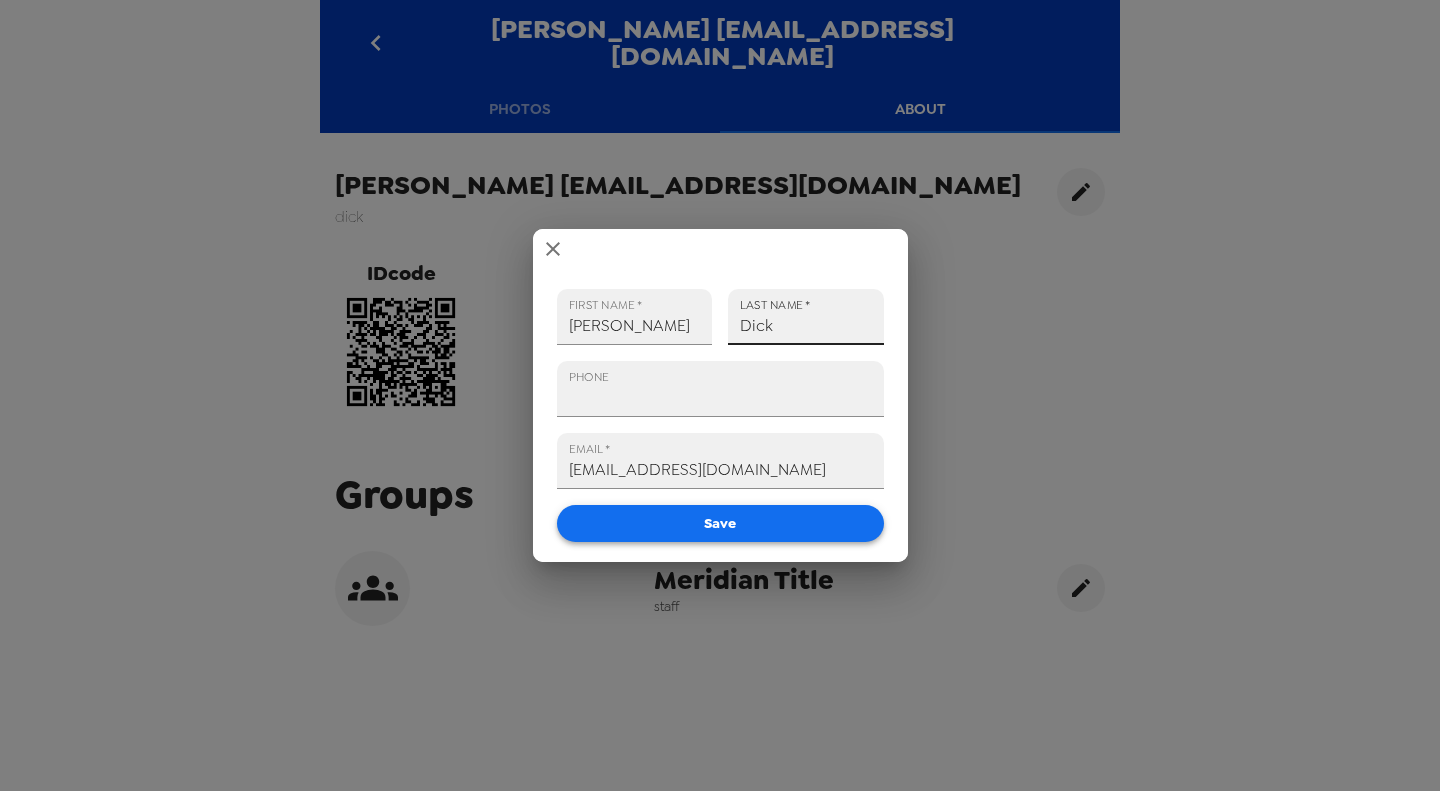 type on "Dick" 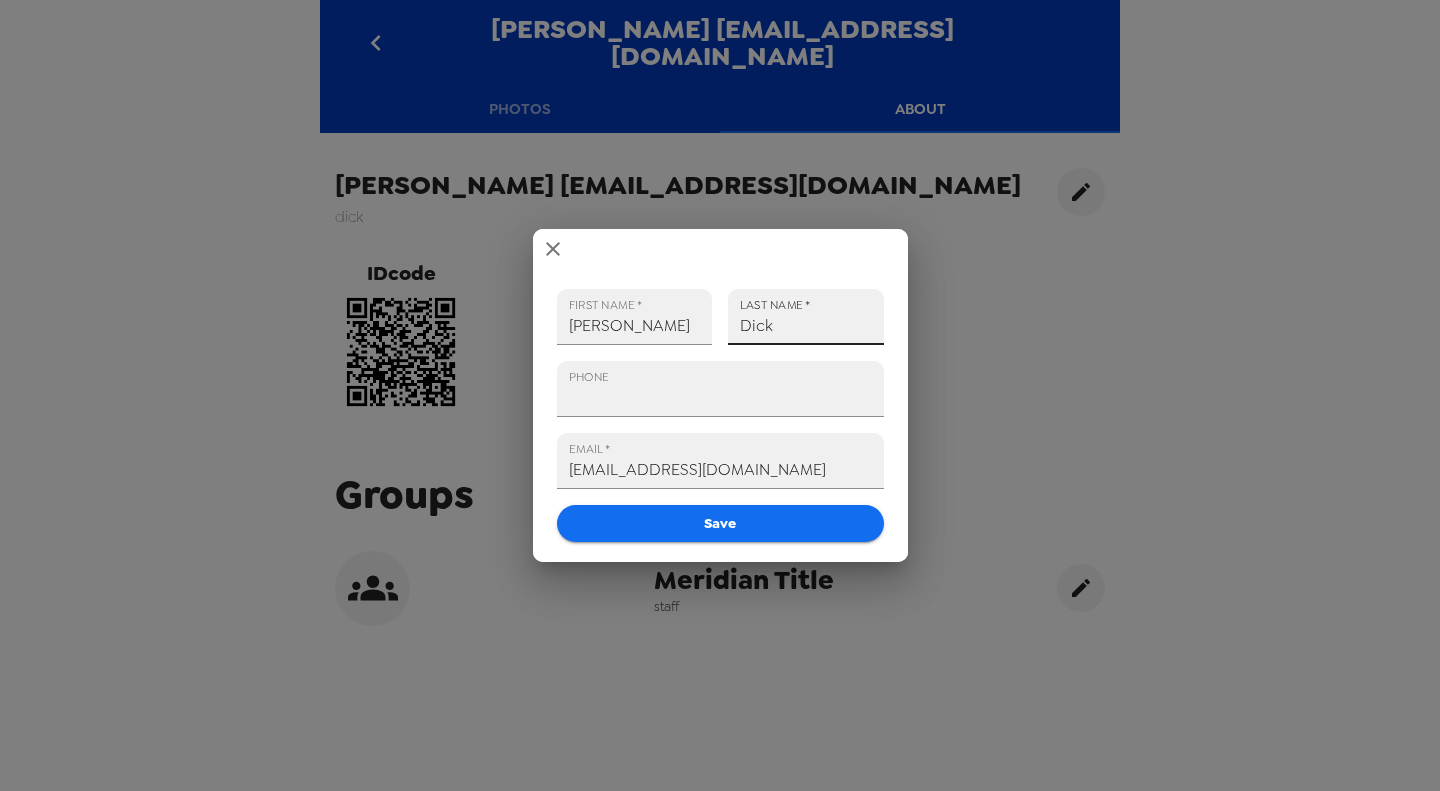 click on "Save" at bounding box center (720, 523) 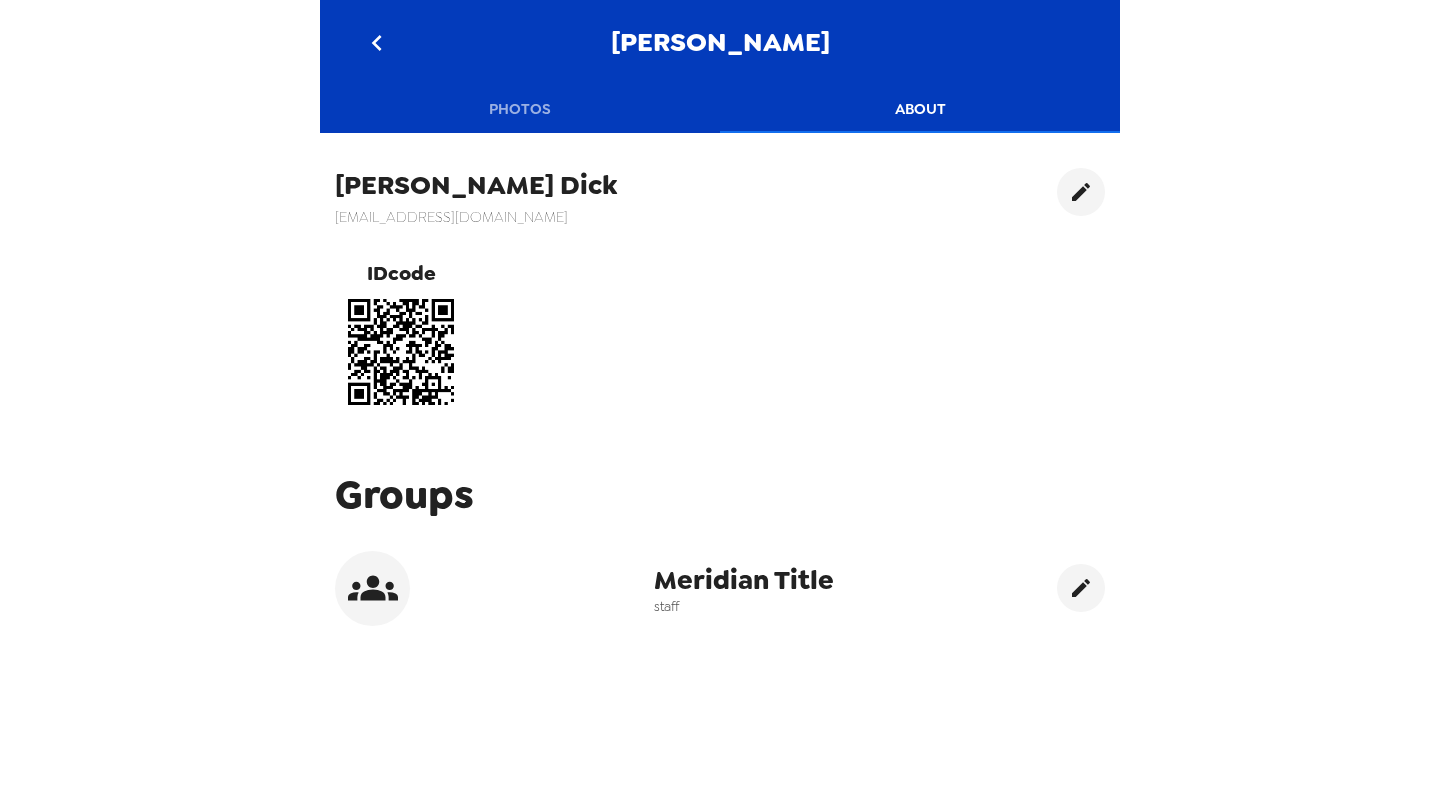 drag, startPoint x: 511, startPoint y: 105, endPoint x: 495, endPoint y: 104, distance: 16.03122 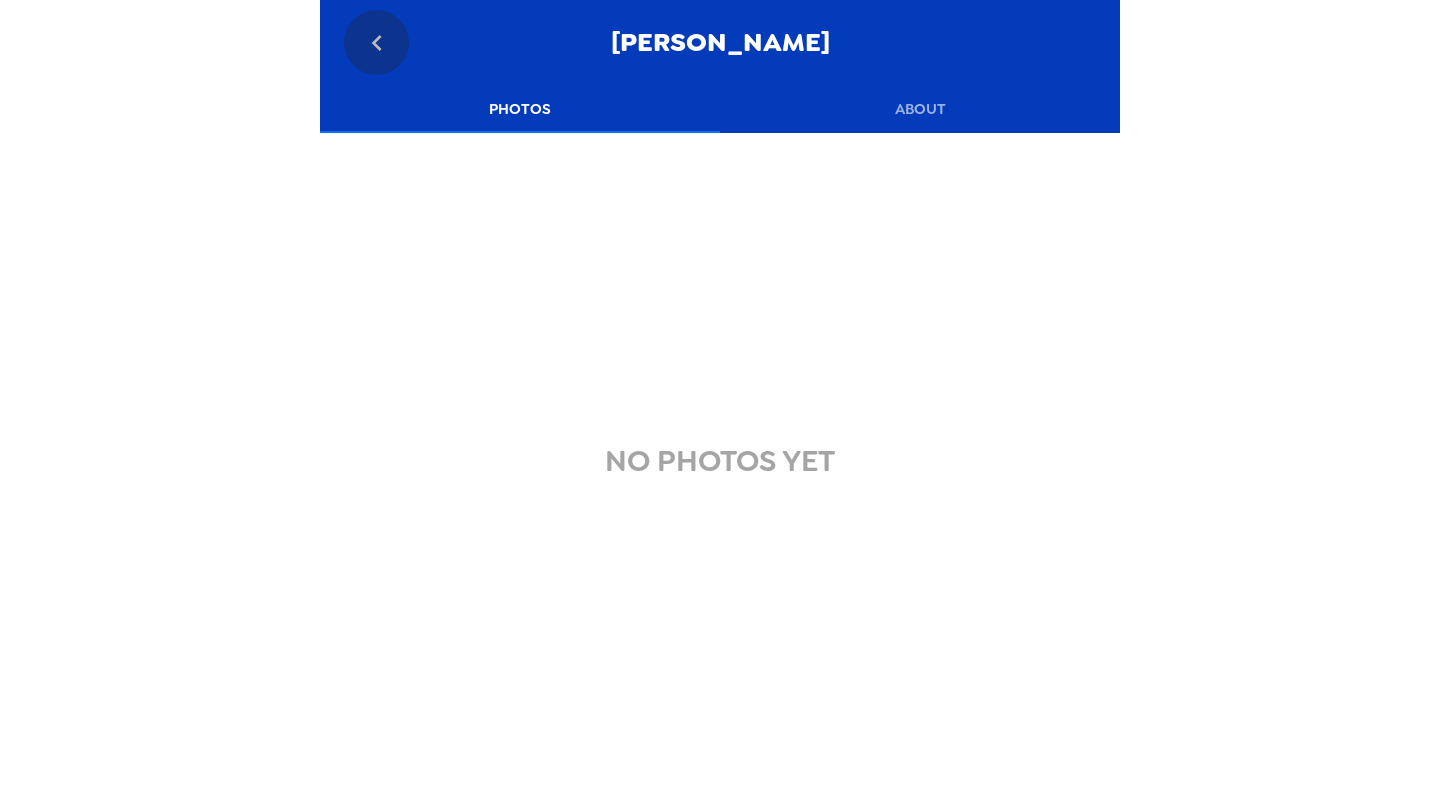 click 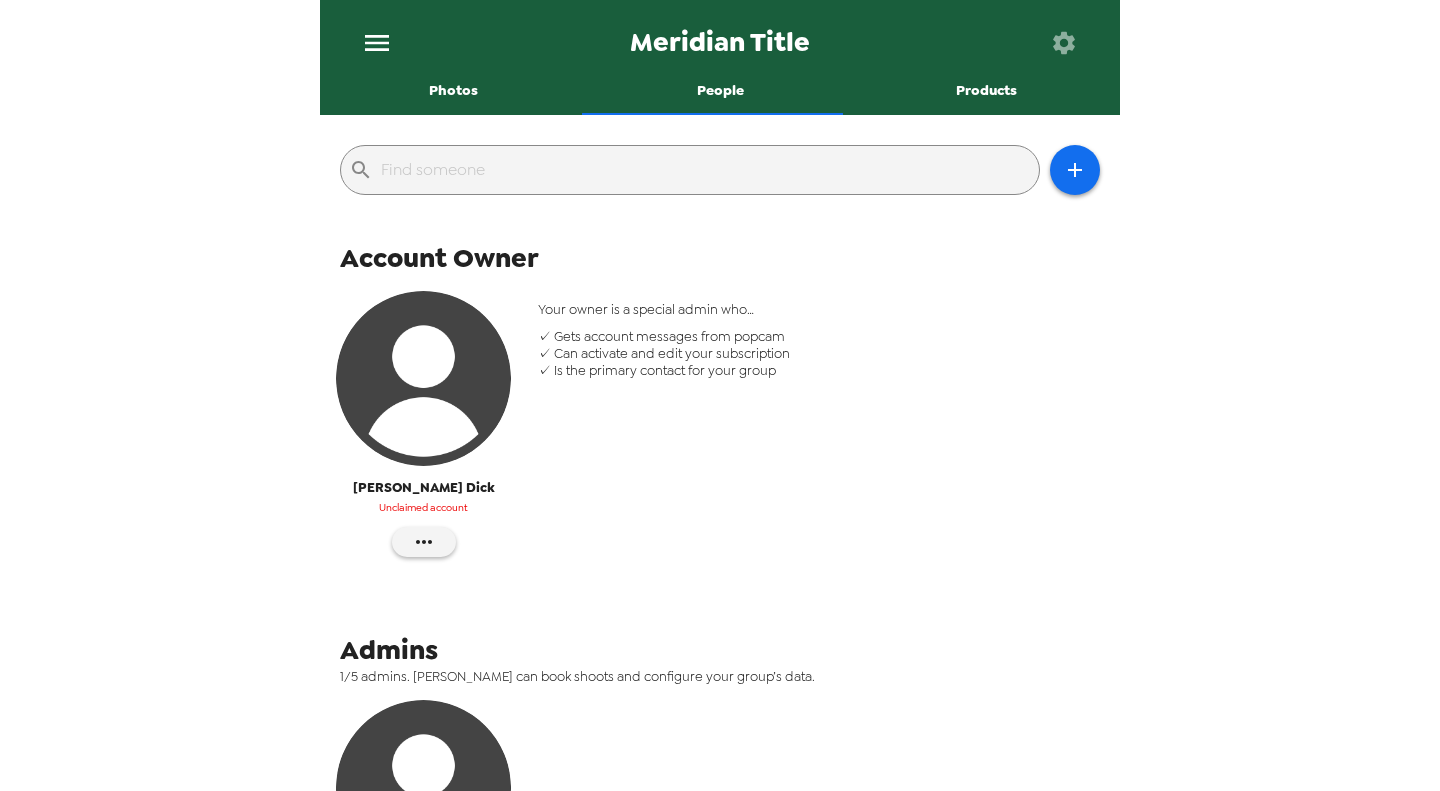 scroll, scrollTop: 200, scrollLeft: 0, axis: vertical 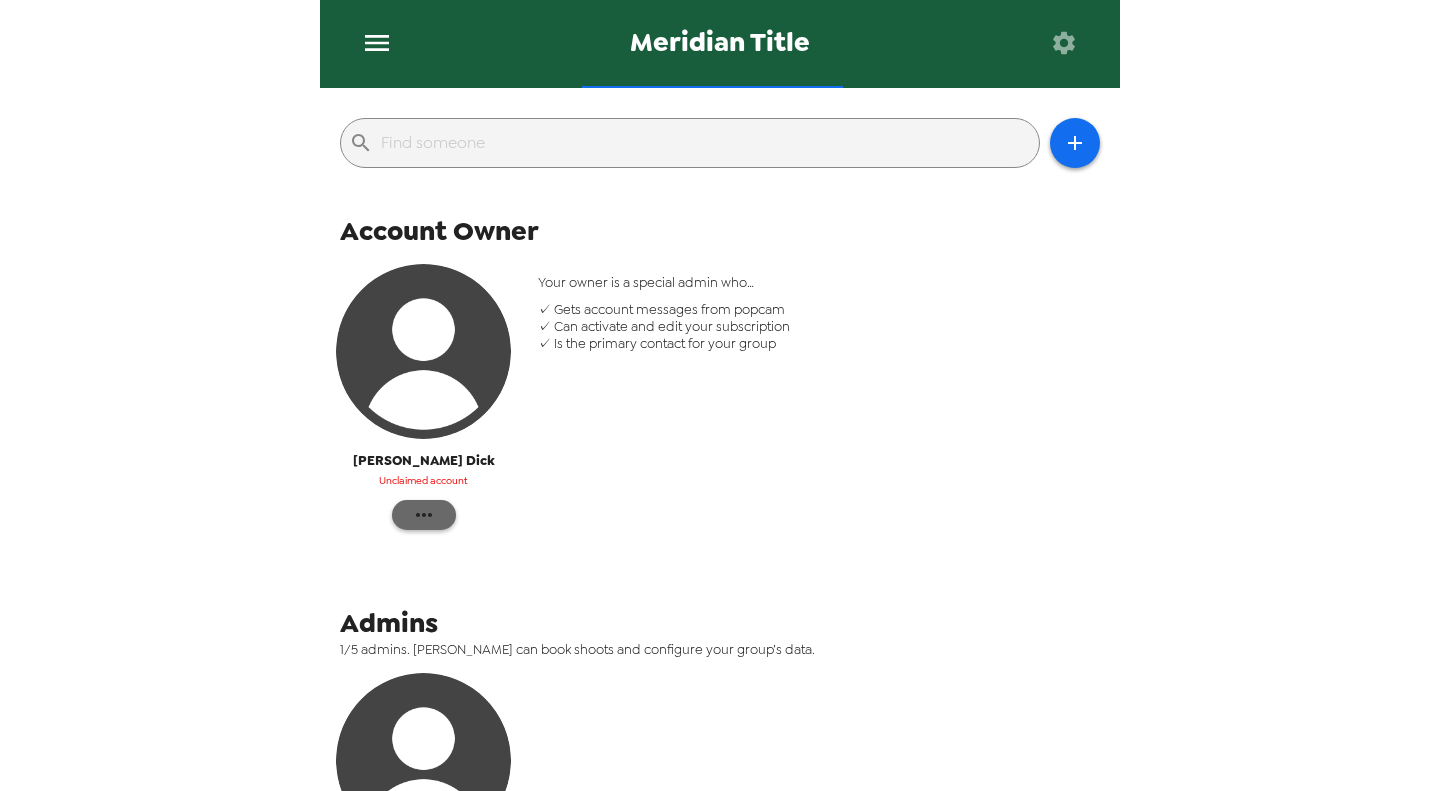 click at bounding box center [424, 515] 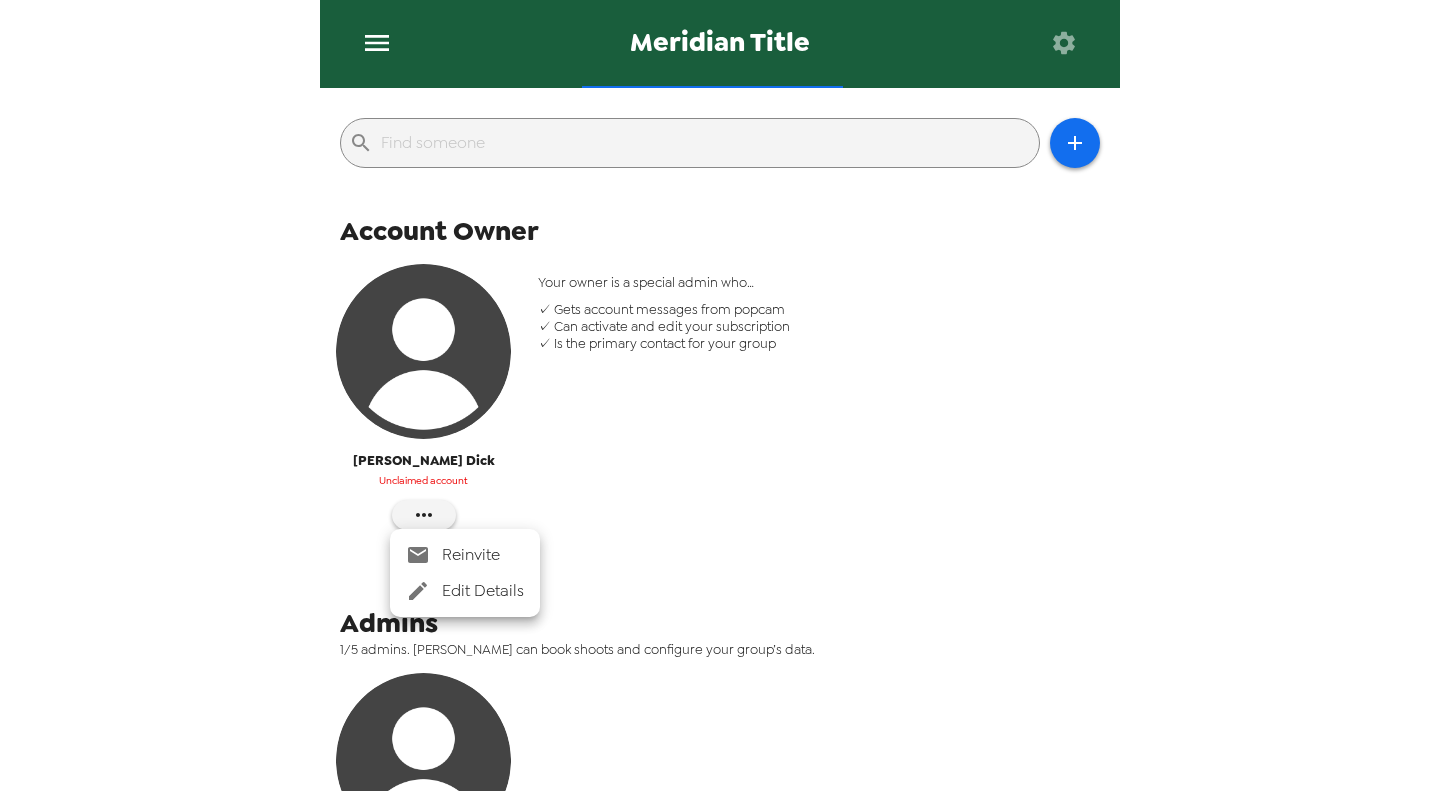 click on "Reinvite" at bounding box center (483, 555) 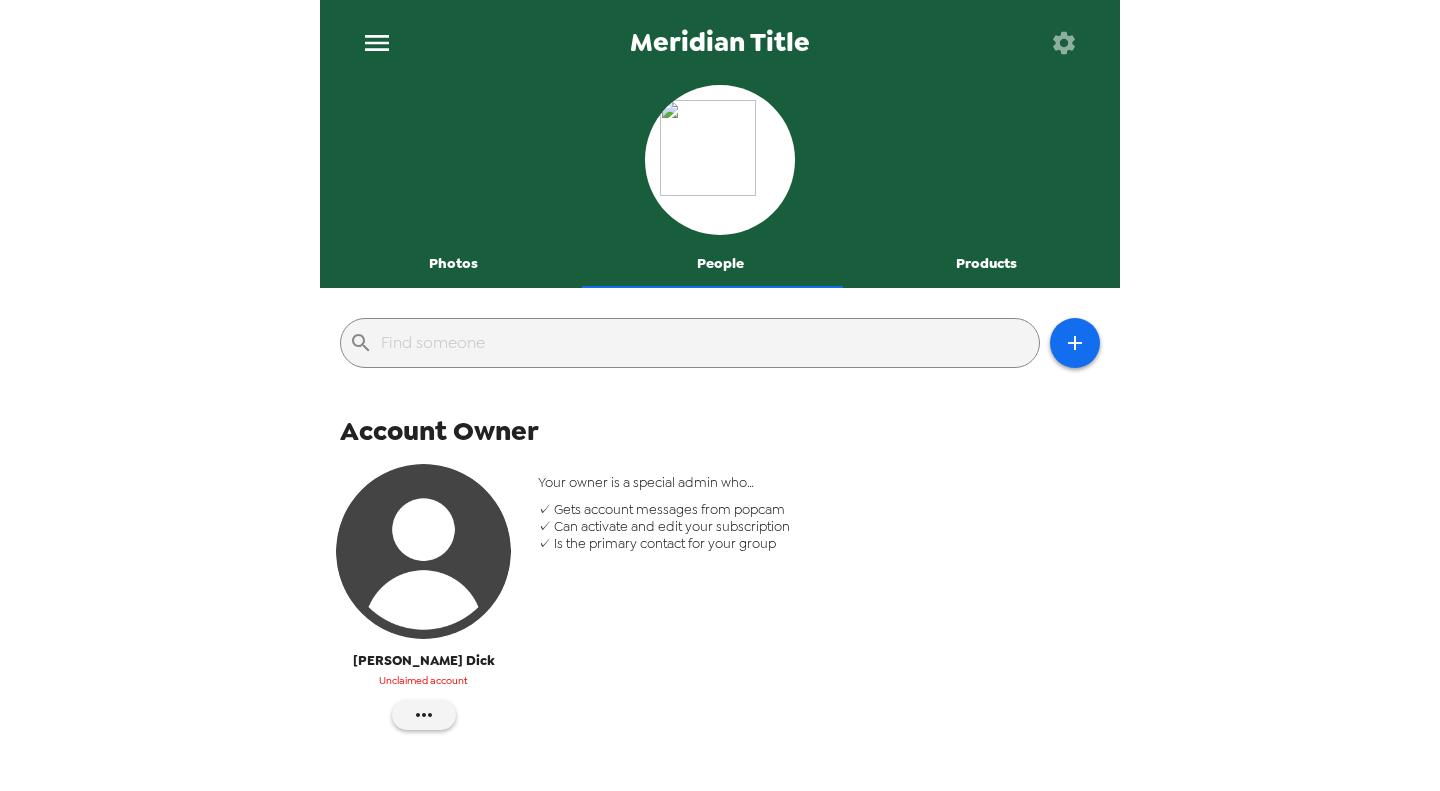 scroll, scrollTop: 0, scrollLeft: 0, axis: both 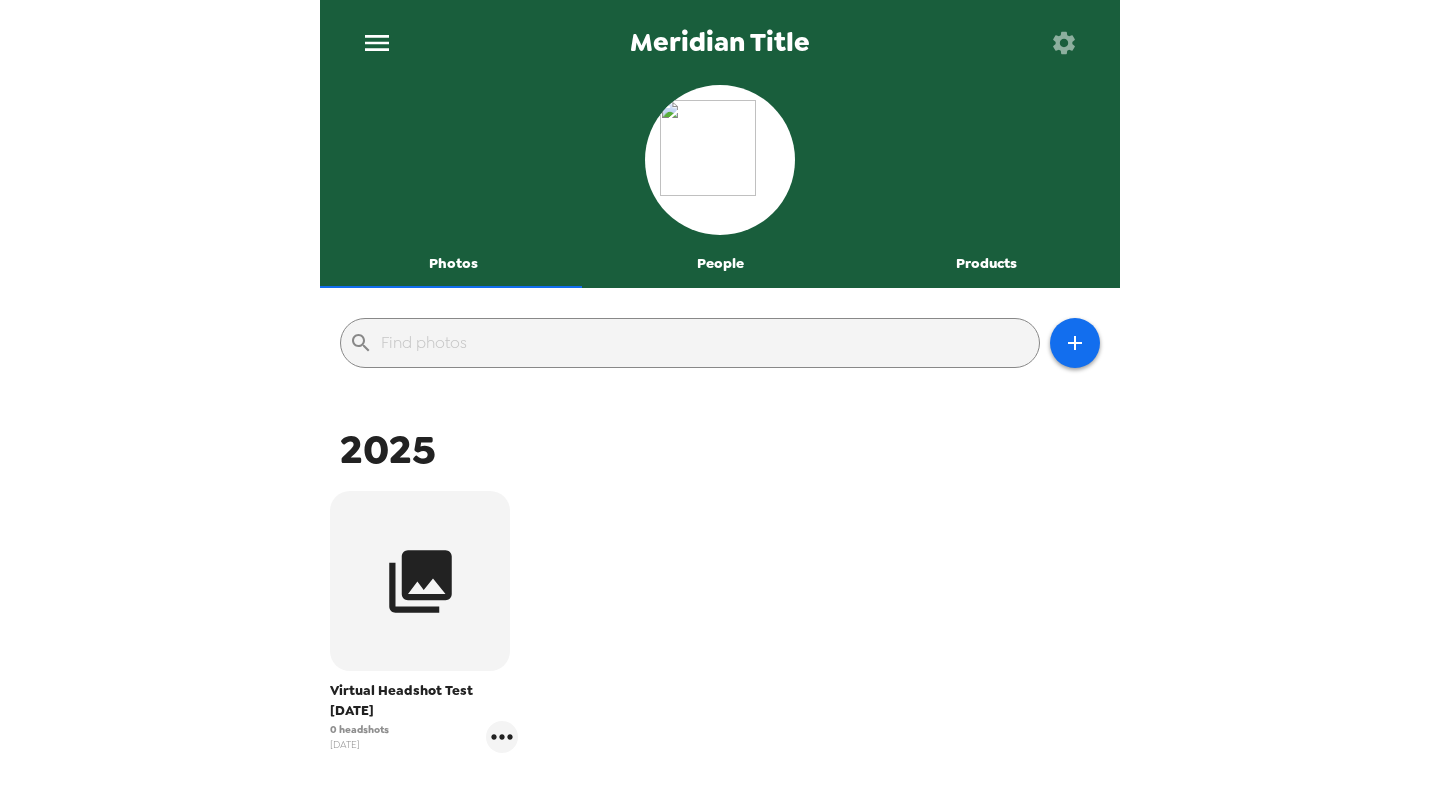 click on "People" at bounding box center [720, 264] 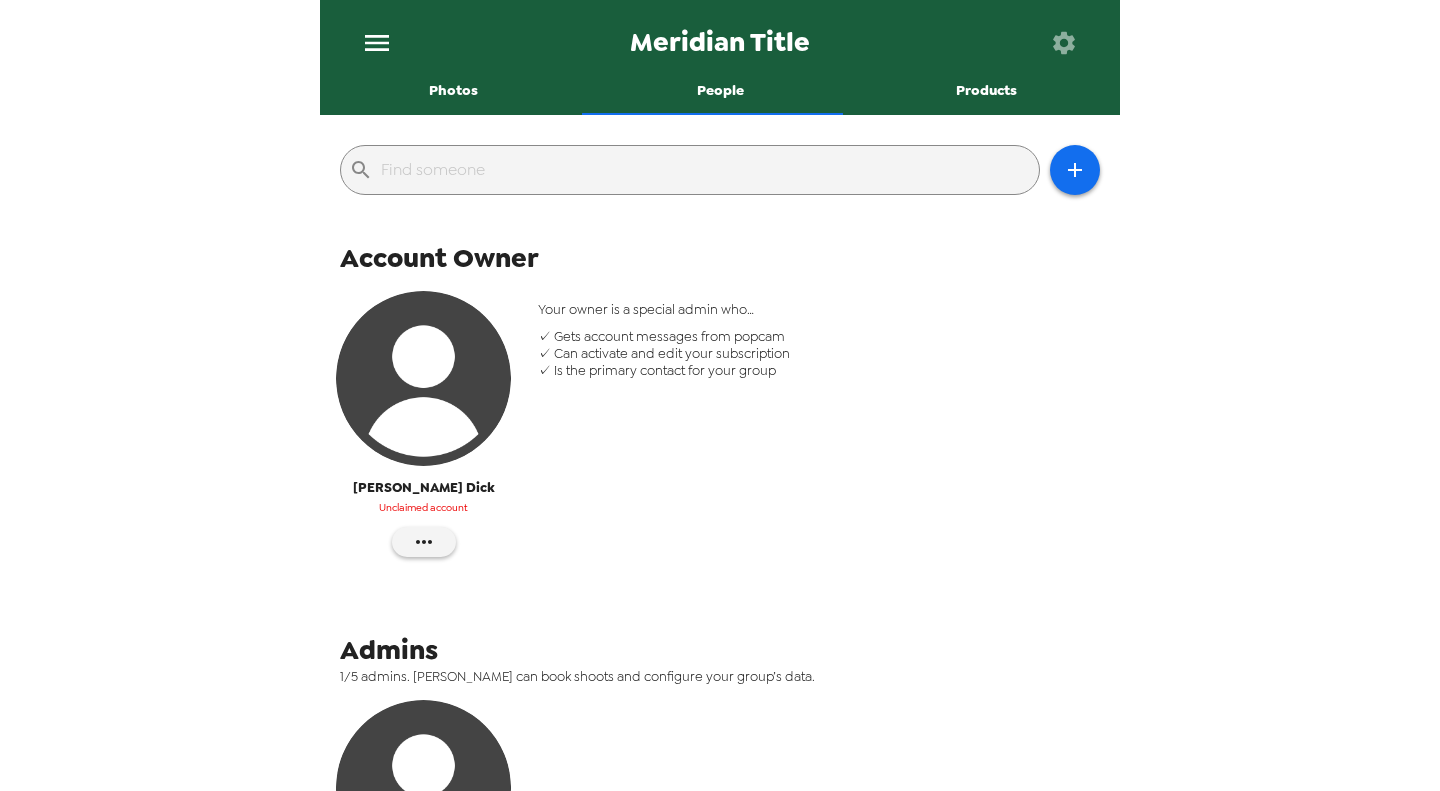 scroll, scrollTop: 100, scrollLeft: 0, axis: vertical 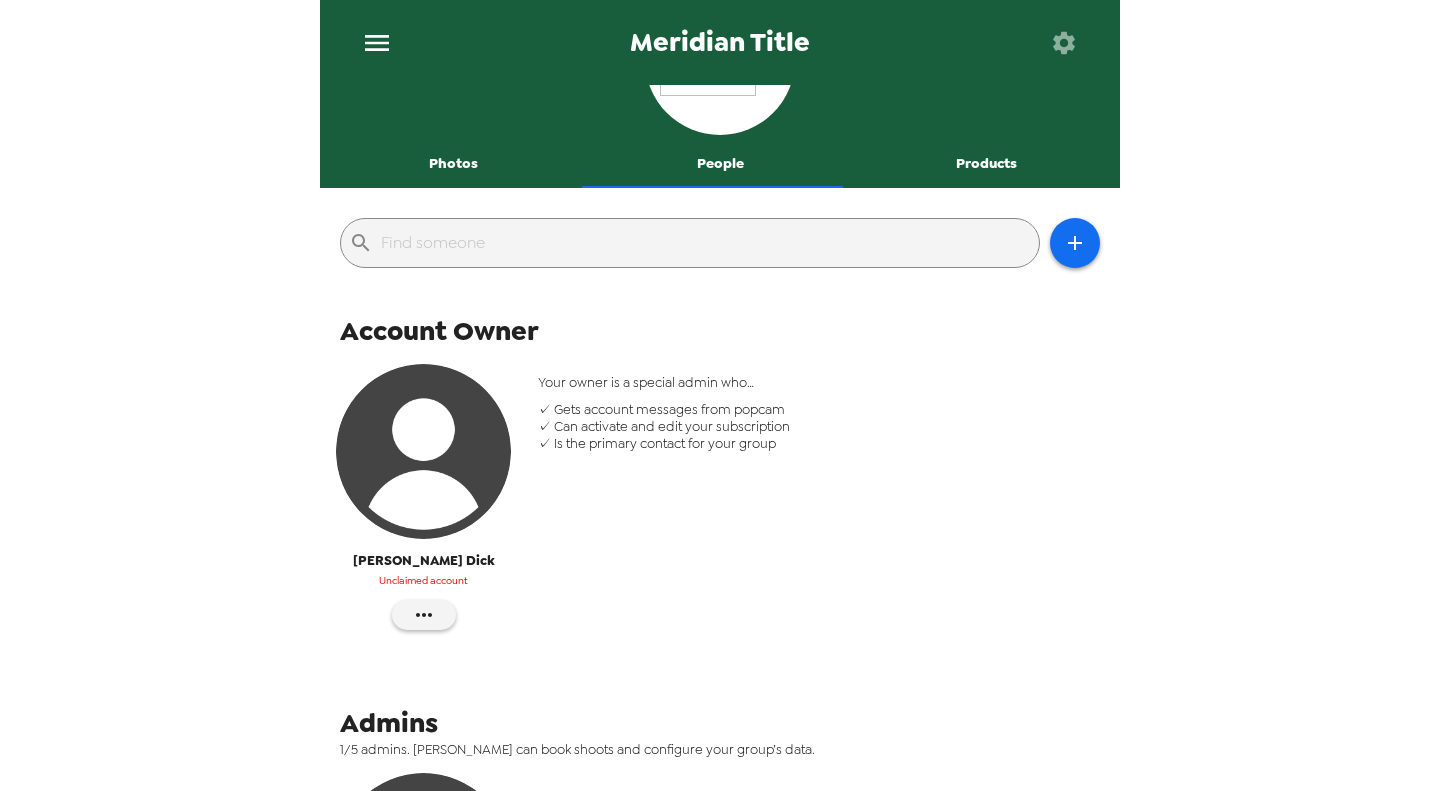 click on "Photos" at bounding box center (453, 164) 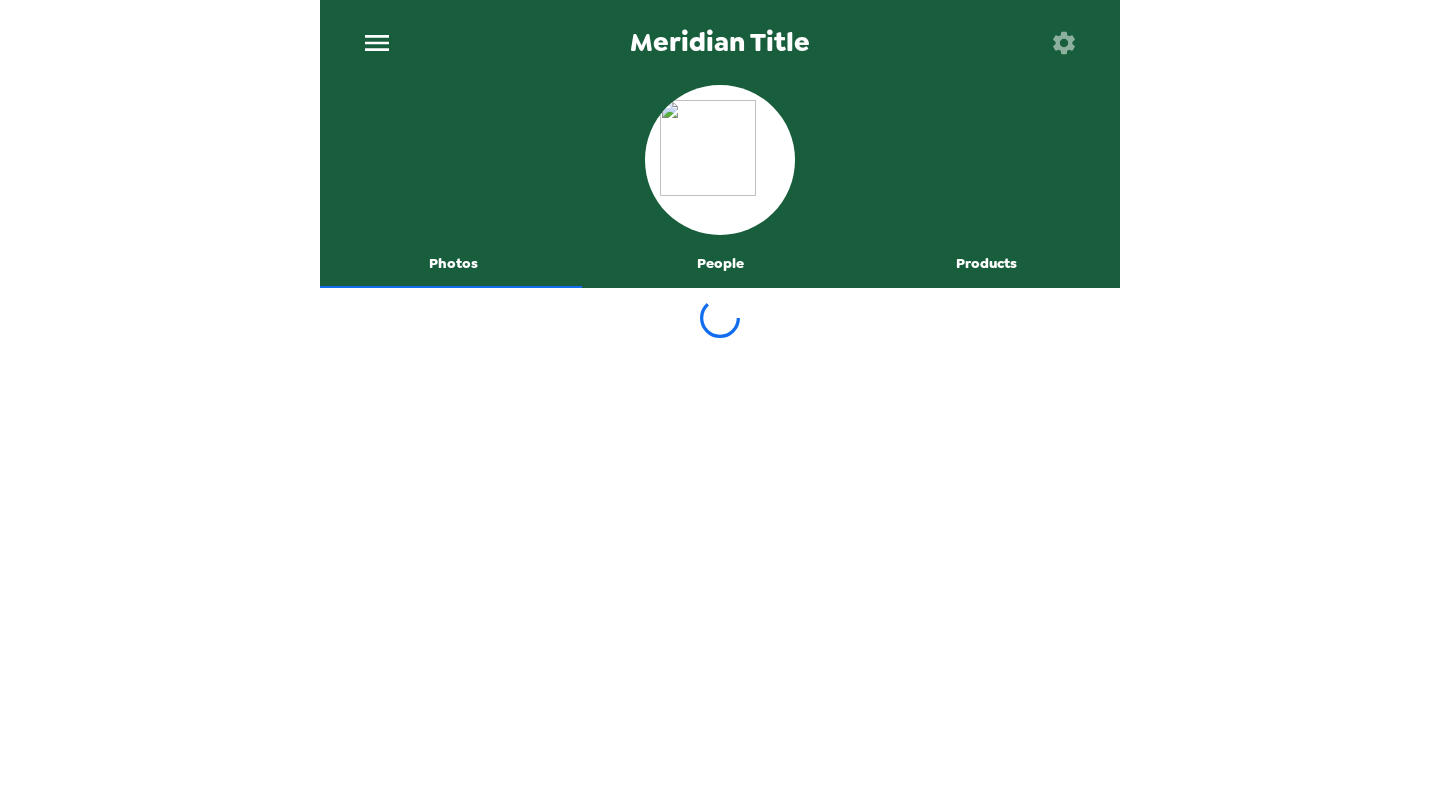 scroll, scrollTop: 0, scrollLeft: 0, axis: both 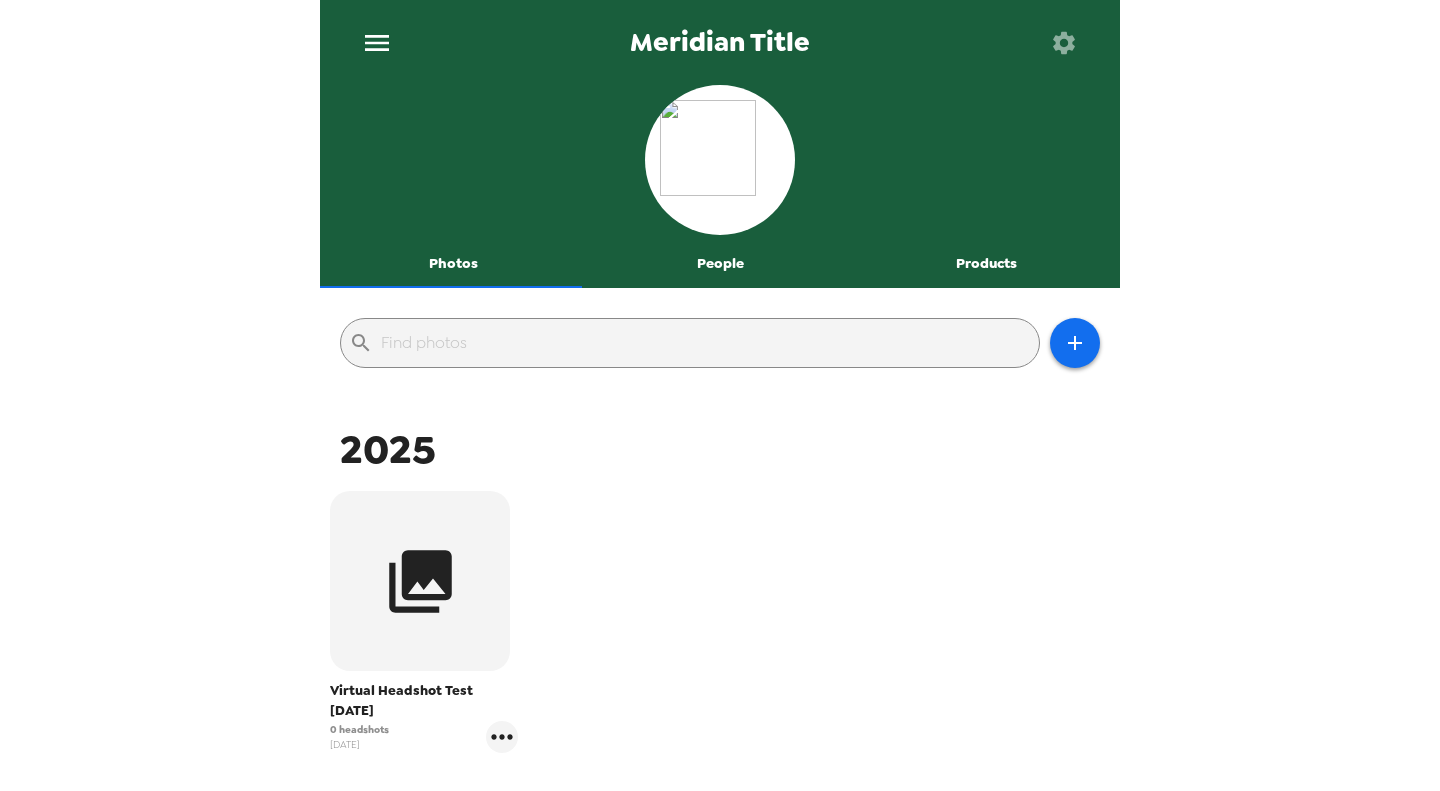 click on "People" at bounding box center (720, 264) 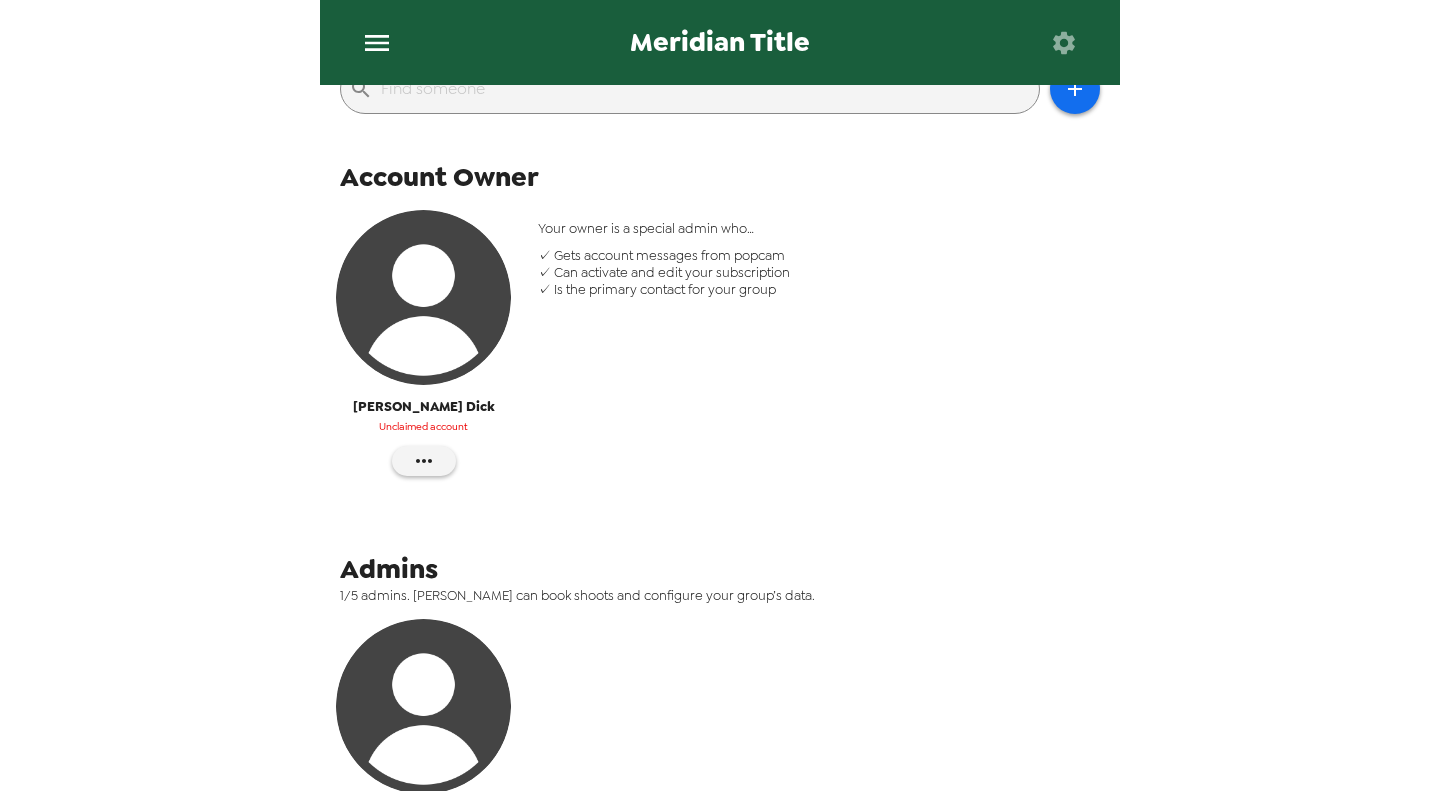 scroll, scrollTop: 0, scrollLeft: 0, axis: both 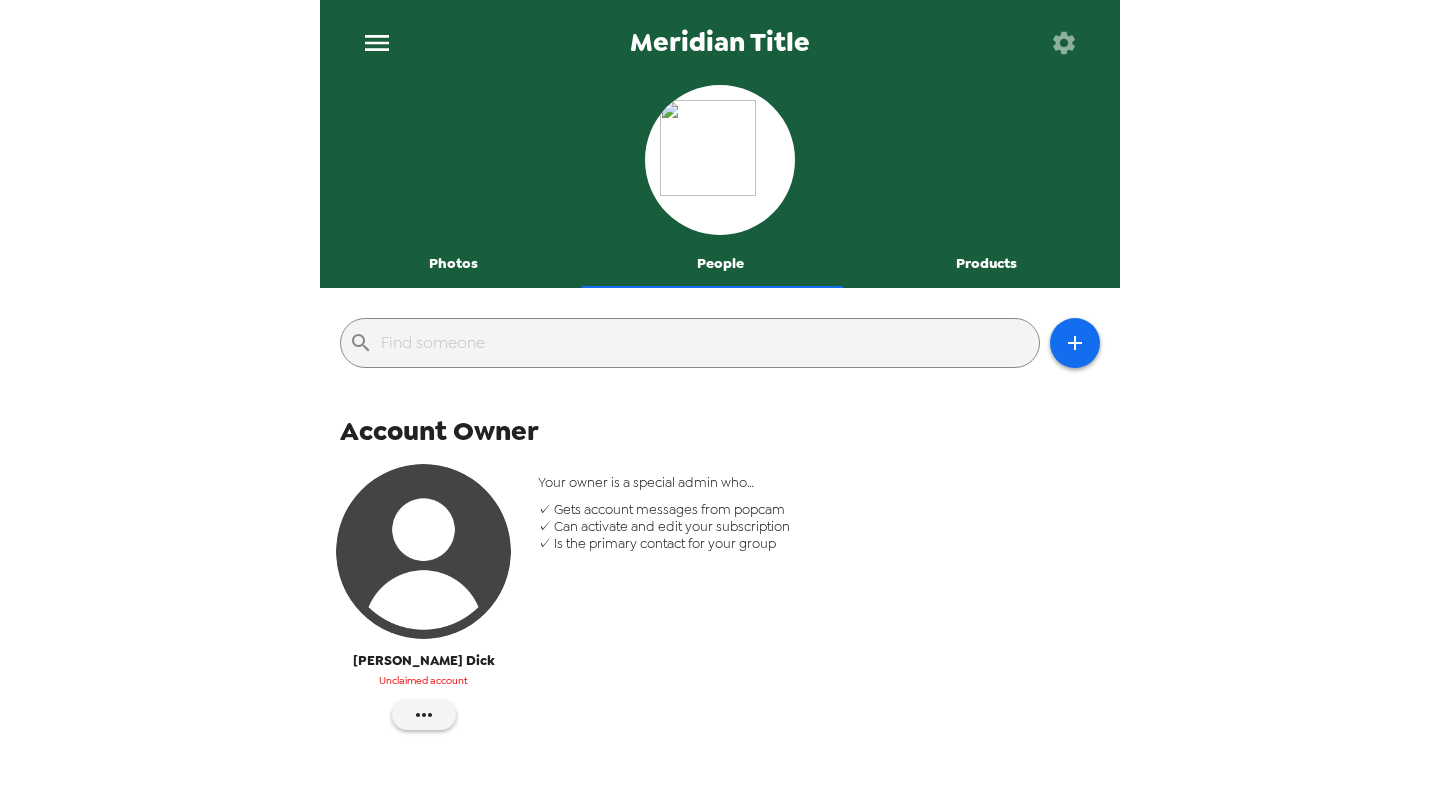 click on "Photos" at bounding box center (453, 264) 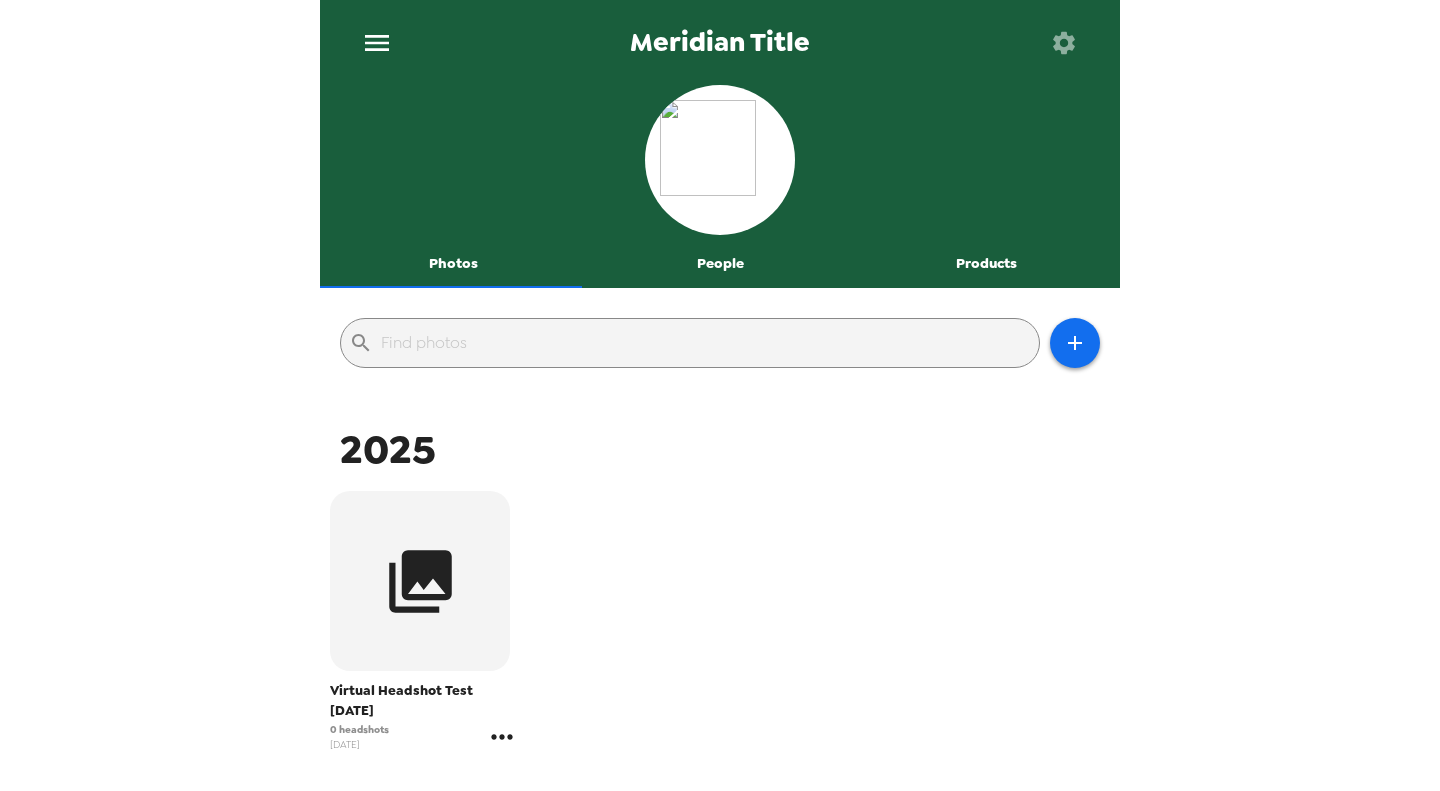 click 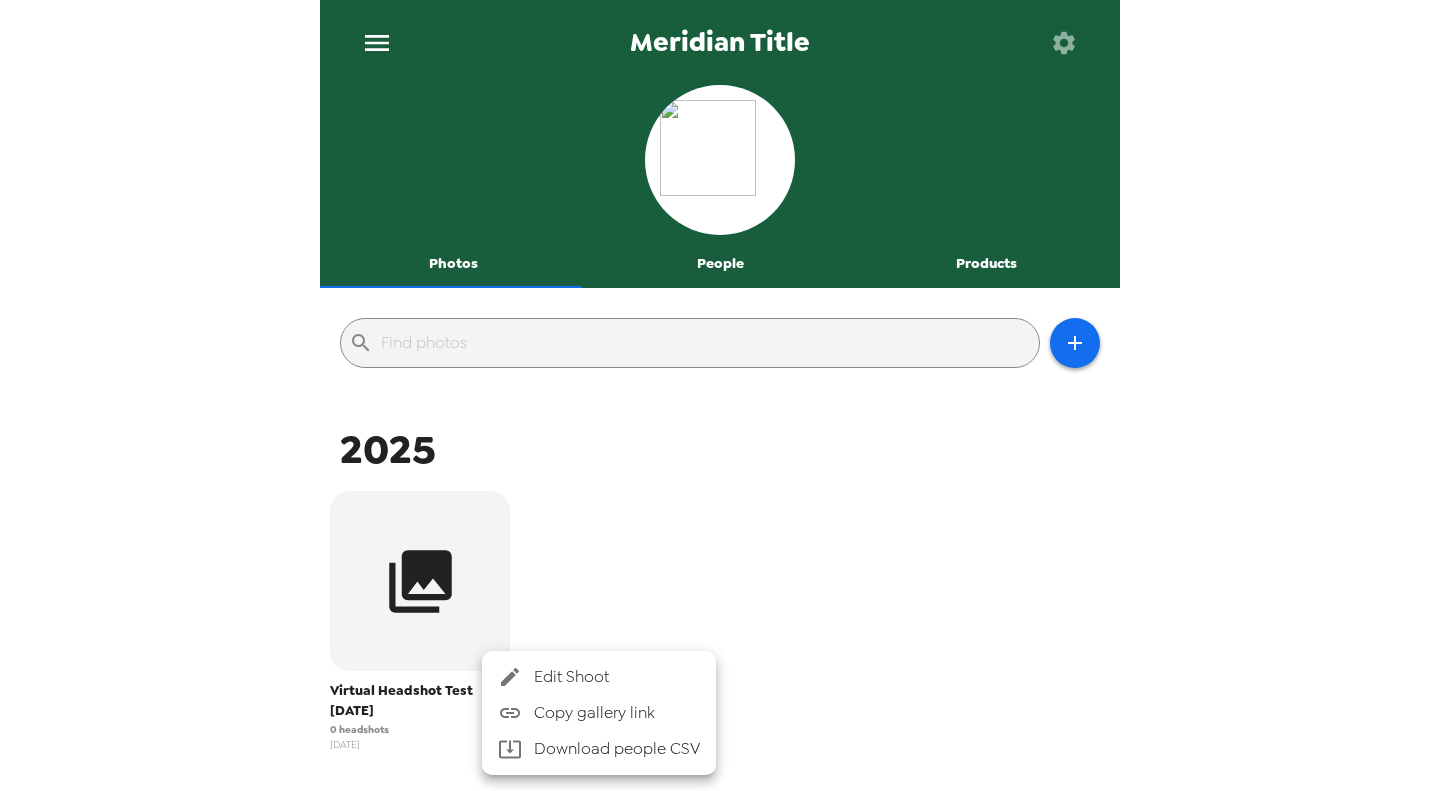 click on "Edit Shoot" at bounding box center (617, 677) 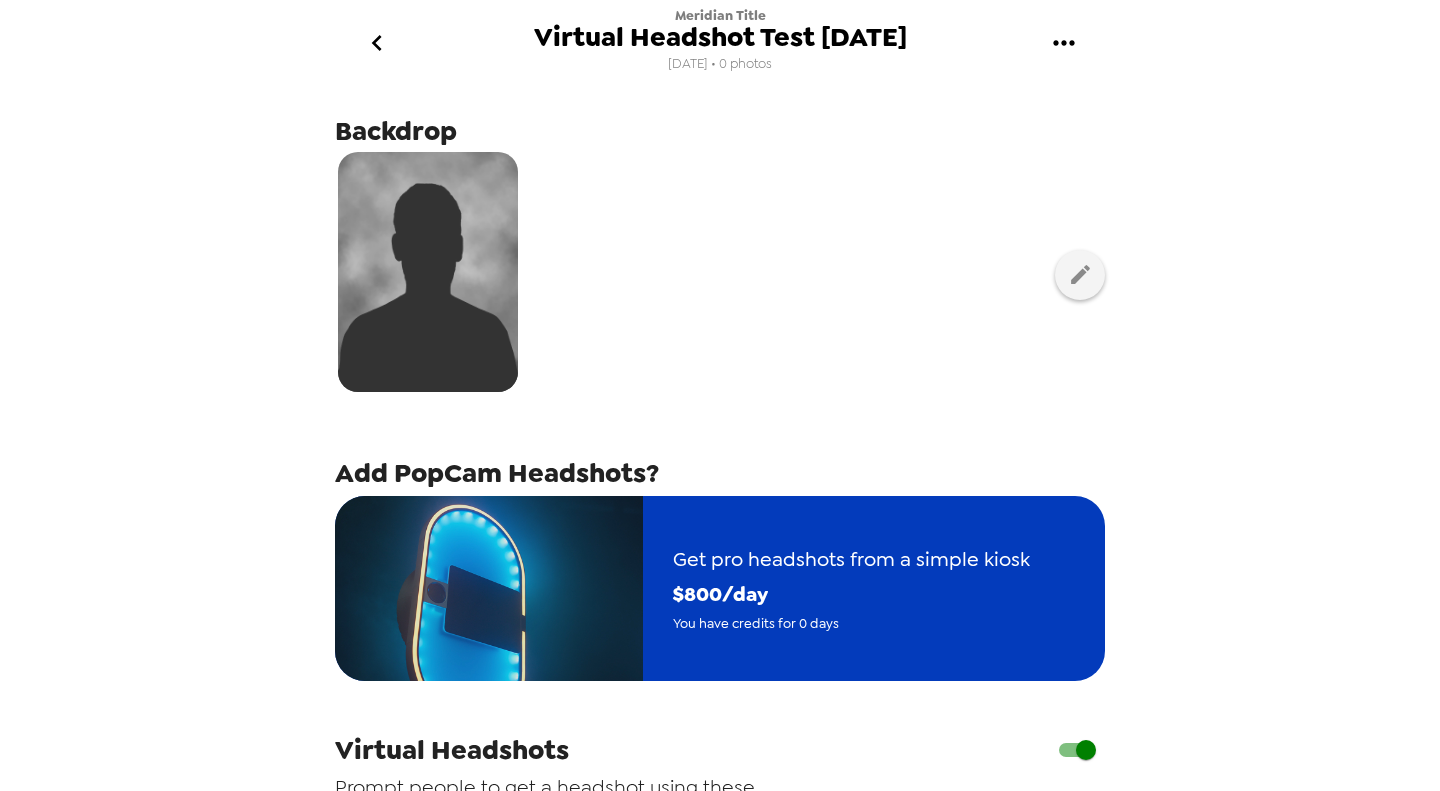 scroll, scrollTop: 100, scrollLeft: 0, axis: vertical 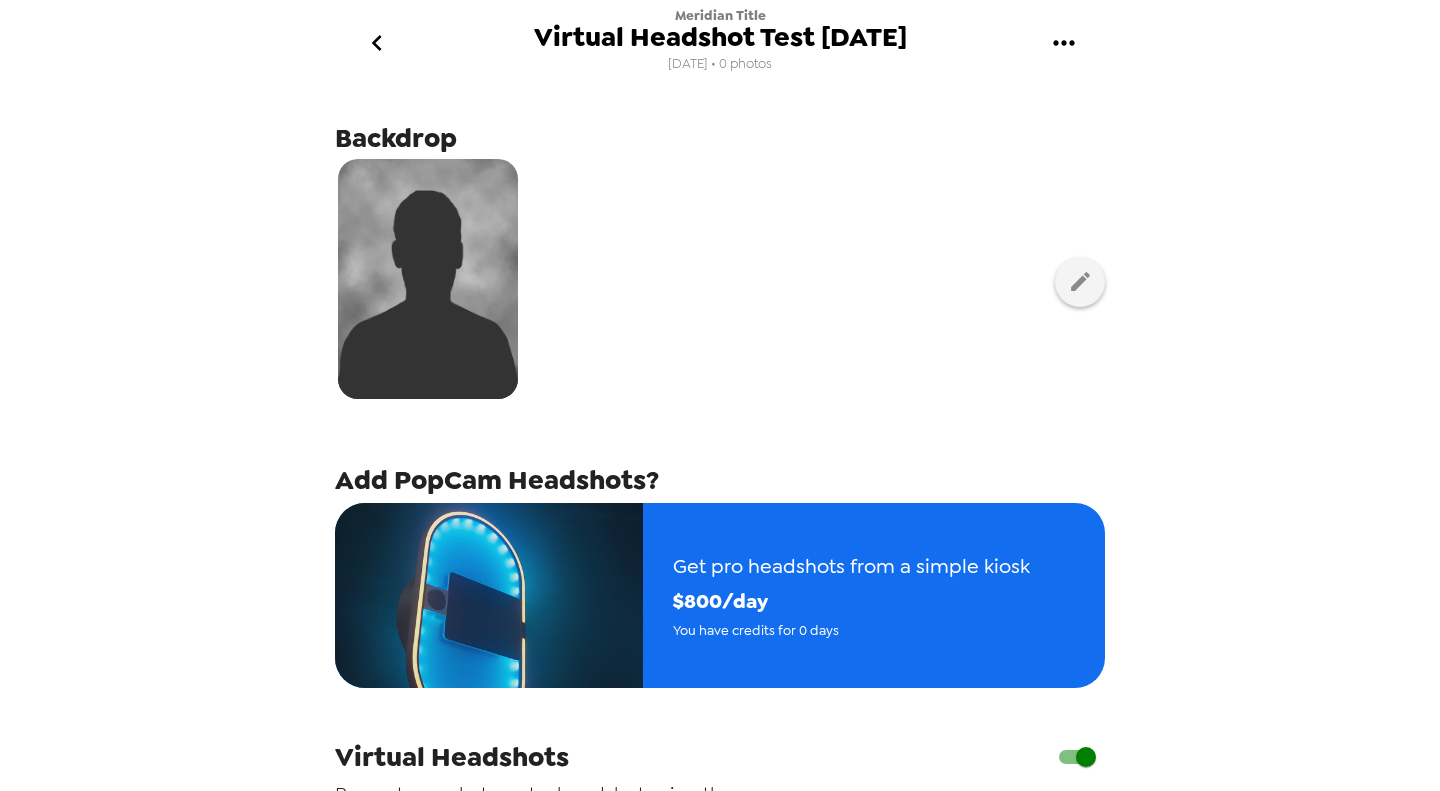 click at bounding box center (376, 42) 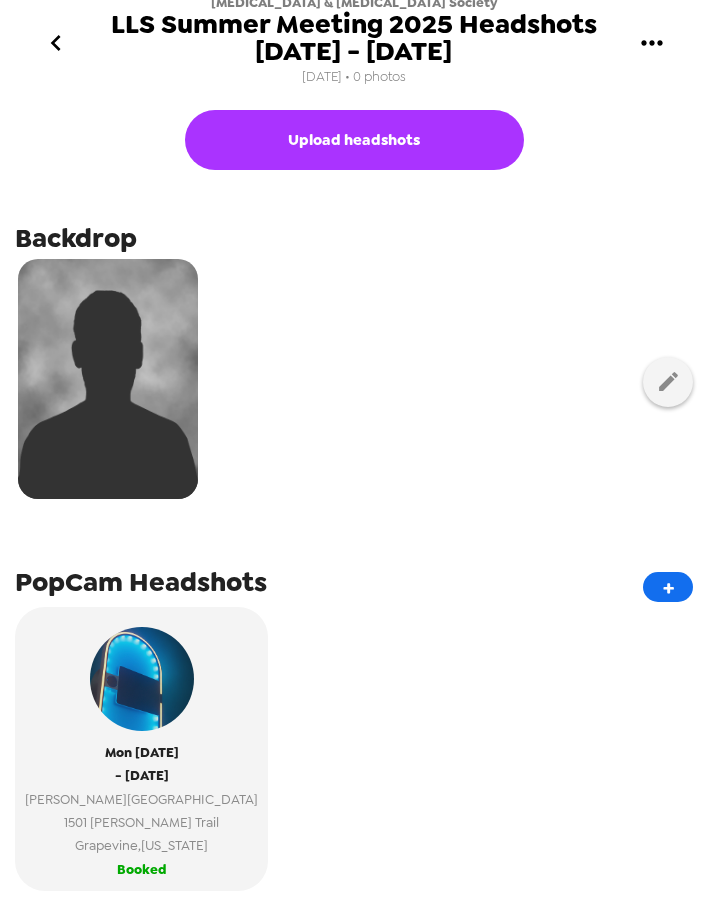 scroll, scrollTop: 0, scrollLeft: 0, axis: both 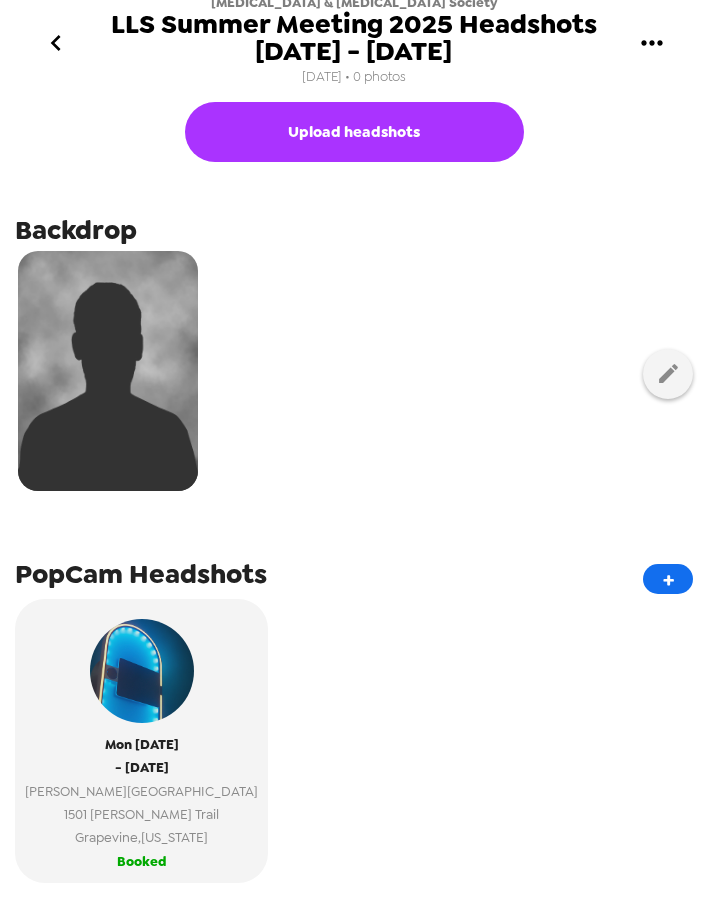 click 